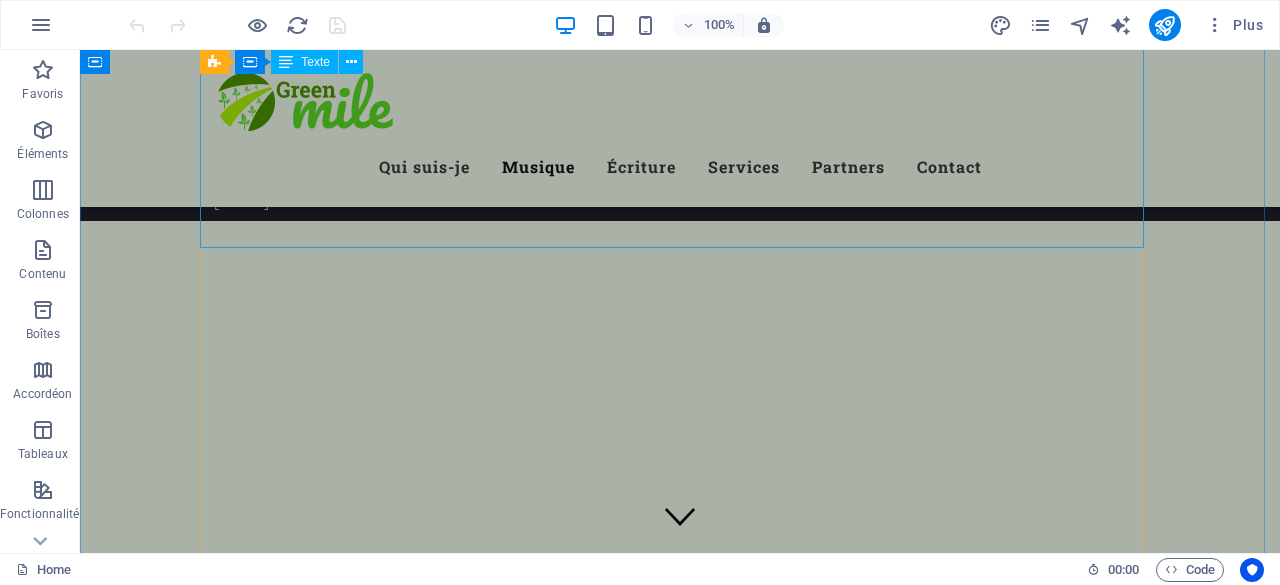 scroll, scrollTop: 2100, scrollLeft: 0, axis: vertical 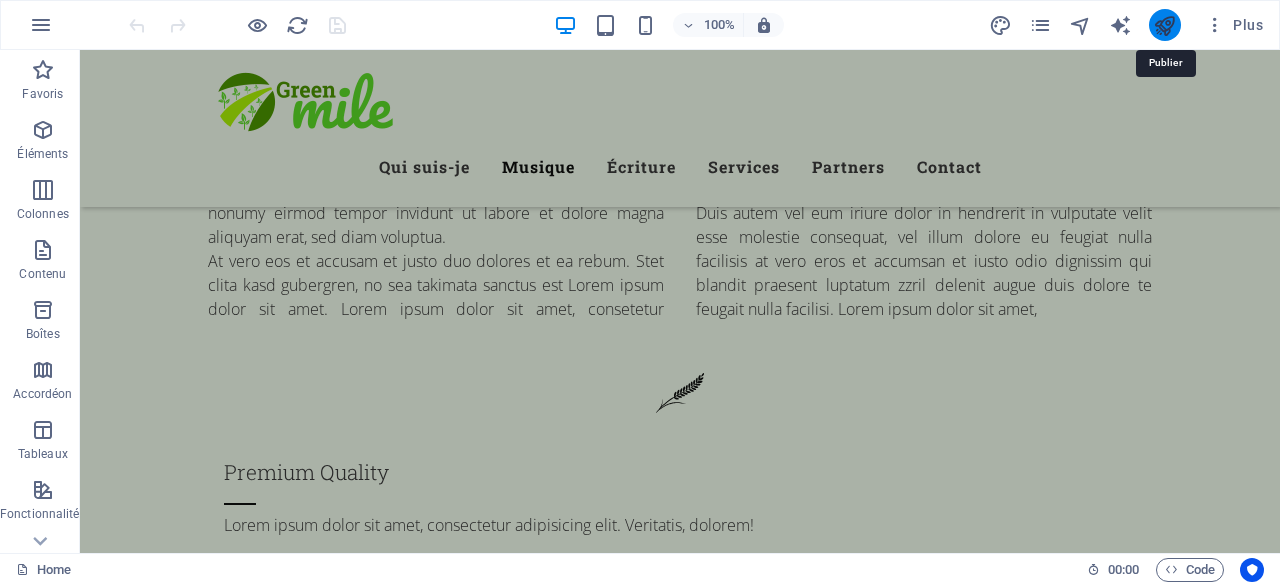 click at bounding box center [1164, 25] 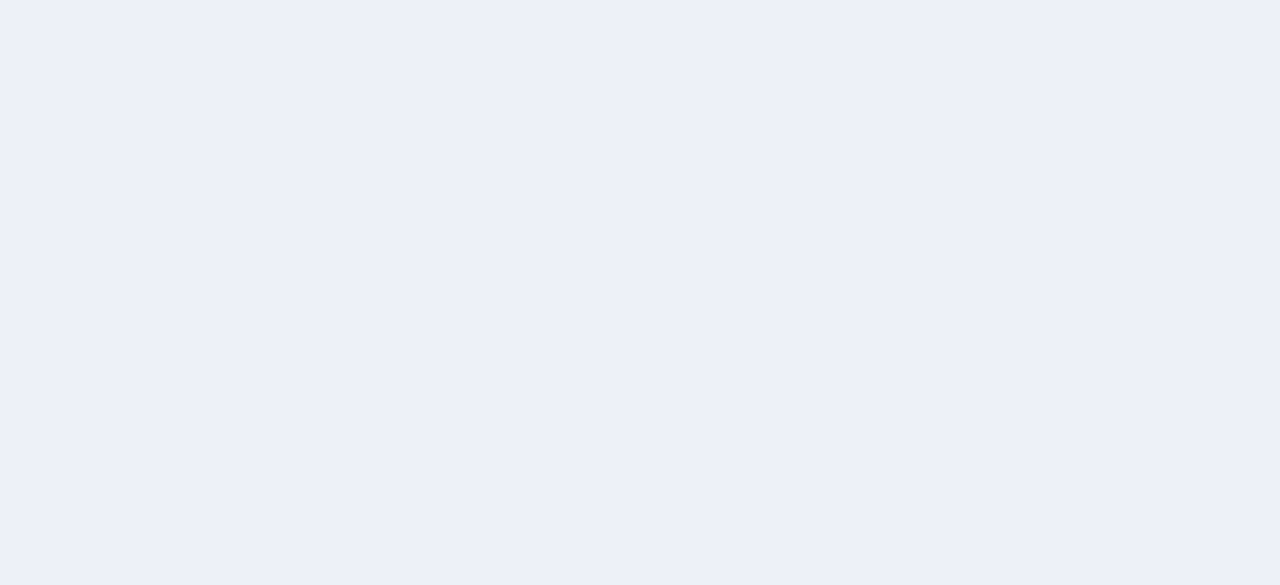 scroll, scrollTop: 0, scrollLeft: 0, axis: both 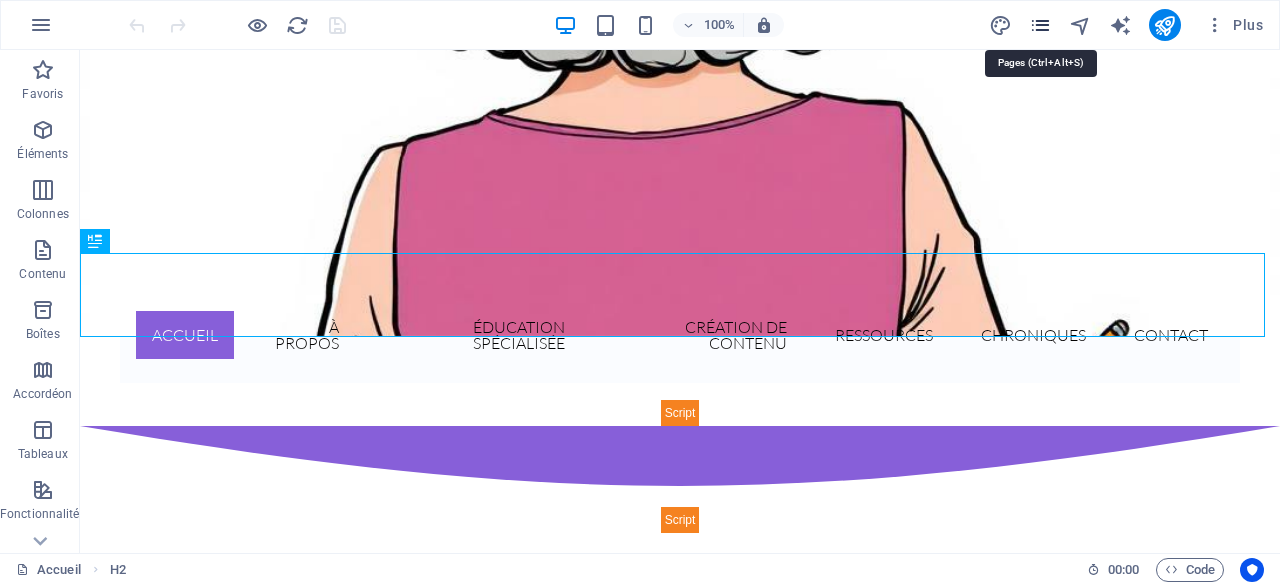 click at bounding box center (1040, 25) 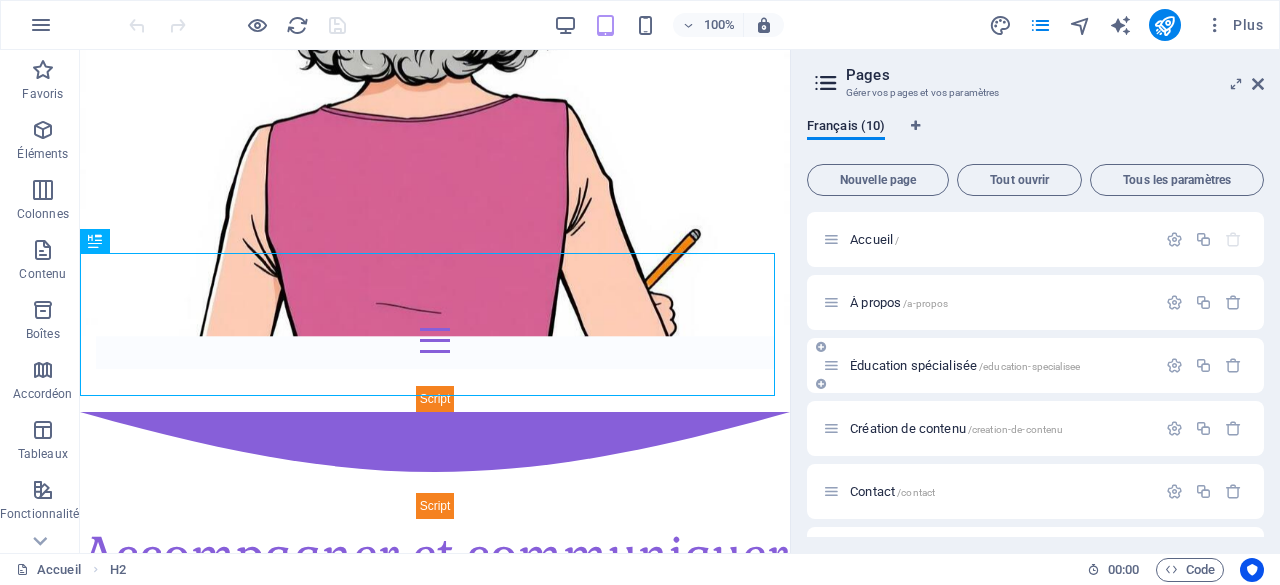 scroll, scrollTop: 200, scrollLeft: 0, axis: vertical 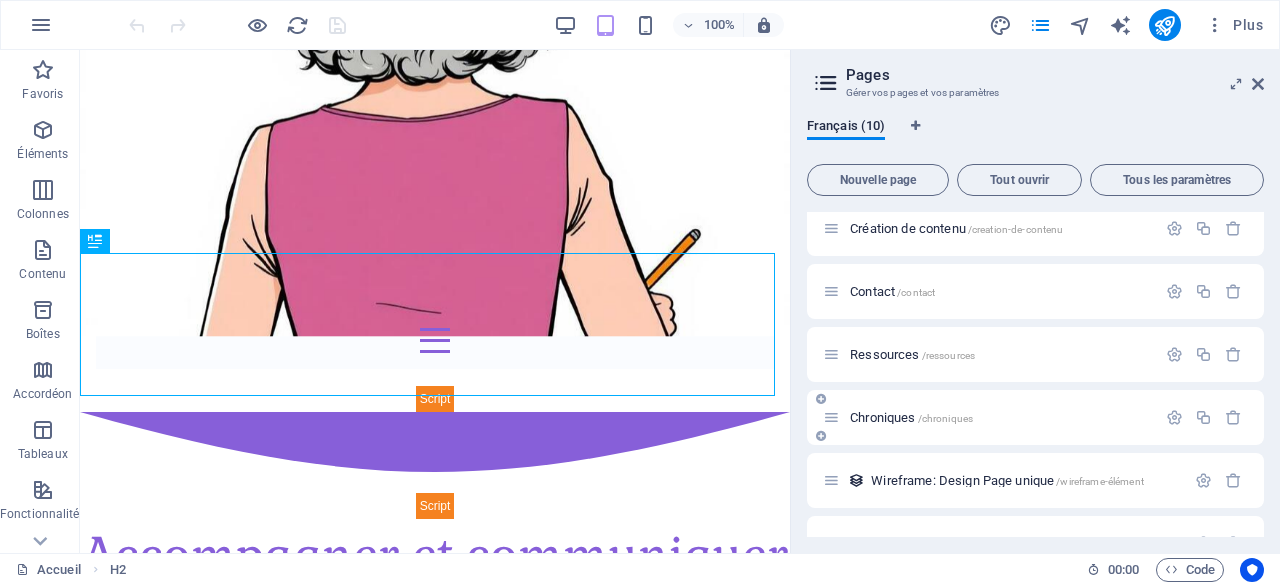 click on "Chroniques /chroniques" at bounding box center [911, 417] 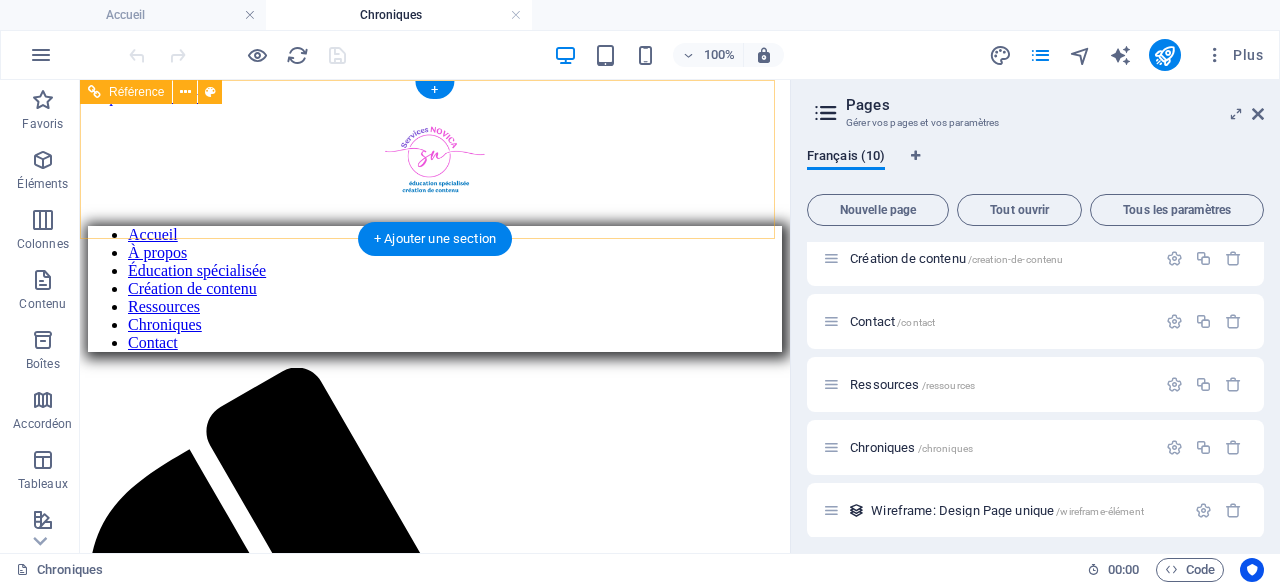 scroll, scrollTop: 0, scrollLeft: 0, axis: both 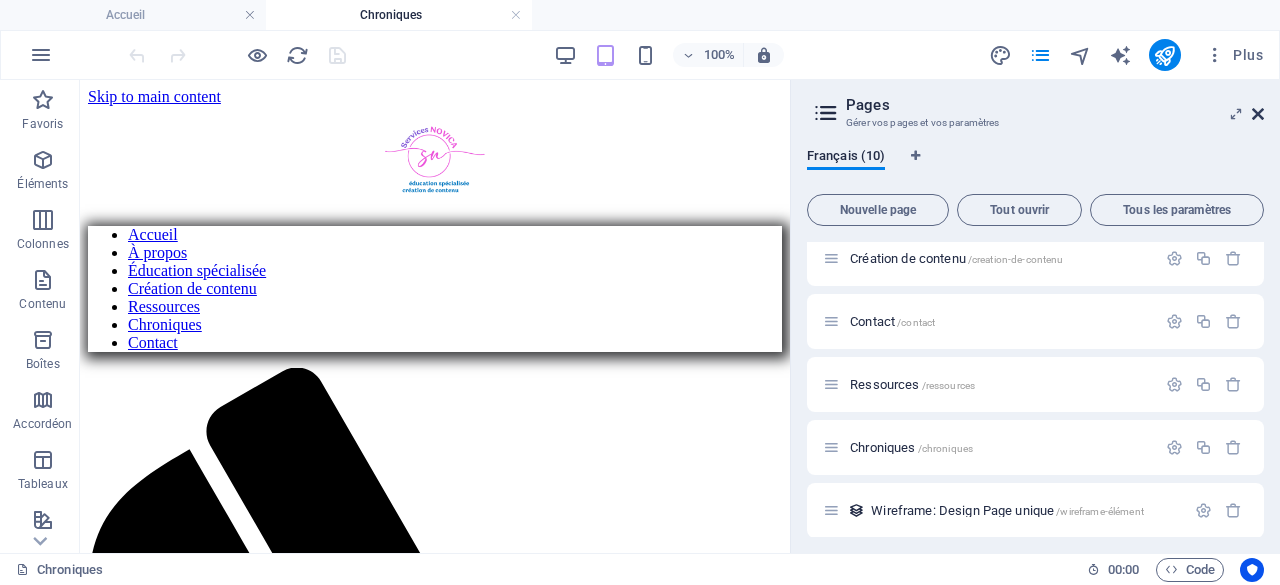click at bounding box center [1258, 114] 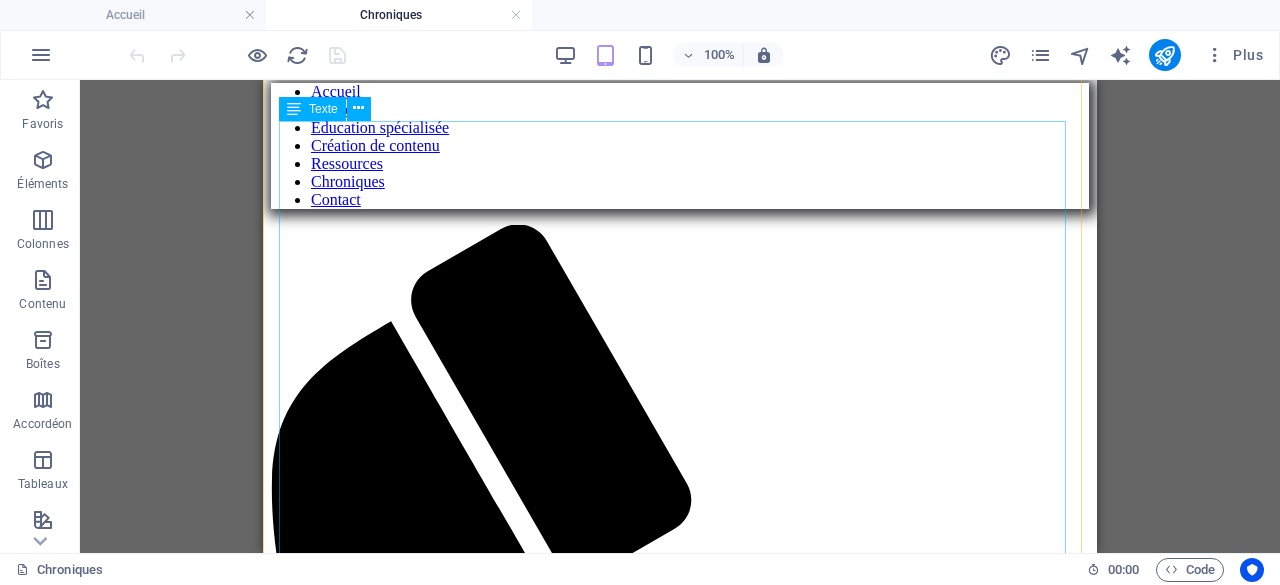 scroll, scrollTop: 200, scrollLeft: 0, axis: vertical 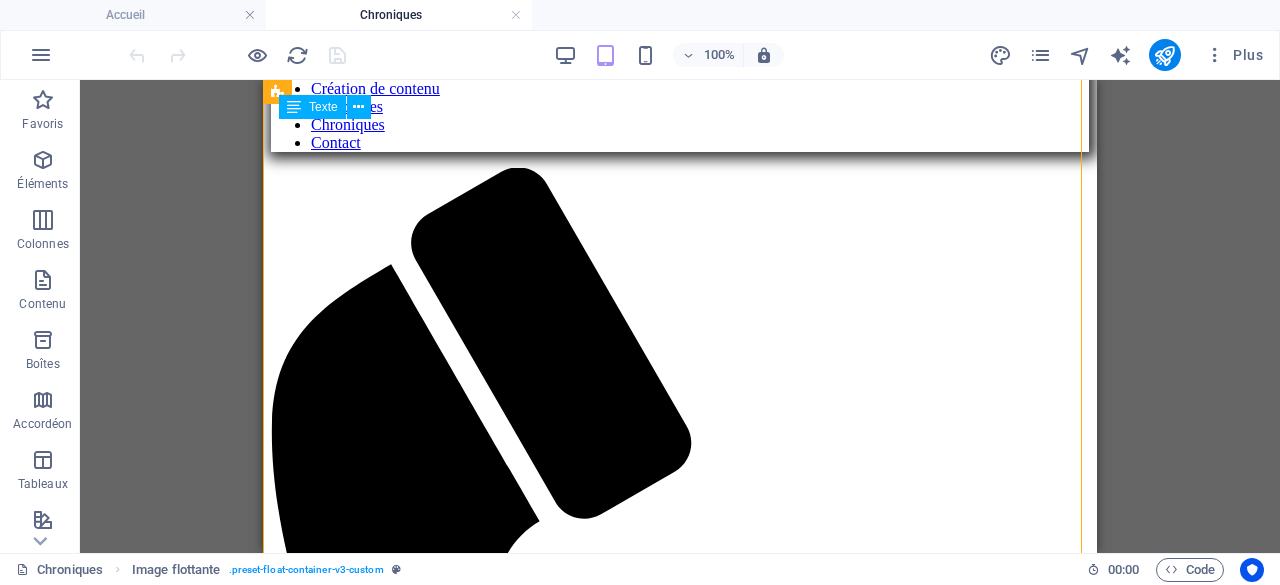 drag, startPoint x: 846, startPoint y: 399, endPoint x: 789, endPoint y: 398, distance: 57.00877 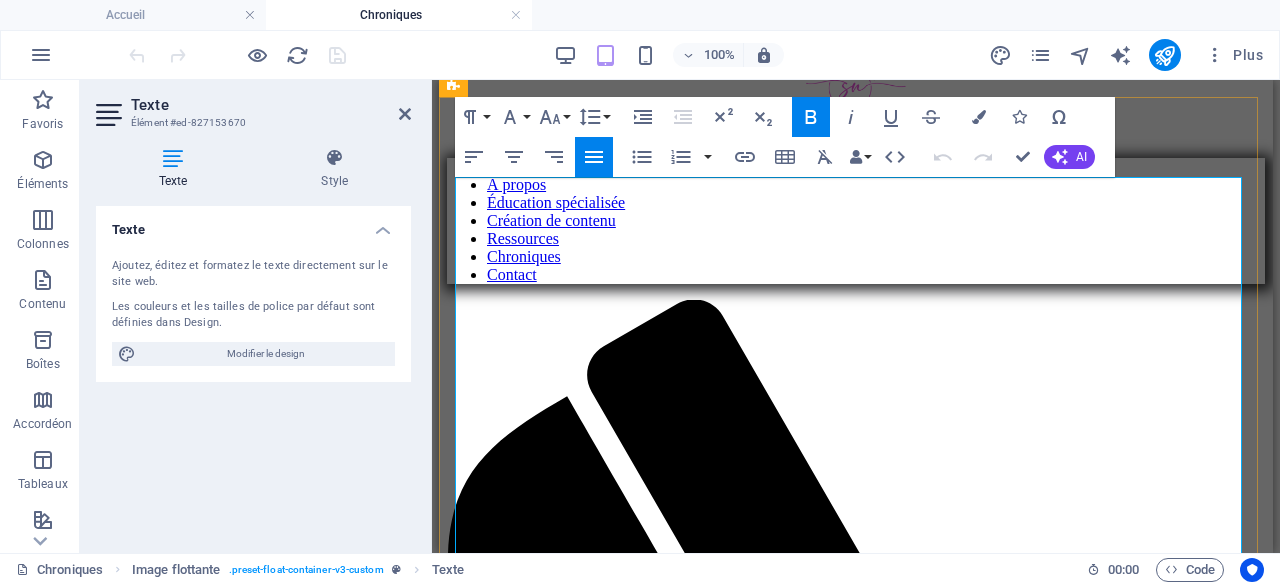 scroll, scrollTop: 268, scrollLeft: 0, axis: vertical 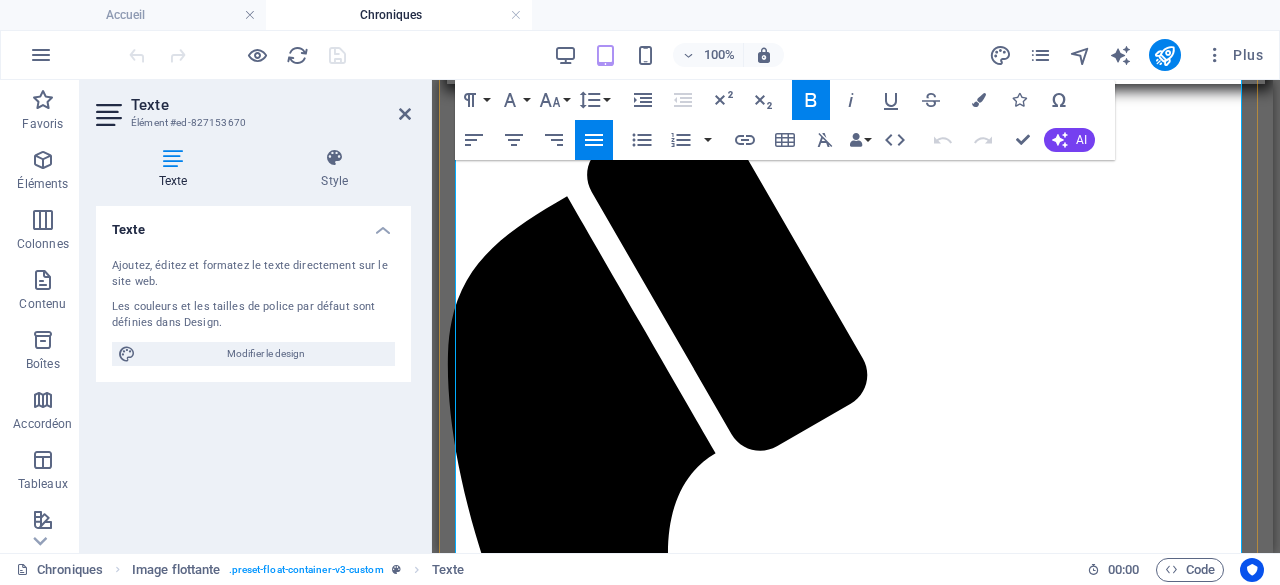 drag, startPoint x: 1030, startPoint y: 329, endPoint x: 628, endPoint y: 339, distance: 402.12436 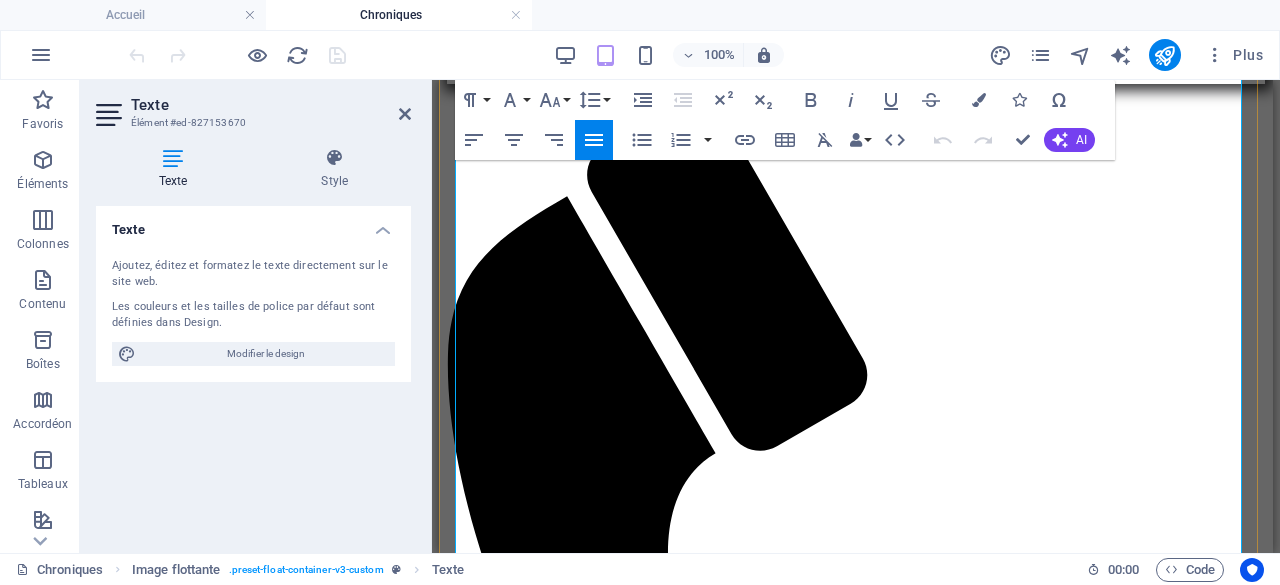 click at bounding box center (856, 1818) 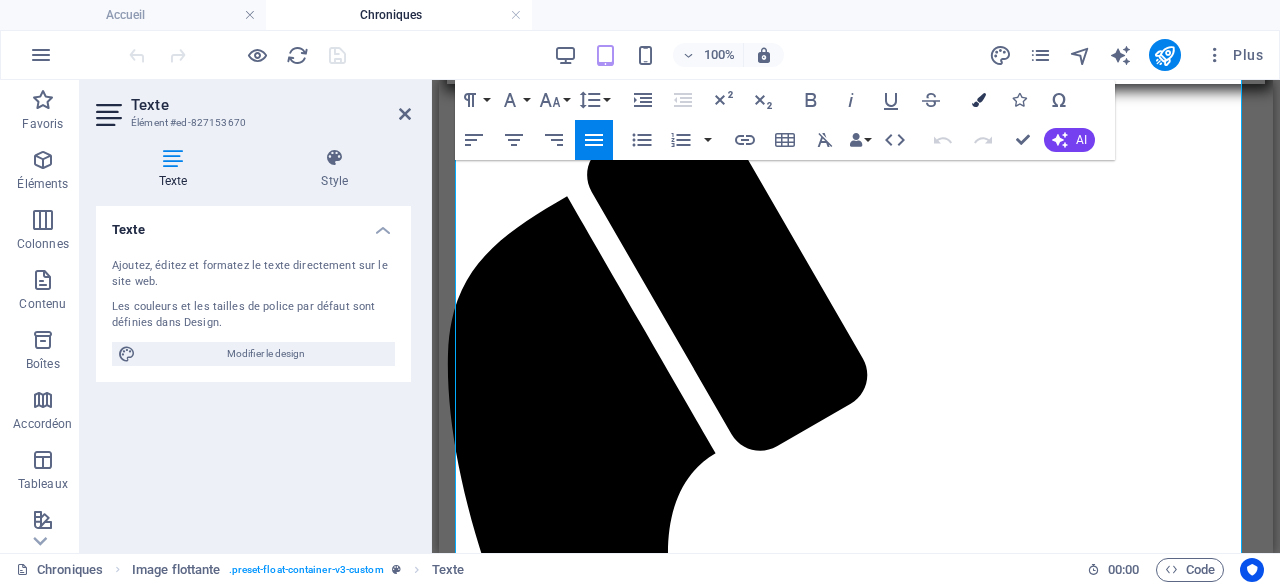 click at bounding box center (979, 100) 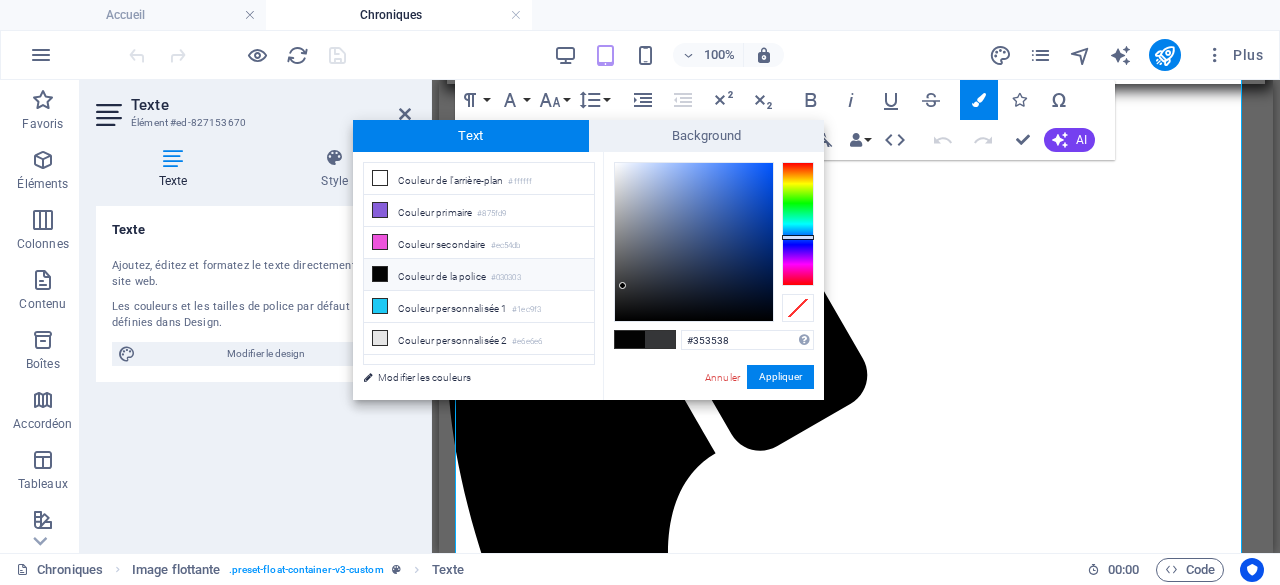click at bounding box center [798, 224] 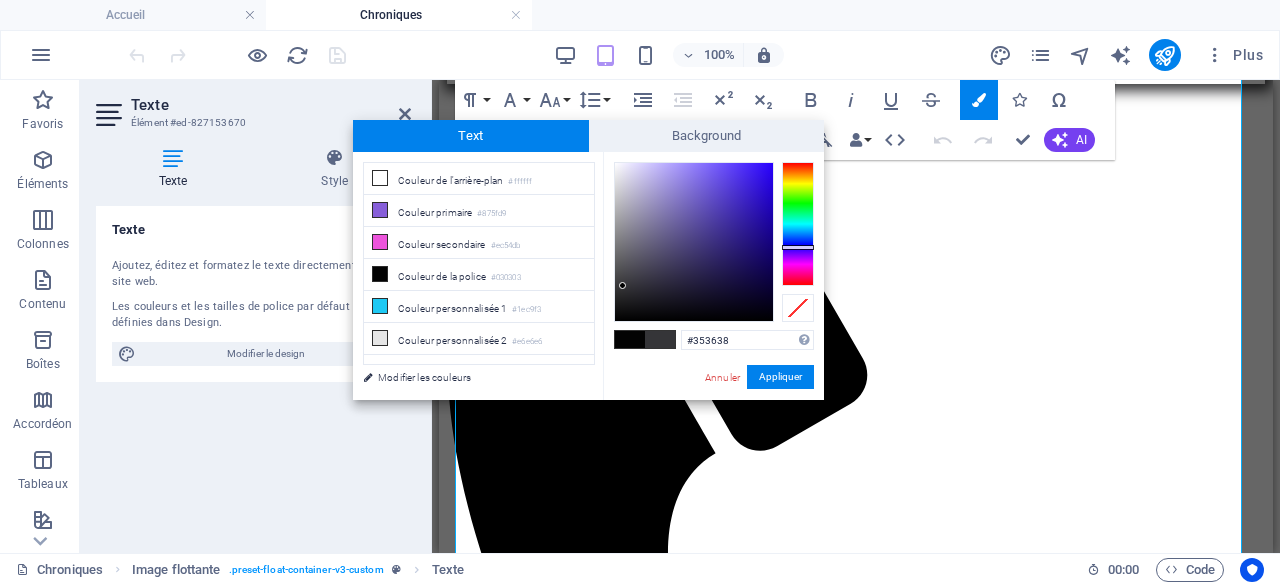 click at bounding box center [798, 224] 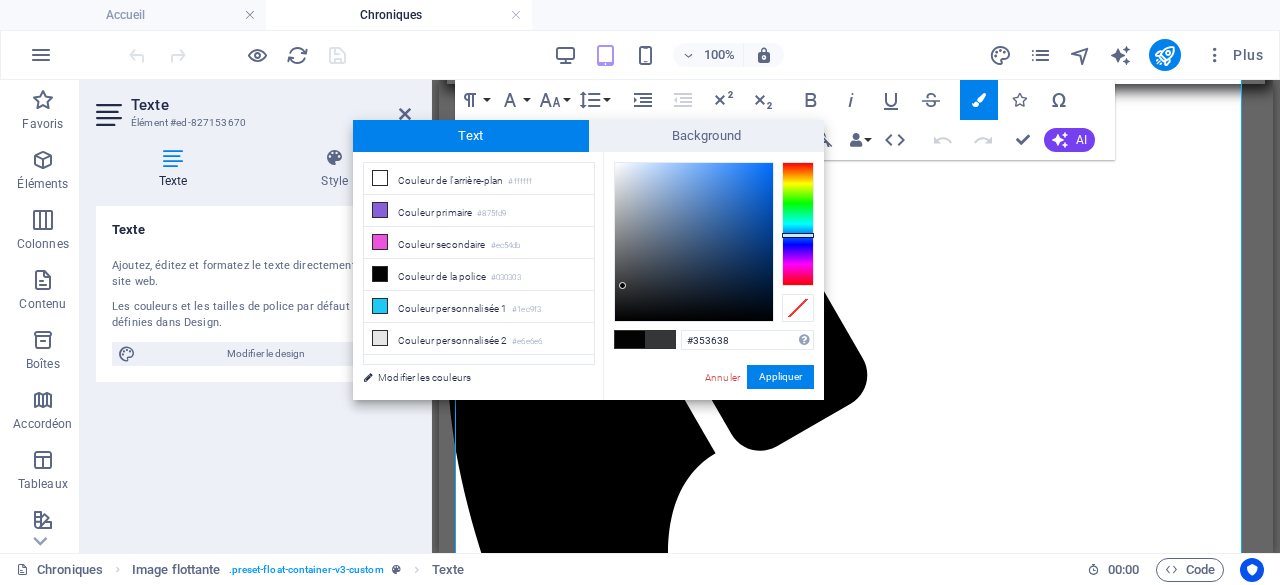 type on "#2970cf" 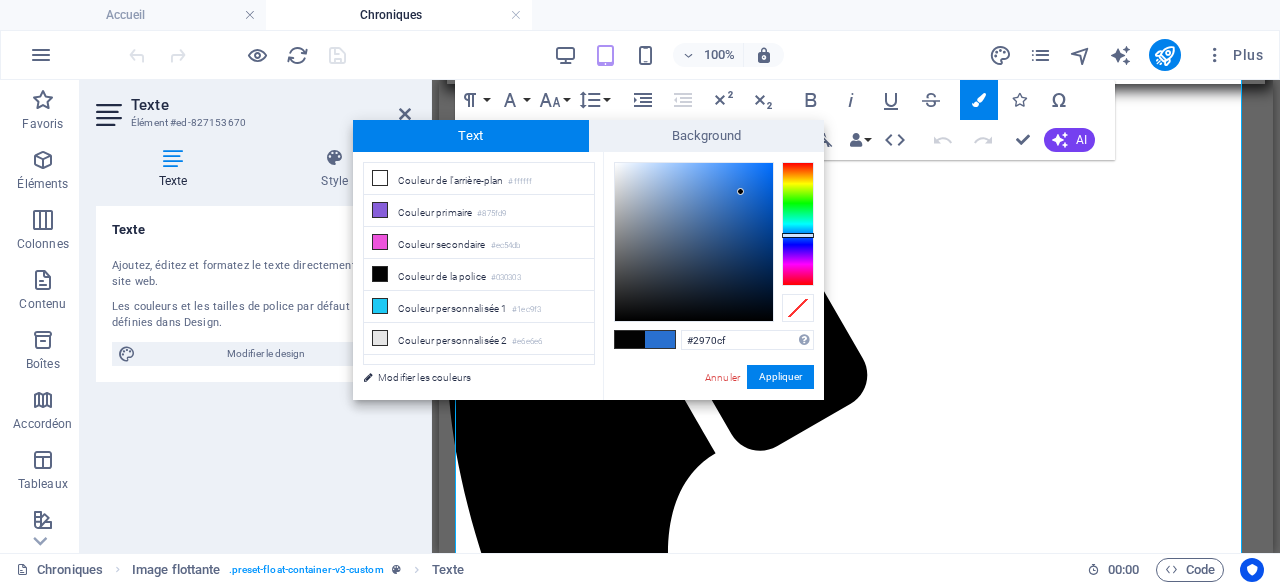 click at bounding box center [694, 242] 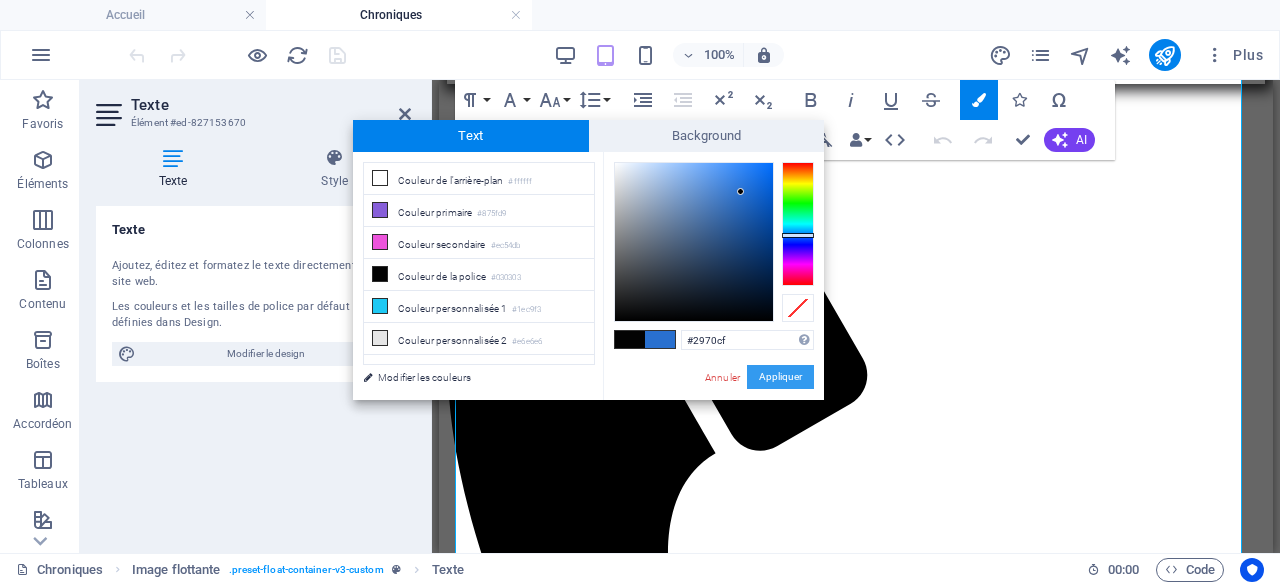 click on "Appliquer" at bounding box center (780, 377) 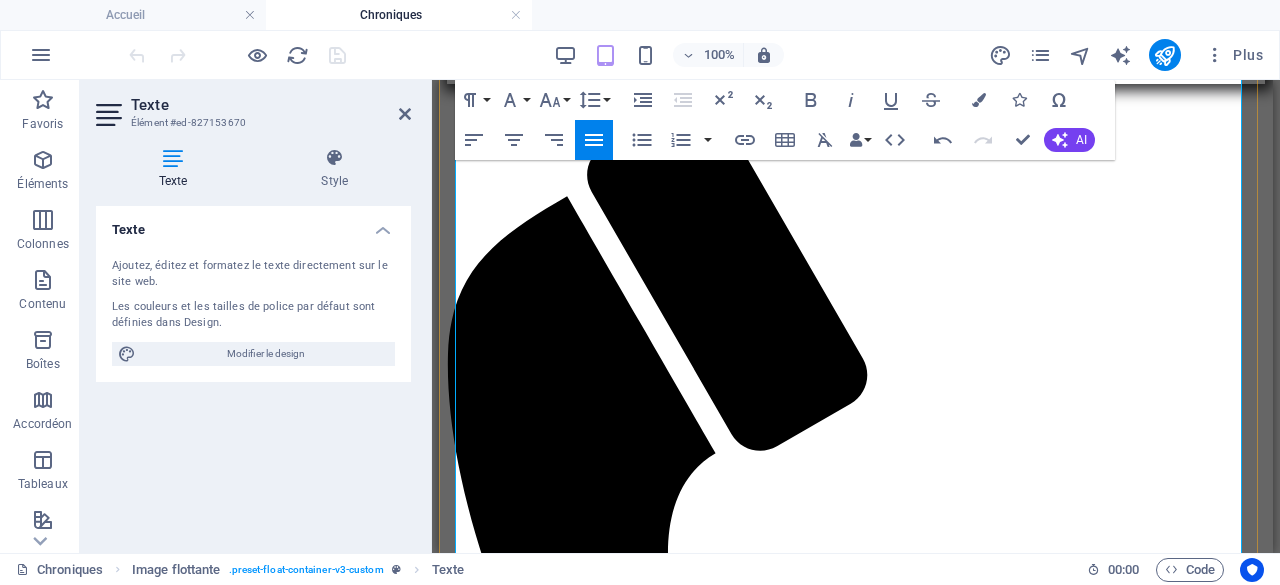 click on "Quelles sont les raisons pour prendre du temps pour soi ?" at bounding box center [856, 1886] 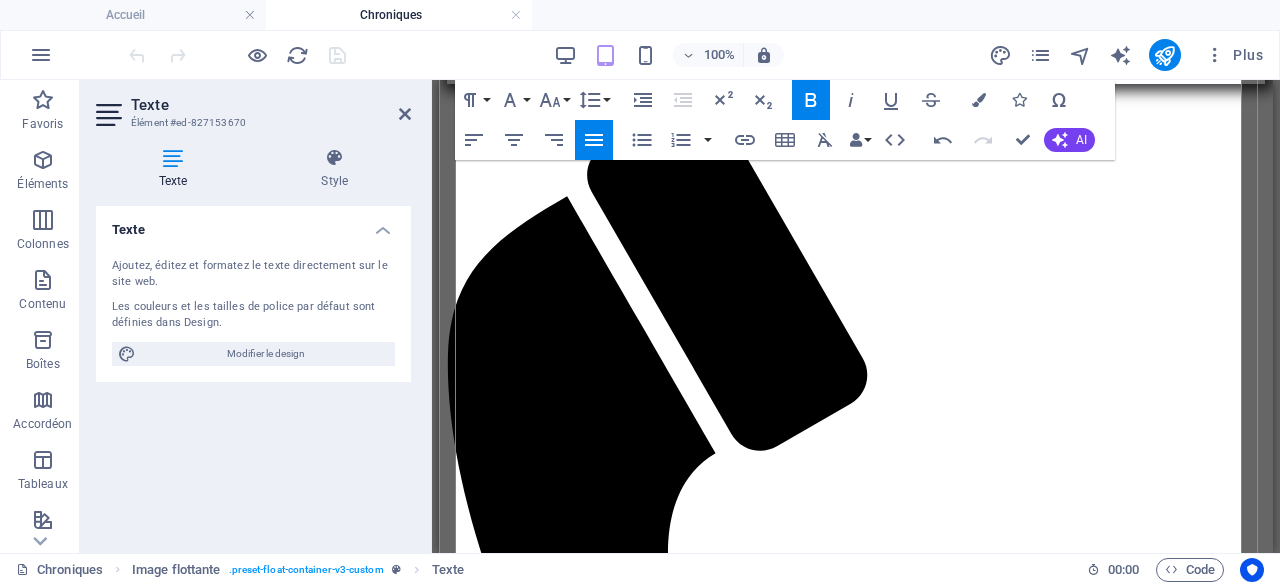 drag, startPoint x: 1020, startPoint y: 324, endPoint x: 635, endPoint y: 331, distance: 385.06363 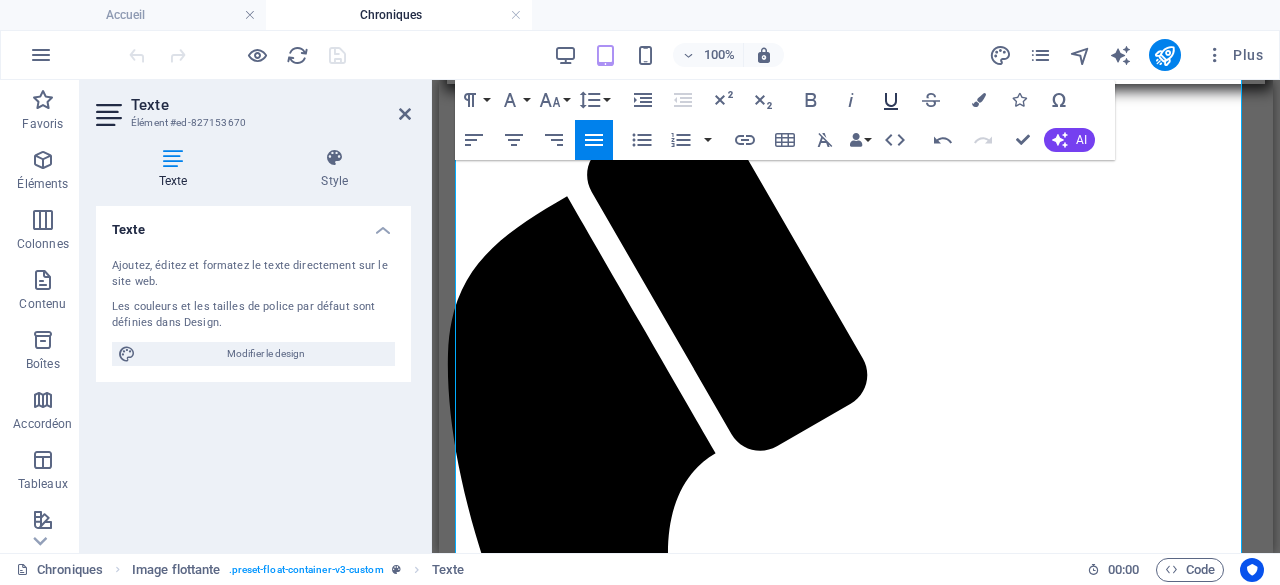 click 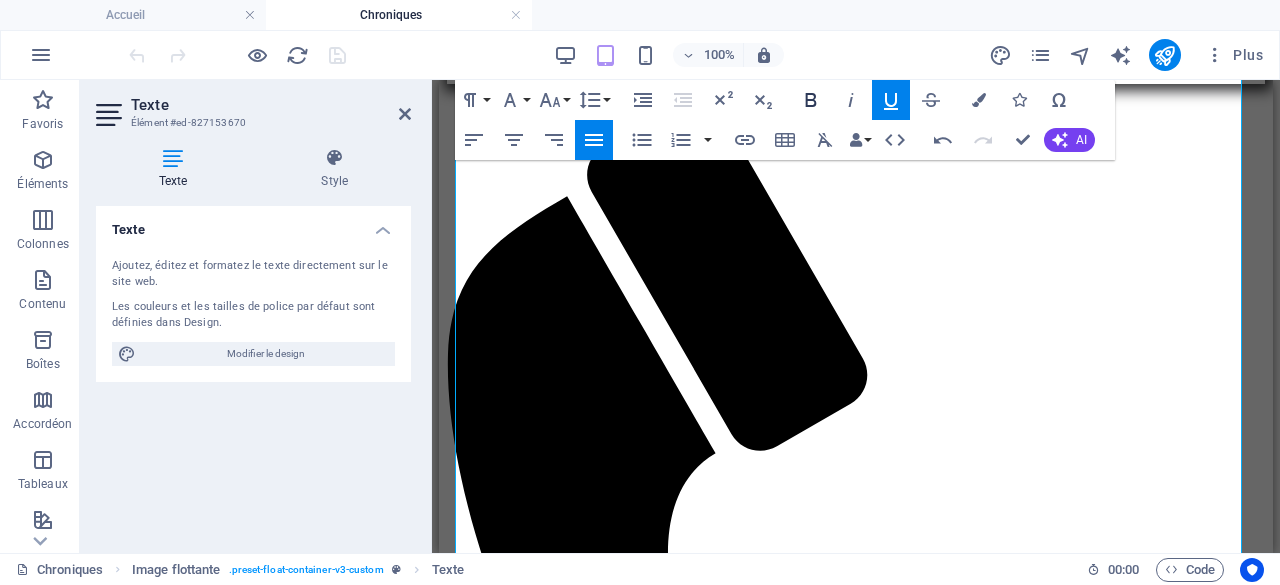 click 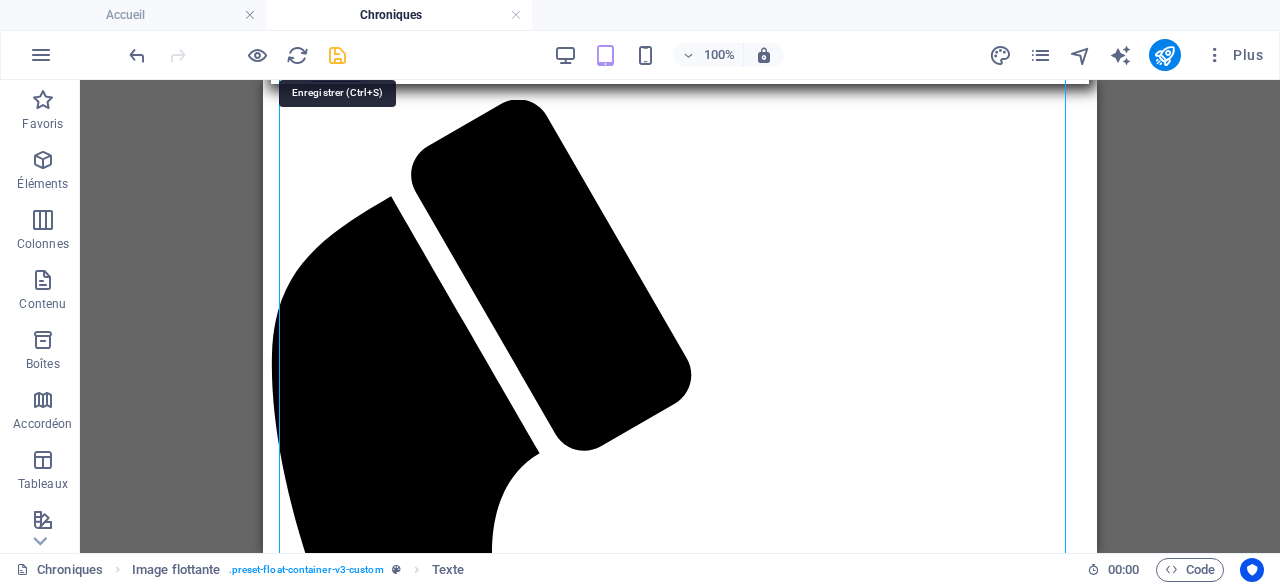click at bounding box center (337, 55) 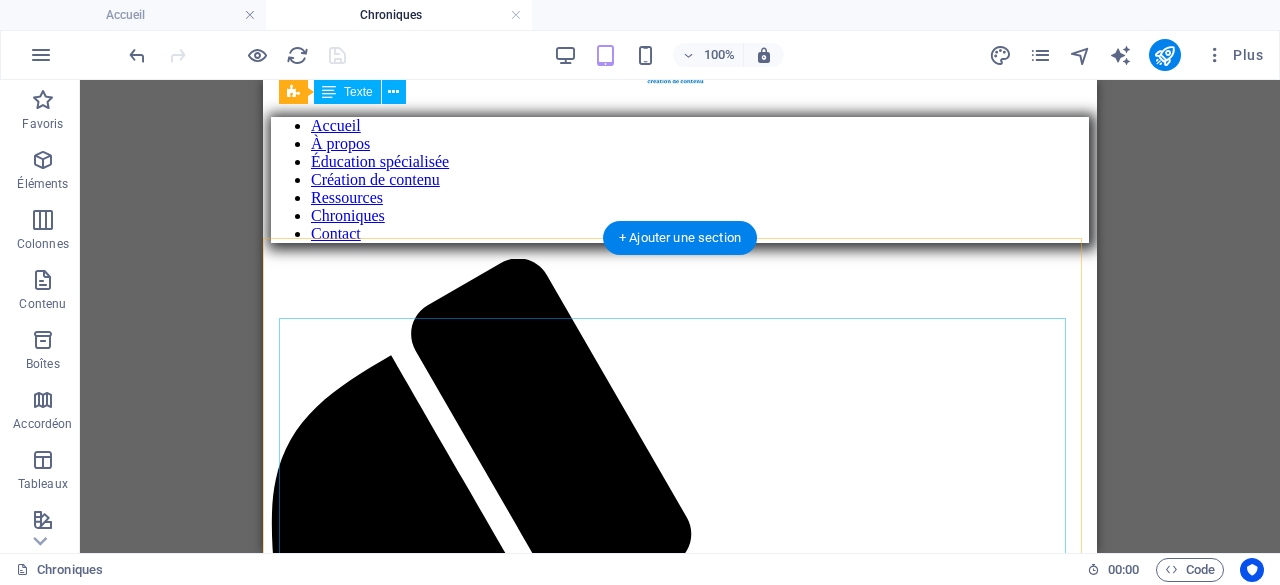 scroll, scrollTop: 0, scrollLeft: 0, axis: both 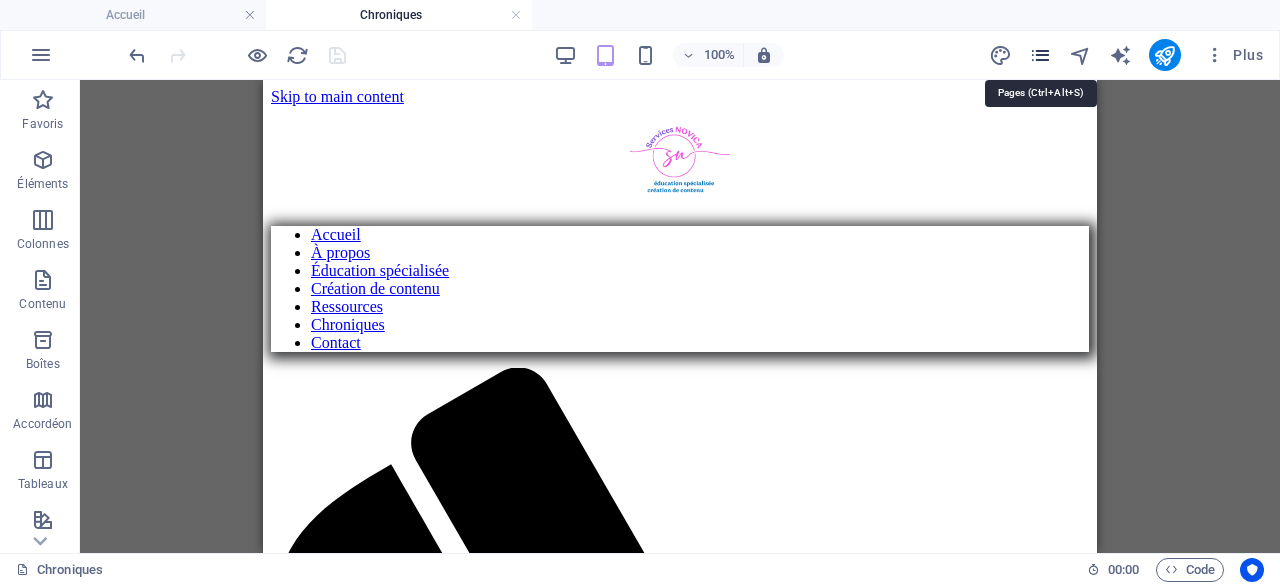 click at bounding box center (1040, 55) 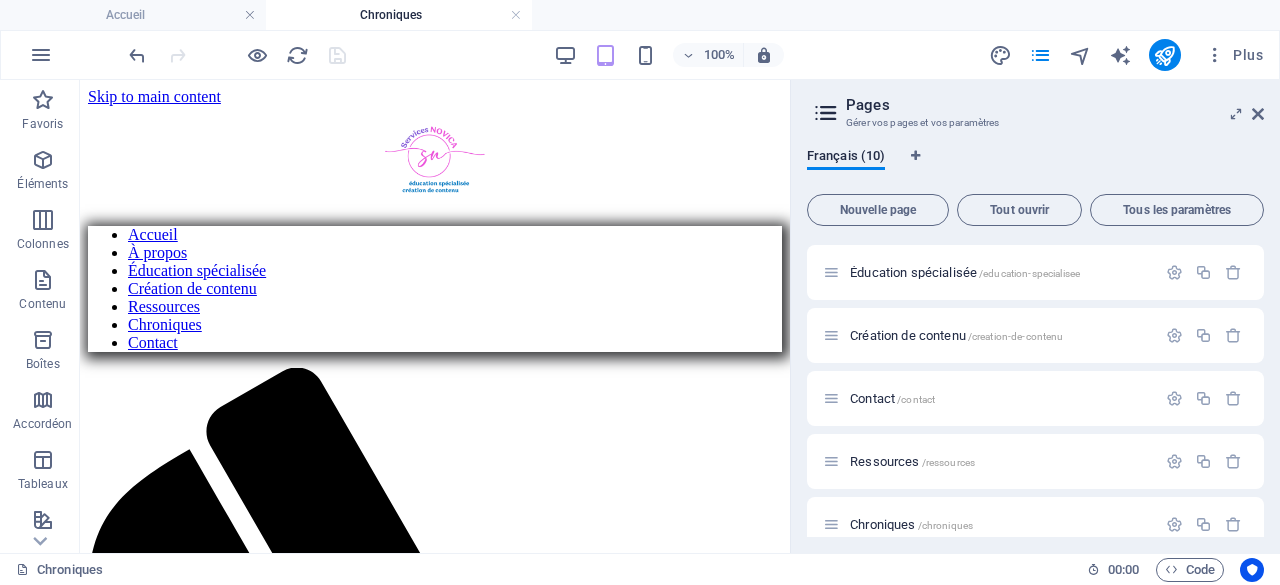 scroll, scrollTop: 100, scrollLeft: 0, axis: vertical 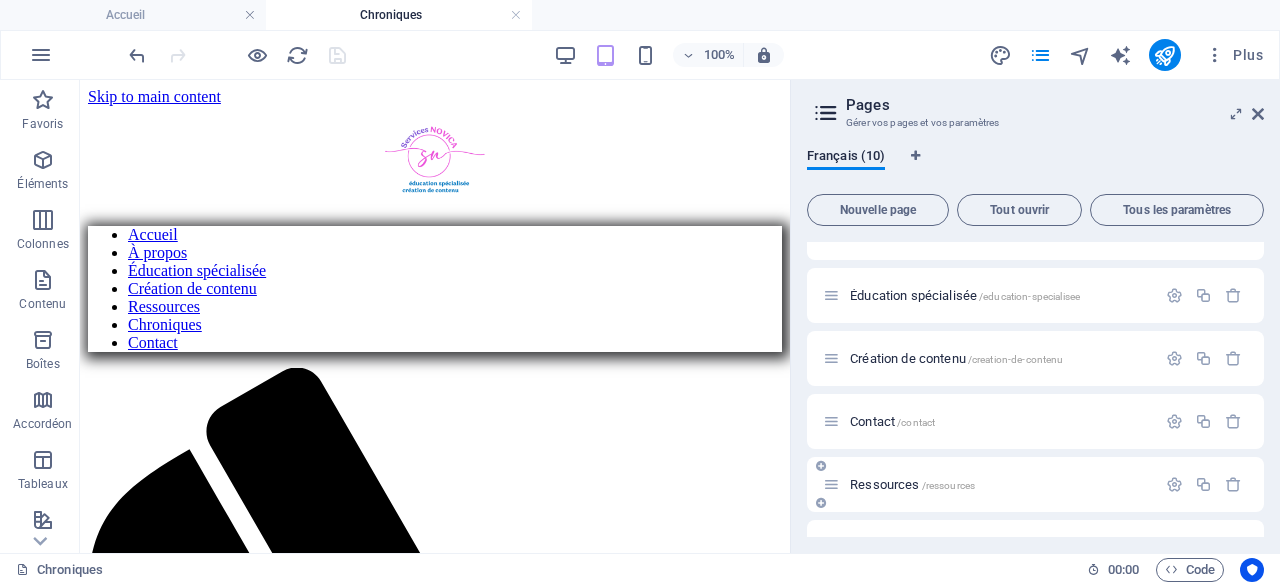 click on "Ressources /ressources" at bounding box center [912, 484] 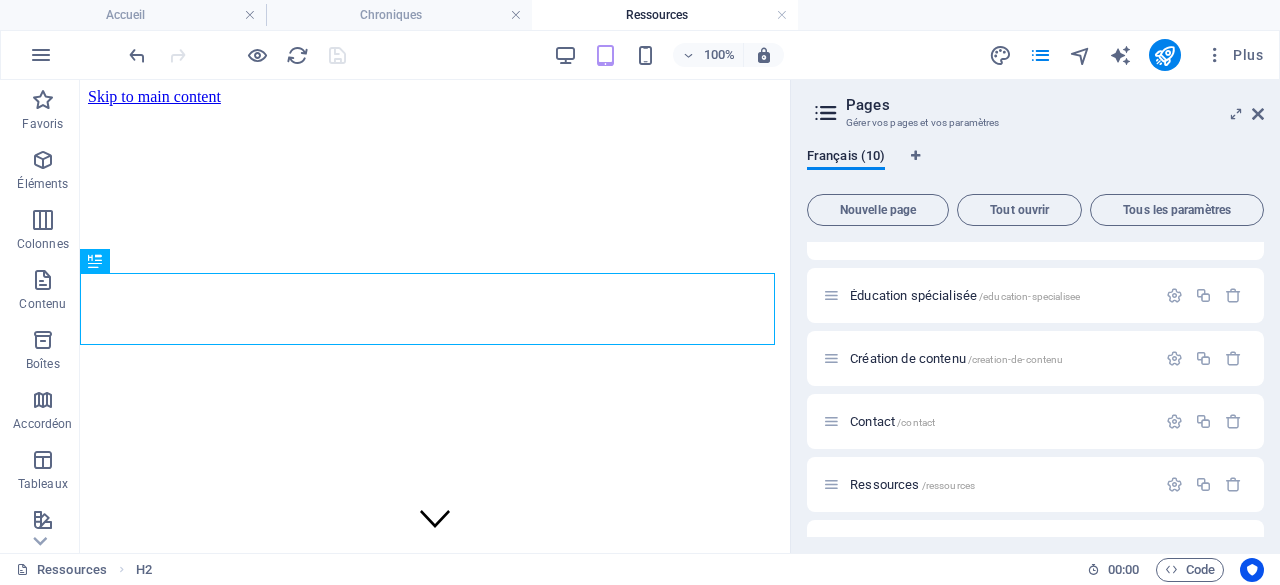 scroll, scrollTop: 299, scrollLeft: 0, axis: vertical 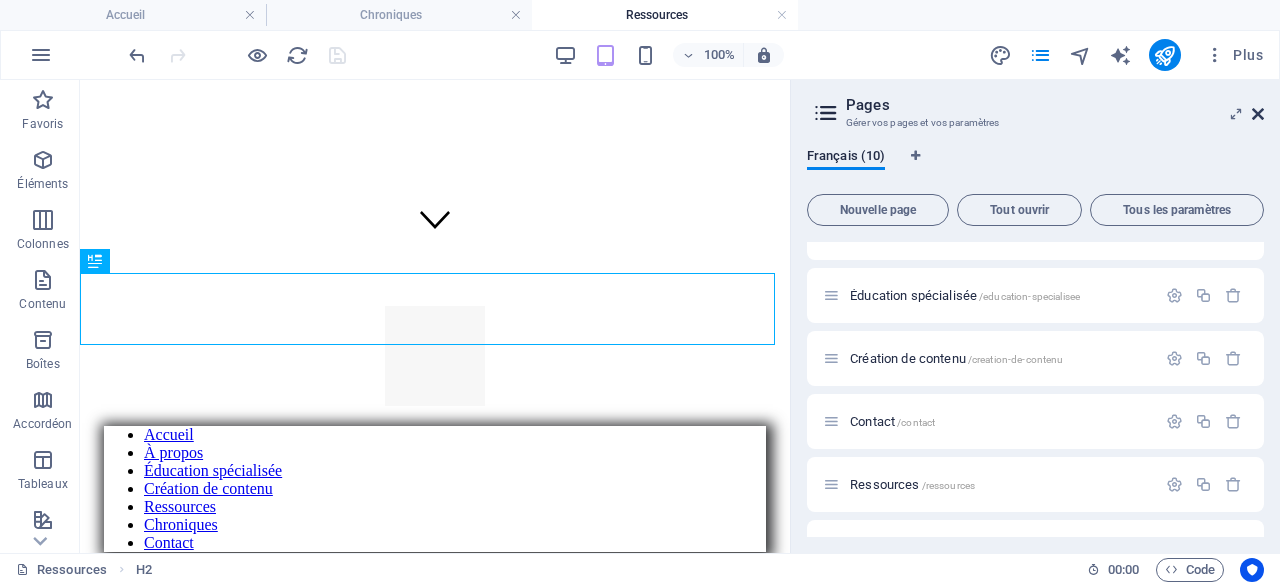 click at bounding box center (1258, 114) 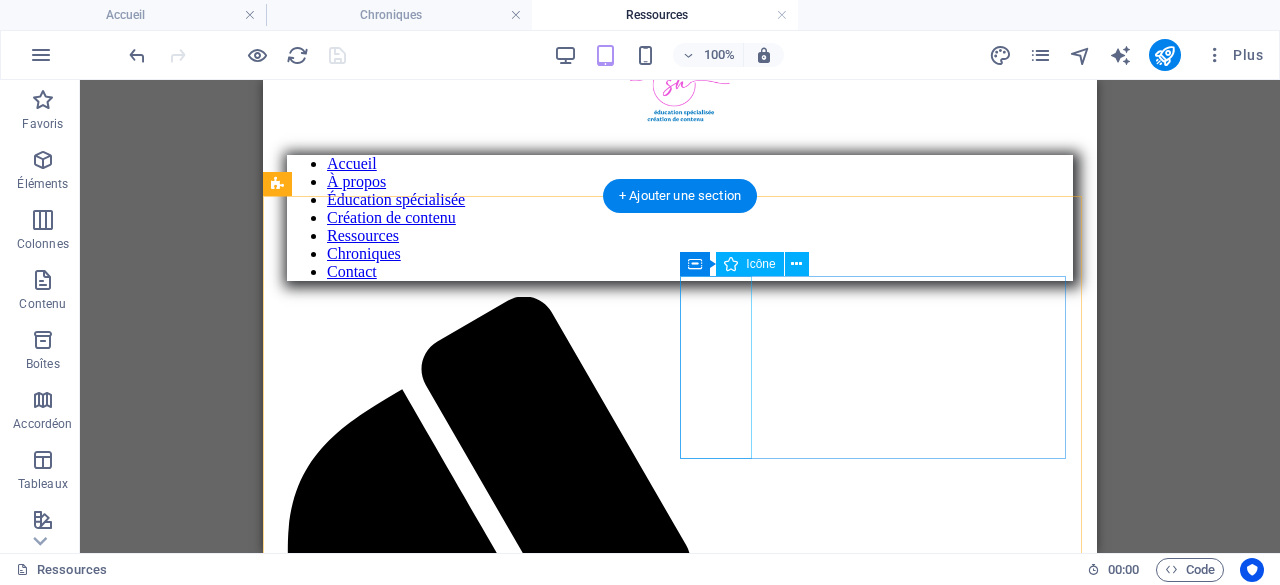 scroll, scrollTop: 599, scrollLeft: 0, axis: vertical 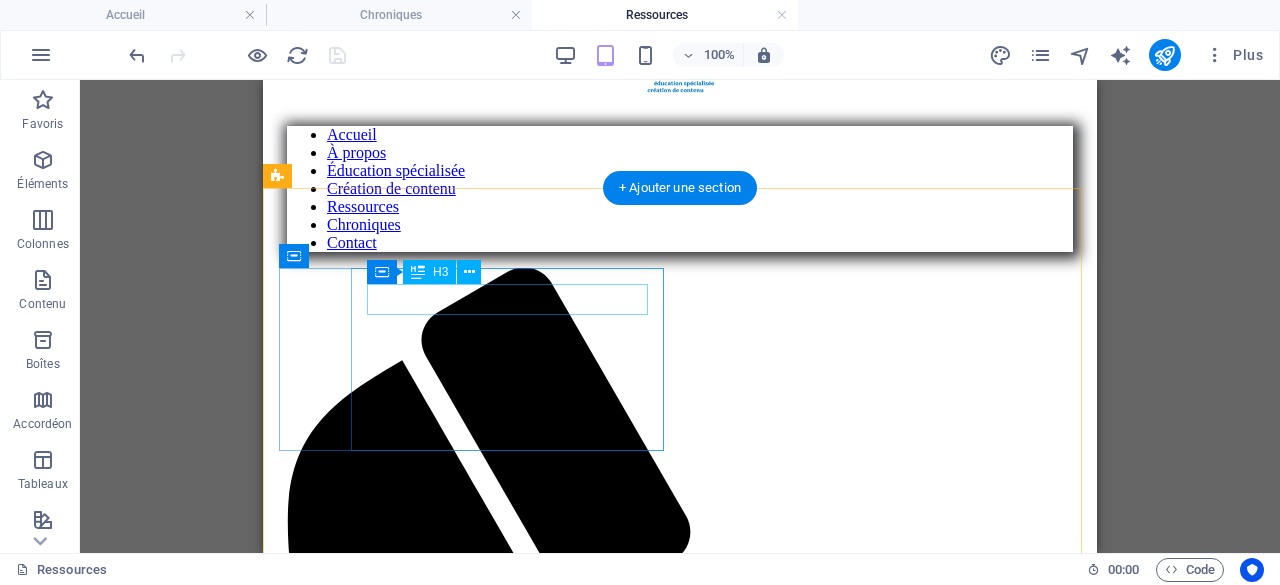 click on "Autisme" at bounding box center (680, 2388) 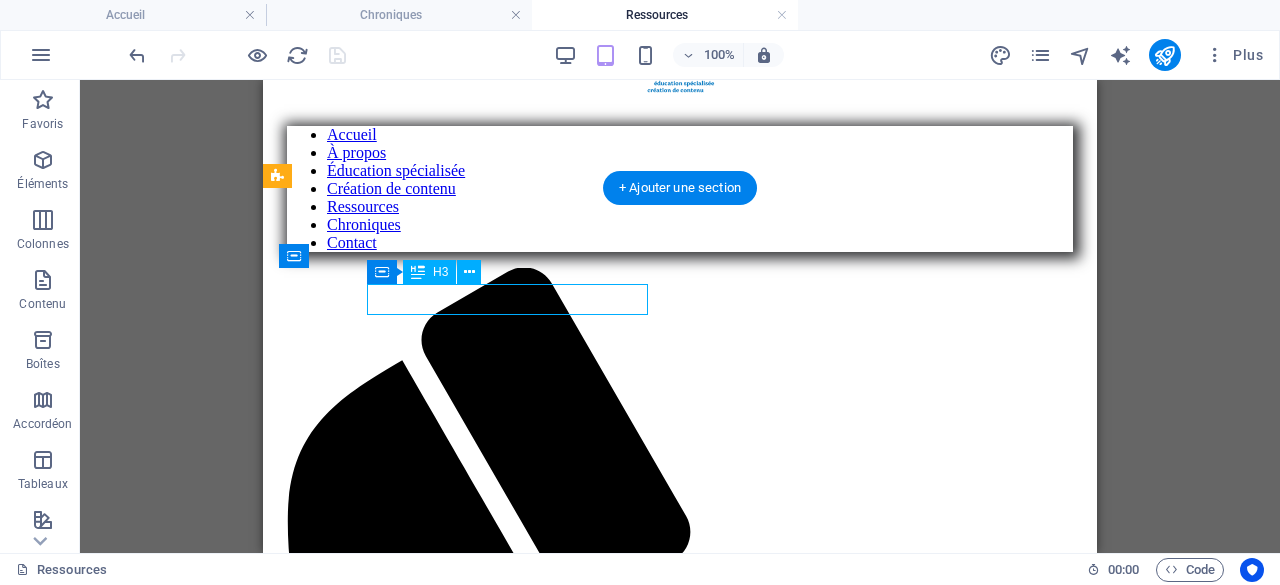 click on "Autisme" at bounding box center [680, 2388] 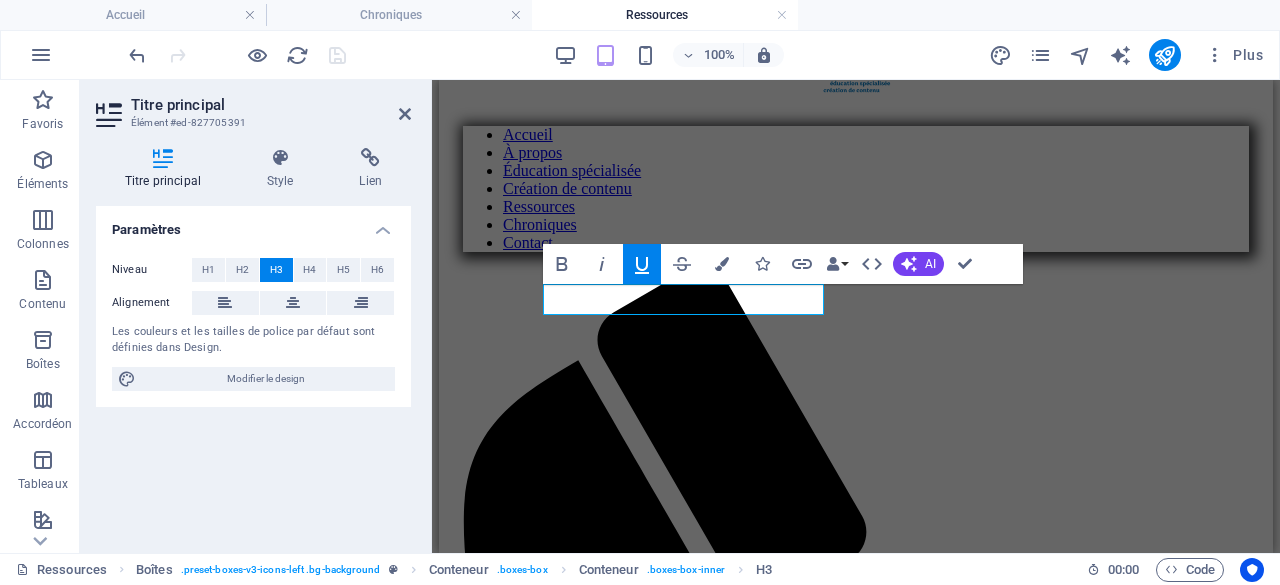 click 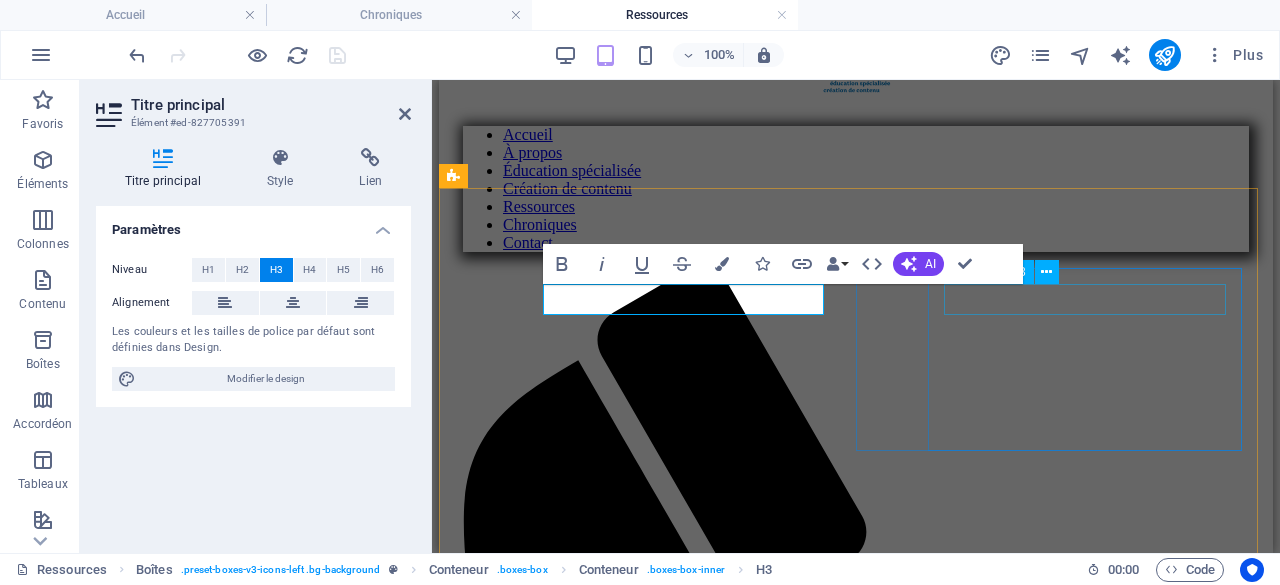 click on "Comportement" at bounding box center [856, 3281] 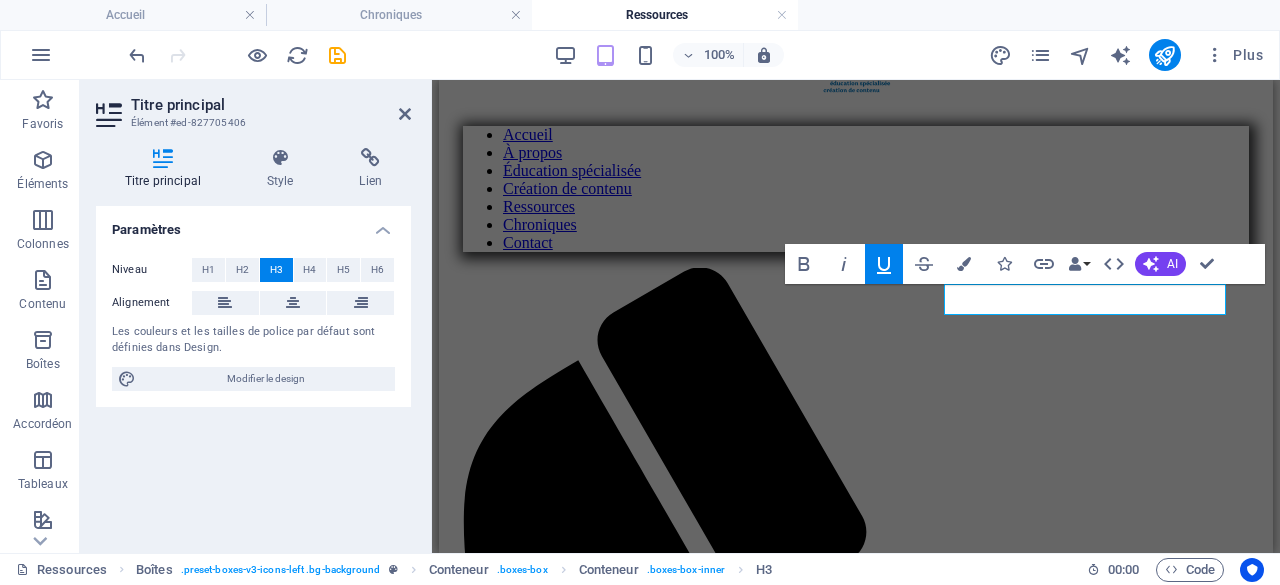 click 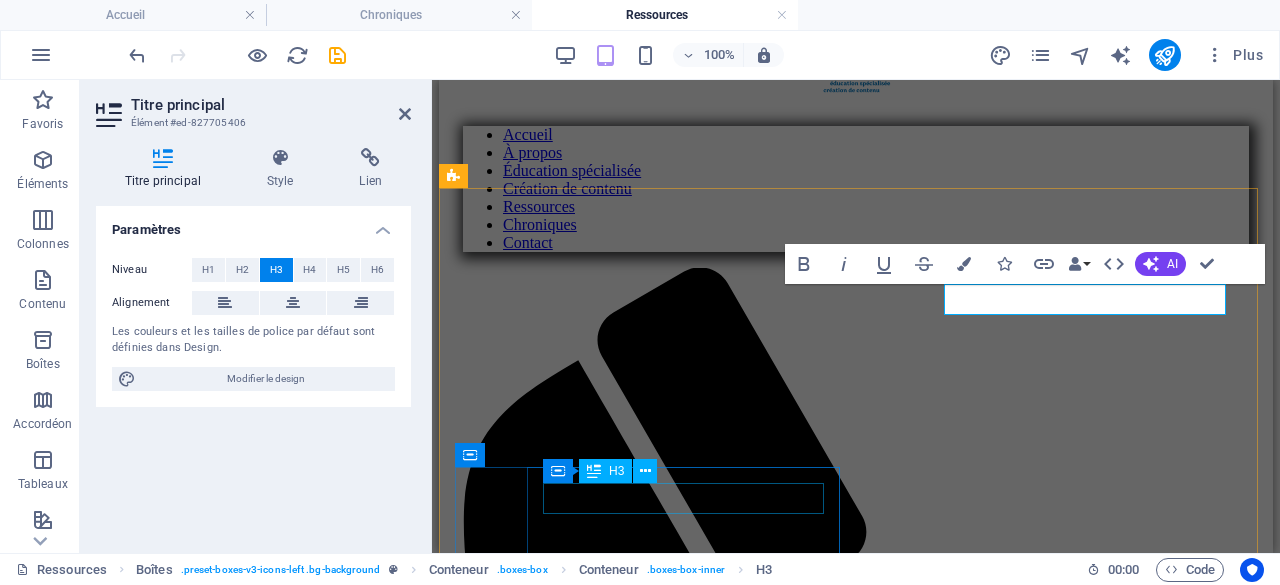 click on "Apprentissage" at bounding box center (856, 4123) 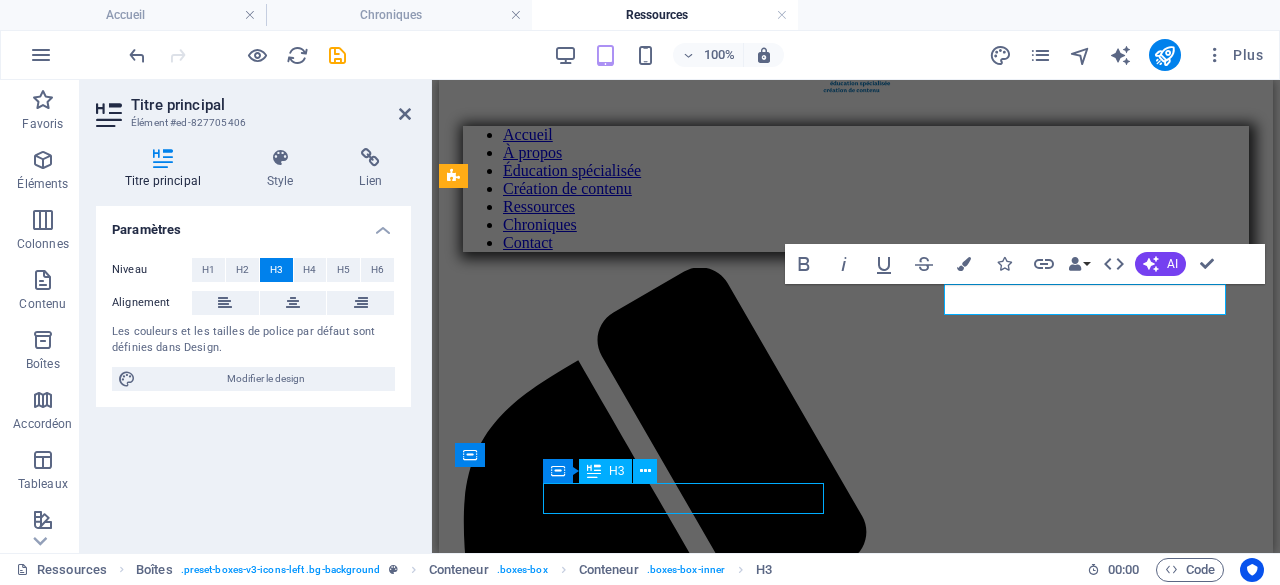 click on "Apprentissage" at bounding box center (856, 4123) 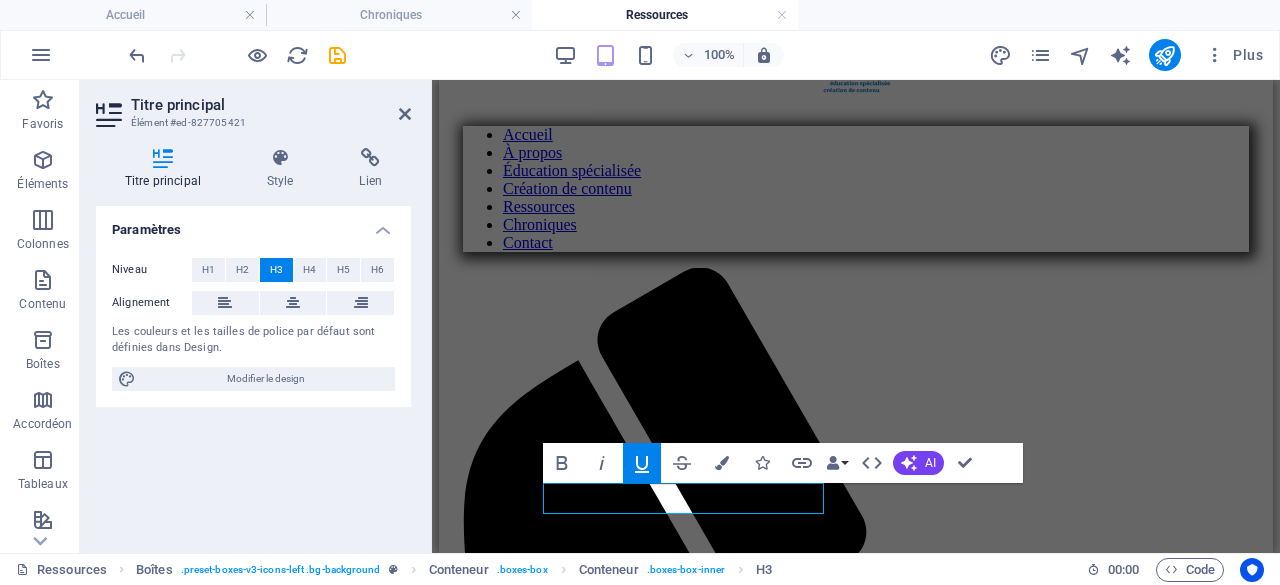 click 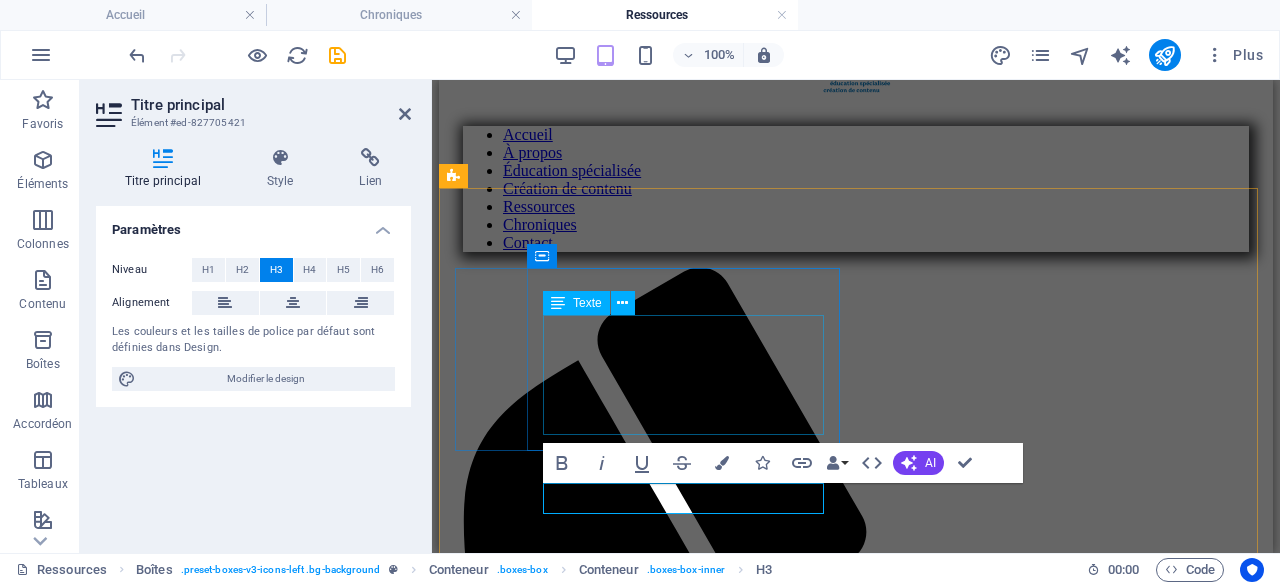 click on "Voici plusieurs ressources, mises à jour à chaque mois, en lien avec l'autisme. Des tonnes de ressources pour toutes les régions du [STATE]. CLIQUEZ ICI" at bounding box center [856, 2461] 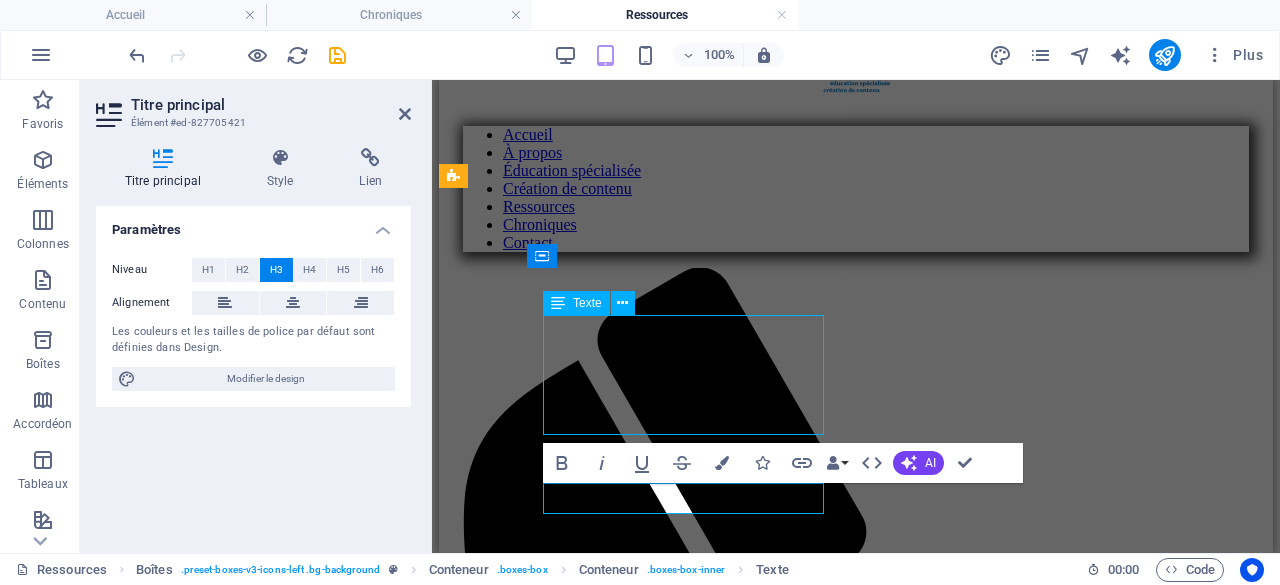 click on "Voici plusieurs ressources, mises à jour à chaque mois, en lien avec l'autisme. Des tonnes de ressources pour toutes les régions du [STATE]. CLIQUEZ ICI" at bounding box center (856, 2461) 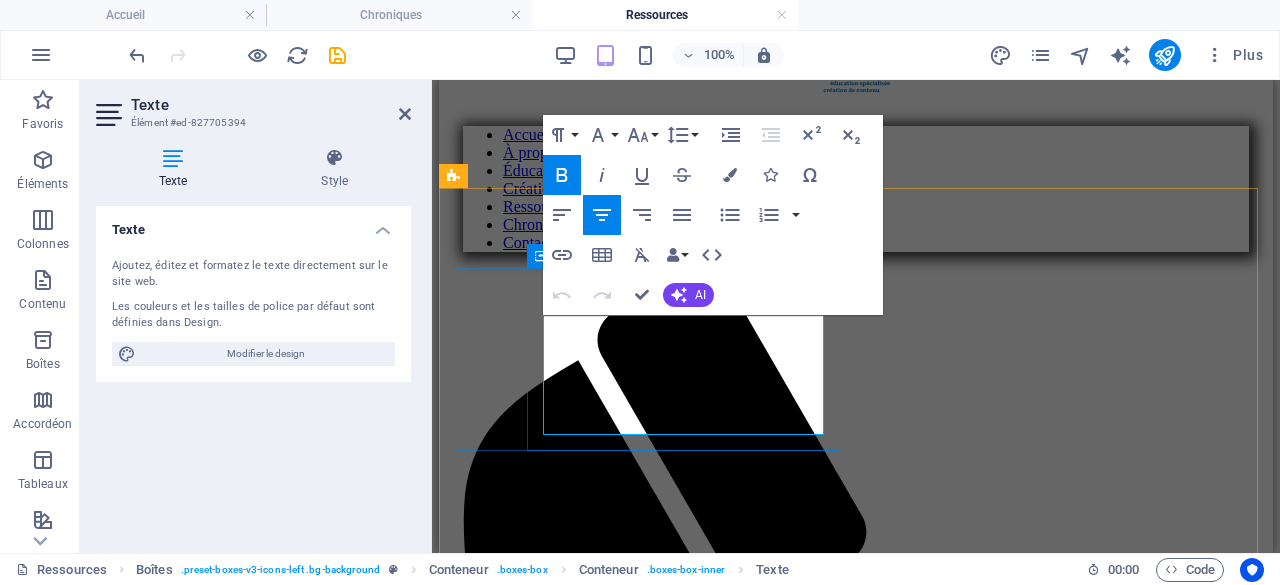 drag, startPoint x: 739, startPoint y: 429, endPoint x: 638, endPoint y: 426, distance: 101.04455 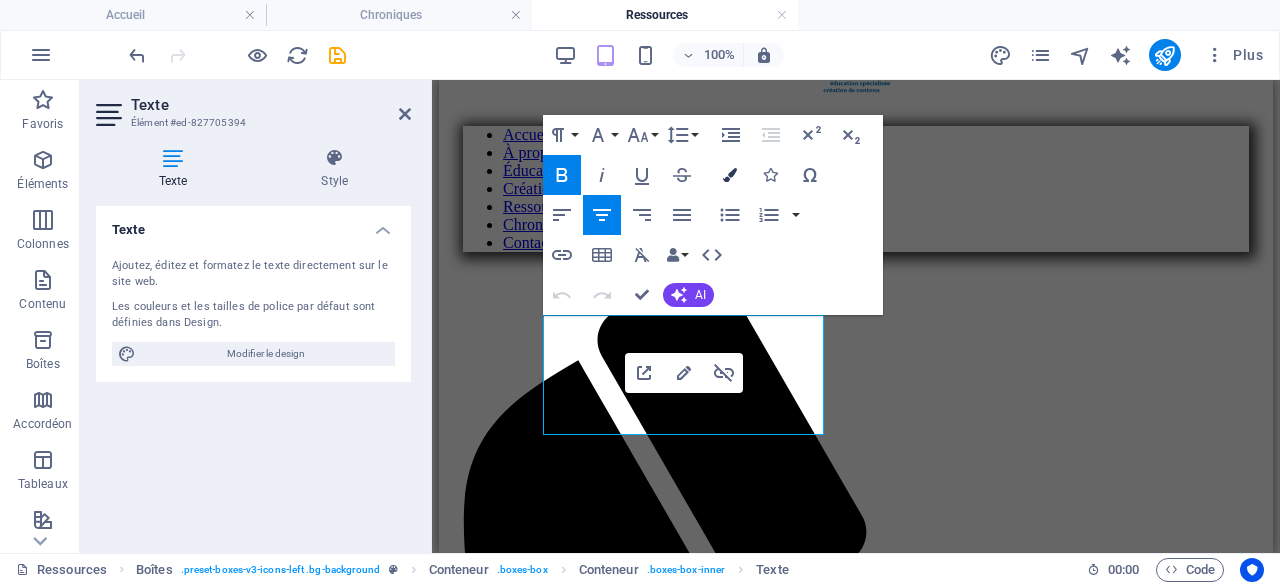 click at bounding box center (730, 175) 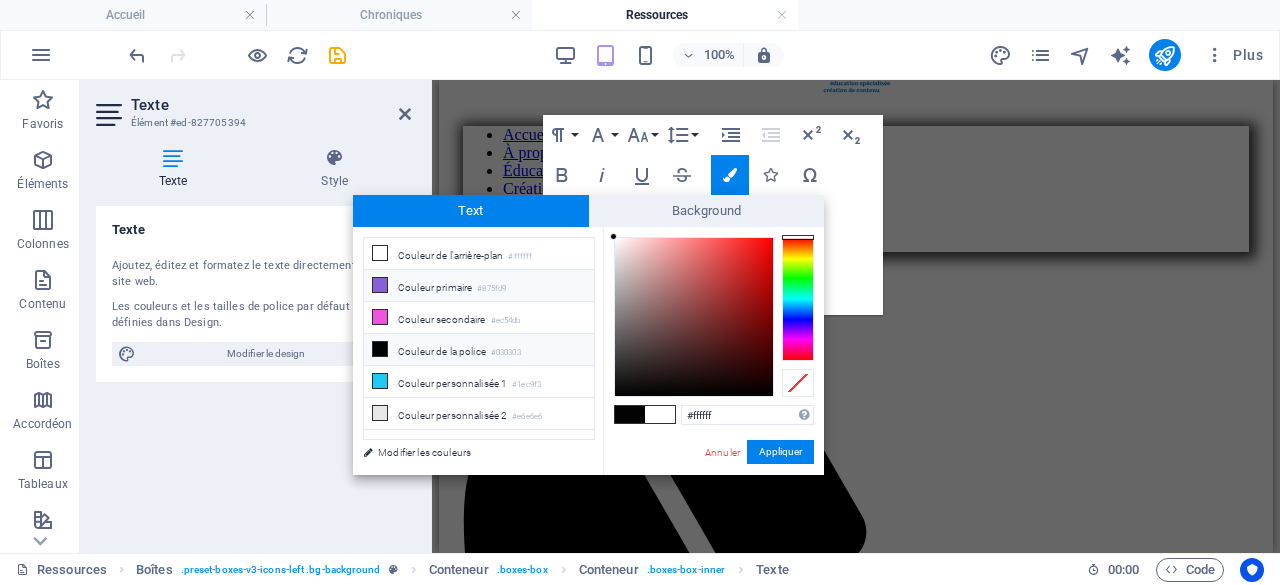 click on "Couleur primaire
#875fd9" at bounding box center (479, 286) 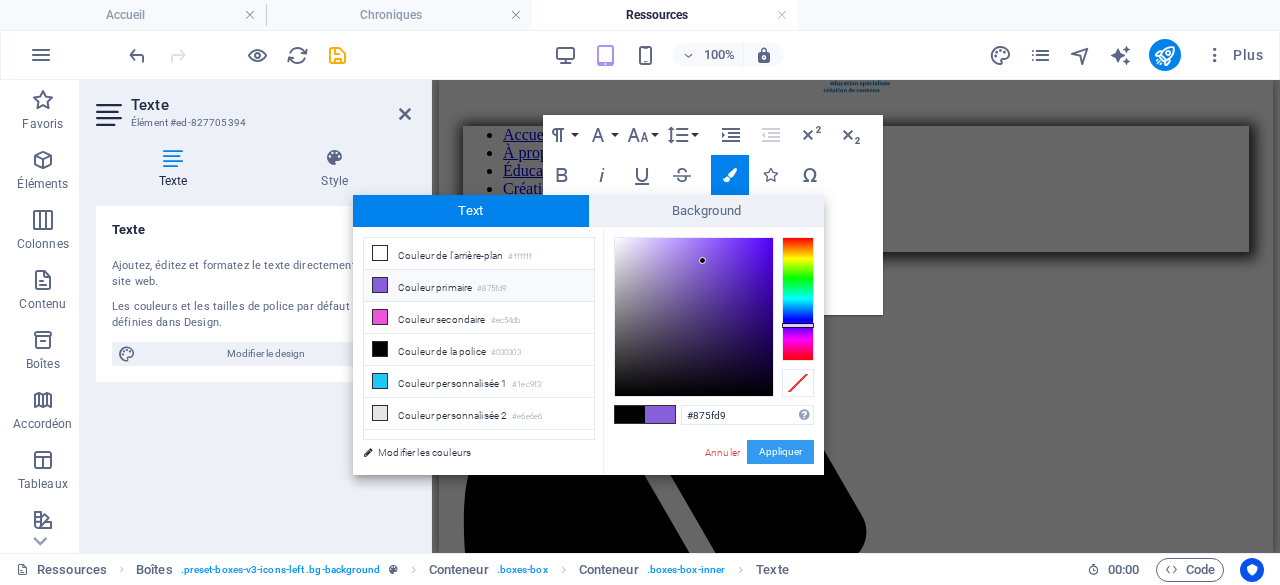 click on "Appliquer" at bounding box center (780, 452) 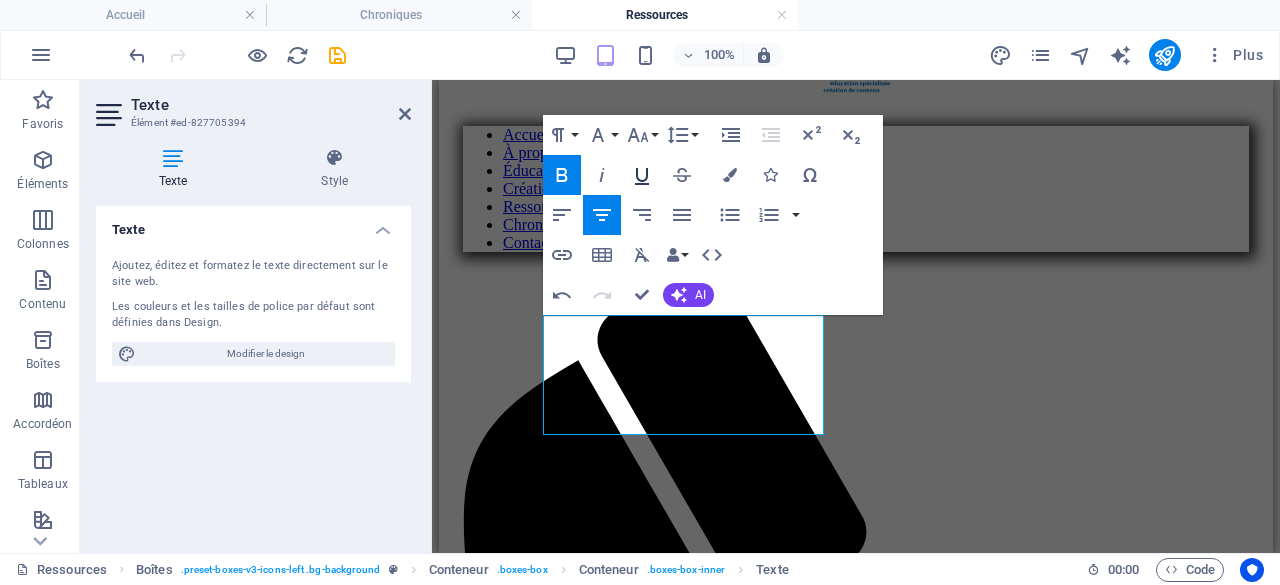 click 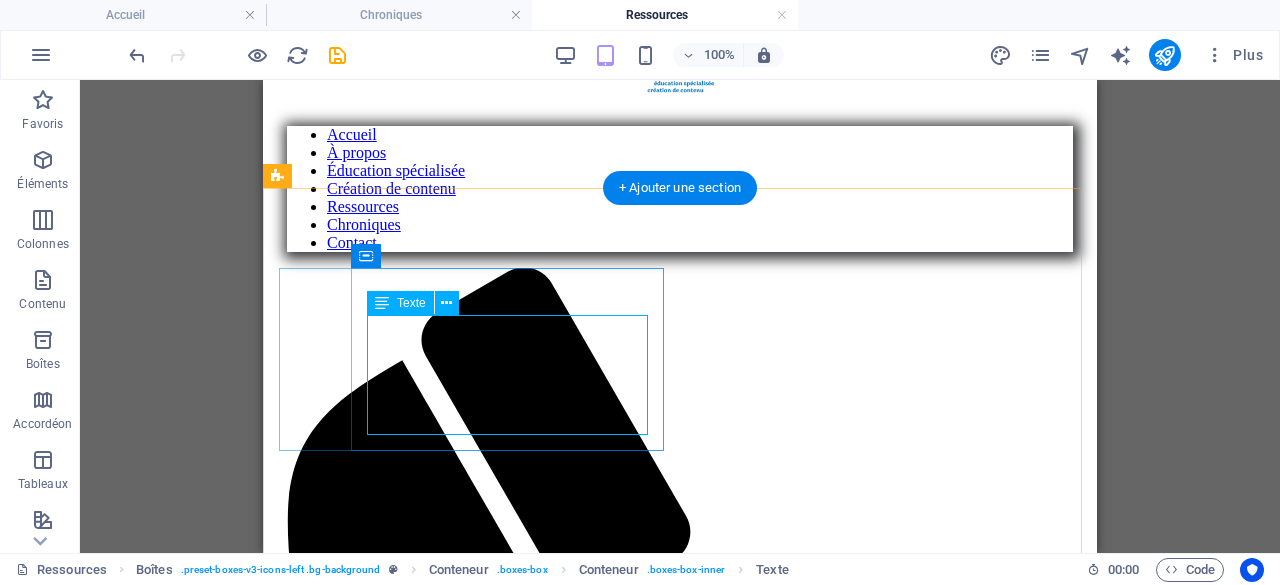 click on "Voici plusieurs ressources, mises à jour à chaque mois, en lien avec l'autisme. Des tonnes de ressources pour toutes les régions du [STATE]. CLIQUEZ ICI" at bounding box center [680, 2461] 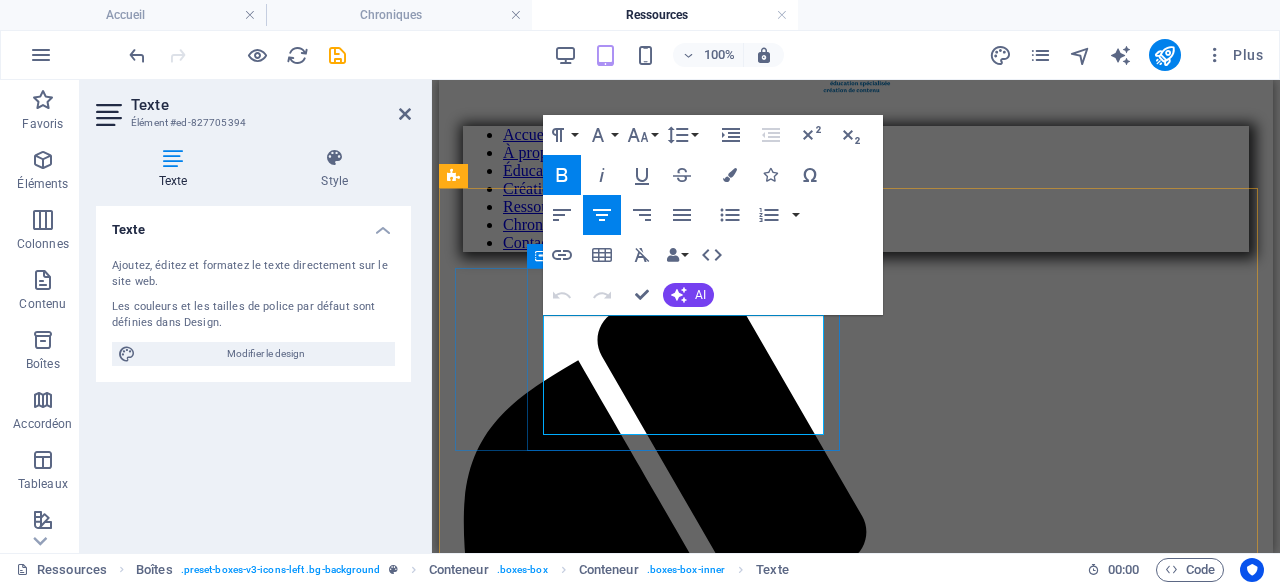 drag, startPoint x: 740, startPoint y: 419, endPoint x: 633, endPoint y: 428, distance: 107.37784 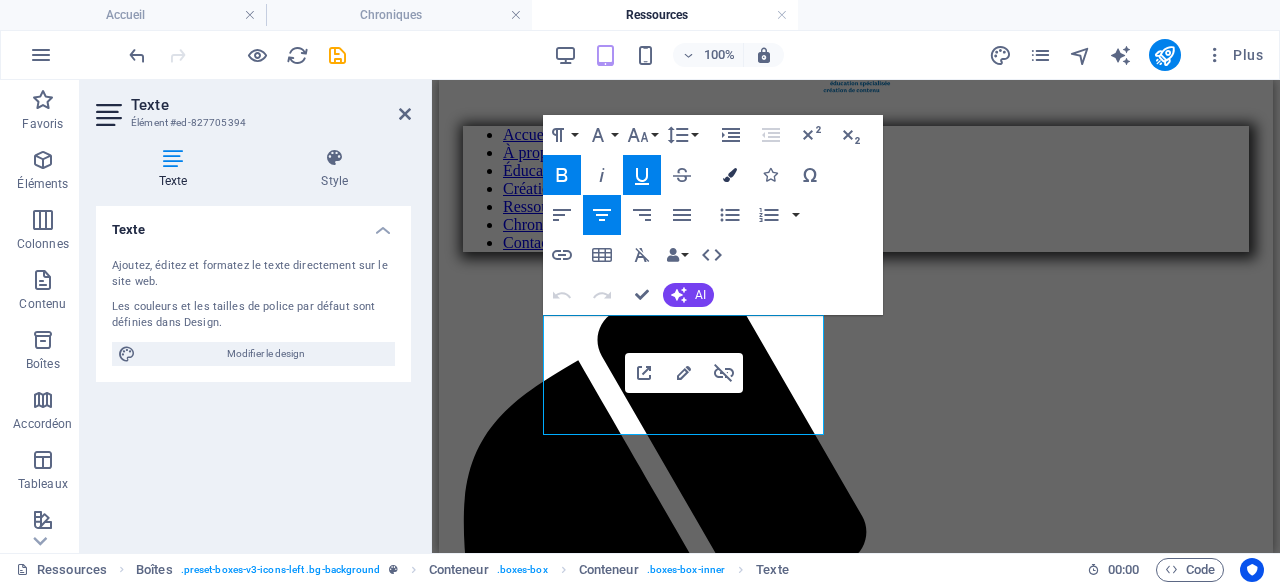 click at bounding box center [730, 175] 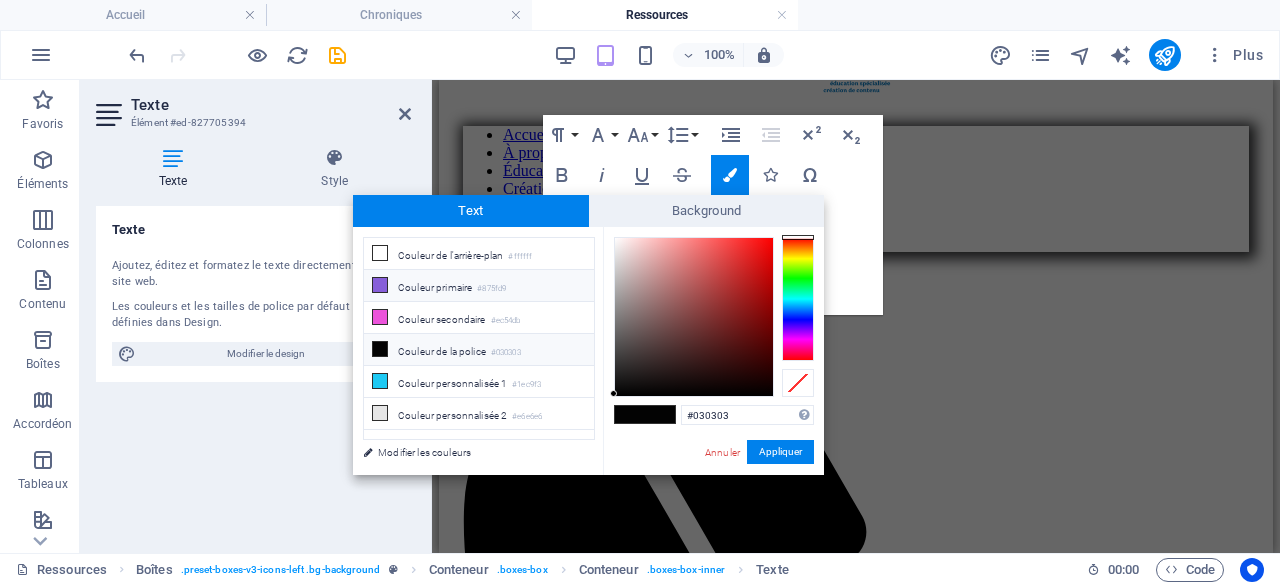 click on "Couleur primaire
#875fd9" at bounding box center (479, 286) 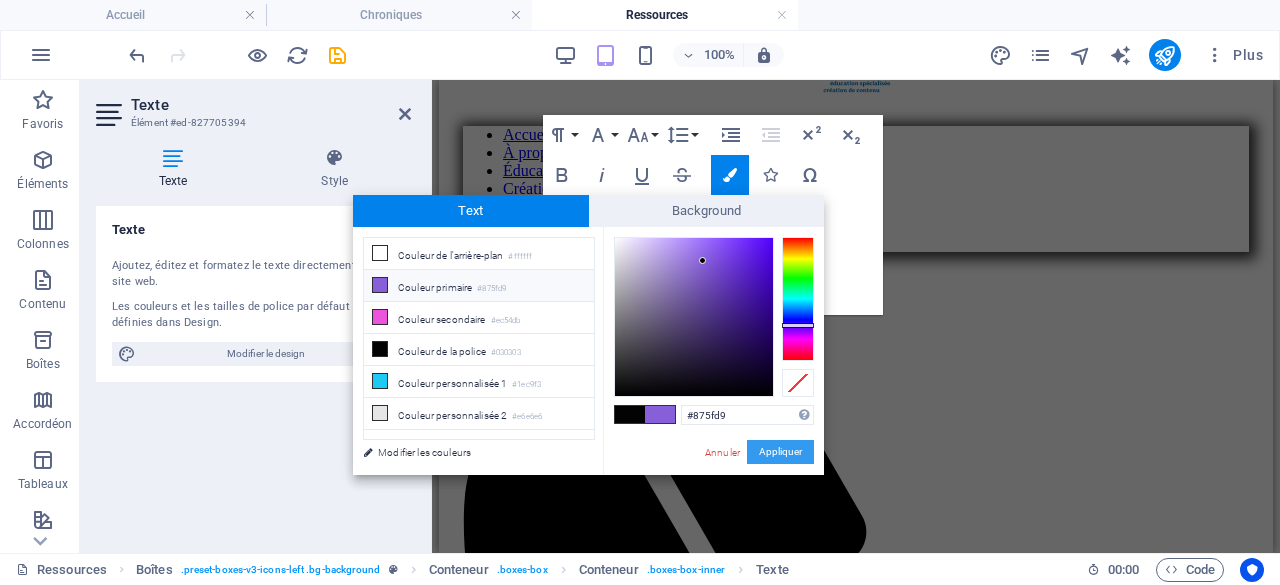 click on "Appliquer" at bounding box center (780, 452) 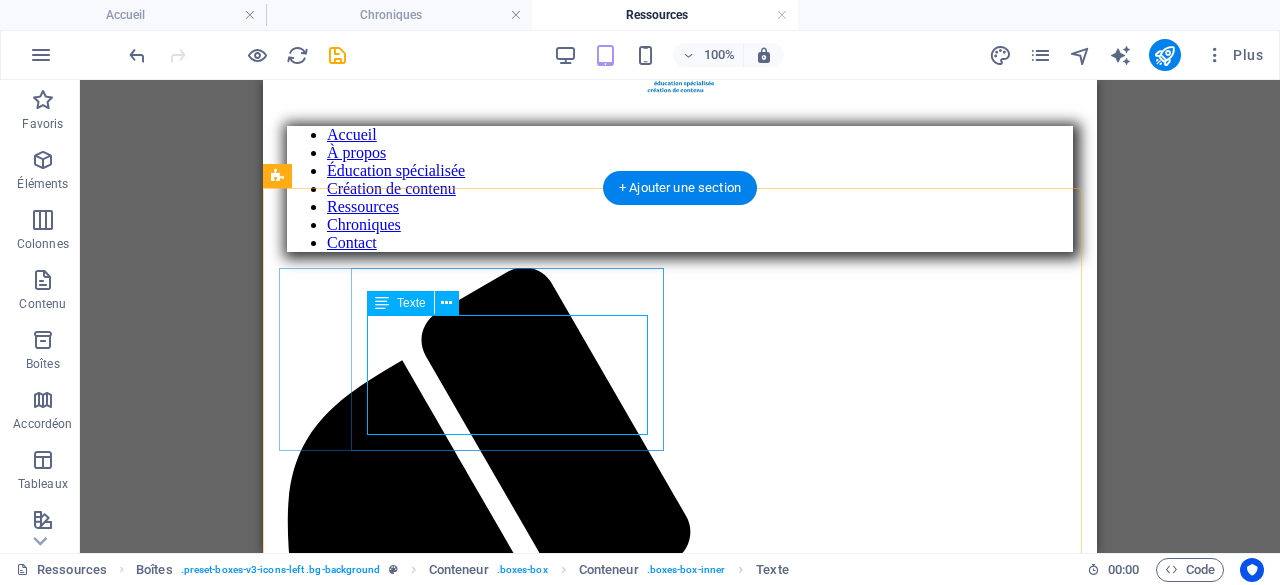 click on "Voici plusieurs ressources, mises à jour à chaque mois, en lien avec l'autisme. Des tonnes de ressources pour toutes les régions du [STATE]. CLIQUEZ ICI" at bounding box center [680, 2461] 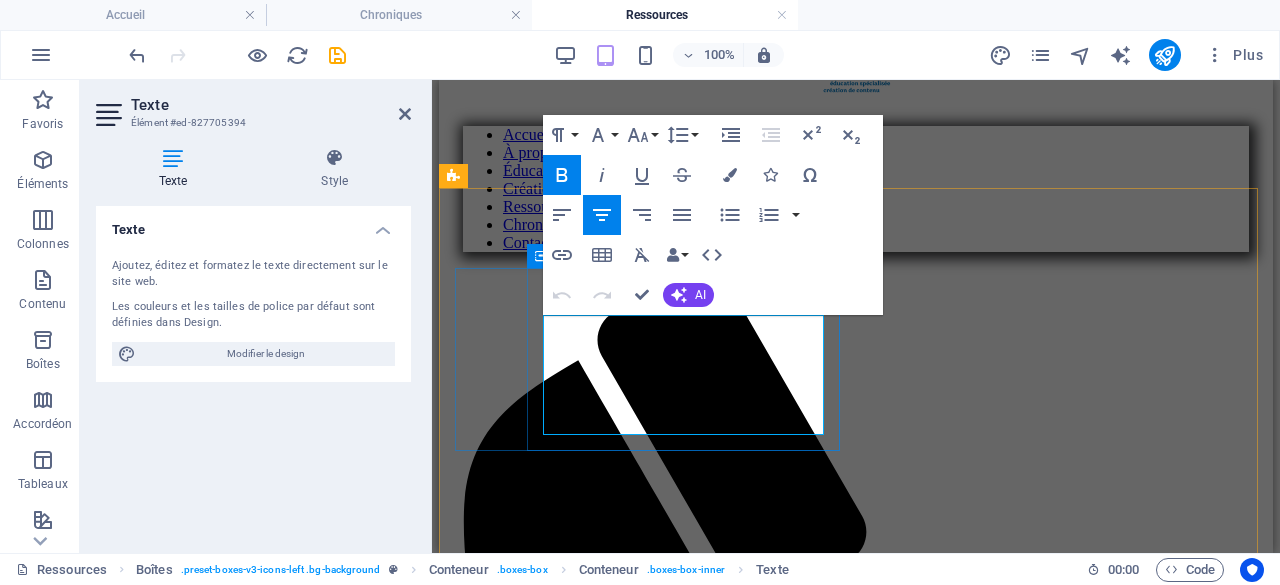 drag, startPoint x: 745, startPoint y: 427, endPoint x: 622, endPoint y: 421, distance: 123.146255 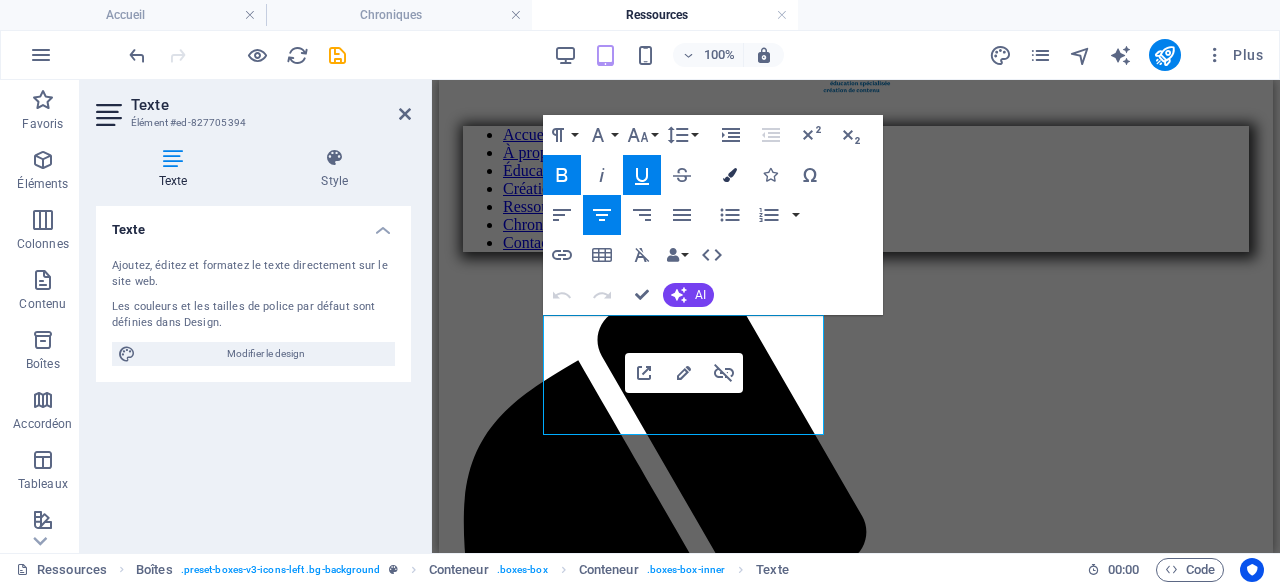 click at bounding box center [730, 175] 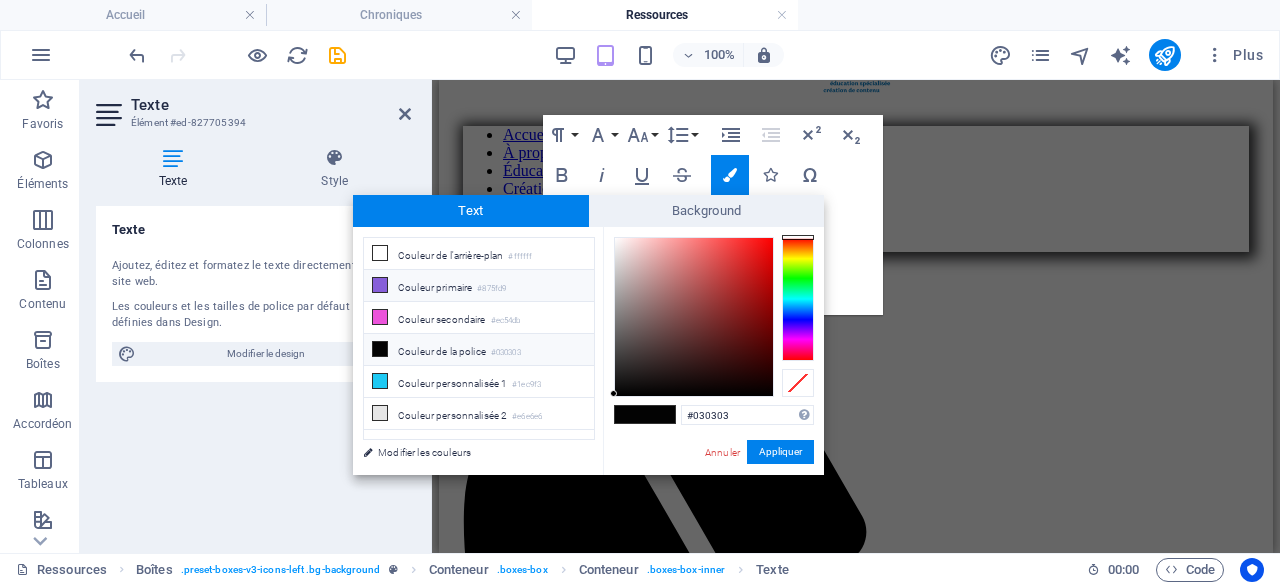 click on "Couleur primaire
#875fd9" at bounding box center (479, 286) 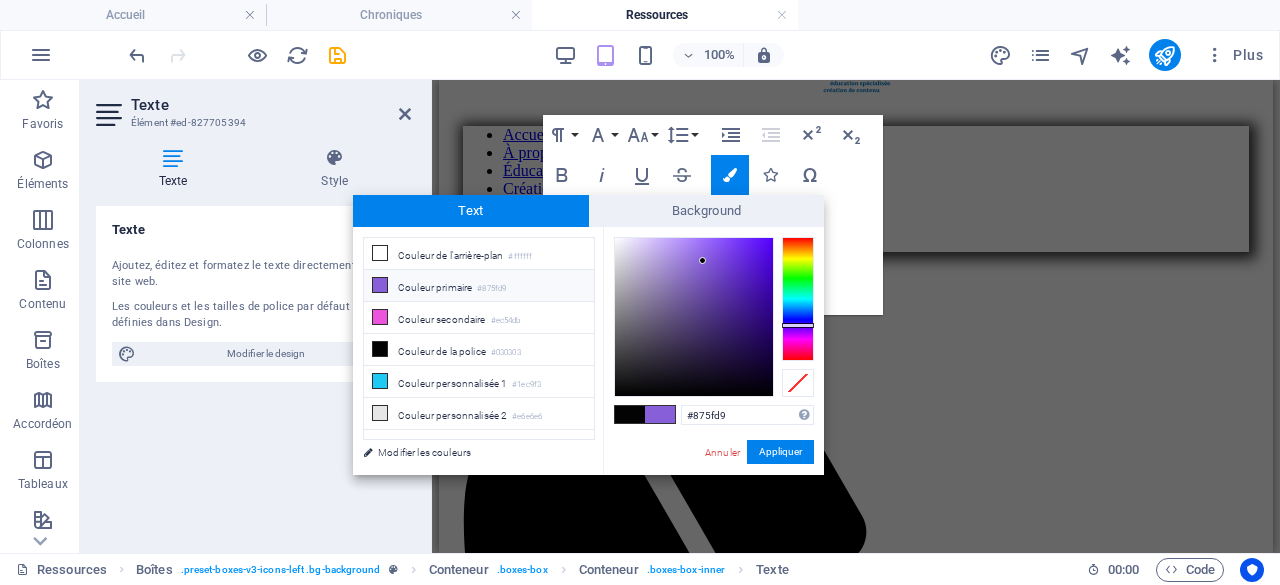 click on "Couleur primaire
#875fd9" at bounding box center [479, 286] 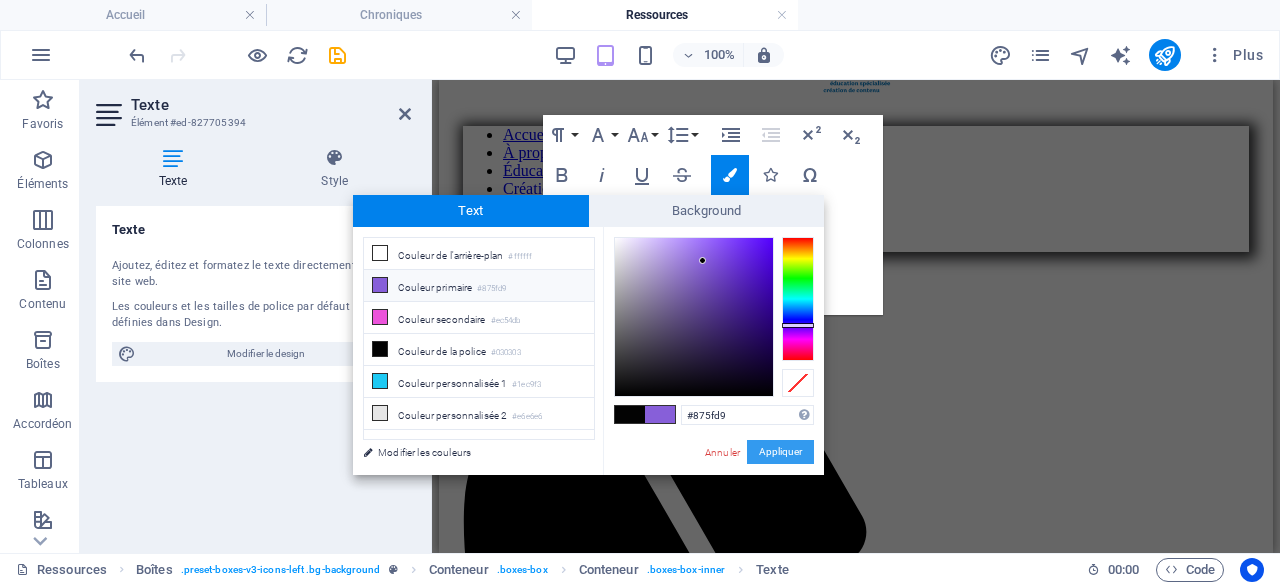 click on "Appliquer" at bounding box center [780, 452] 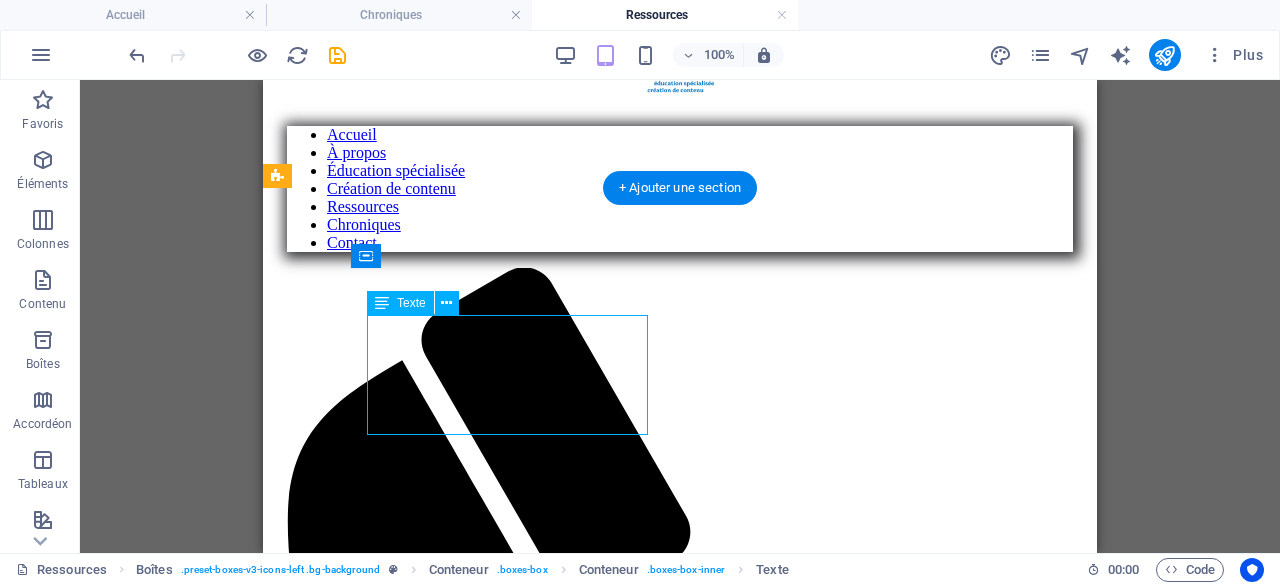 drag, startPoint x: 568, startPoint y: 423, endPoint x: 480, endPoint y: 413, distance: 88.56636 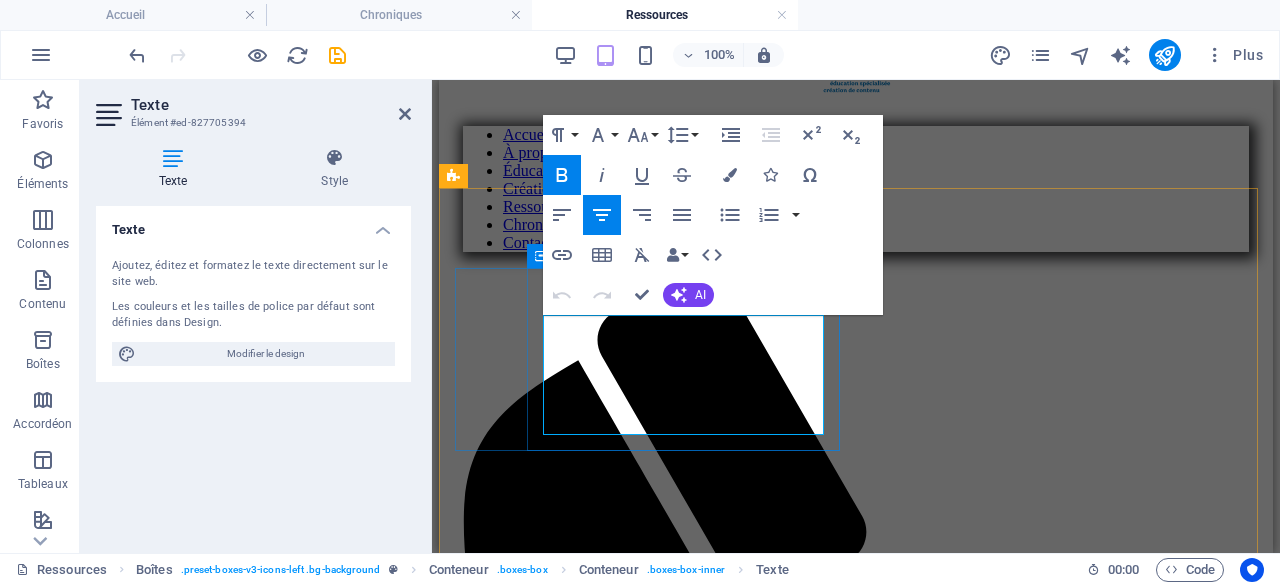 drag, startPoint x: 636, startPoint y: 425, endPoint x: 730, endPoint y: 417, distance: 94.33981 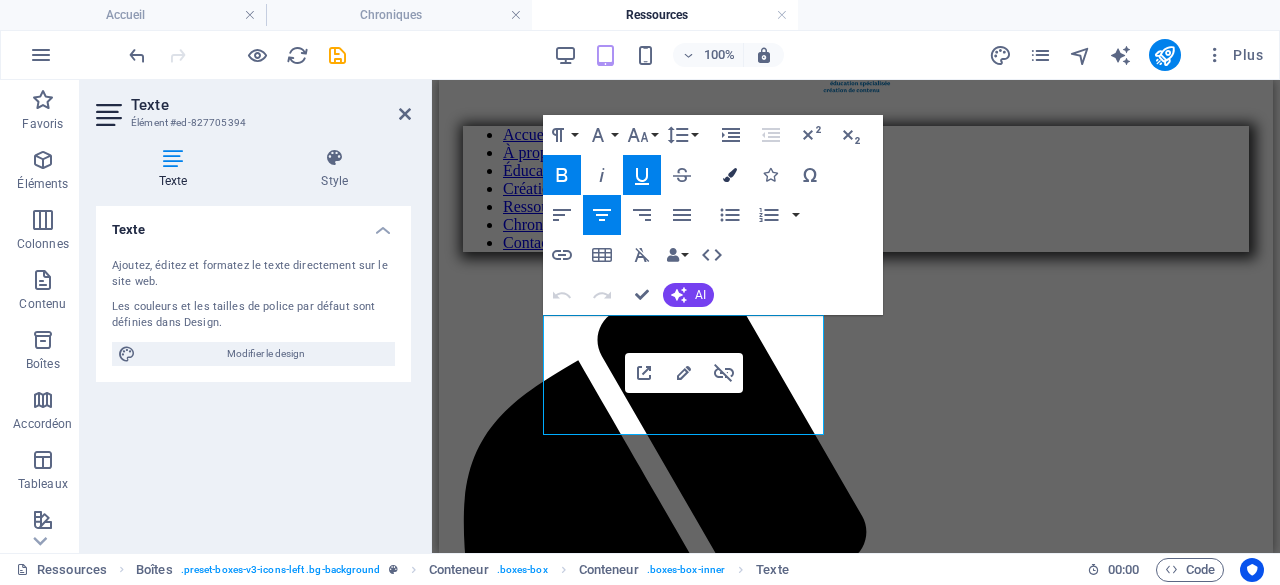 click at bounding box center (730, 175) 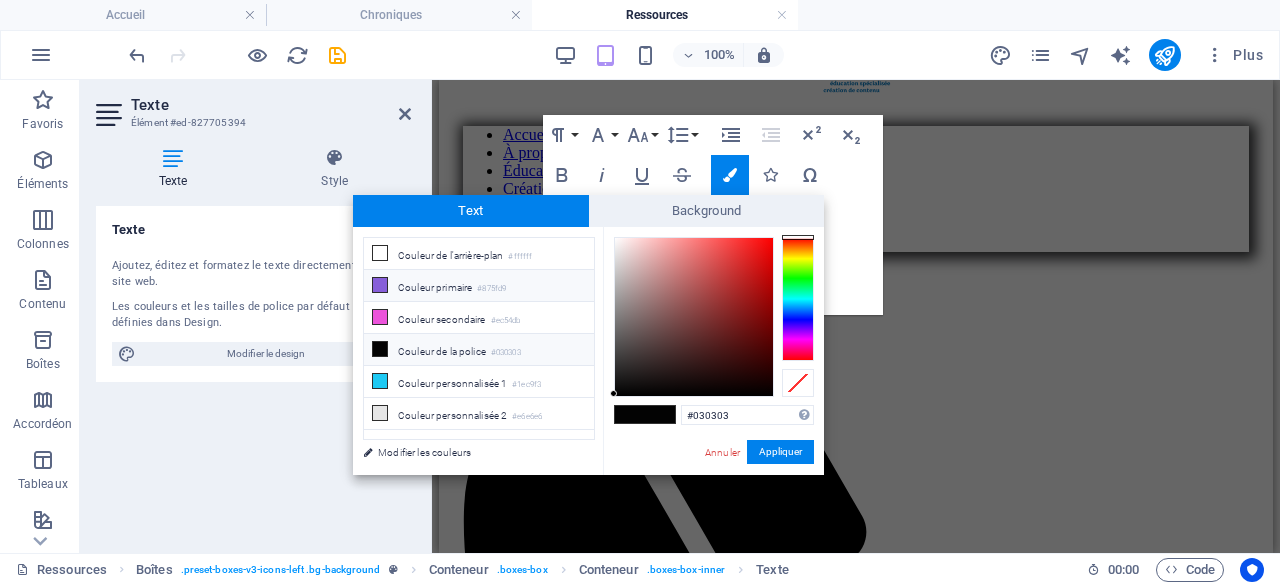 click on "Couleur primaire
#875fd9" at bounding box center [479, 286] 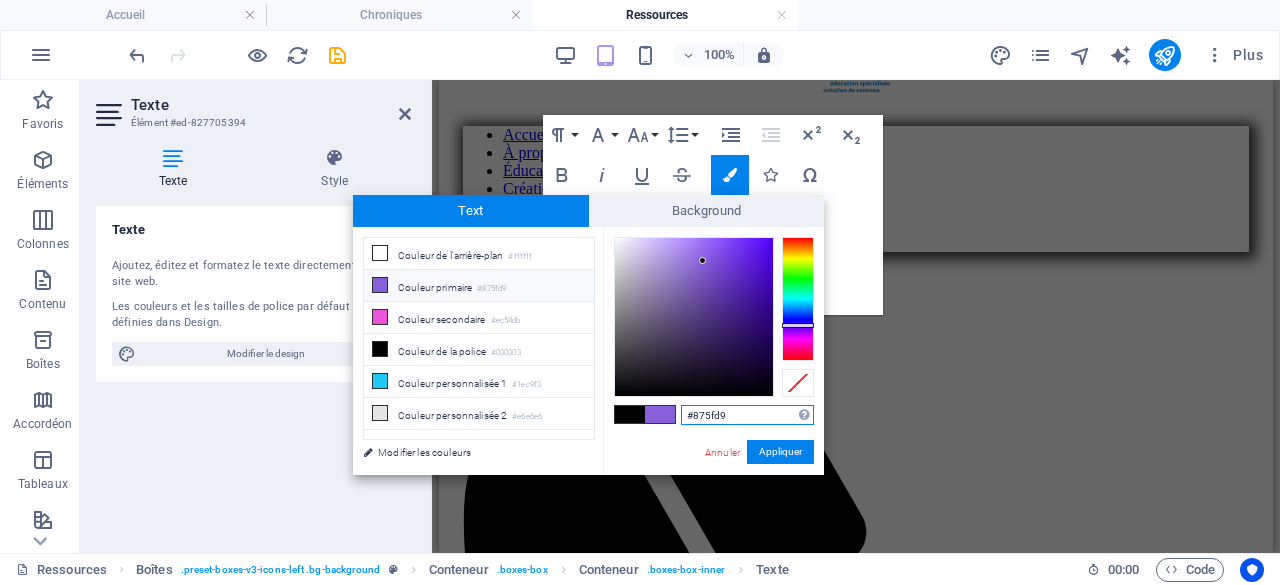 drag, startPoint x: 742, startPoint y: 420, endPoint x: 682, endPoint y: 411, distance: 60.671246 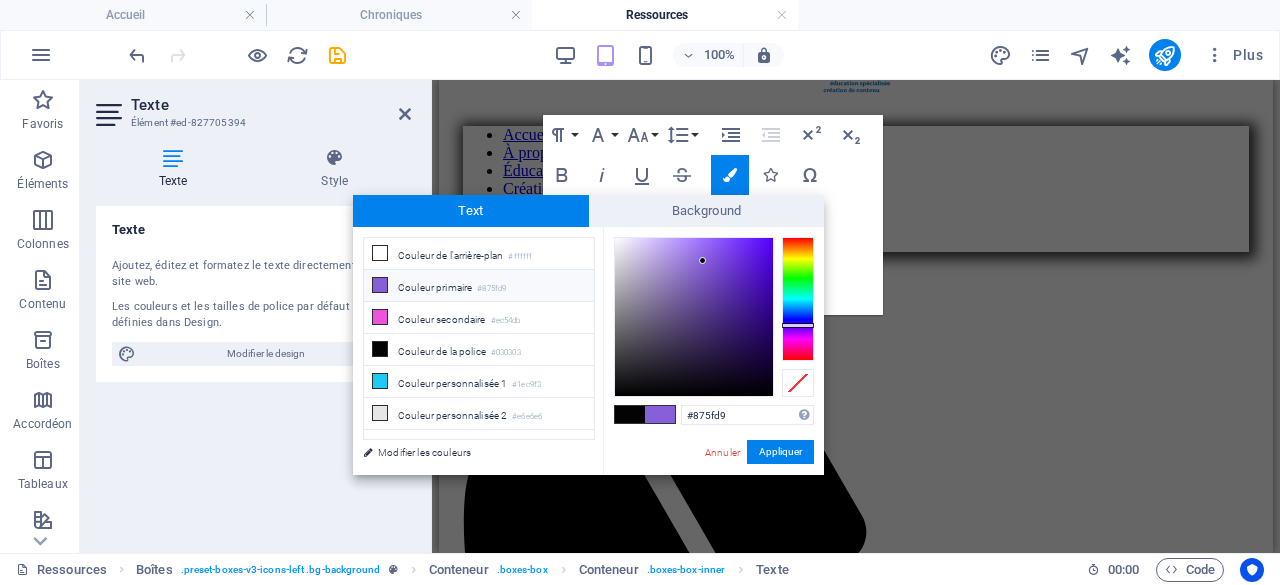 click at bounding box center [630, 414] 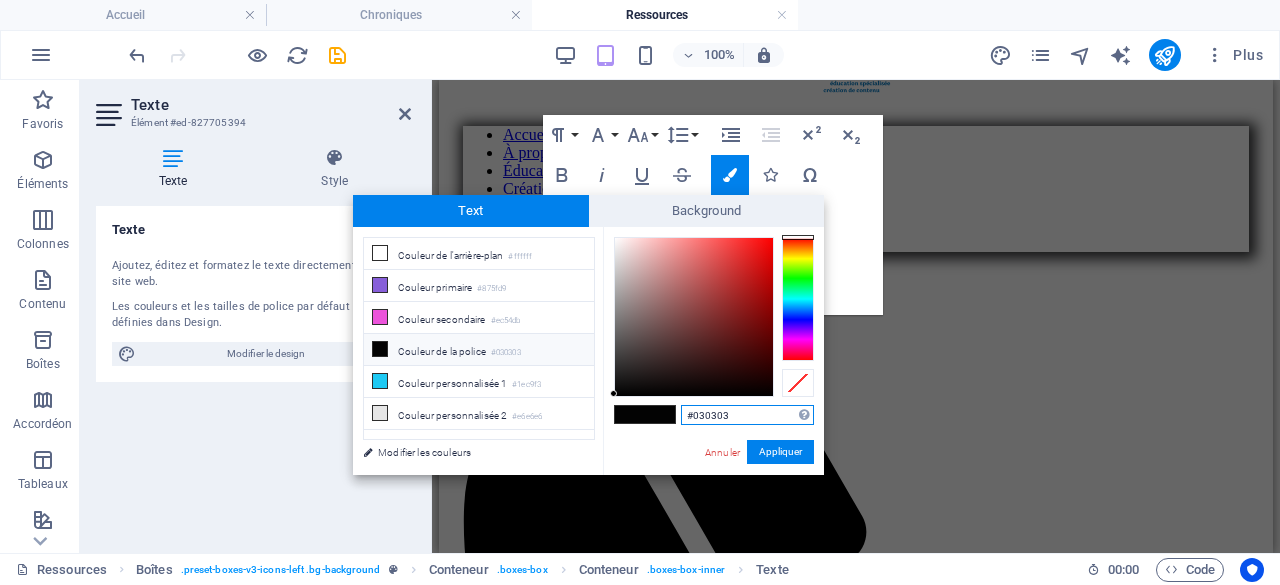 click on "#030303" at bounding box center (747, 415) 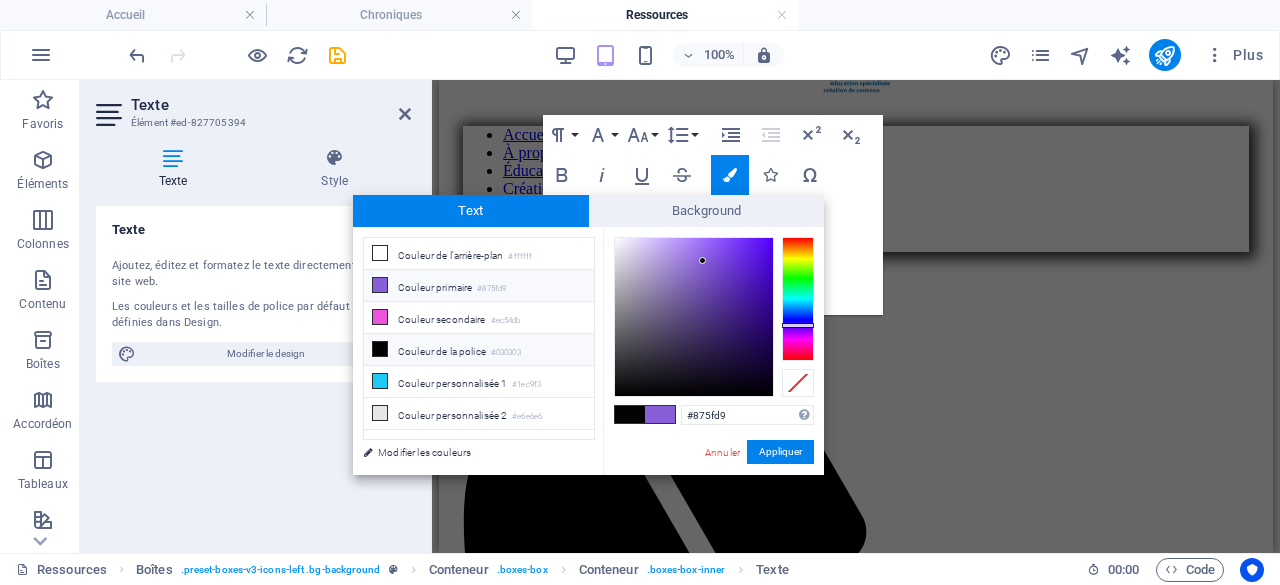 click on "Couleur de la police
#[COLOR]" at bounding box center [479, 350] 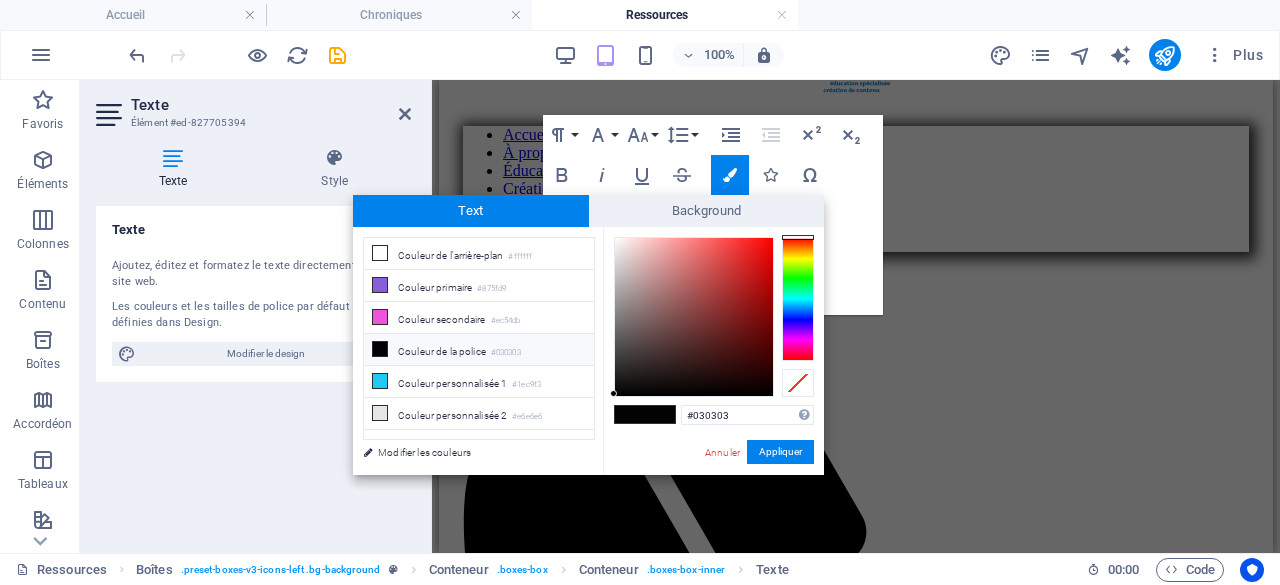 click at bounding box center (380, 349) 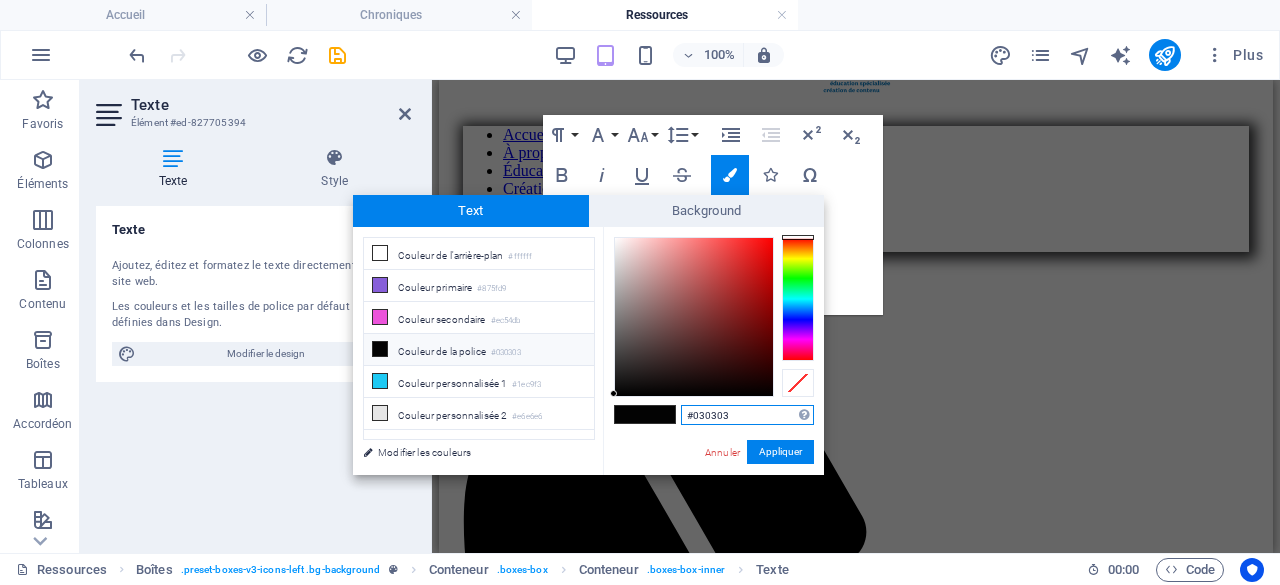 drag, startPoint x: 738, startPoint y: 415, endPoint x: 650, endPoint y: 421, distance: 88.20431 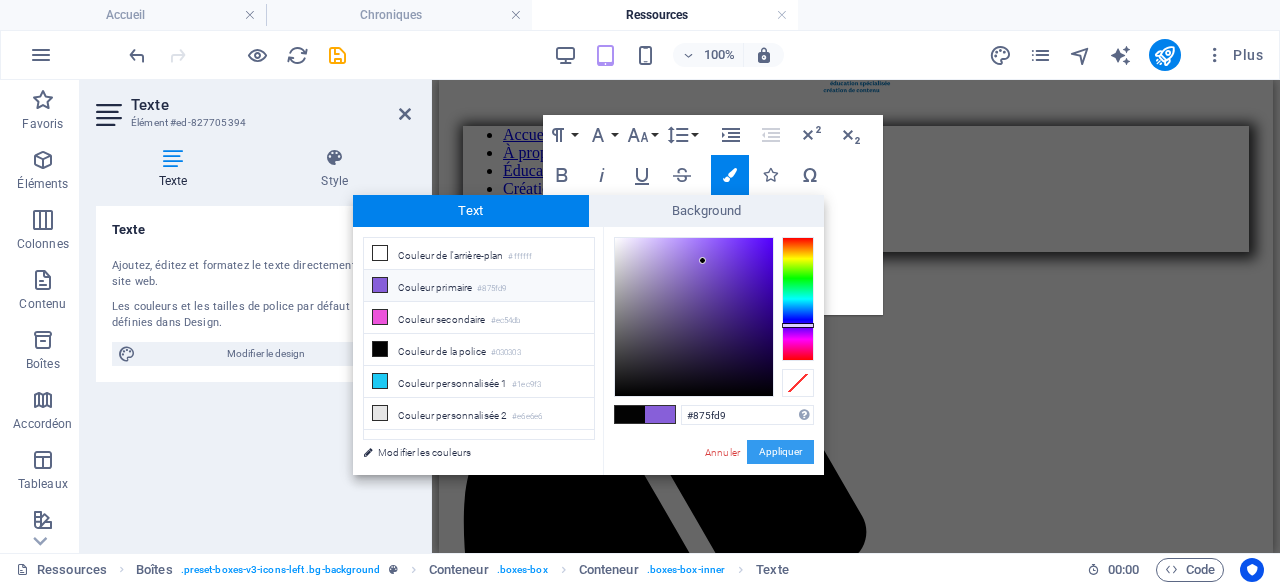 click on "Appliquer" at bounding box center (780, 452) 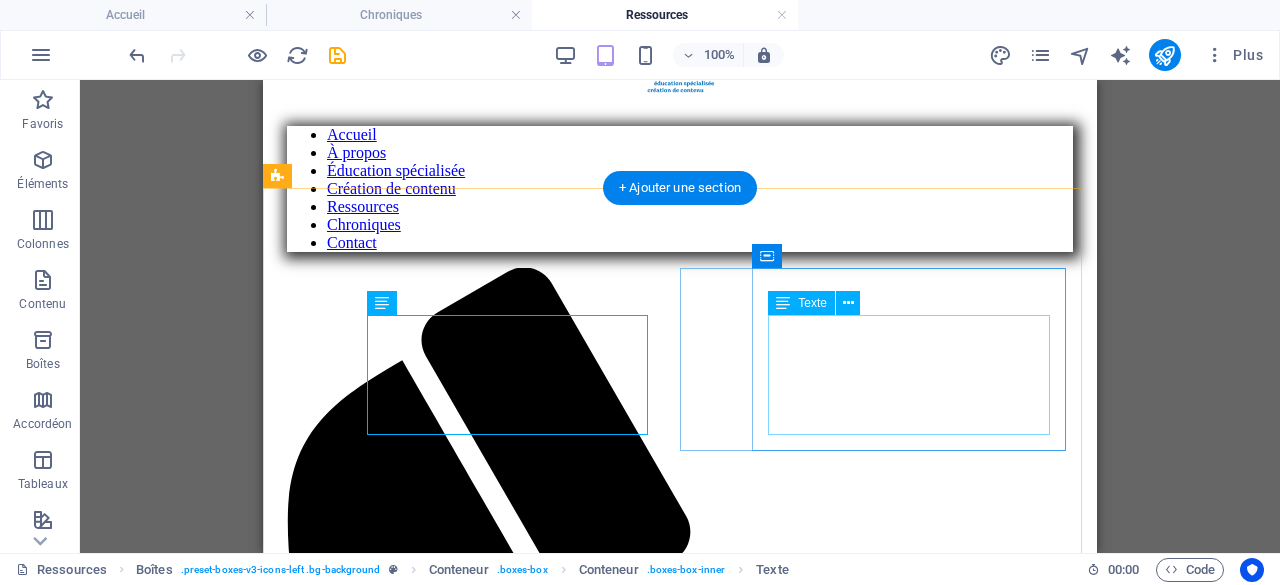 click on "Voici plusieurs ressources, mises à jour à chaque mois afin de vous aider à mieux naviguer au quotidien lorsque vous êtes confrontés à certains enjeux de comportement." at bounding box center (680, 3328) 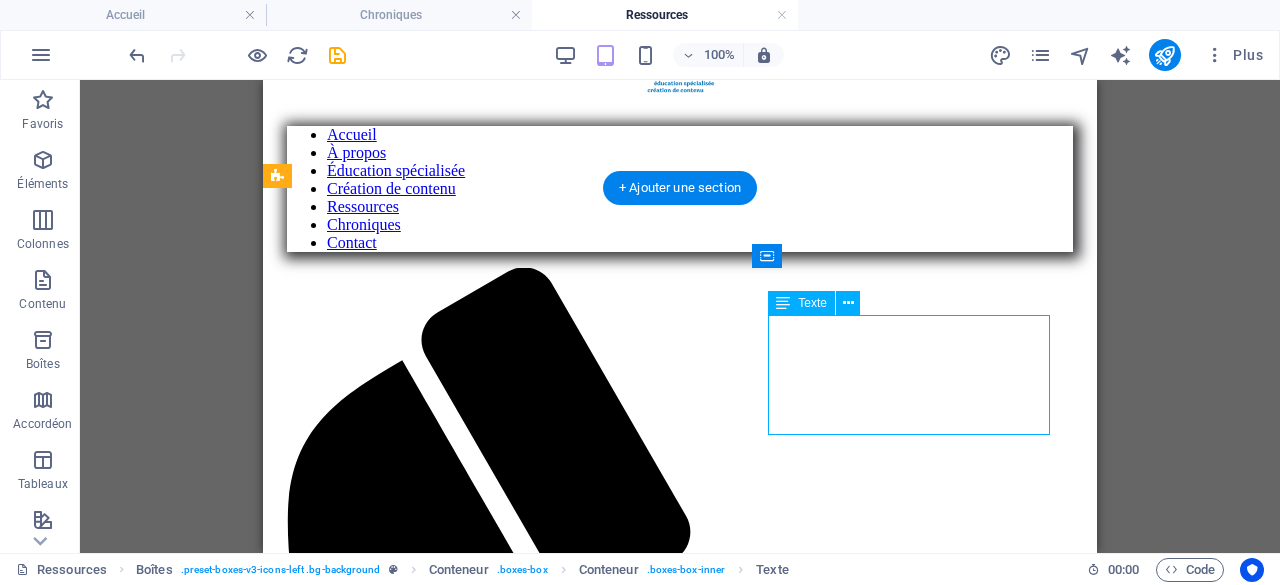 click on "Voici plusieurs ressources, mises à jour à chaque mois afin de vous aider à mieux naviguer au quotidien lorsque vous êtes confrontés à certains enjeux de comportement." at bounding box center [680, 3328] 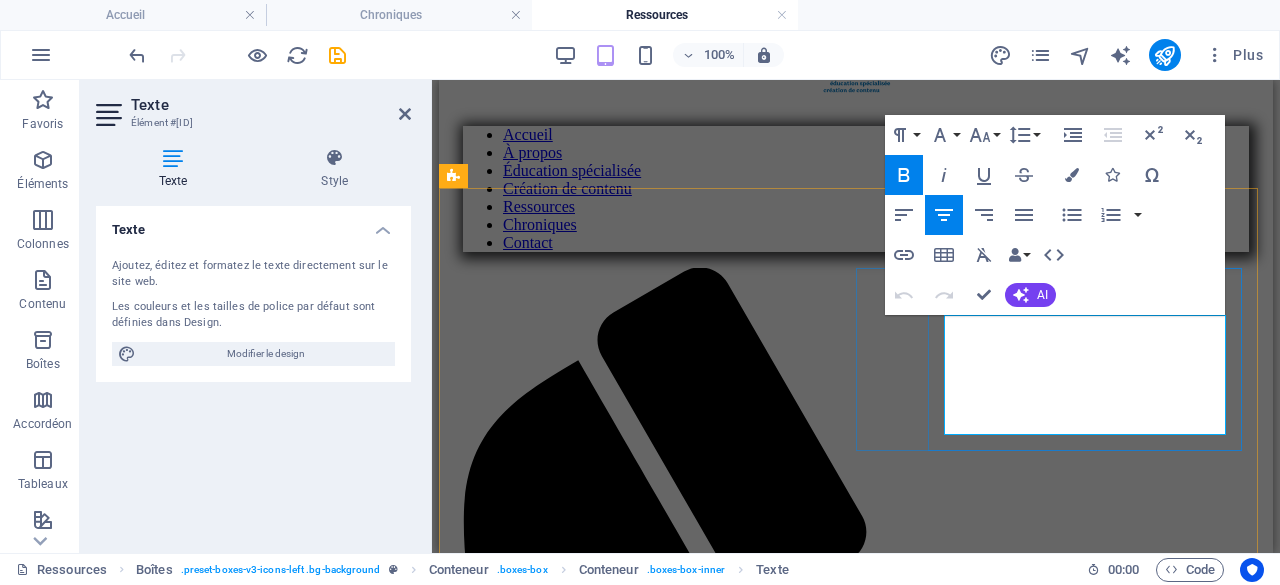 drag, startPoint x: 1070, startPoint y: 351, endPoint x: 1106, endPoint y: 394, distance: 56.0803 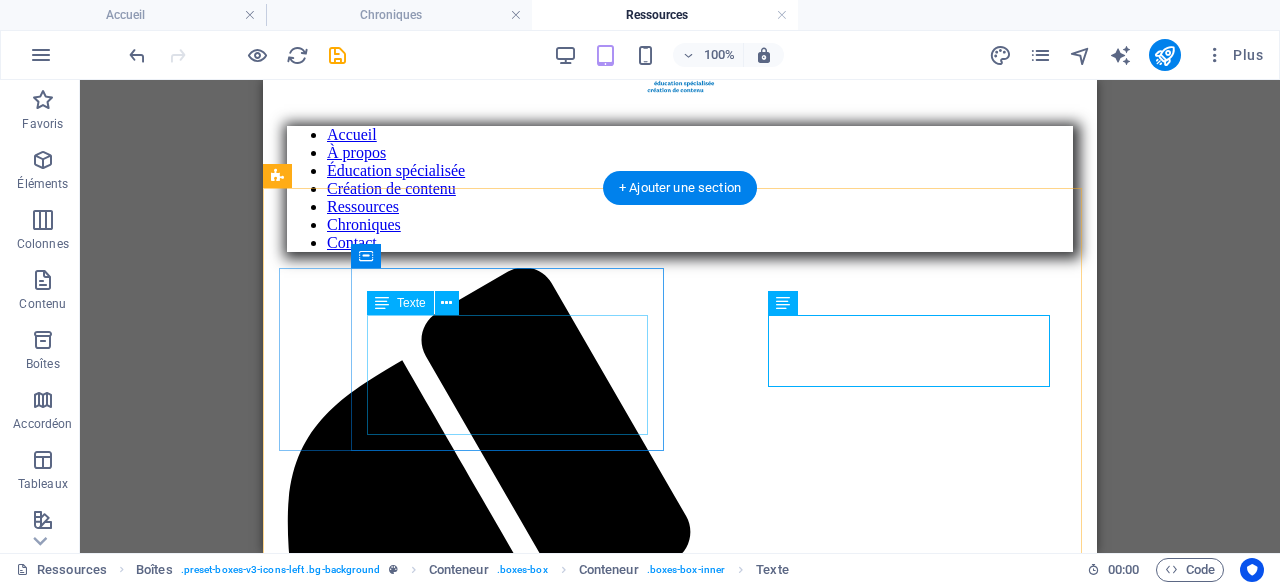 click on "Voici plusieurs ressources, mises à jour à chaque mois, en lien avec l'autisme. Des tonnes de ressources pour toutes les régions du [STATE]. CLIQUEZ ICI" at bounding box center (680, 2461) 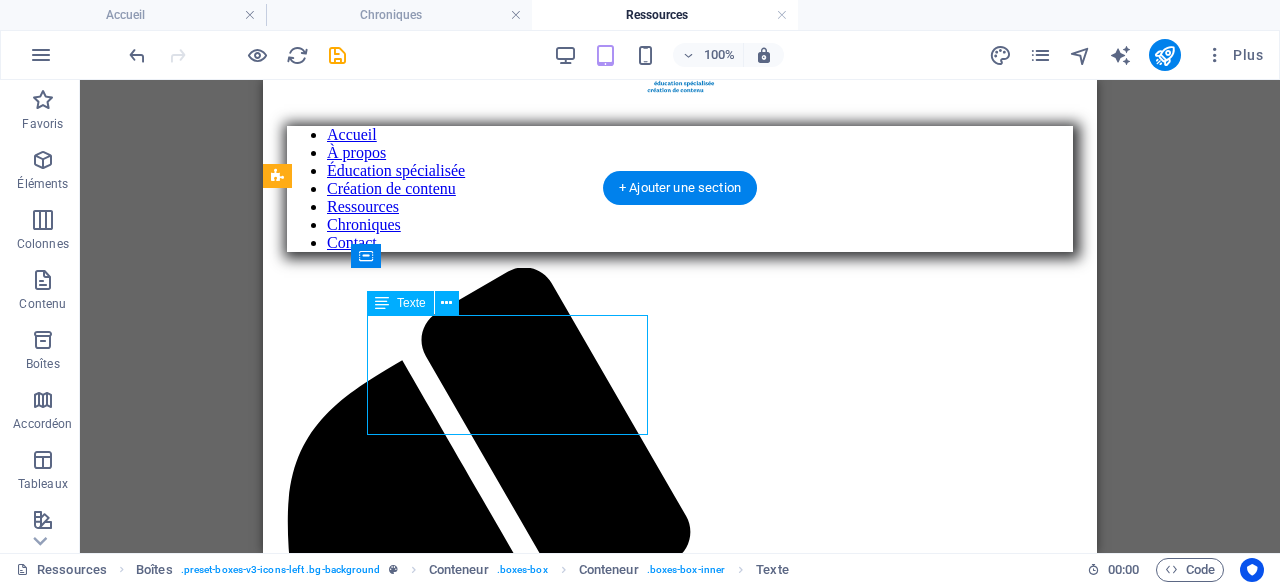 click on "Voici plusieurs ressources, mises à jour à chaque mois, en lien avec l'autisme. Des tonnes de ressources pour toutes les régions du [STATE]. CLIQUEZ ICI" at bounding box center (680, 2461) 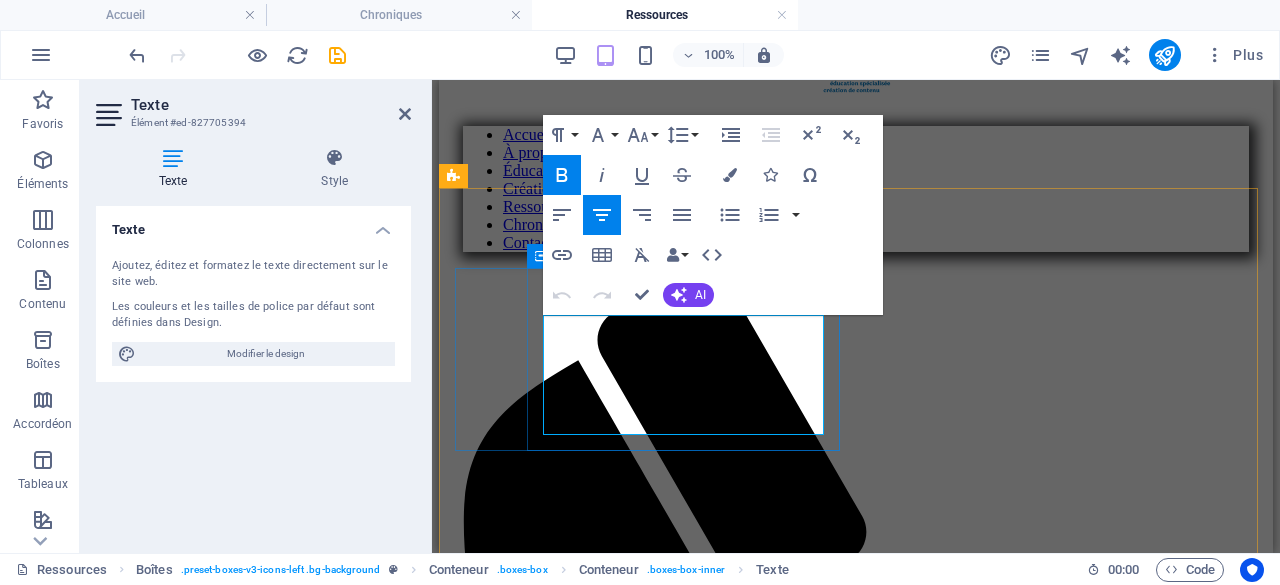 drag, startPoint x: 553, startPoint y: 373, endPoint x: 768, endPoint y: 395, distance: 216.12265 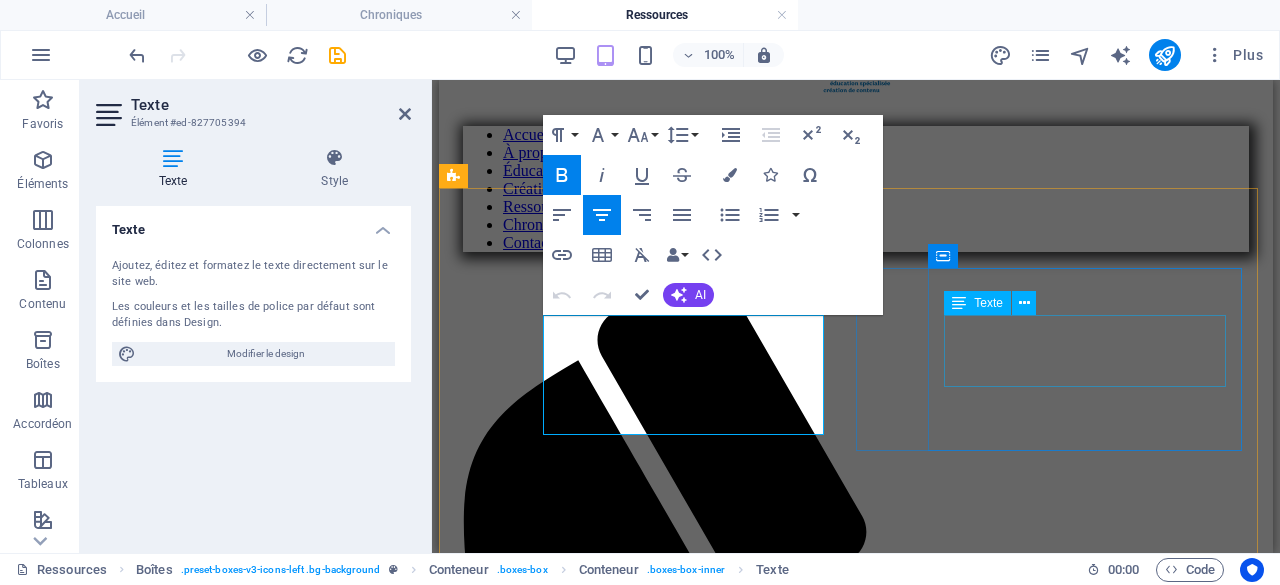 click on "Voici plusieurs ressources, mises à jour à chaque mois en lien avec  certains enjeux de comportement." at bounding box center [856, 3319] 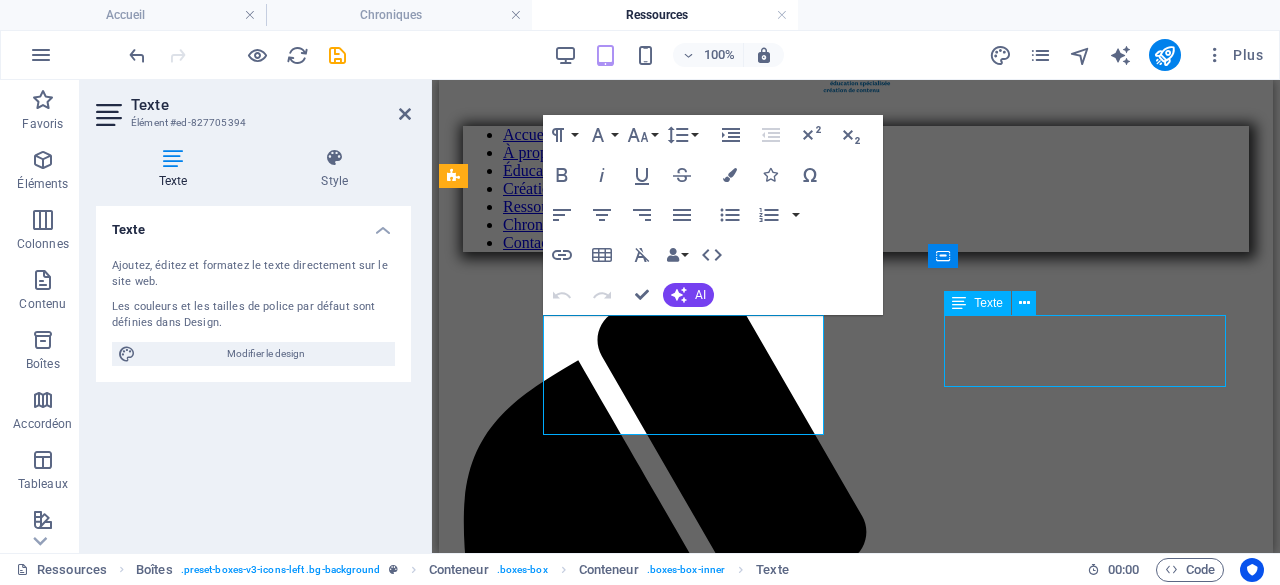 click on "Voici plusieurs ressources, mises à jour à chaque mois en lien avec  certains enjeux de comportement." at bounding box center [856, 3319] 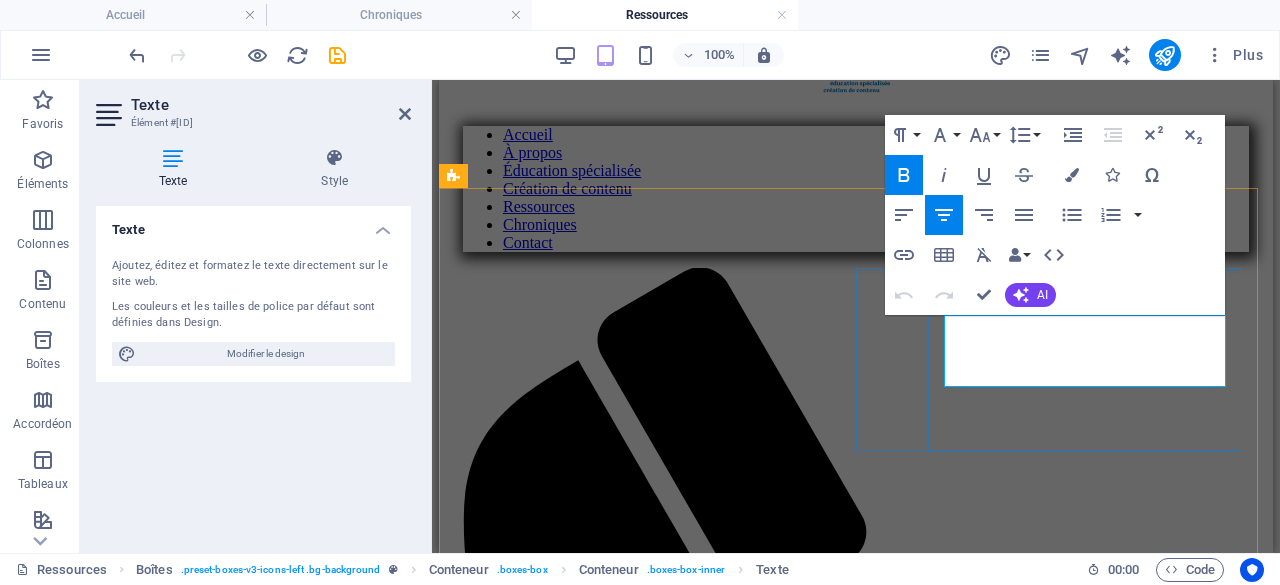 click on "Voici plusieurs ressources, mises à jour à chaque mois en lien avec  certains enjeux de comportement." at bounding box center [856, 3319] 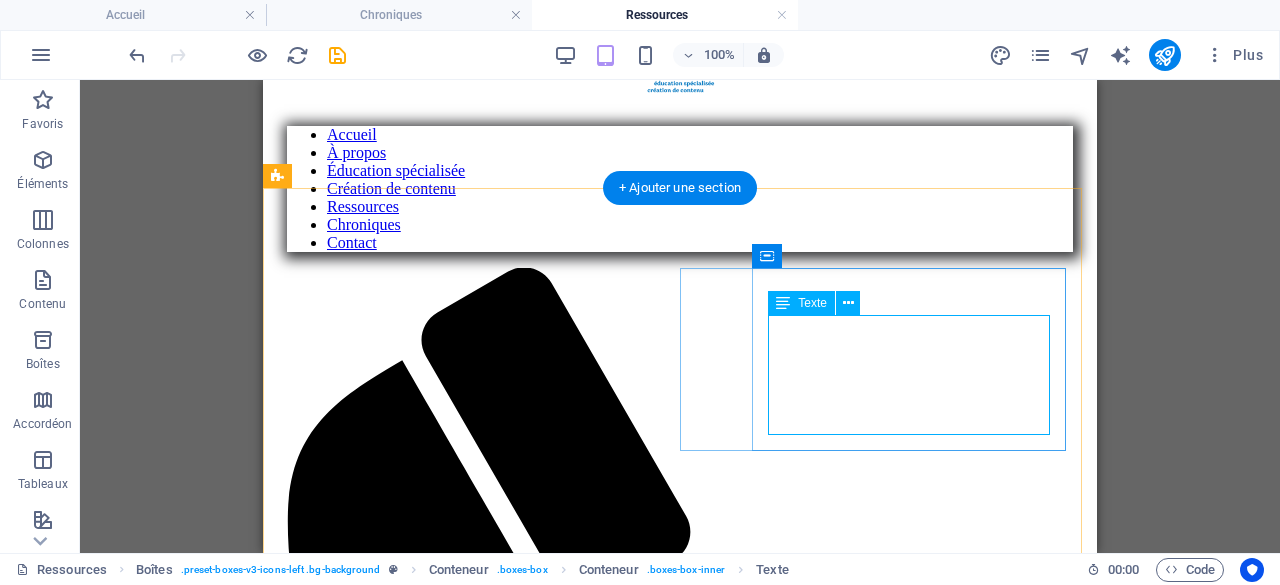 click on "Voici plusieurs ressources, mises à jour à chaque mois en lien avec  certains enjeux de comportement.   Des tonnes de ressources pour toutes les régions du [STATE]." at bounding box center (680, 3328) 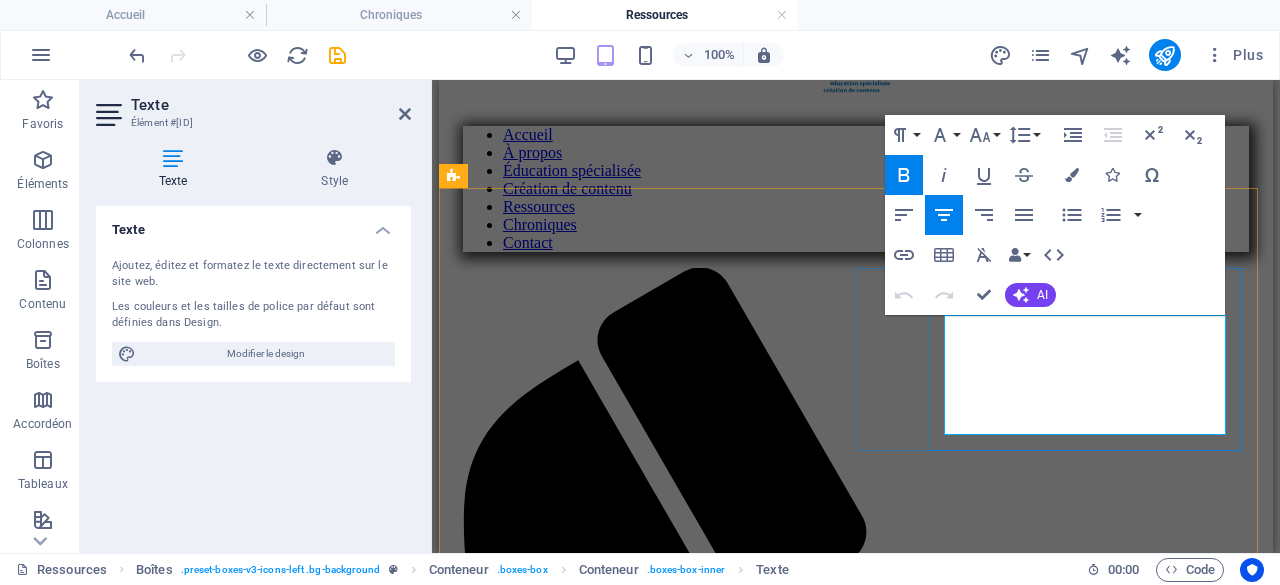 click on "Voici plusieurs ressources, mises à jour à chaque mois en lien avec  certains enjeux de comportement." at bounding box center (791, 3318) 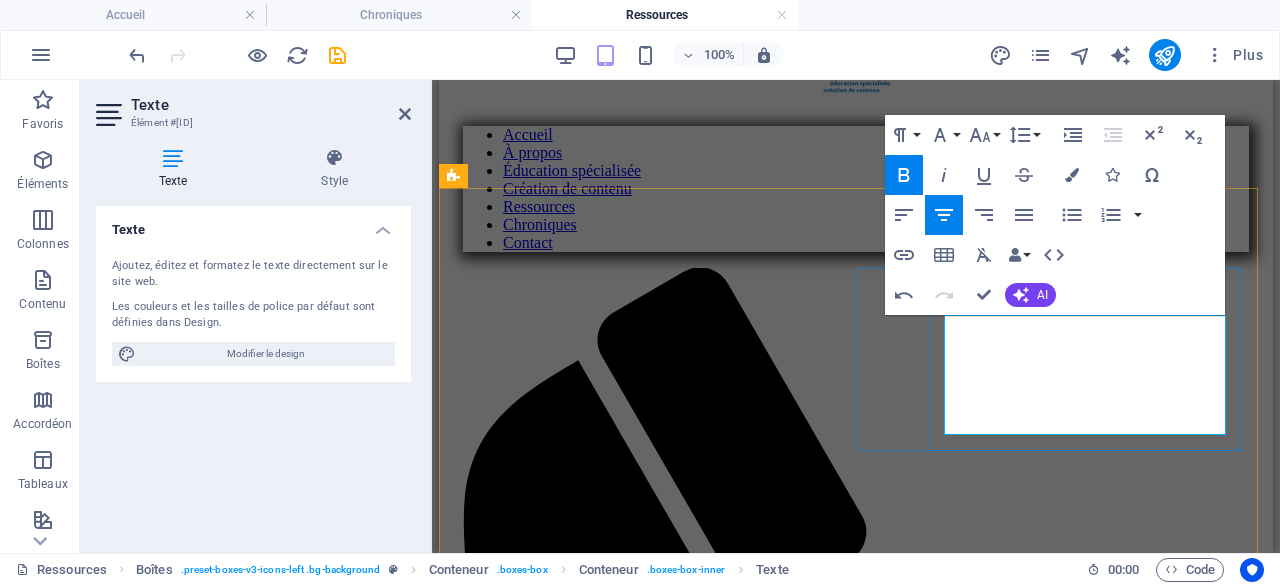 drag, startPoint x: 1004, startPoint y: 372, endPoint x: 1129, endPoint y: 367, distance: 125.09996 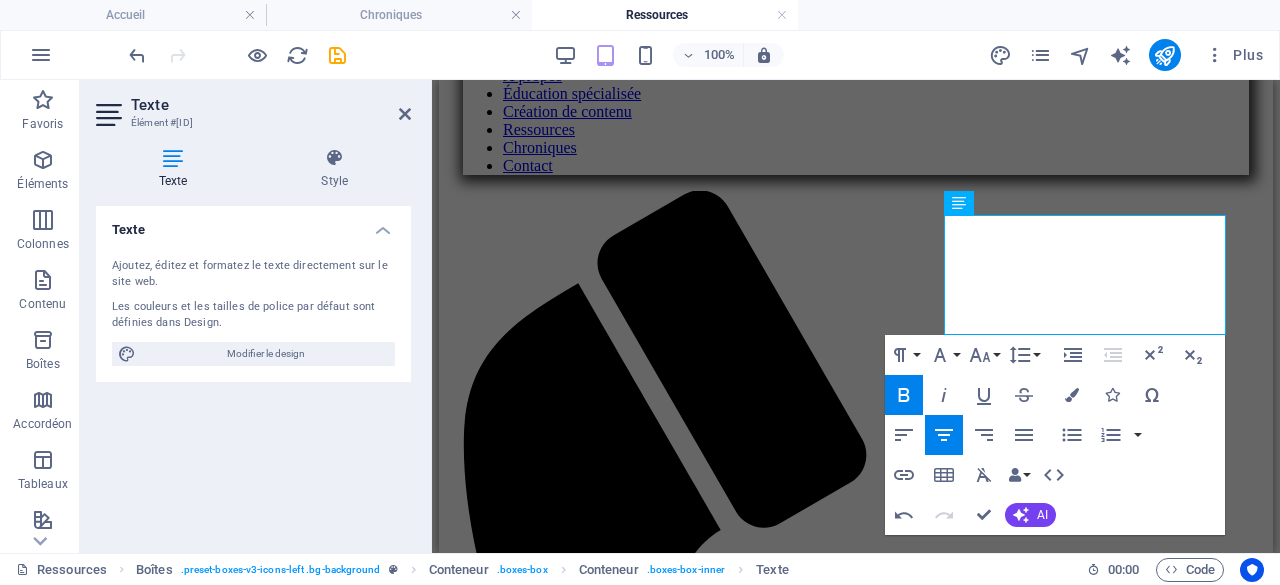 scroll, scrollTop: 699, scrollLeft: 0, axis: vertical 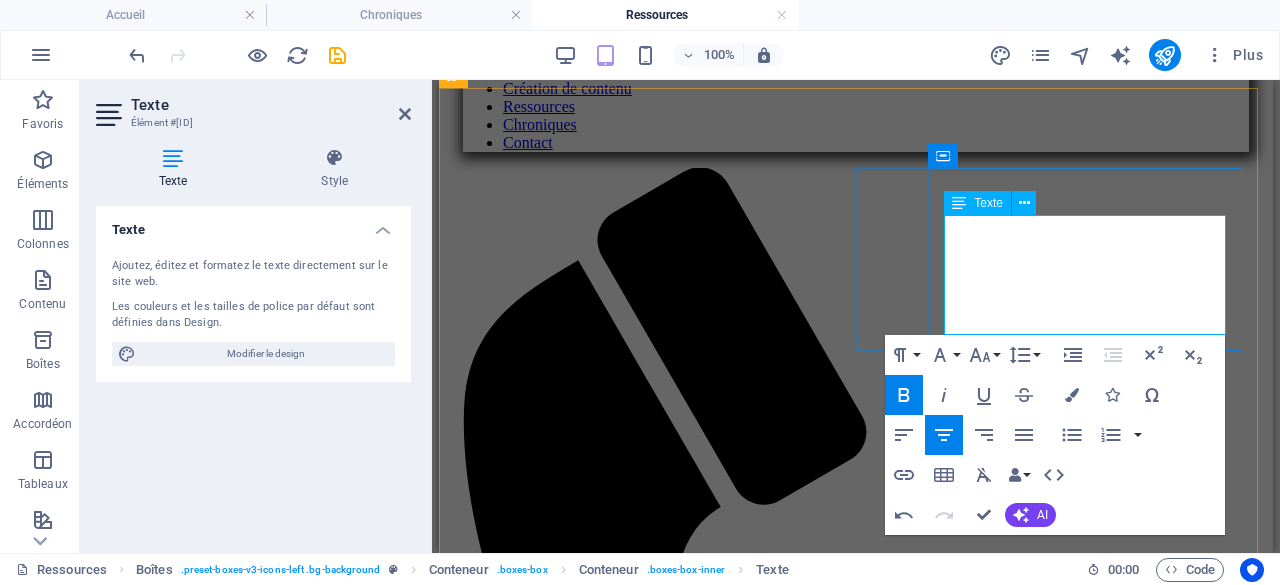 drag, startPoint x: 1143, startPoint y: 275, endPoint x: 1158, endPoint y: 323, distance: 50.289165 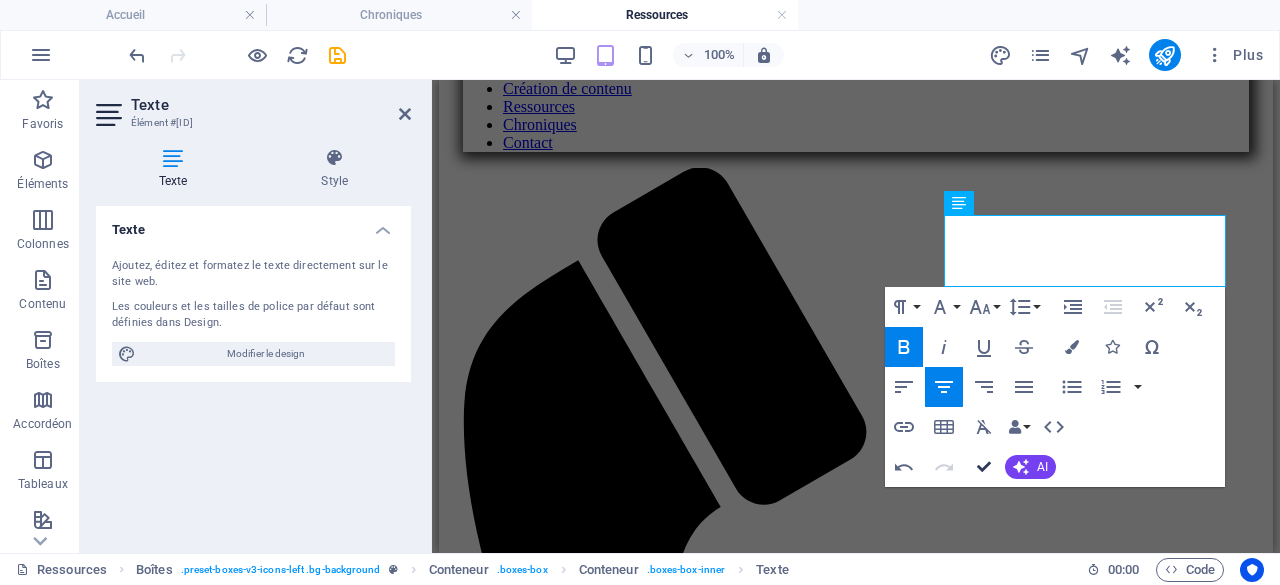 drag, startPoint x: 988, startPoint y: 463, endPoint x: 718, endPoint y: 205, distance: 373.4488 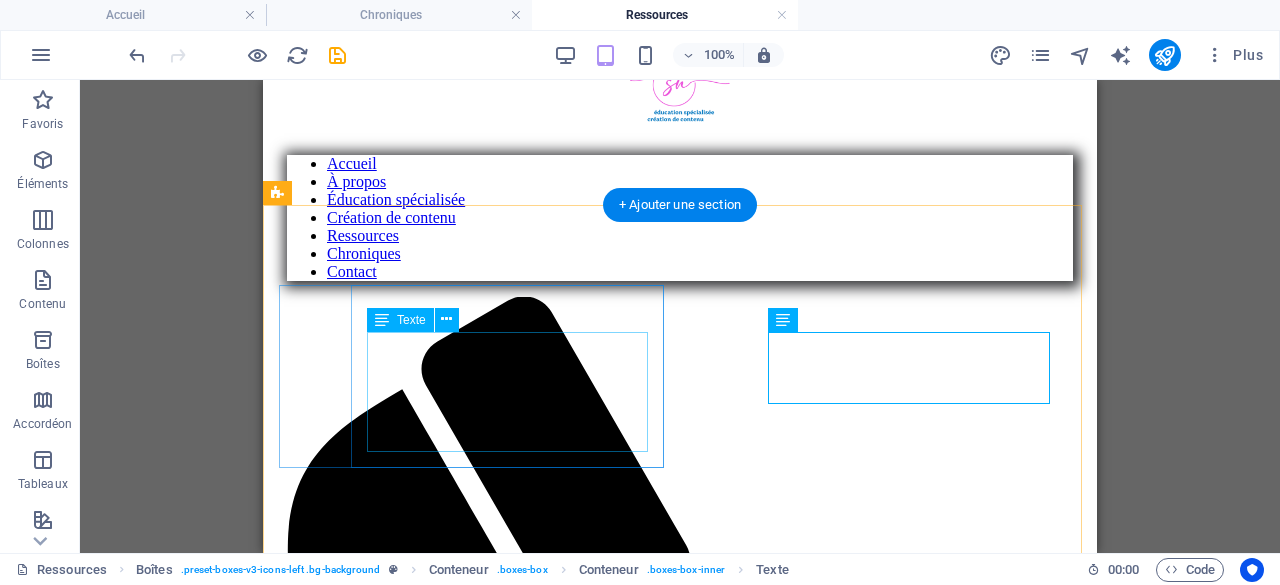 scroll, scrollTop: 599, scrollLeft: 0, axis: vertical 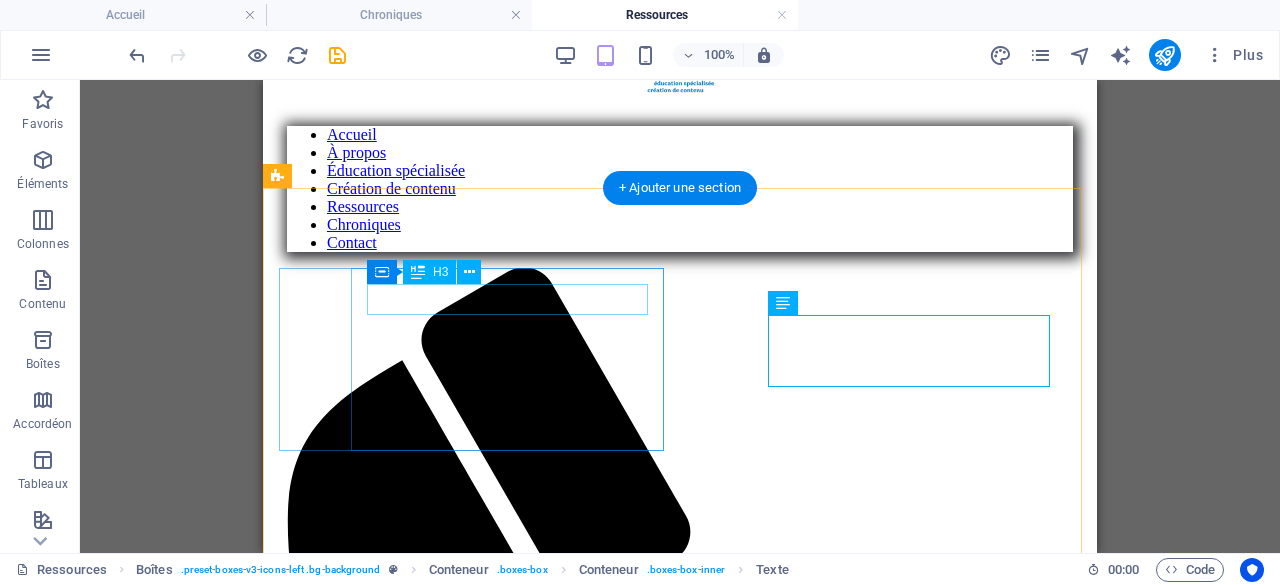 click on "Autisme" at bounding box center (680, 2388) 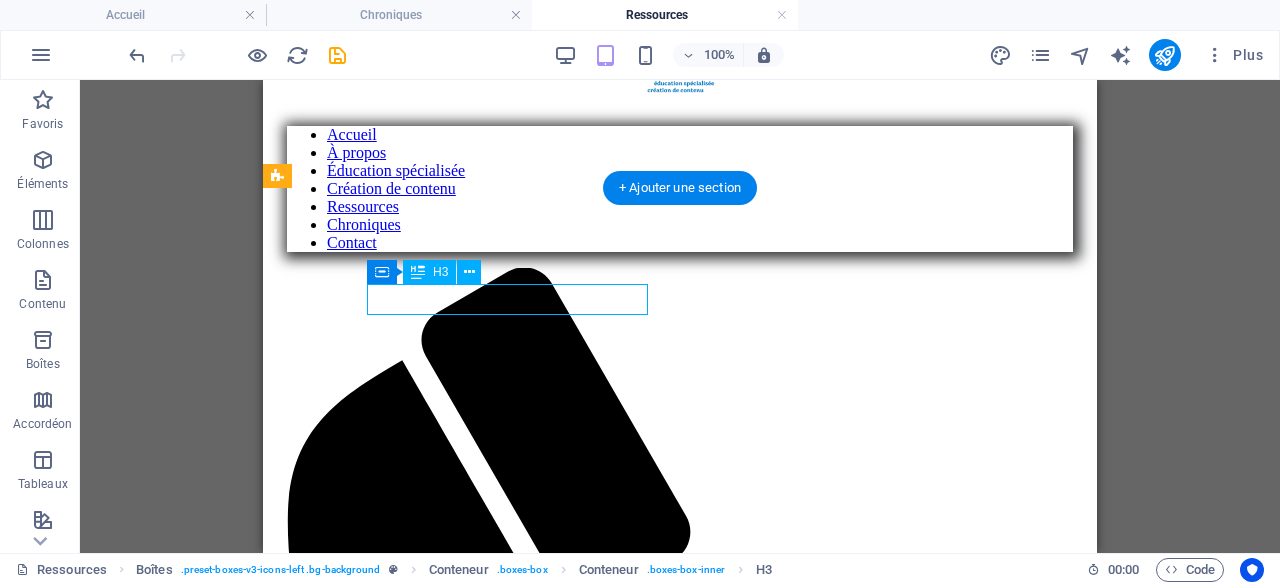 click on "Autisme" at bounding box center [680, 2388] 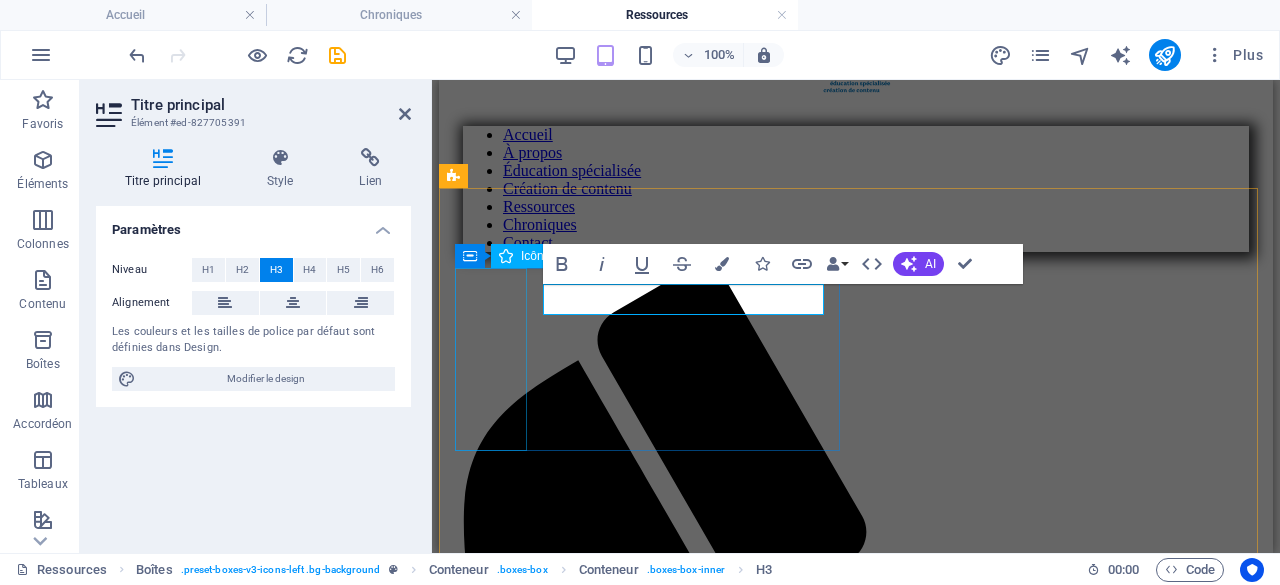 type 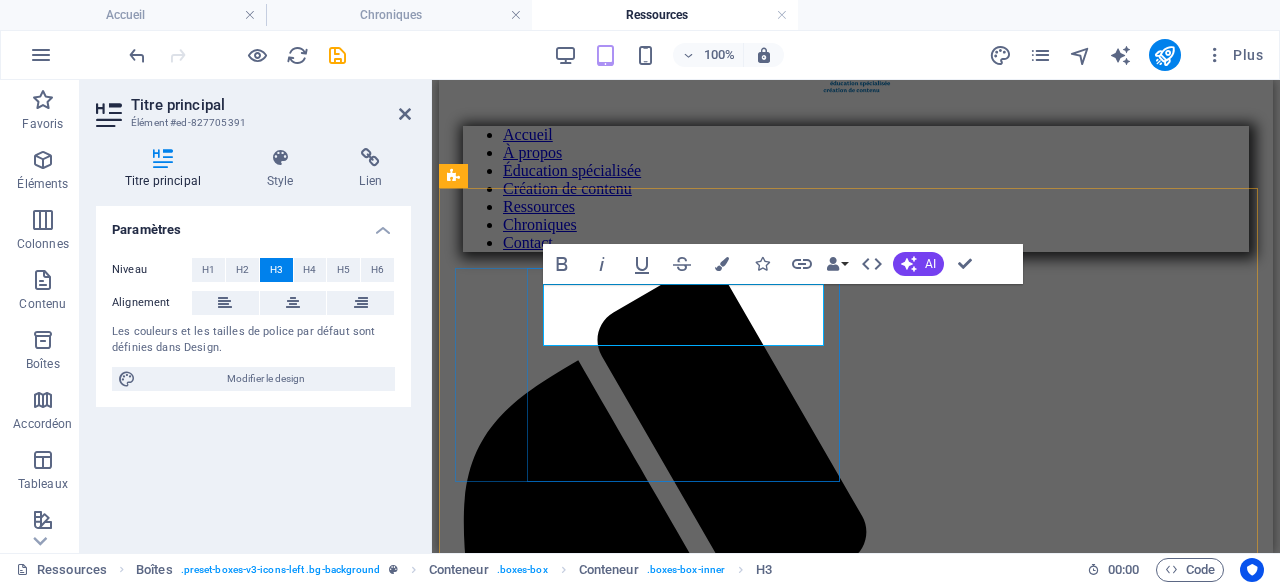 drag, startPoint x: 641, startPoint y: 300, endPoint x: 803, endPoint y: 327, distance: 164.23459 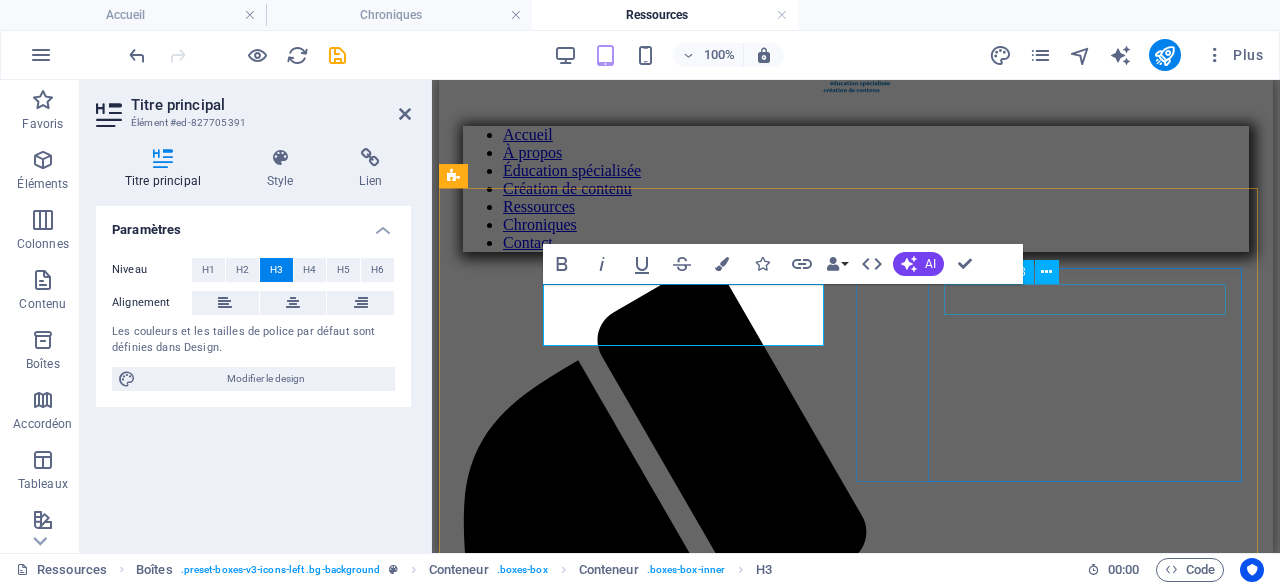 click on "Comportement" at bounding box center [856, 3281] 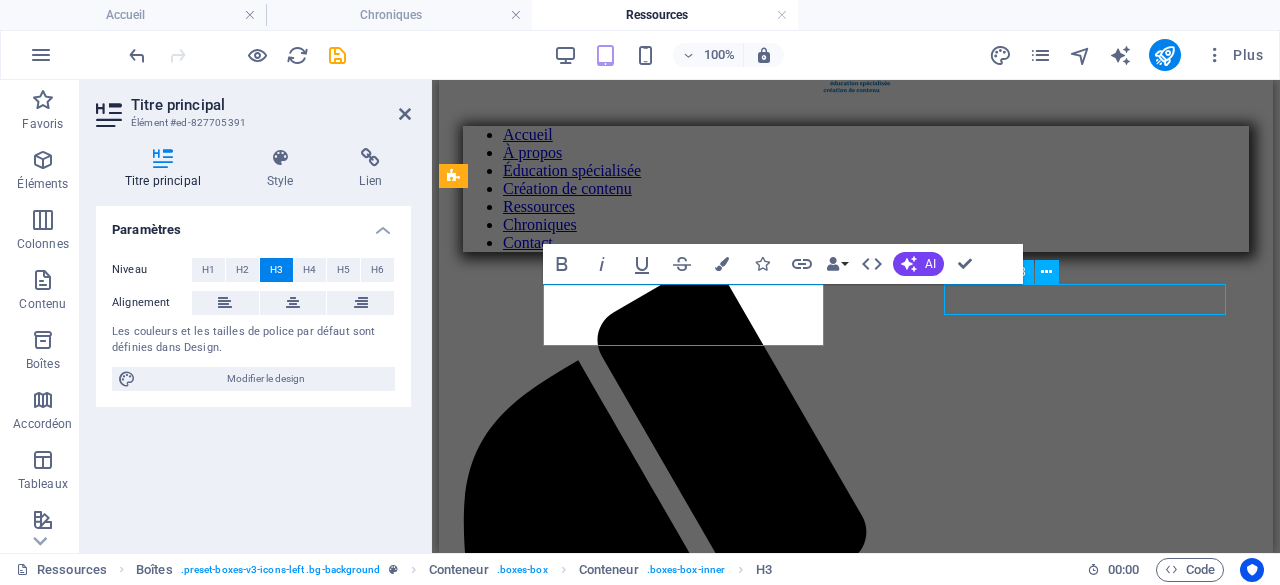 click on "Comportement" at bounding box center (856, 3281) 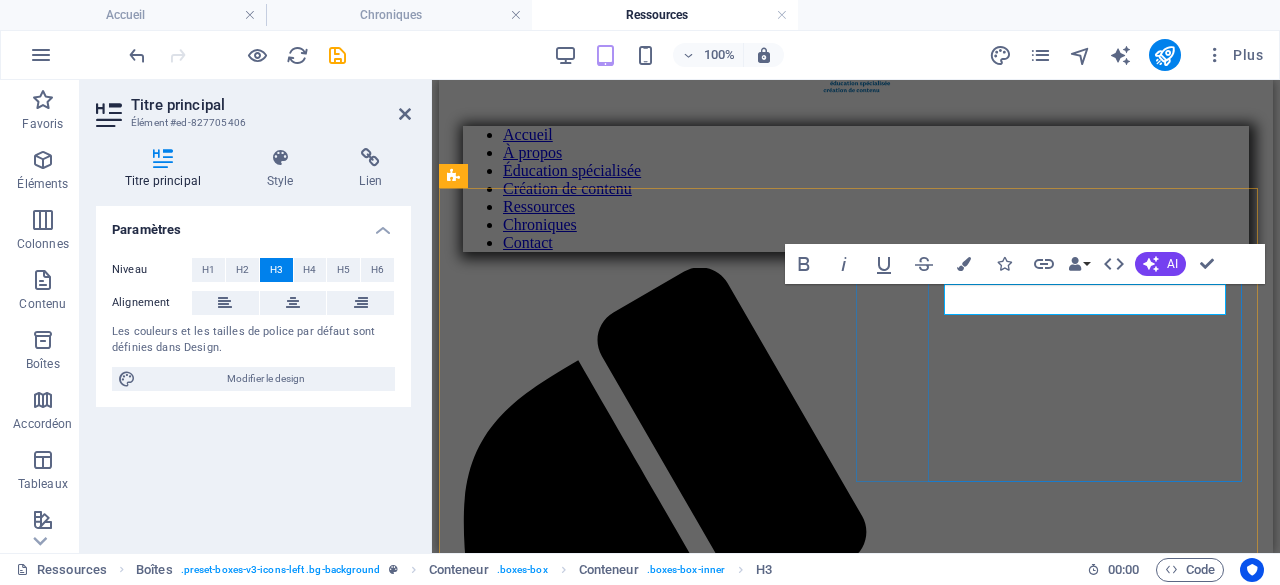 click on "Comportement" at bounding box center [508, 3280] 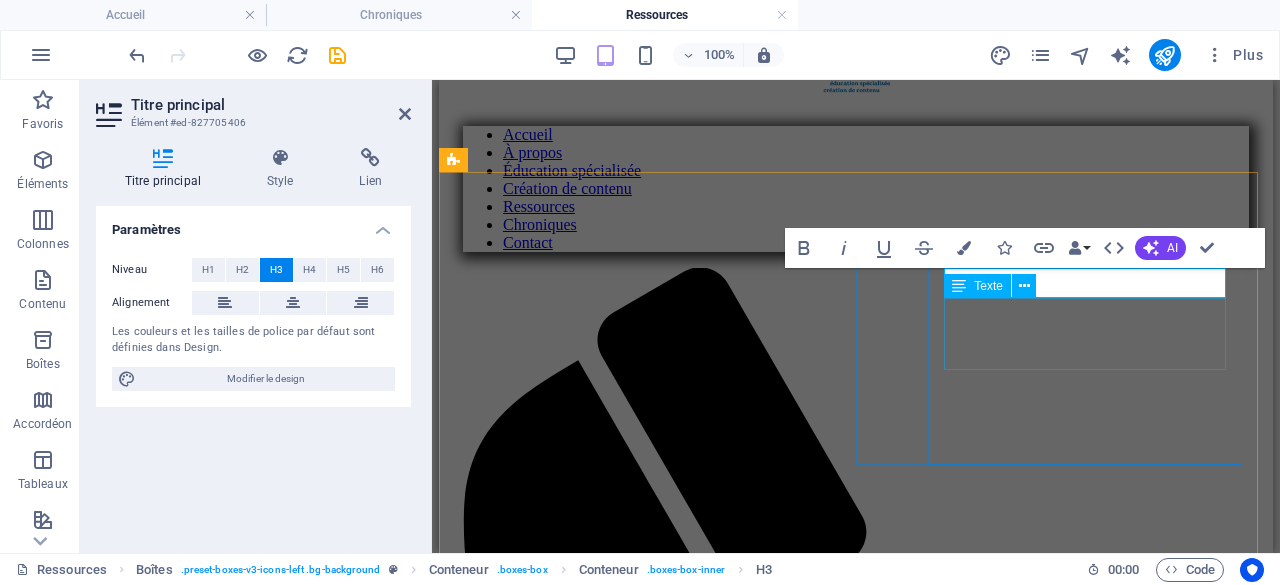 scroll, scrollTop: 799, scrollLeft: 0, axis: vertical 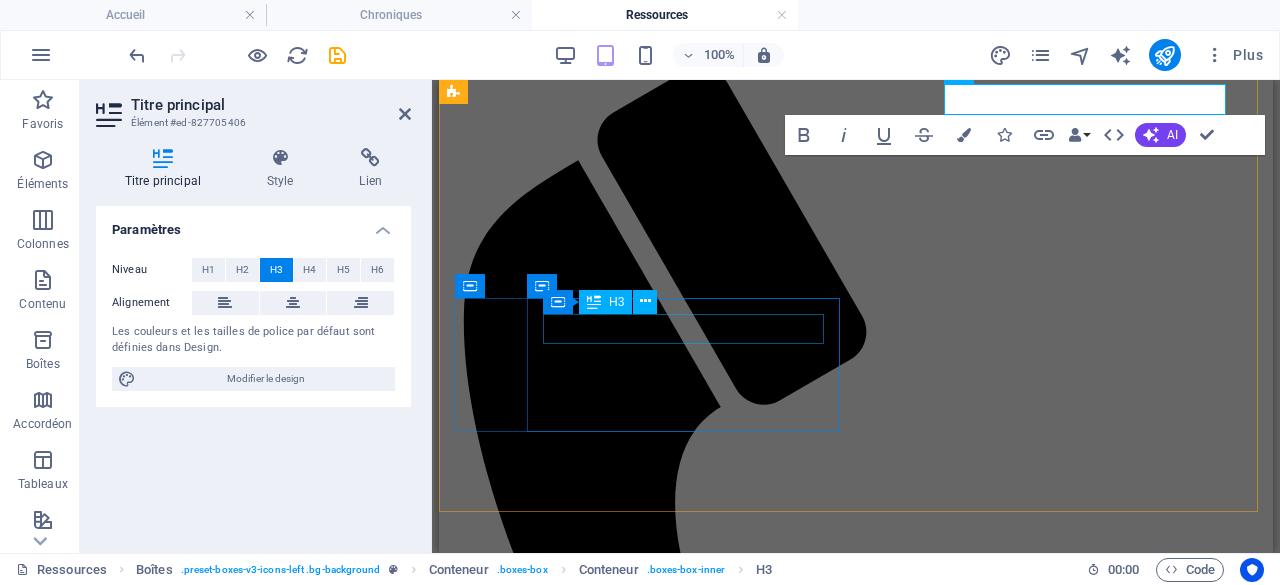 click on "Apprentissage" at bounding box center [856, 3905] 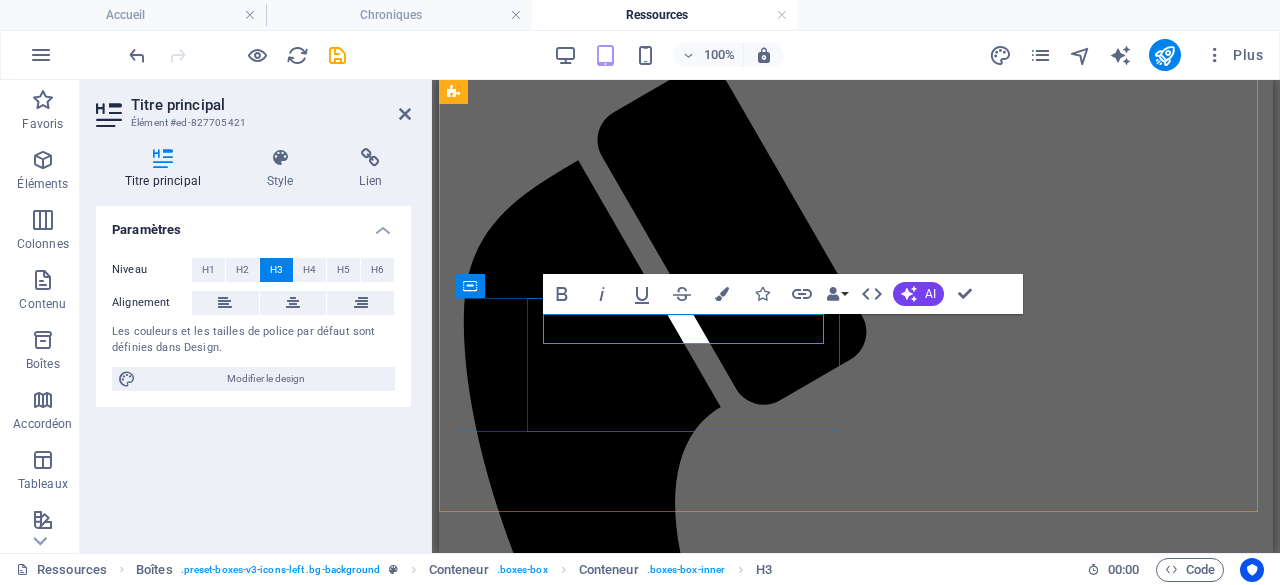 type 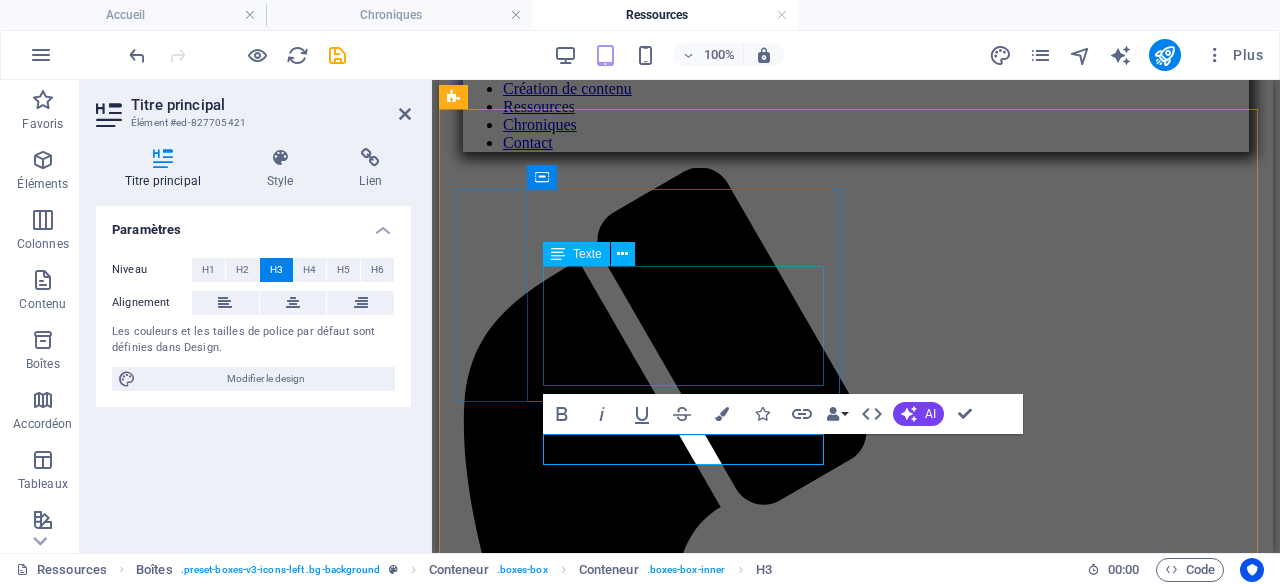 scroll, scrollTop: 499, scrollLeft: 0, axis: vertical 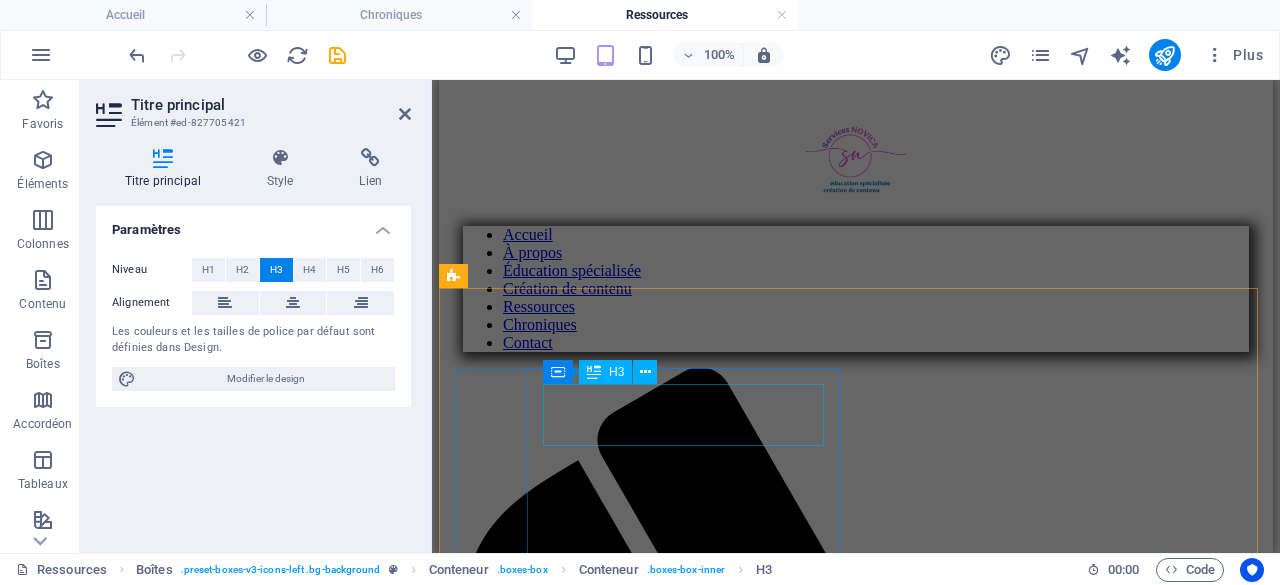 click on "Troubles neurodéveloppementaux" at bounding box center [856, 2488] 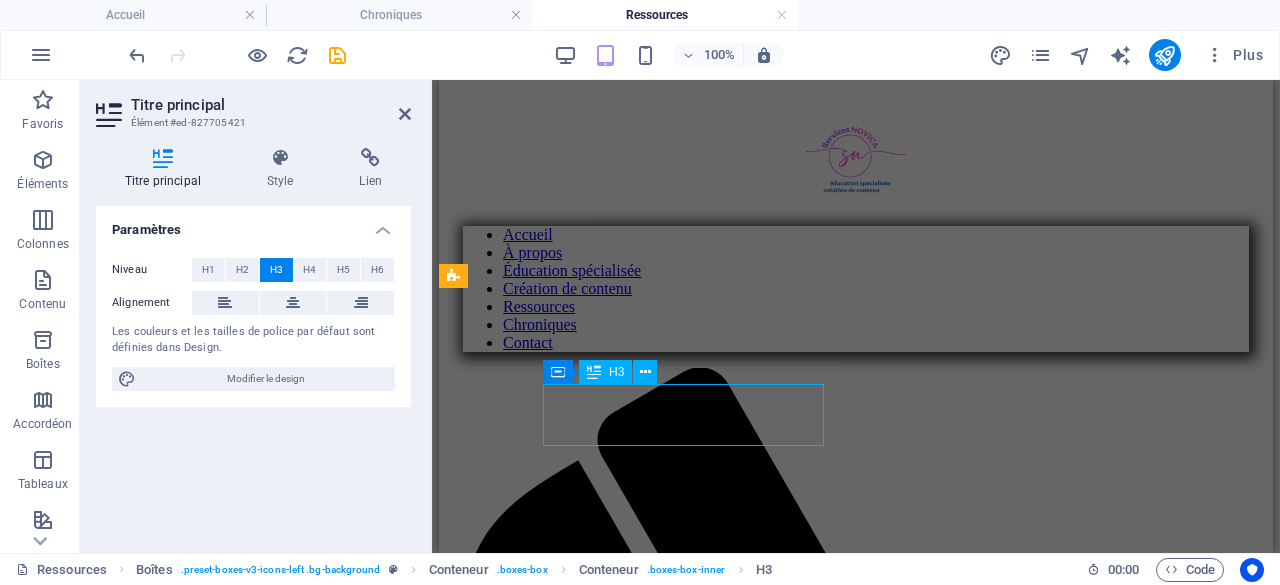 click on "Troubles neurodéveloppementaux" at bounding box center (856, 2488) 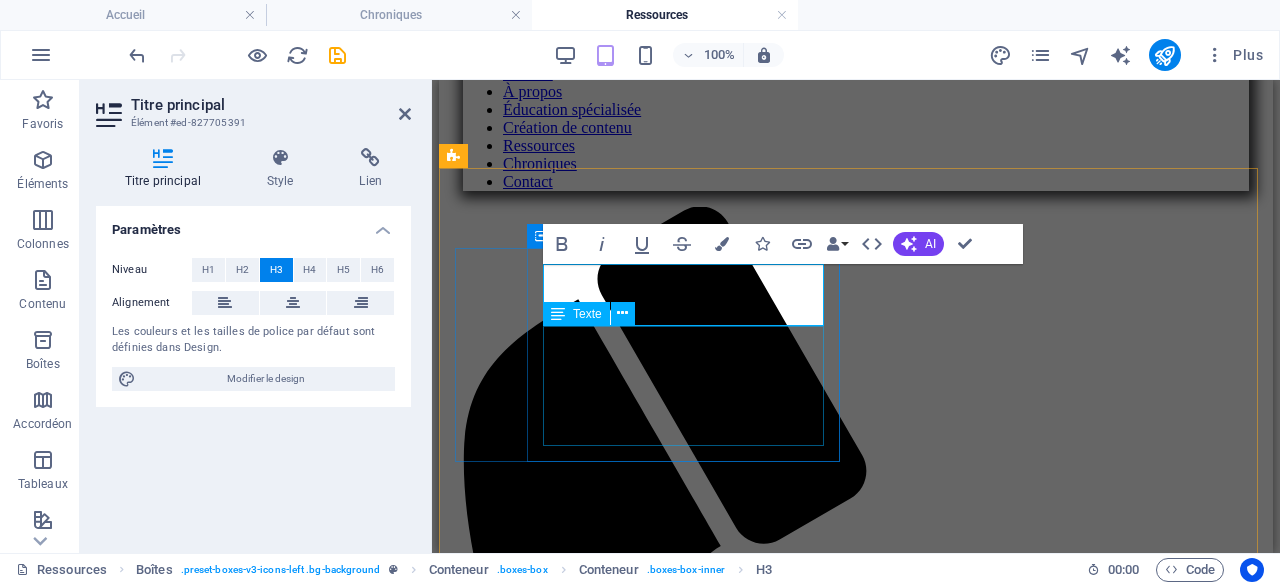 scroll, scrollTop: 619, scrollLeft: 0, axis: vertical 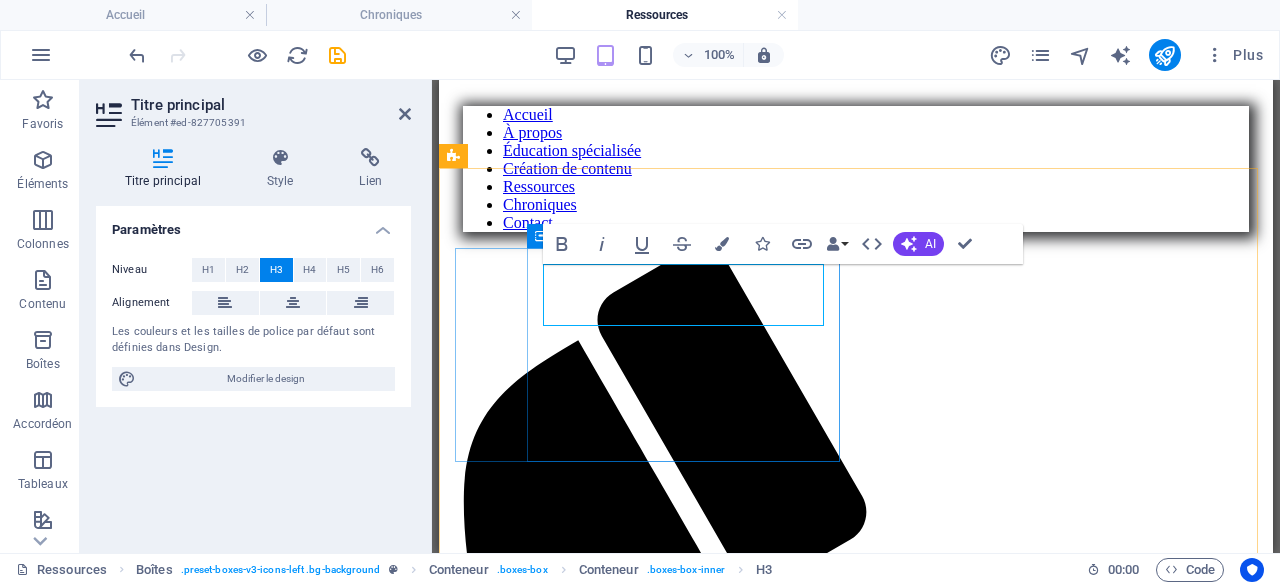 click on "Troubles neurodéveloppementaux" at bounding box center [582, 2367] 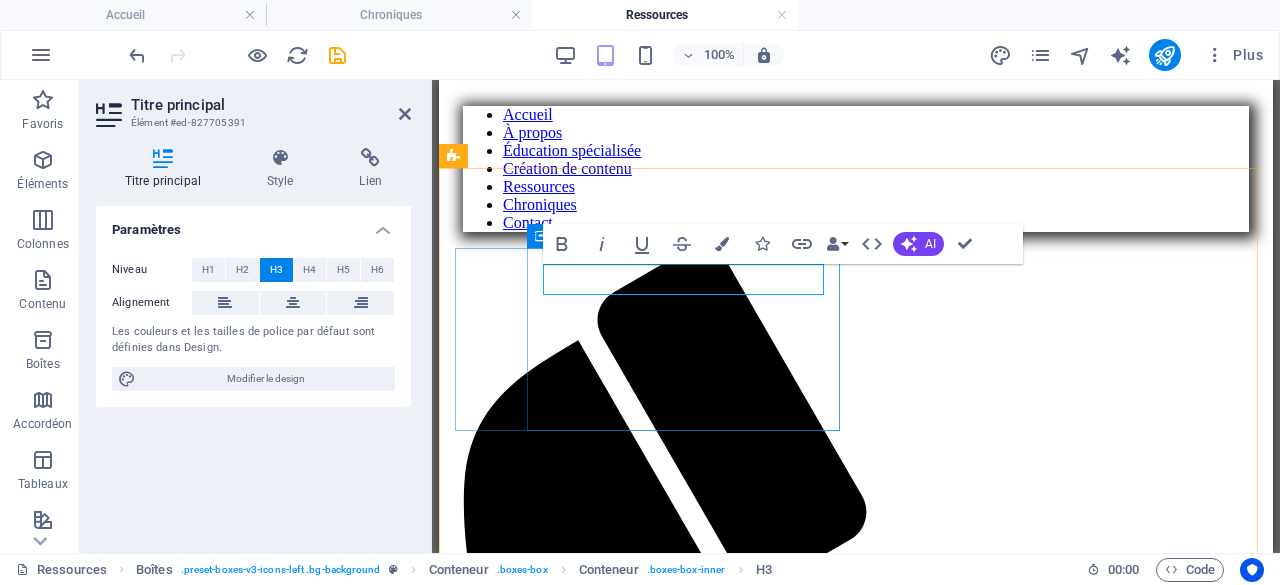 type 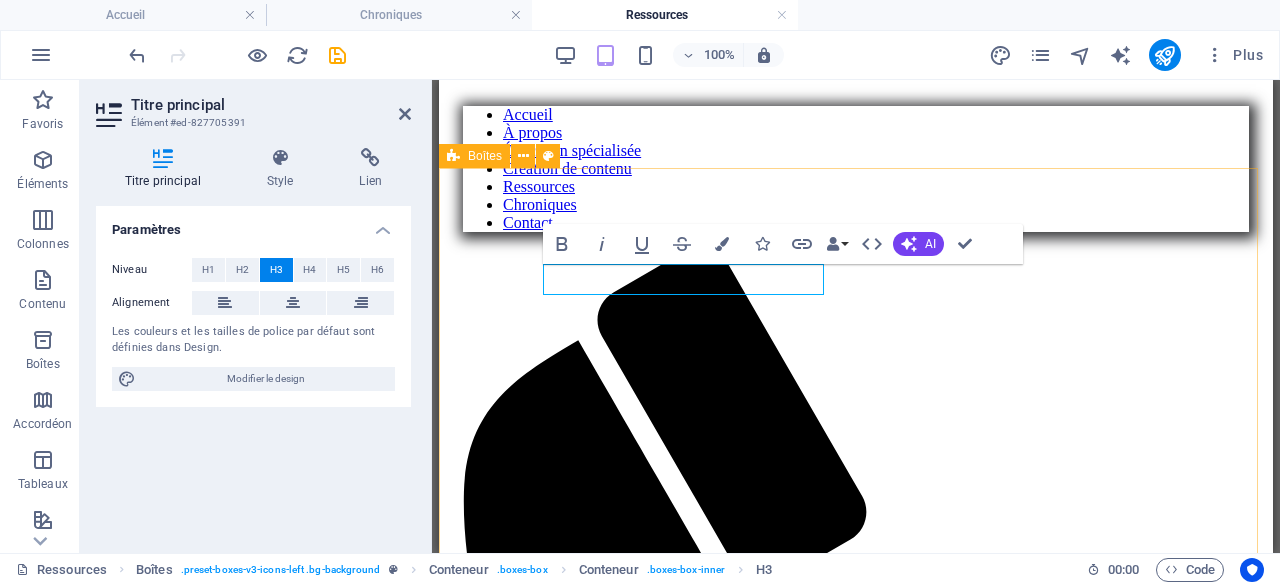 click on "Défis neurodéveloppementaux Voici plusieurs ressources, mises à jour à chaque mois, en lien avec l'autisme. Des tonnes de ressources pour toutes les régions du [STATE].  CLIQUEZ ICI Troubles de comportement Voici plusieurs ressources, mises à jour à chaque mois en lien avec certains enjeux comportementaux.   Difficultés d'apprentissage Voici plusieurs ressources en lien avec les enjeux d'apprentissage, mises à jour à chaque mois ." at bounding box center [856, 2878] 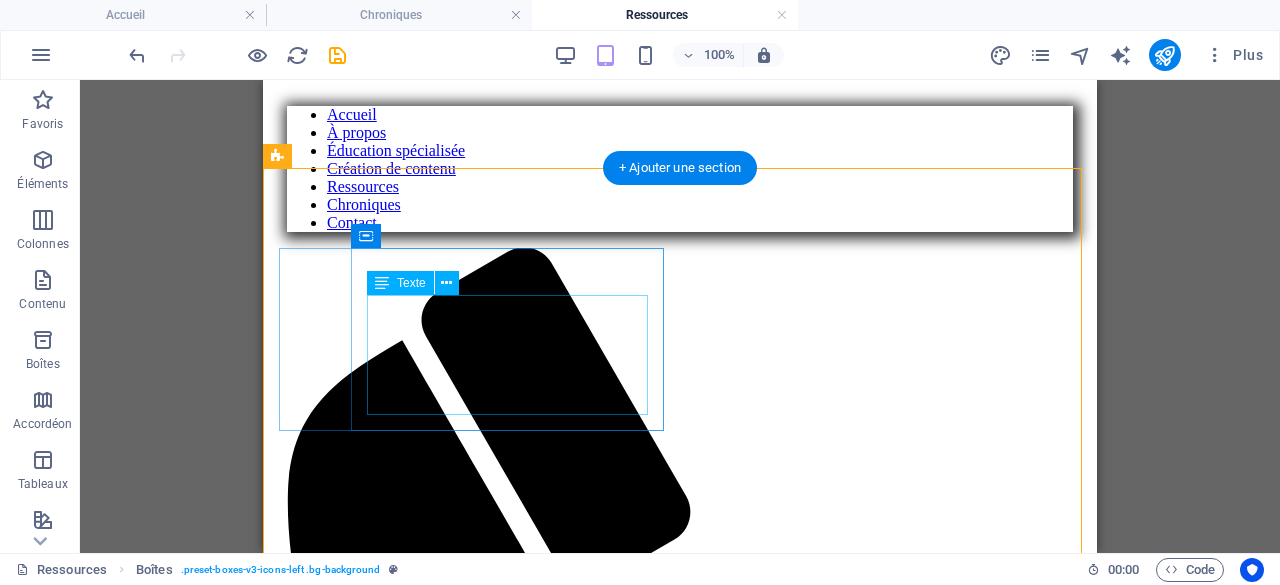 click on "Voici plusieurs ressources, mises à jour à chaque mois, en lien avec l'autisme. Des tonnes de ressources pour toutes les régions du [STATE]. CLIQUEZ ICI" at bounding box center [680, 2441] 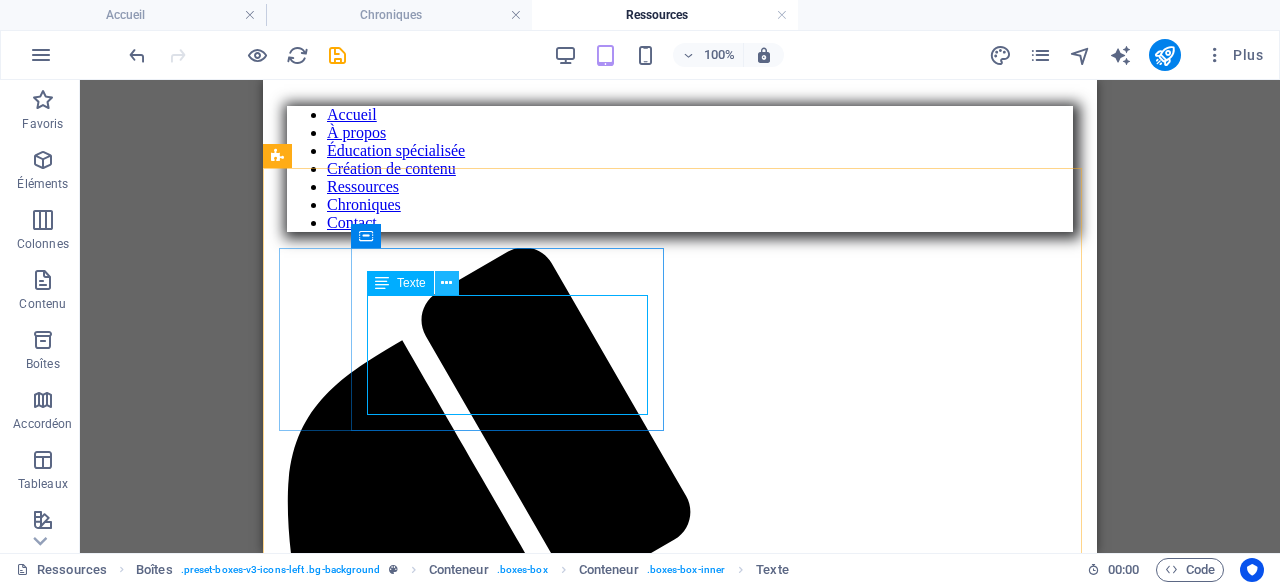 click at bounding box center (446, 283) 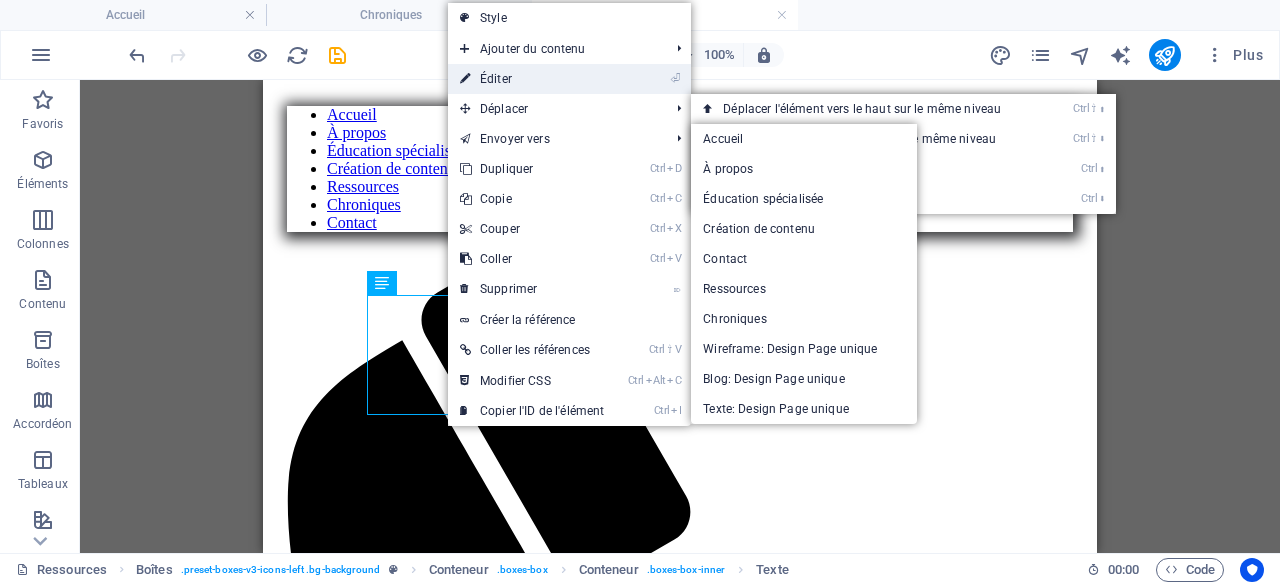 click on "⏎  Éditer" at bounding box center (532, 79) 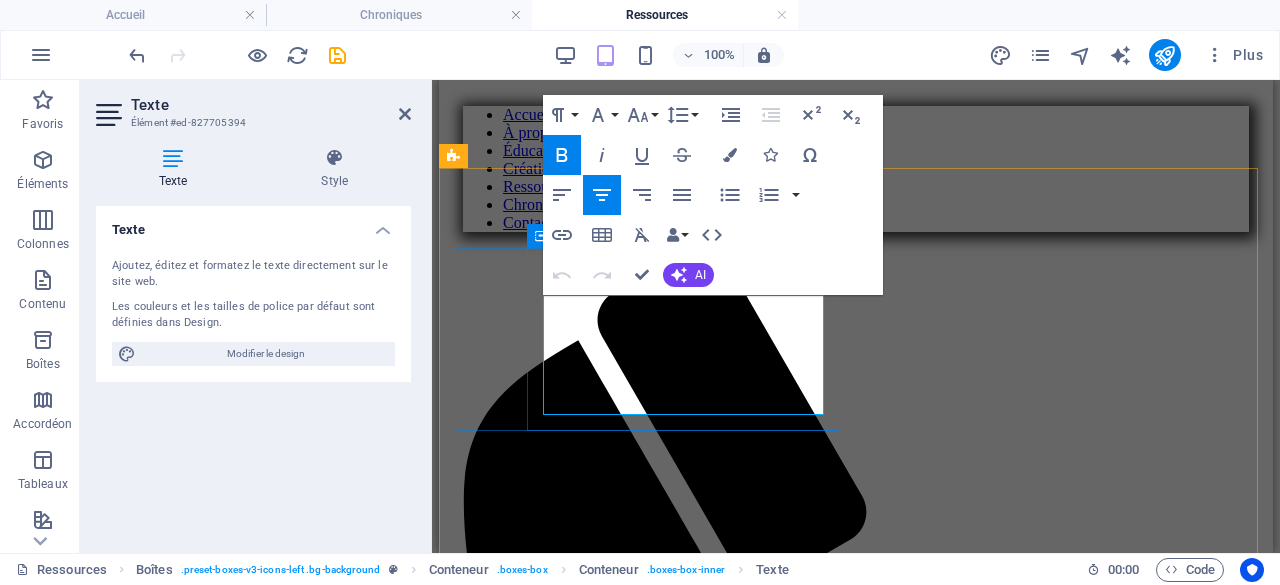 drag, startPoint x: 548, startPoint y: 303, endPoint x: 778, endPoint y: 378, distance: 241.9194 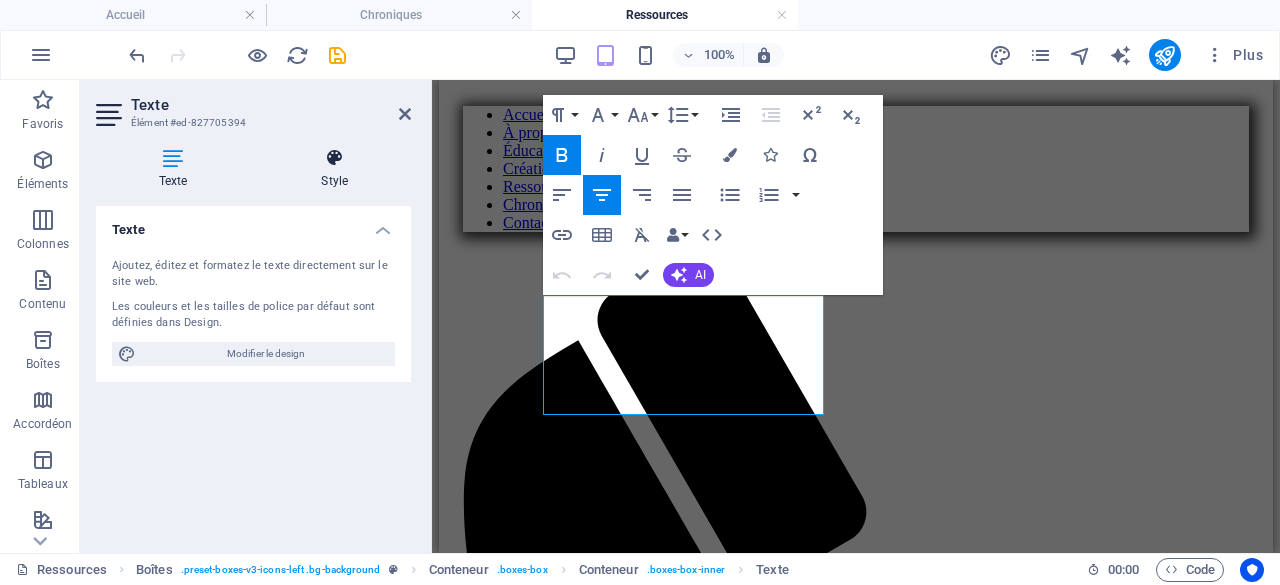 click at bounding box center (335, 158) 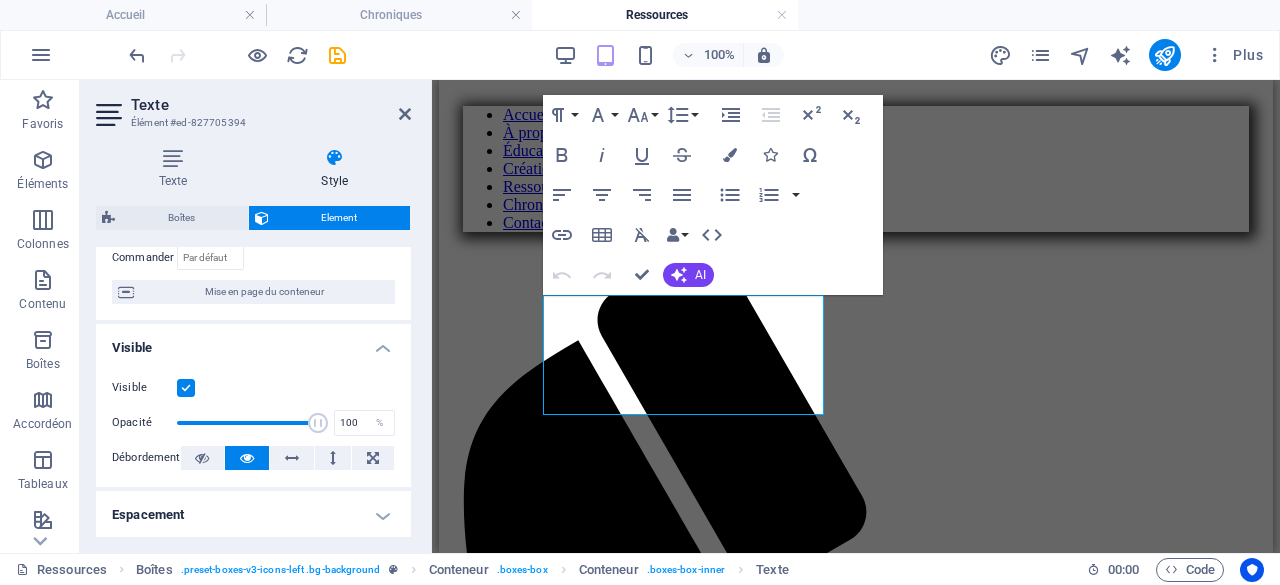 scroll, scrollTop: 100, scrollLeft: 0, axis: vertical 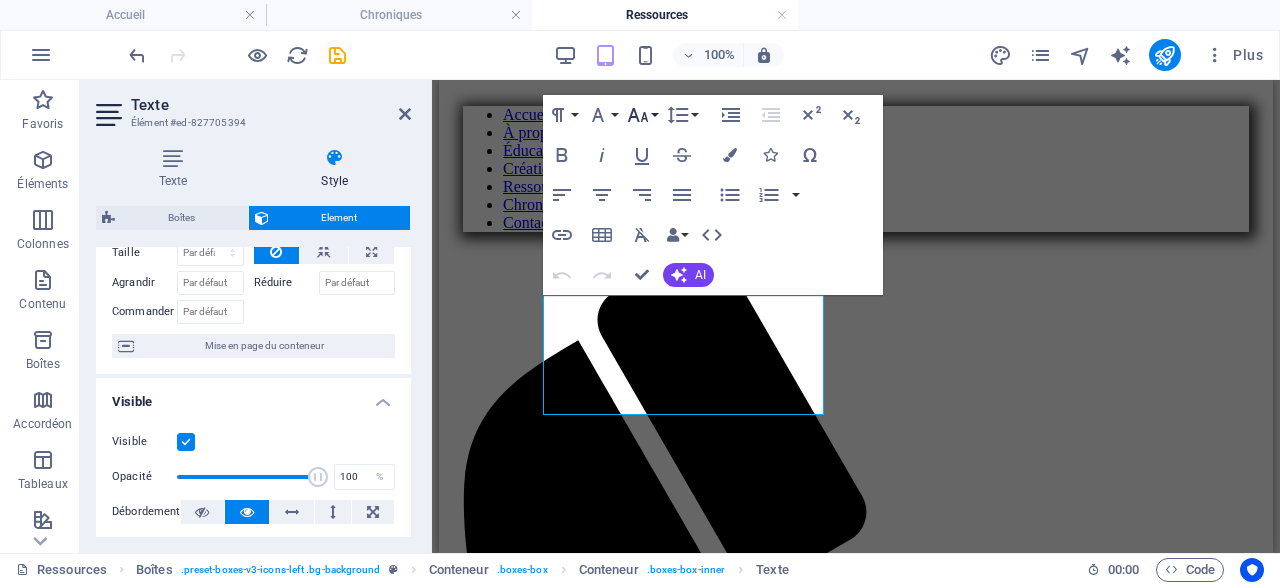 click 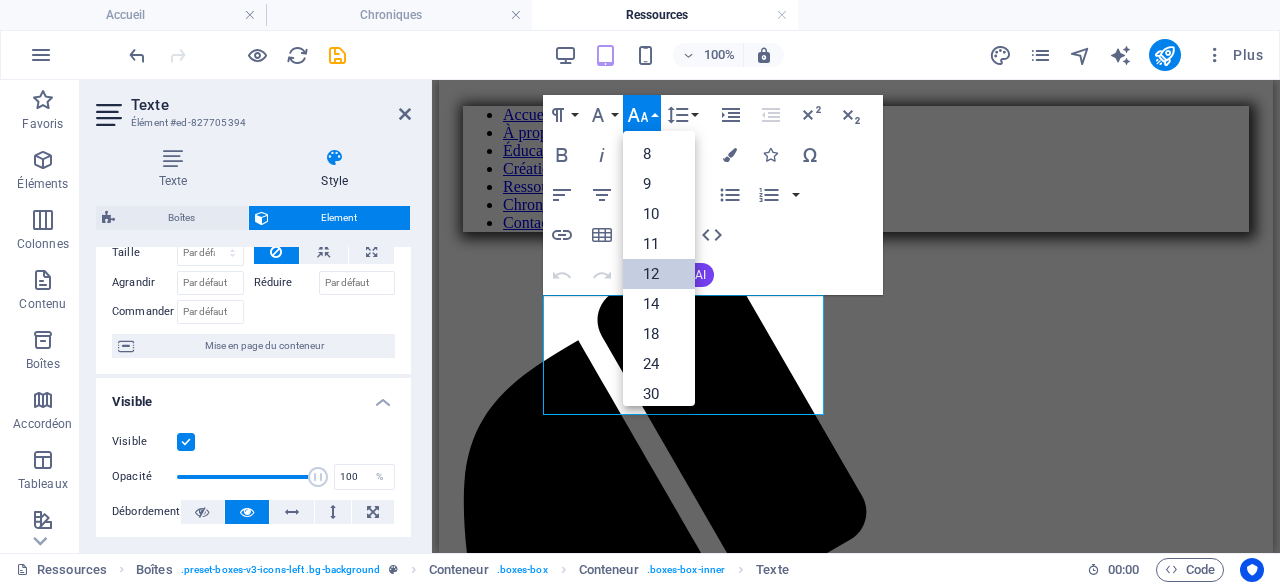 click on "12" at bounding box center (659, 274) 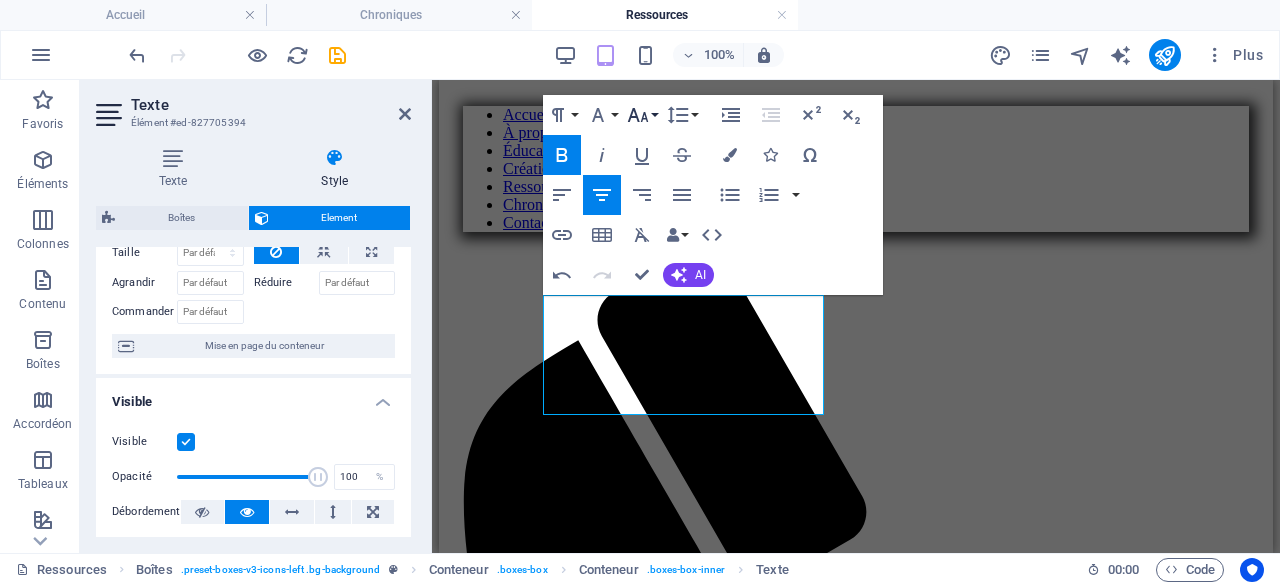 click on "Font Size" at bounding box center (642, 115) 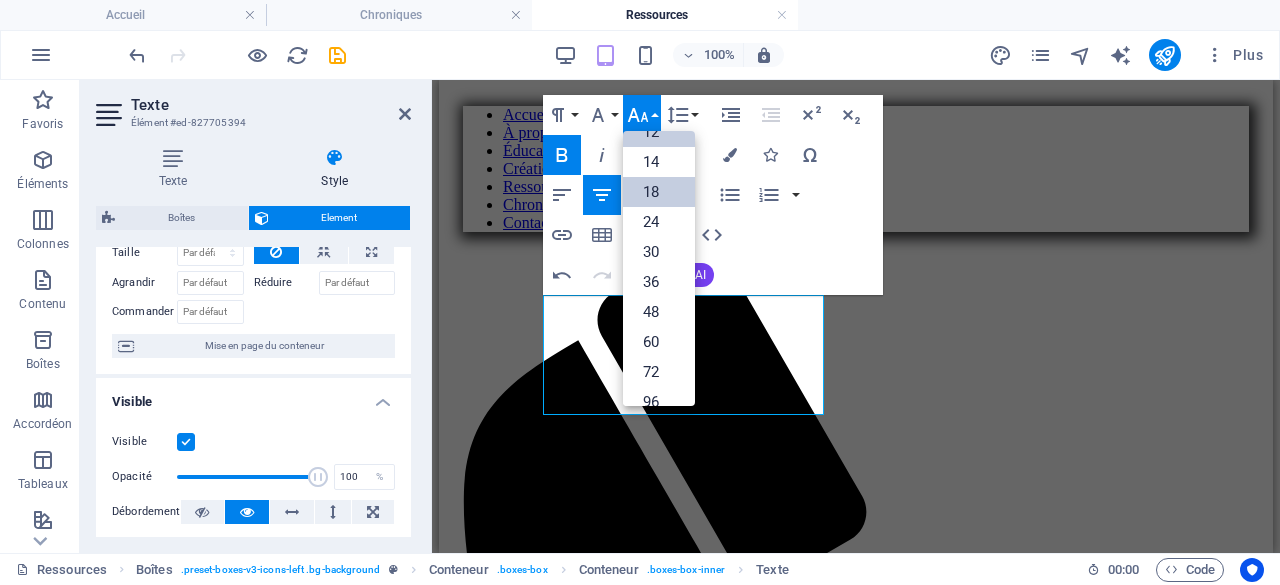click on "18" at bounding box center [659, 192] 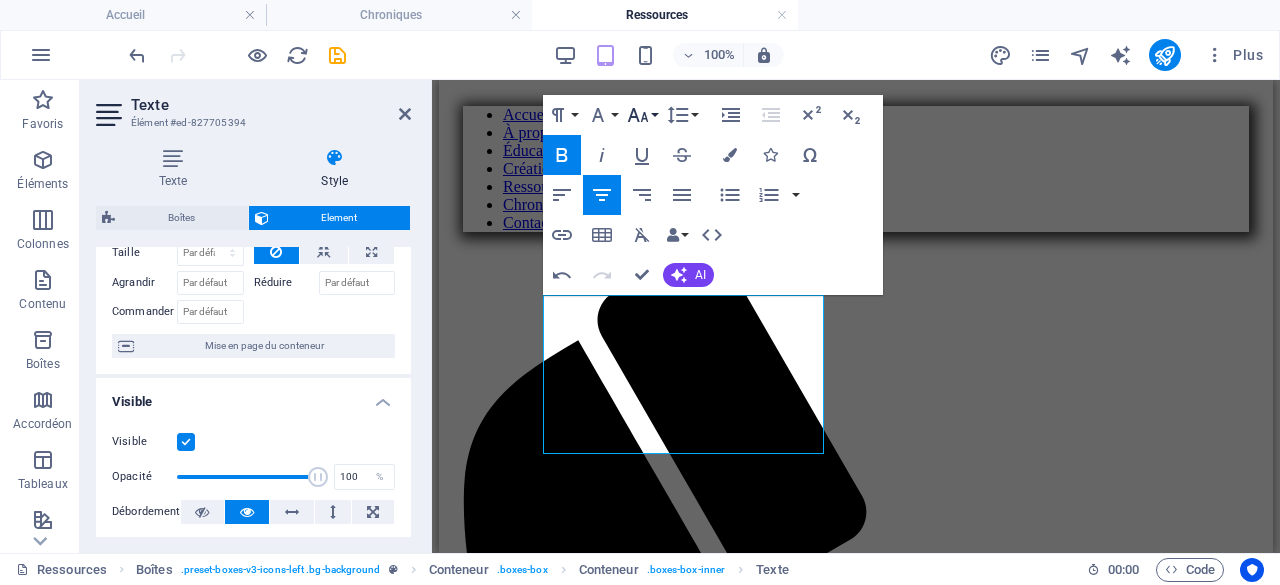 click on "Font Size" at bounding box center [642, 115] 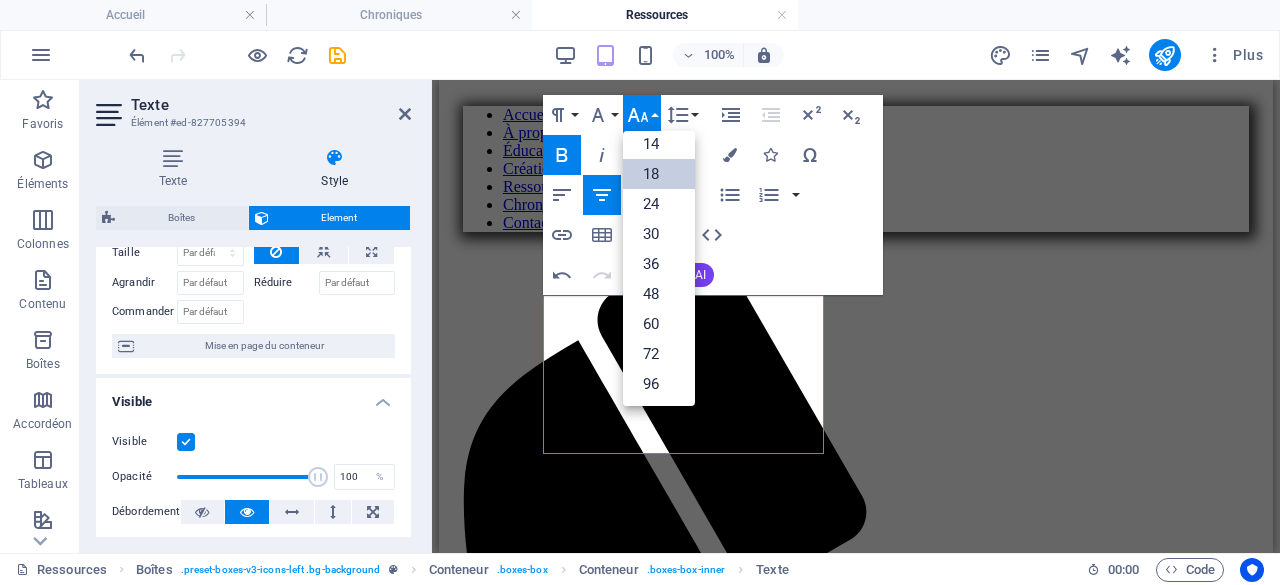 scroll, scrollTop: 60, scrollLeft: 0, axis: vertical 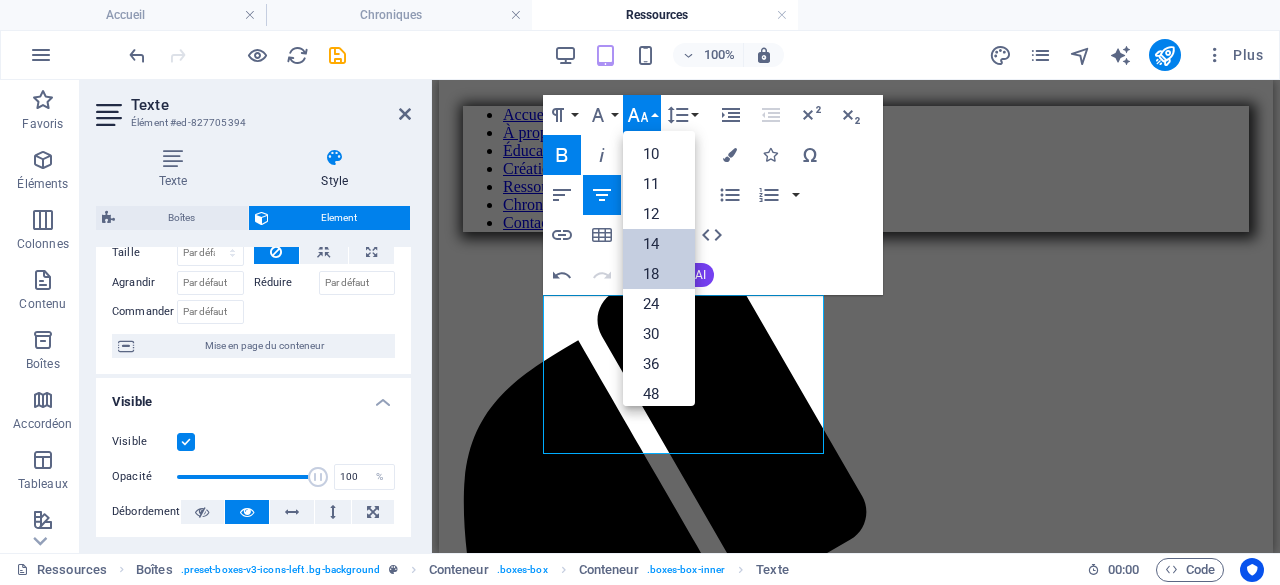click on "14" at bounding box center [659, 244] 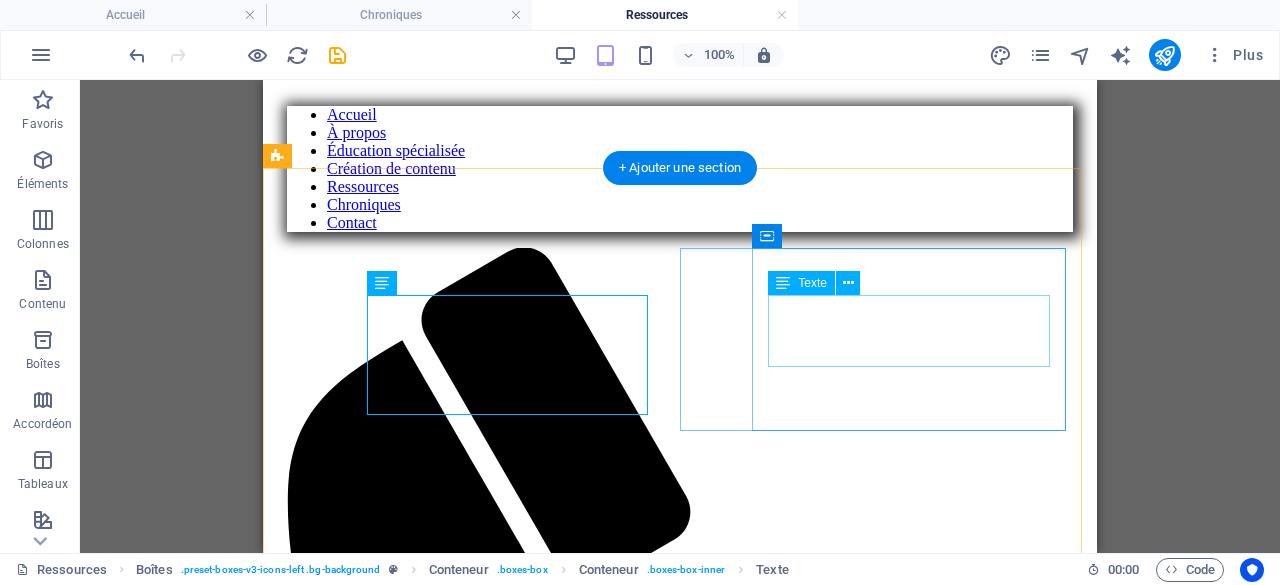 click on "Voici plusieurs ressources, mises à jour à chaque mois en lien avec certains enjeux comportementaux." at bounding box center (680, 3299) 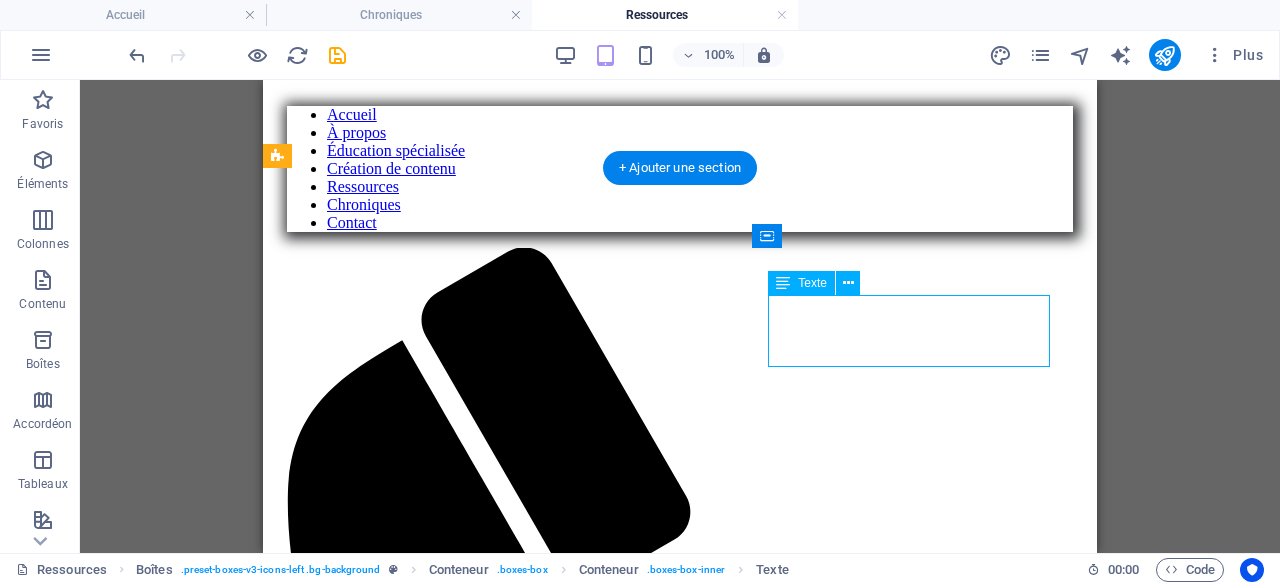 click on "Voici plusieurs ressources, mises à jour à chaque mois en lien avec certains enjeux comportementaux." at bounding box center [680, 3299] 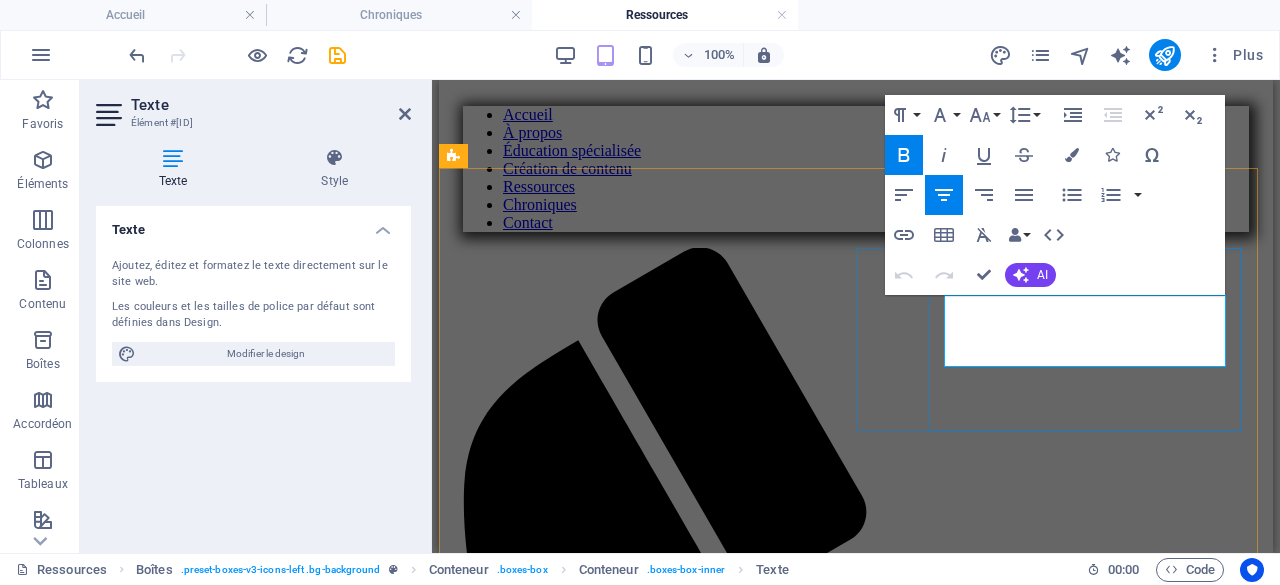 drag, startPoint x: 954, startPoint y: 308, endPoint x: 1184, endPoint y: 353, distance: 234.36084 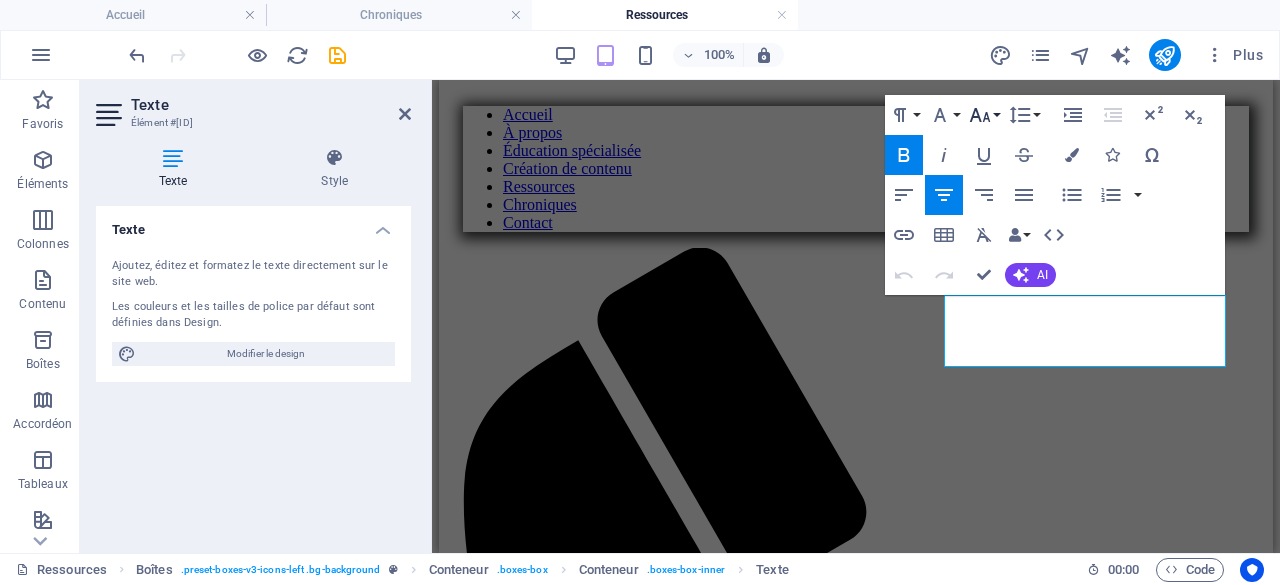 click on "Font Size" at bounding box center (984, 115) 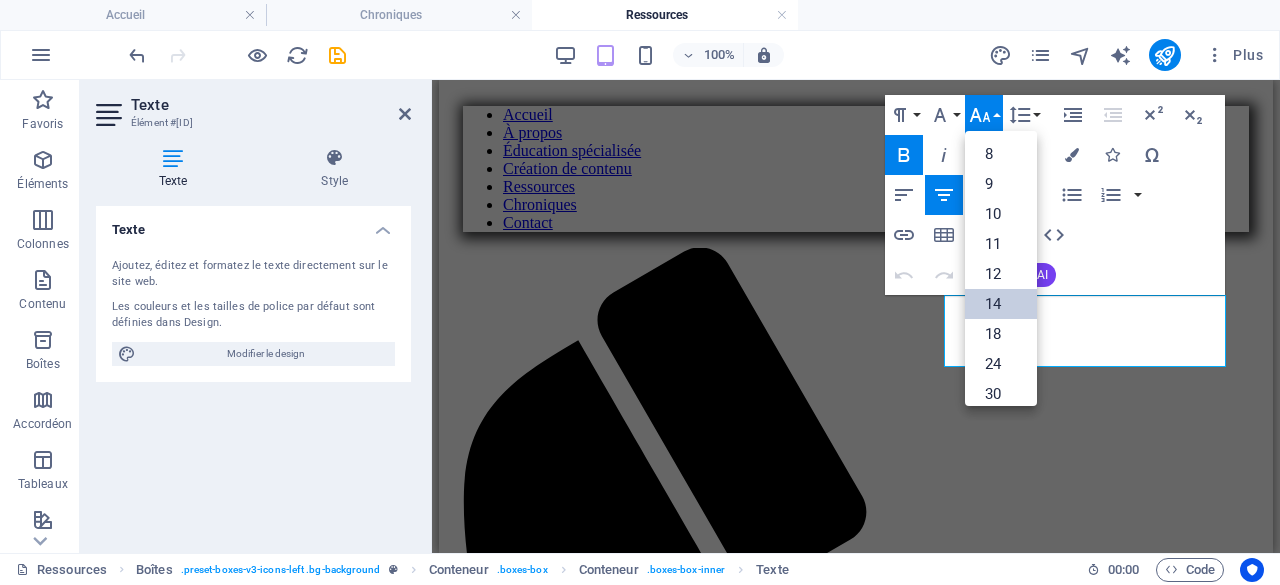click on "14" at bounding box center (1001, 304) 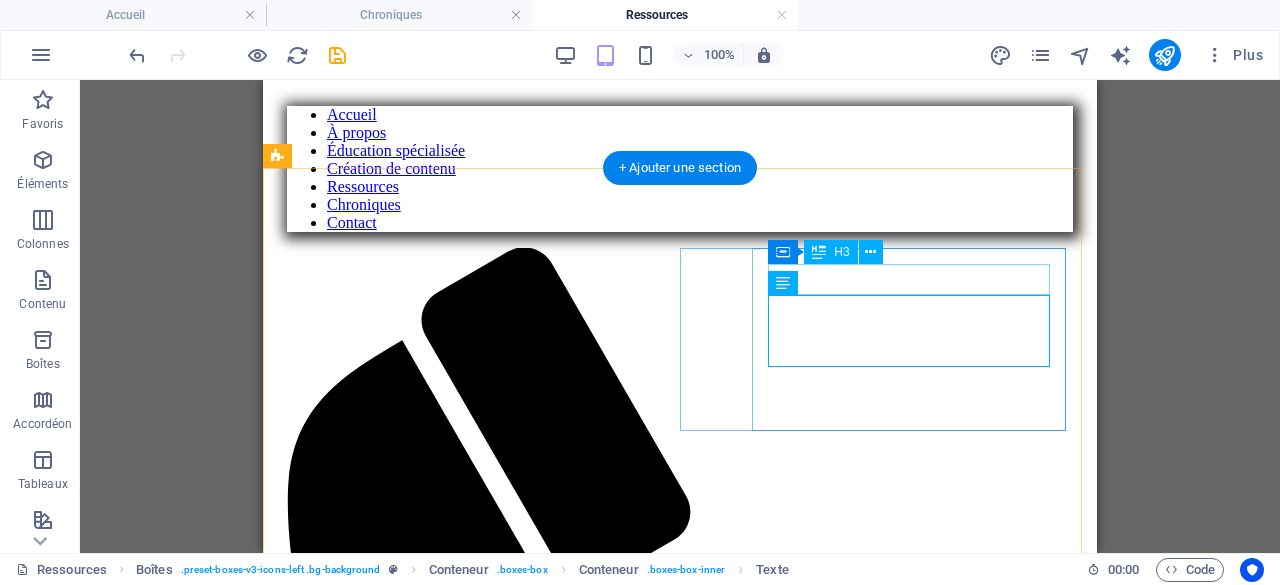 click on "Troubles de comportement" at bounding box center (680, 3261) 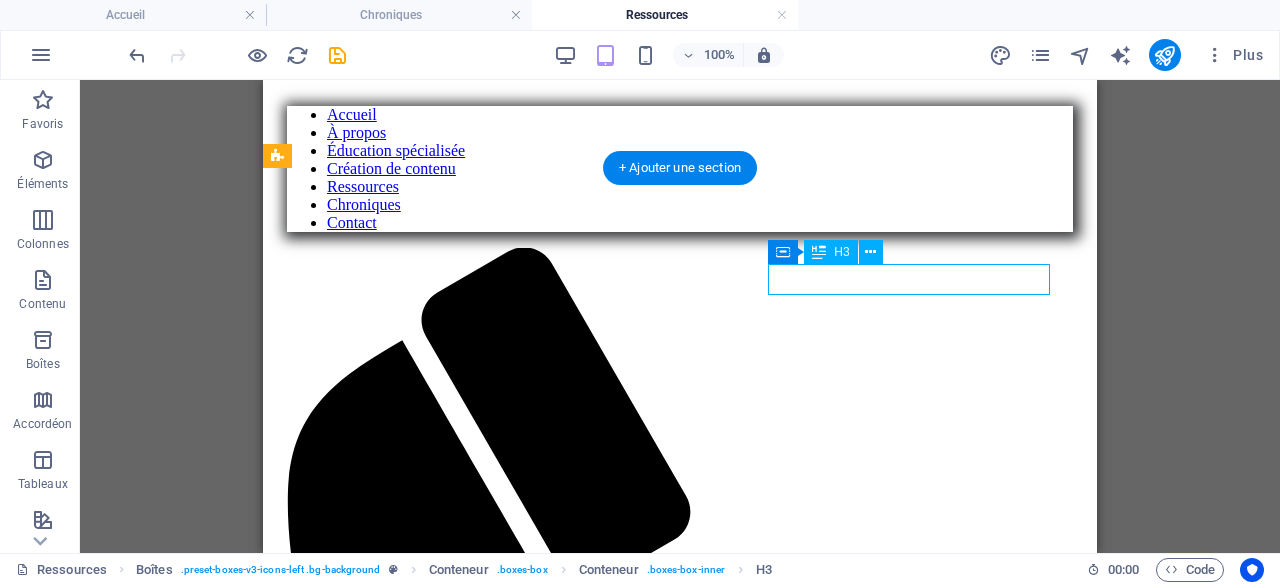 click on "Troubles de comportement" at bounding box center (680, 3261) 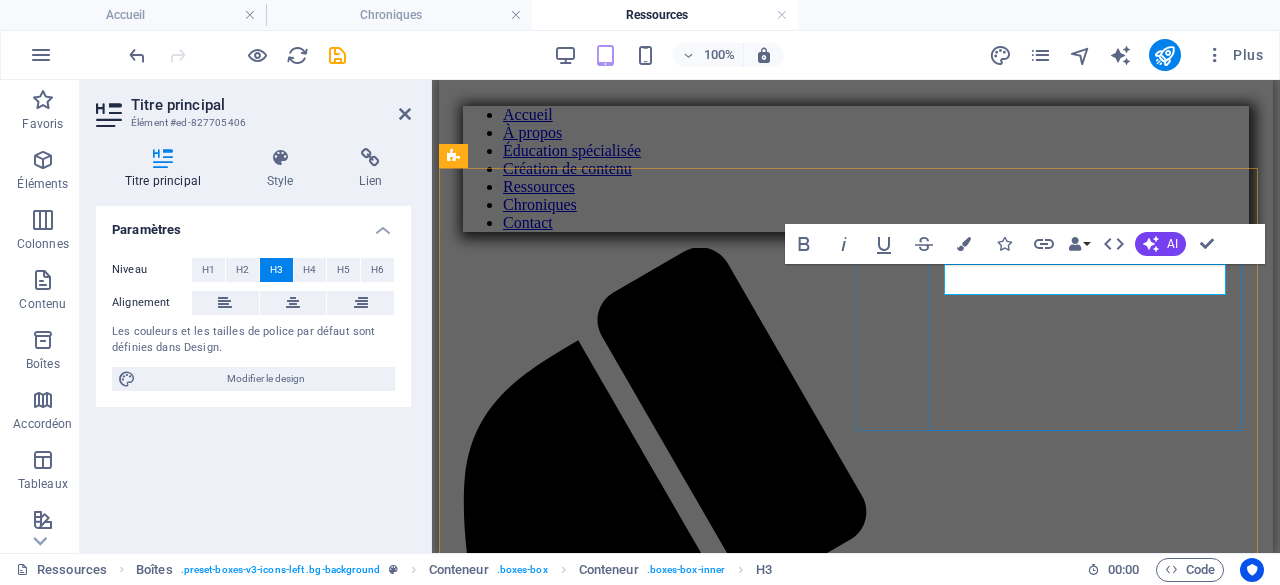 click on "Troubles de comportement" at bounding box center [554, 3260] 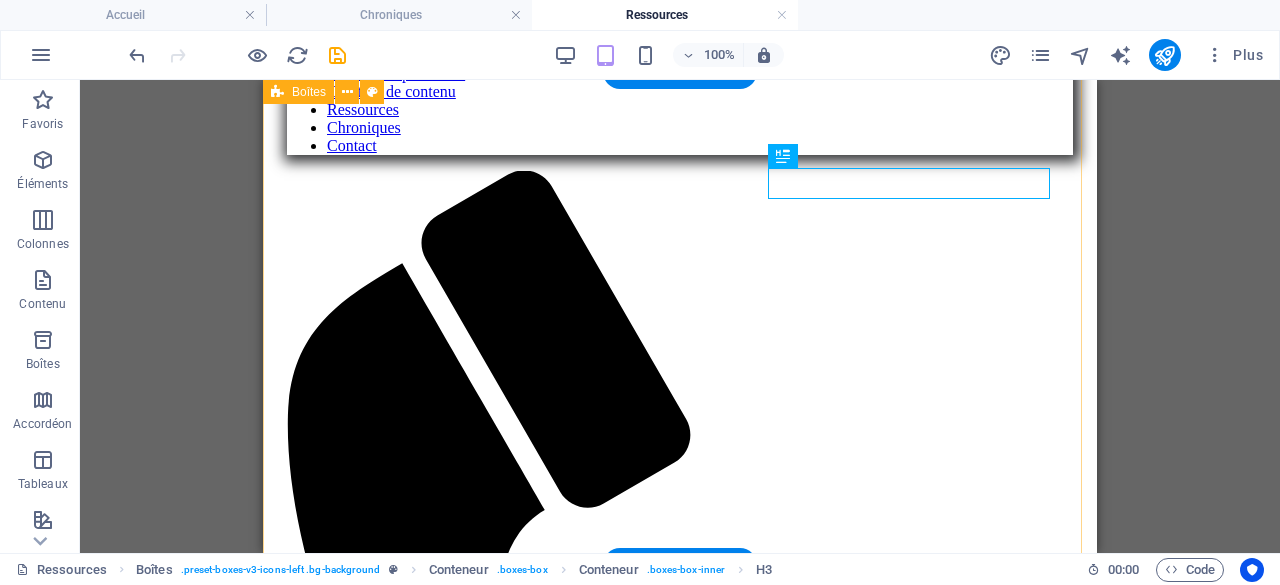 scroll, scrollTop: 719, scrollLeft: 0, axis: vertical 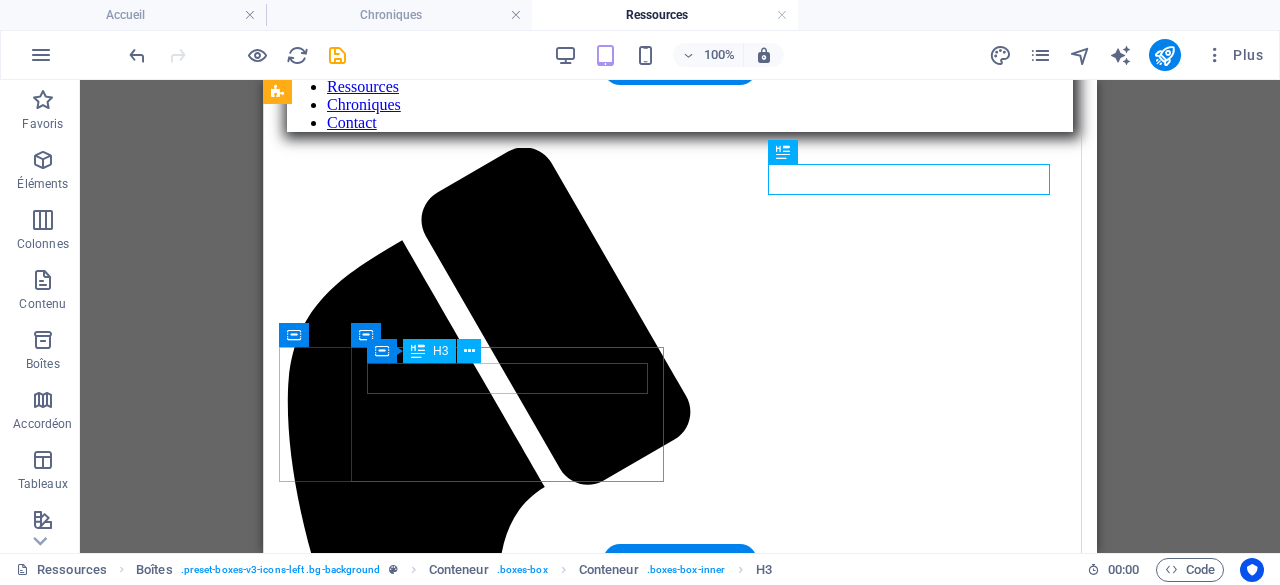 click on "Difficultés d'apprentissage" at bounding box center [680, 3985] 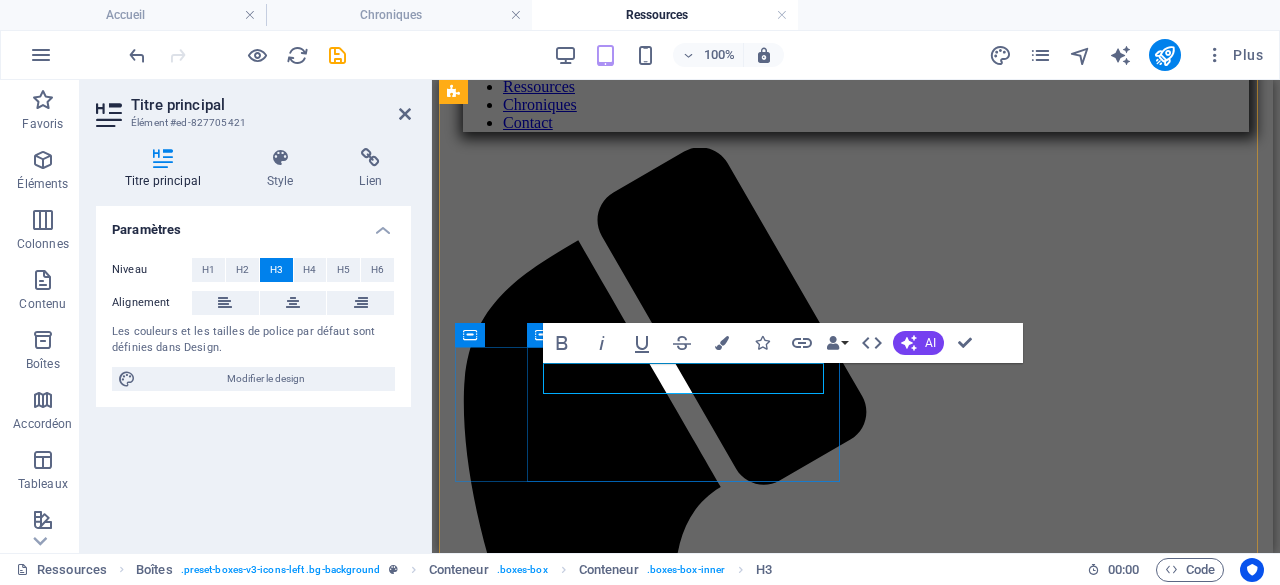 click on "Difficultés d'apprentissage" at bounding box center [553, 3984] 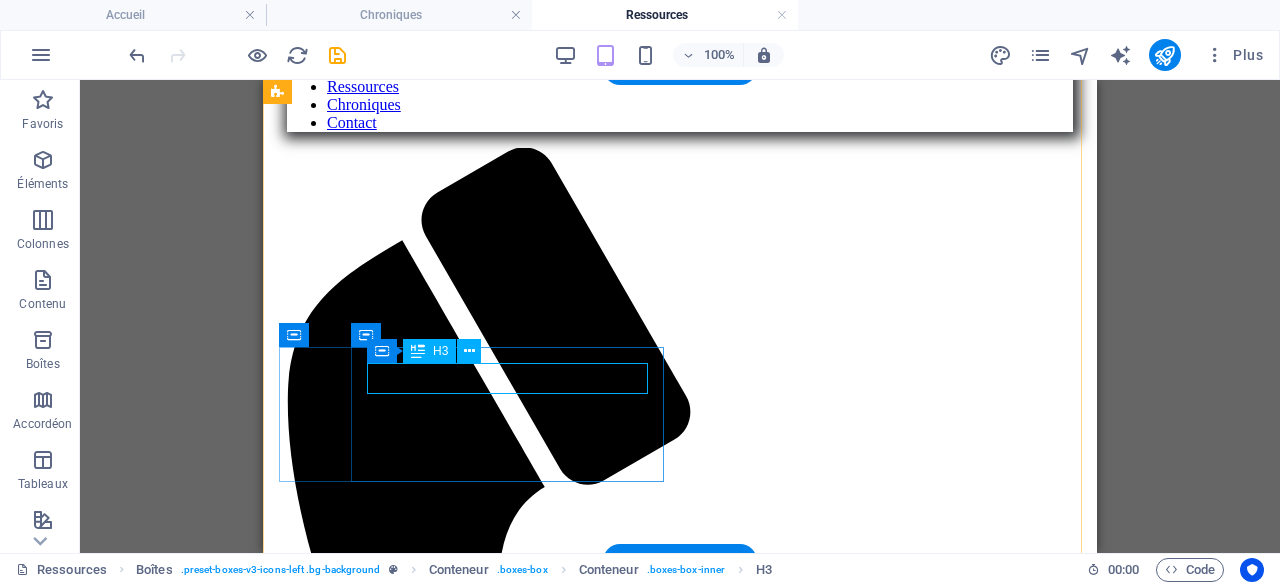 click on "Défis d'apprentissage" at bounding box center [680, 3985] 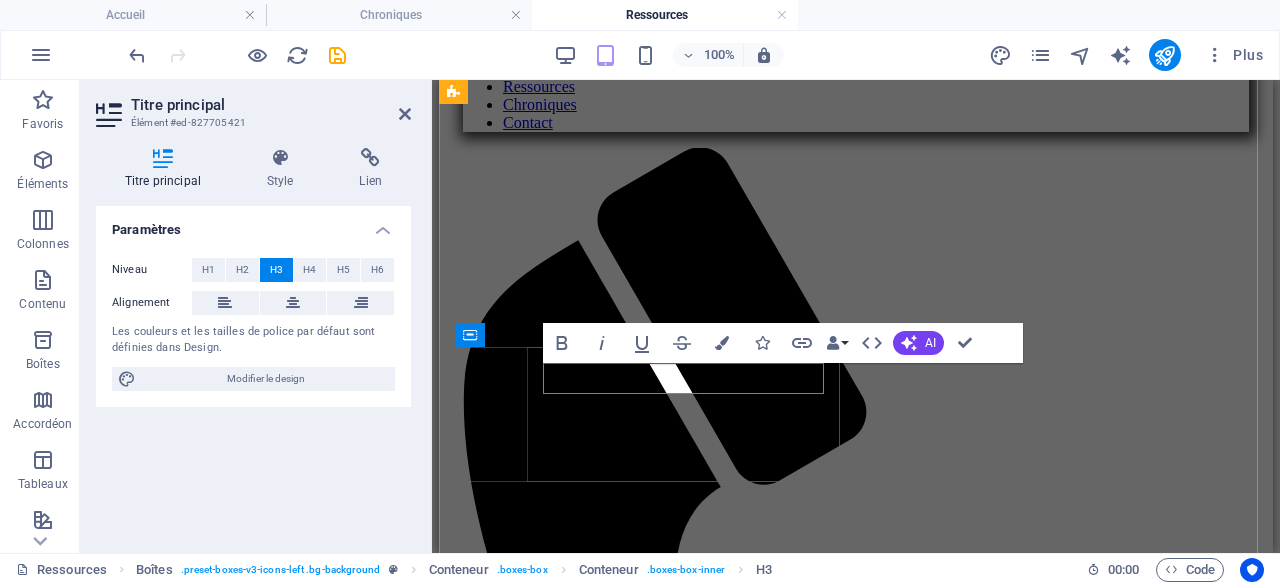 click on "Défis d'apprentissage" at bounding box center [856, 3985] 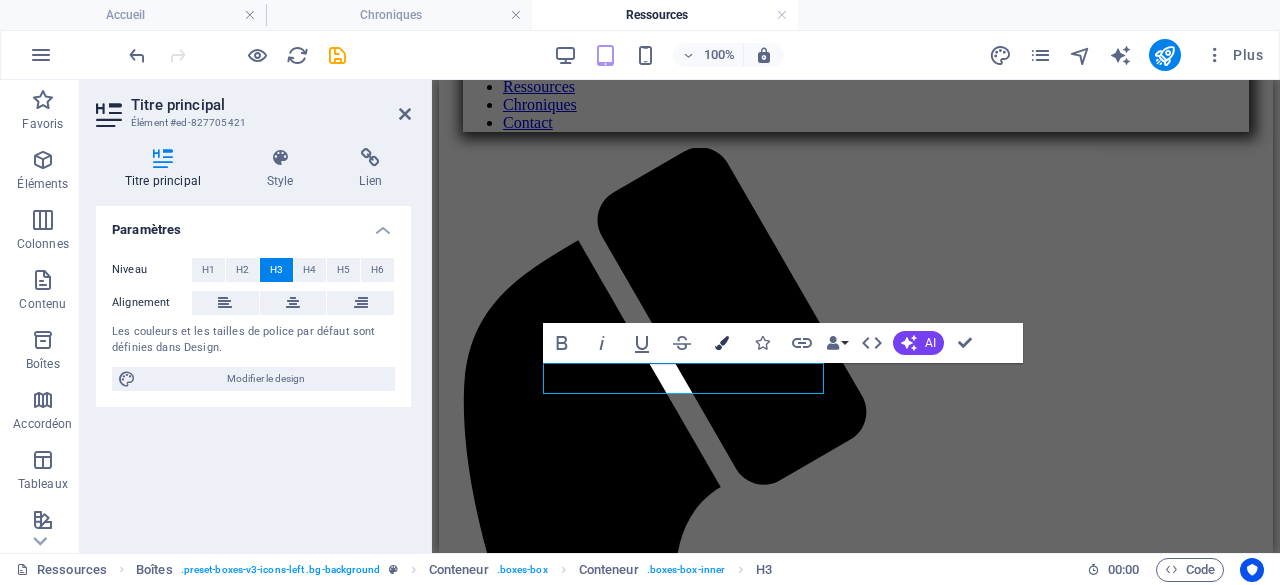 click at bounding box center (722, 343) 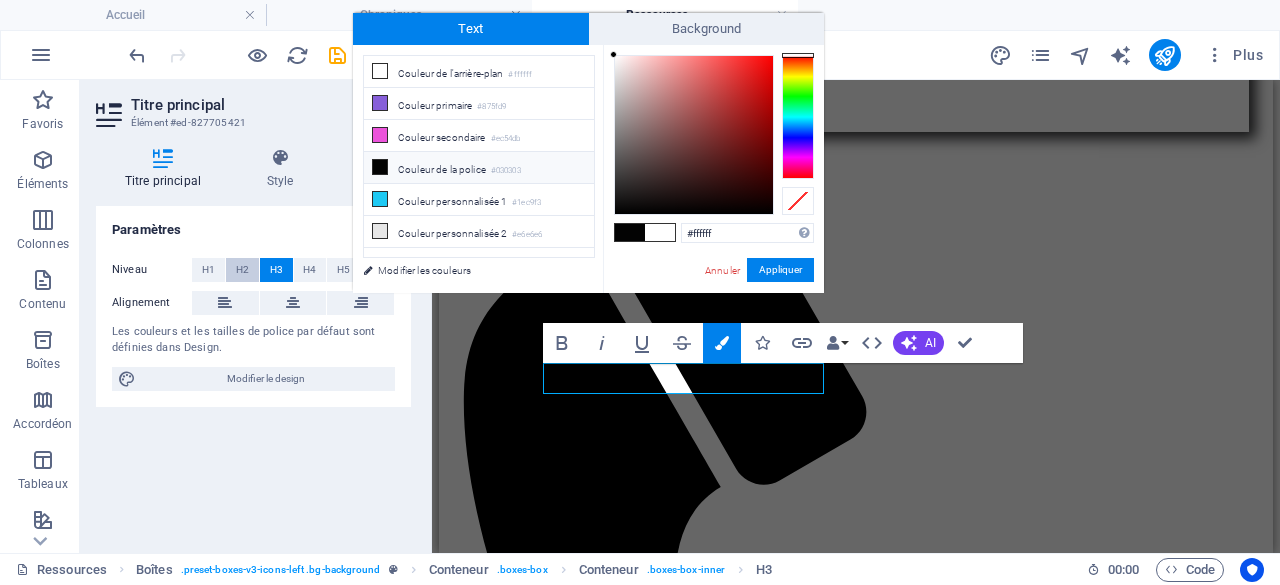 click on "H2" at bounding box center (242, 270) 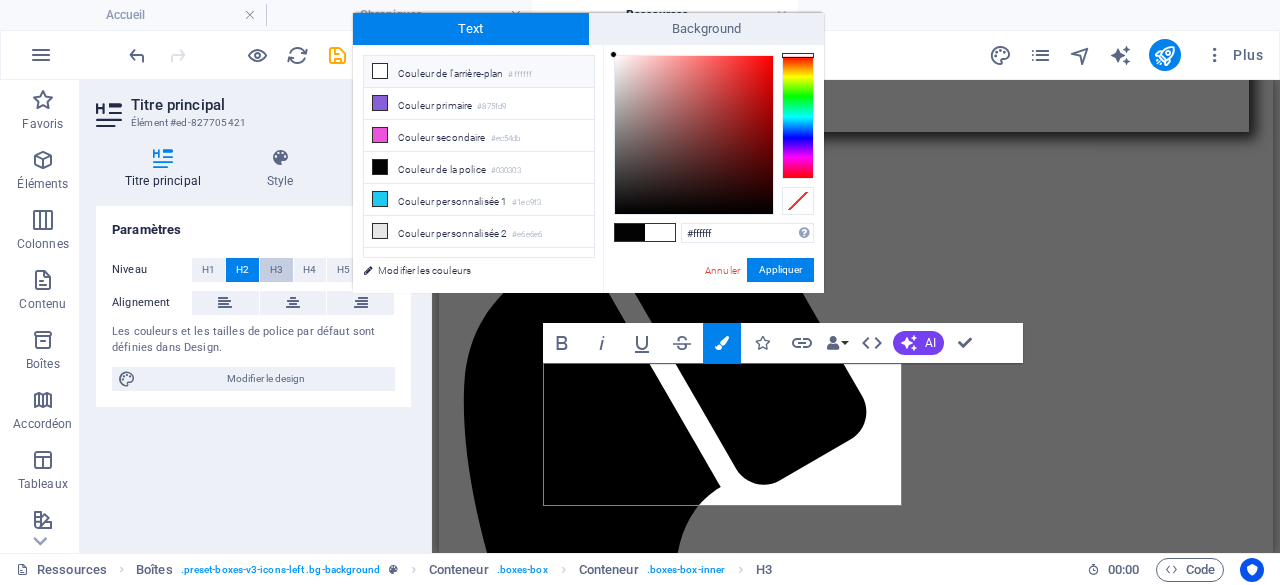 click on "H3" at bounding box center (276, 270) 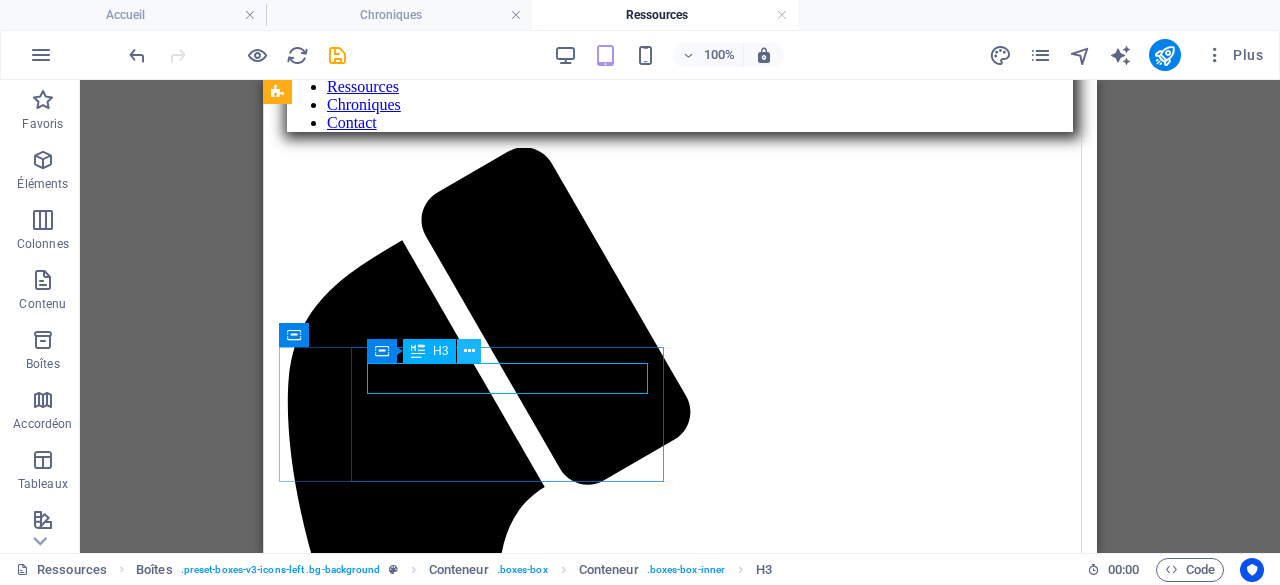 click at bounding box center (469, 351) 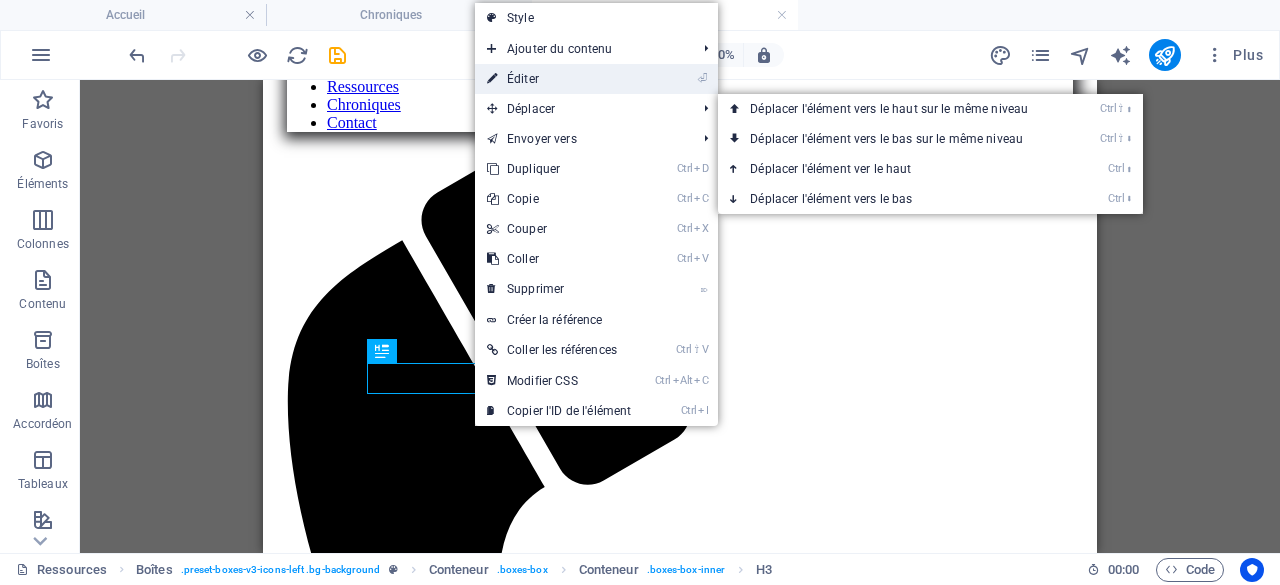 click on "⏎  Éditer" at bounding box center [559, 79] 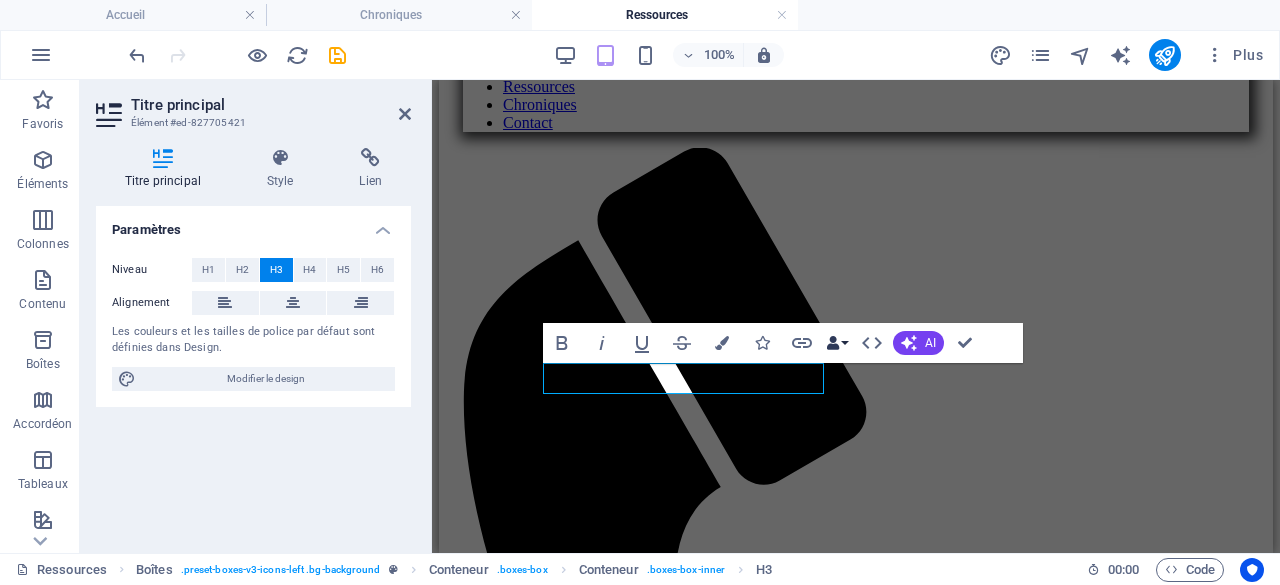 click on "Data Bindings" at bounding box center [837, 343] 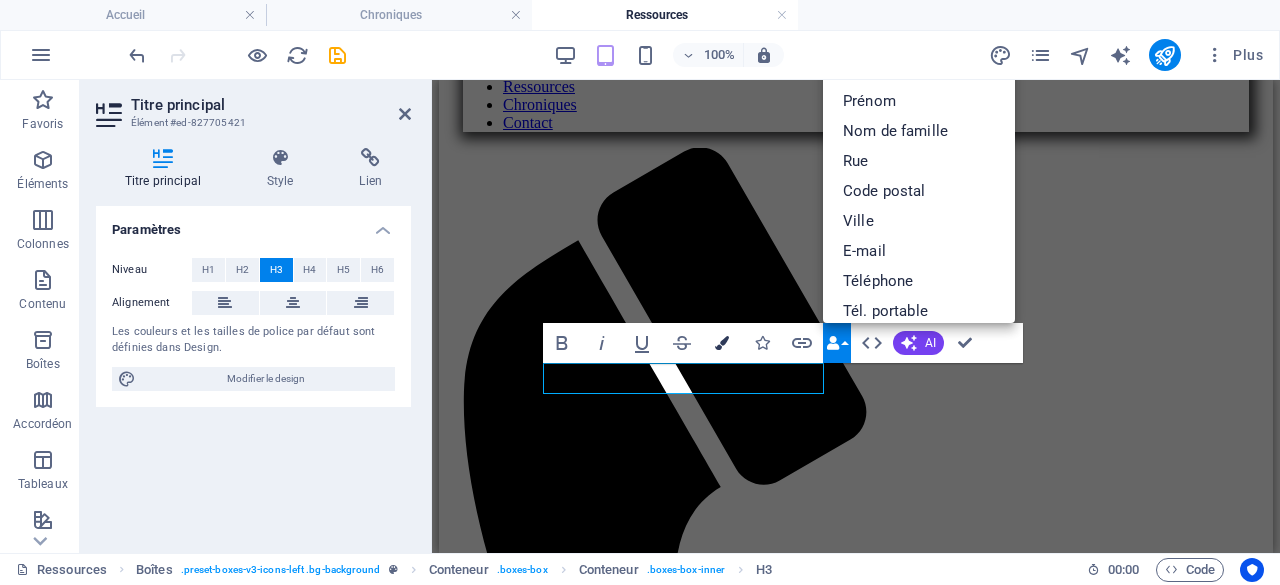 click at bounding box center (722, 343) 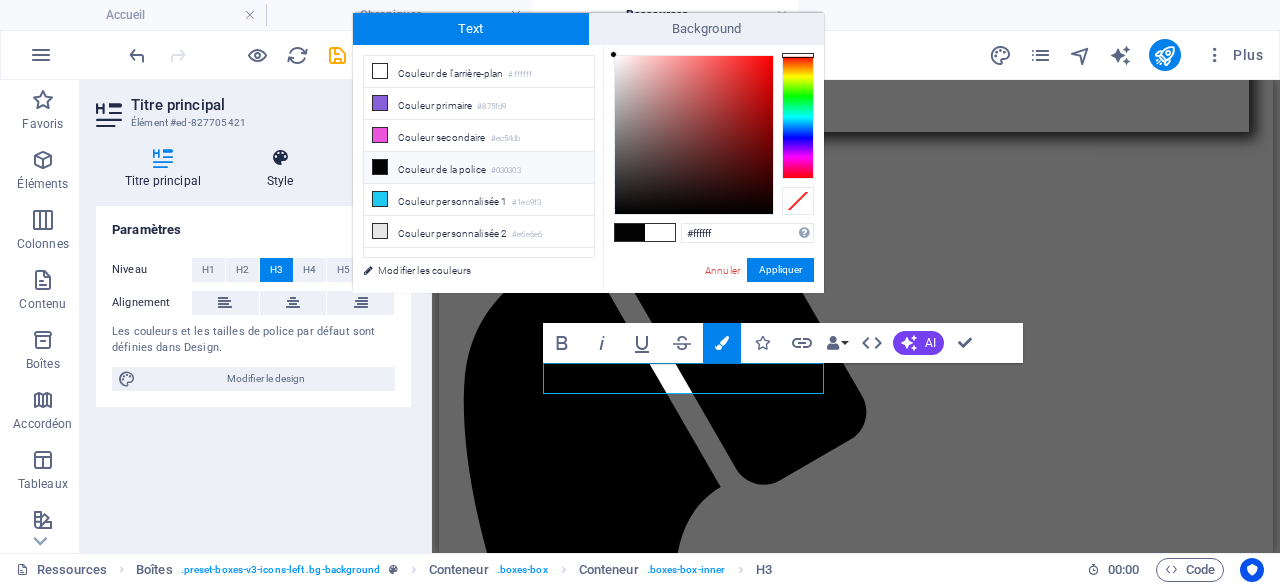 click at bounding box center (280, 158) 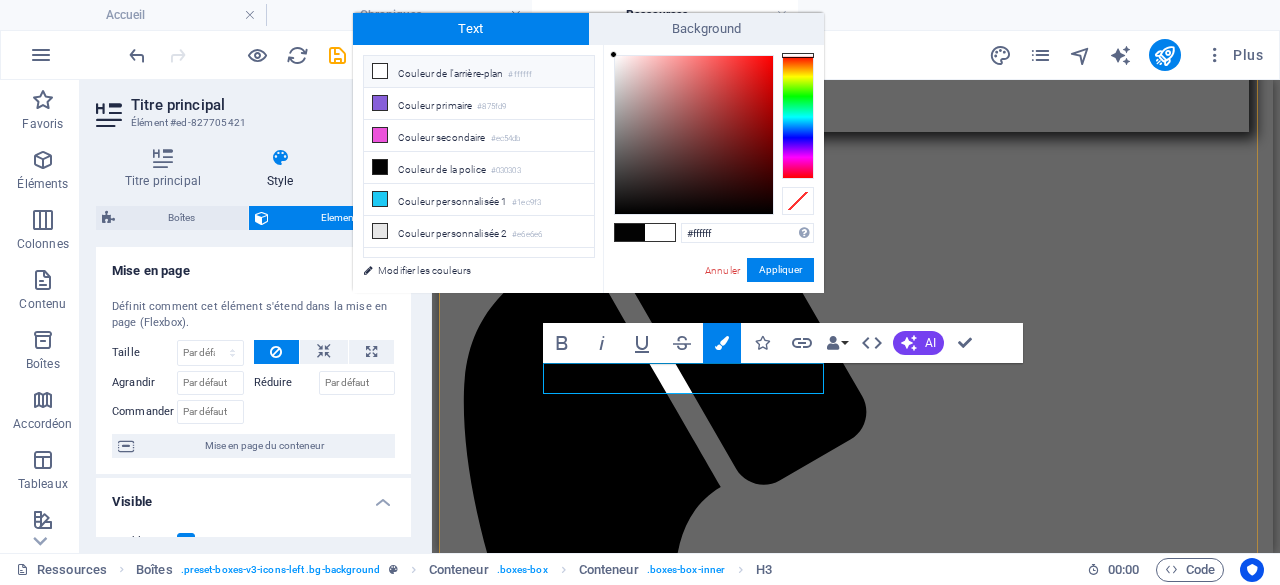 click on "Défis neurodéveloppementaux Voici plusieurs ressources, mises à jour à chaque mois, en lien avec l'autisme. Des tonnes de ressources pour toutes les régions du [STATE].  CLIQUEZ ICI À valider V oici plusieurs ressources, mises à jour à chaque mois en lien avec certains enjeux comportementaux.   Défis d'apprentissage Voici plusieurs ressources en lien avec les enjeux d'apprentissage, mises à jour à chaque mois ." at bounding box center [856, 2778] 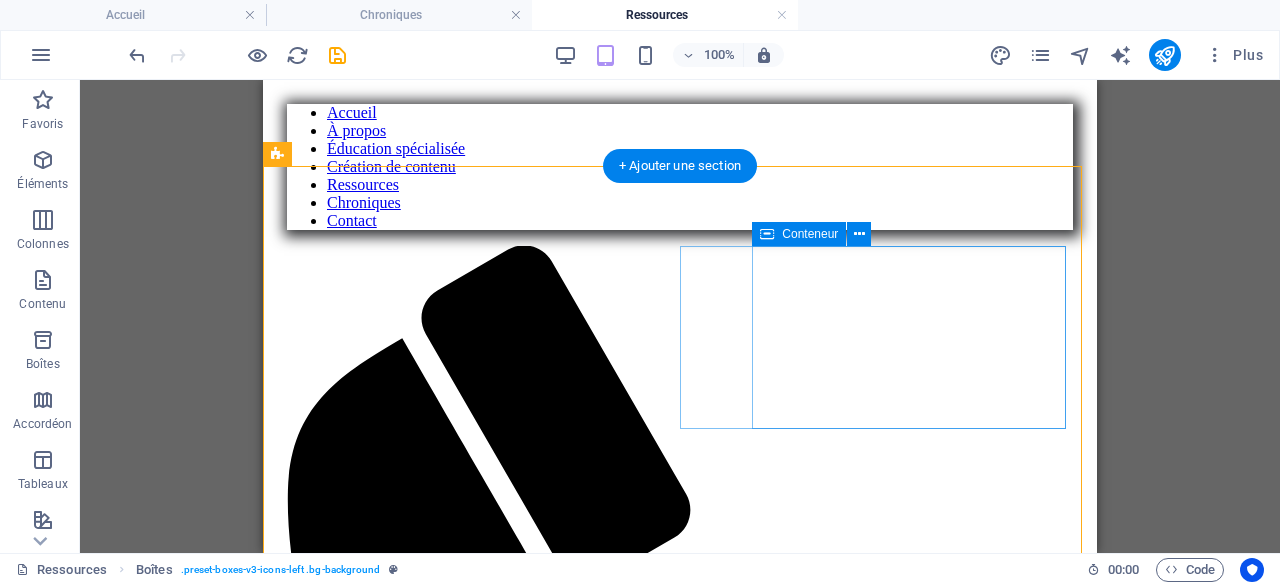 scroll, scrollTop: 719, scrollLeft: 0, axis: vertical 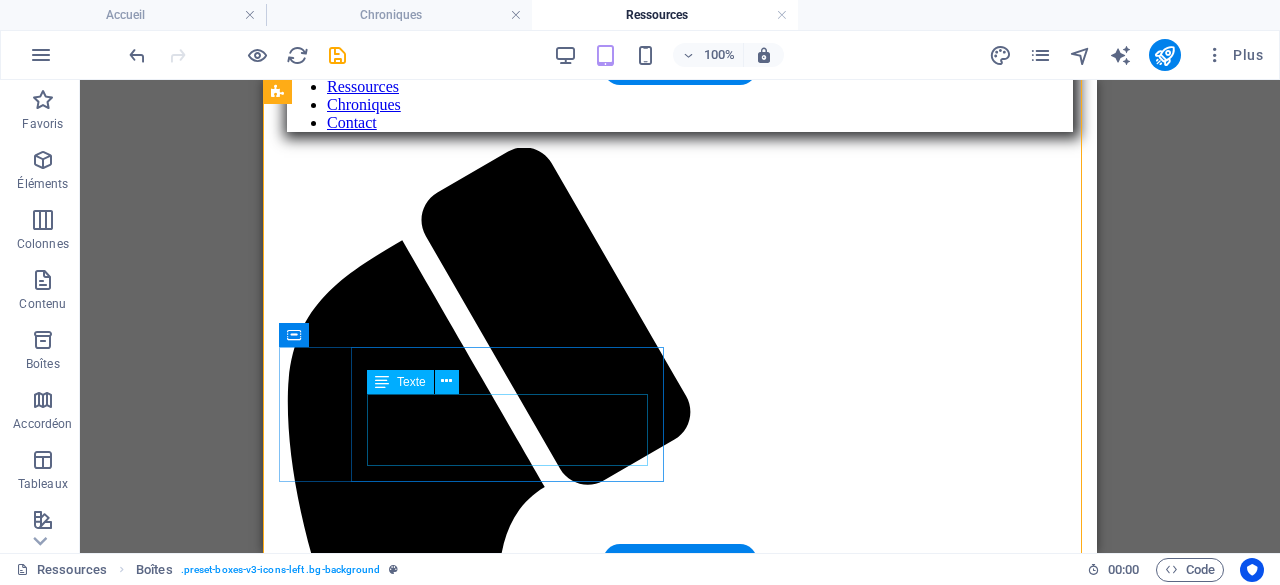 click on "Voici plusieurs ressources en lien avec les enjeux d'apprentissage, mises à jour à chaque mois ." at bounding box center (680, 4024) 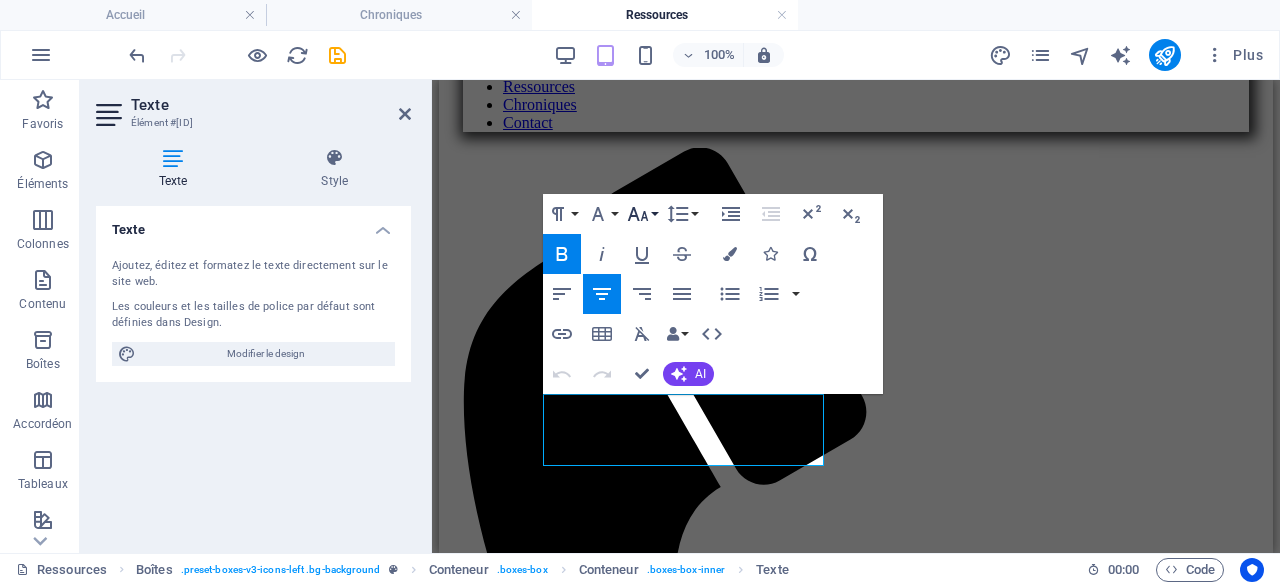 click on "Font Size" at bounding box center [642, 214] 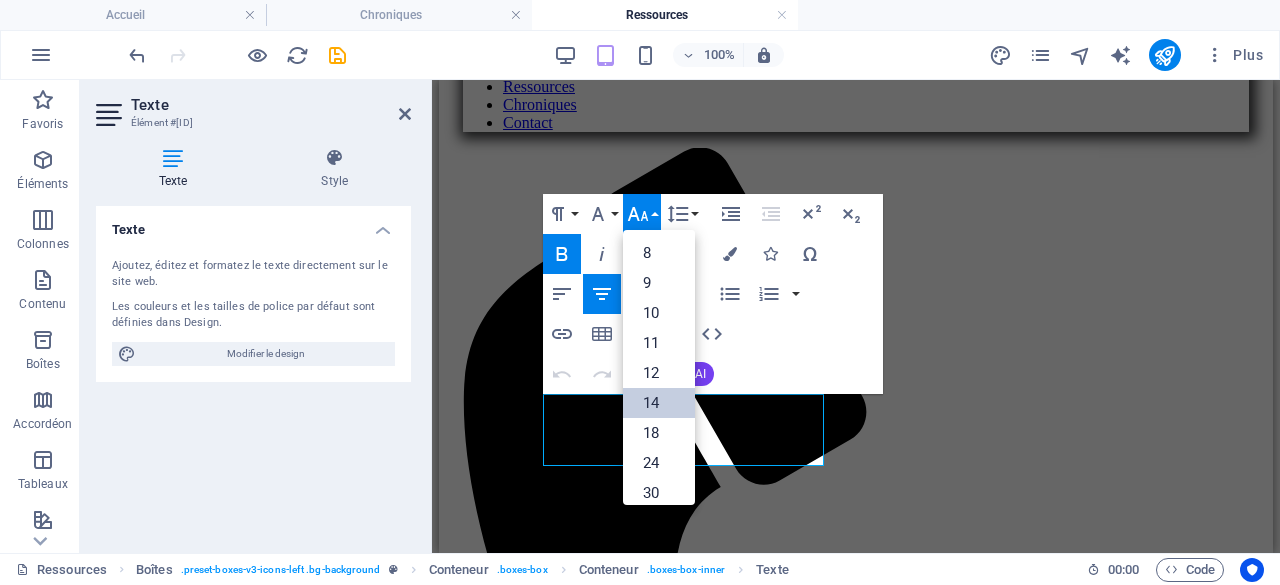 click on "14" at bounding box center (659, 403) 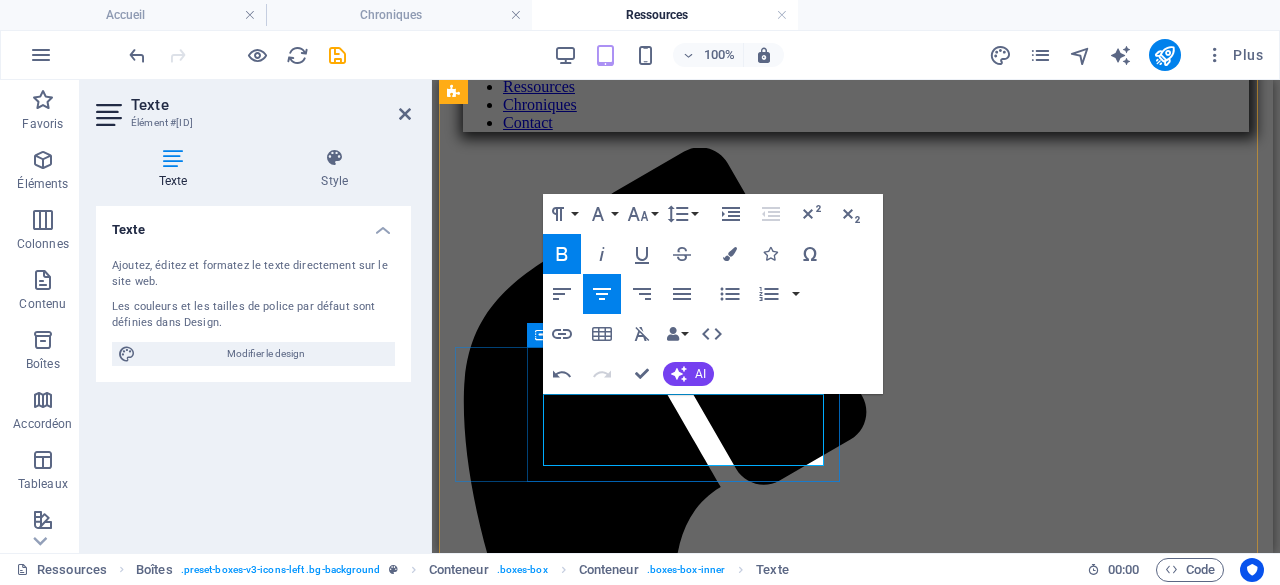 drag, startPoint x: 549, startPoint y: 408, endPoint x: 750, endPoint y: 453, distance: 205.97572 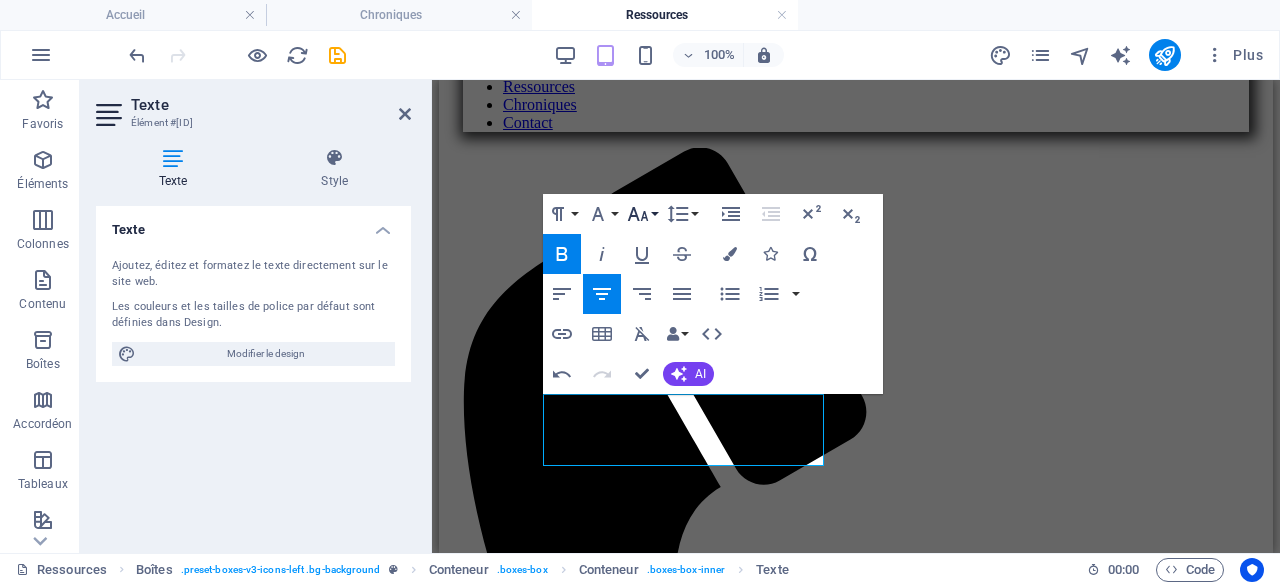 click 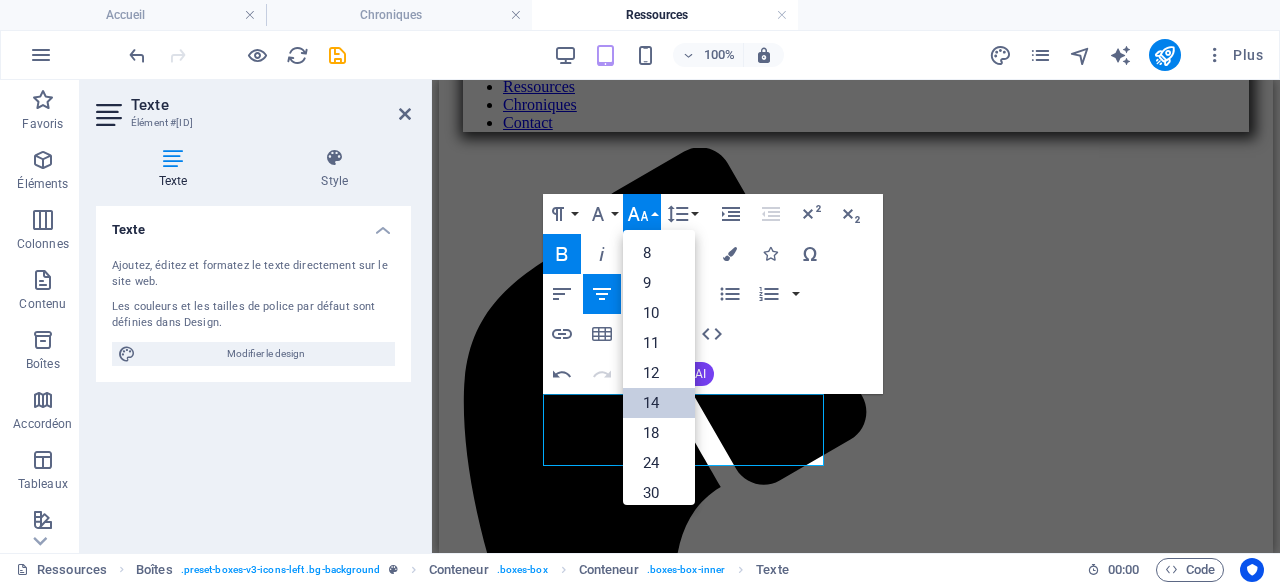 click on "14" at bounding box center (659, 403) 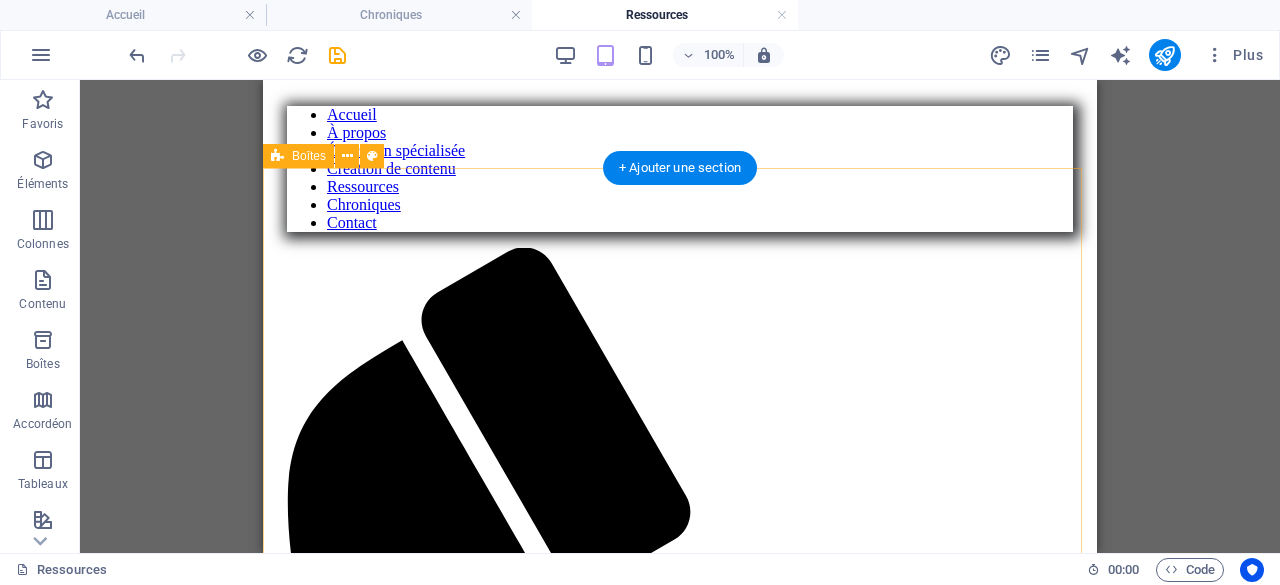 scroll, scrollTop: 719, scrollLeft: 0, axis: vertical 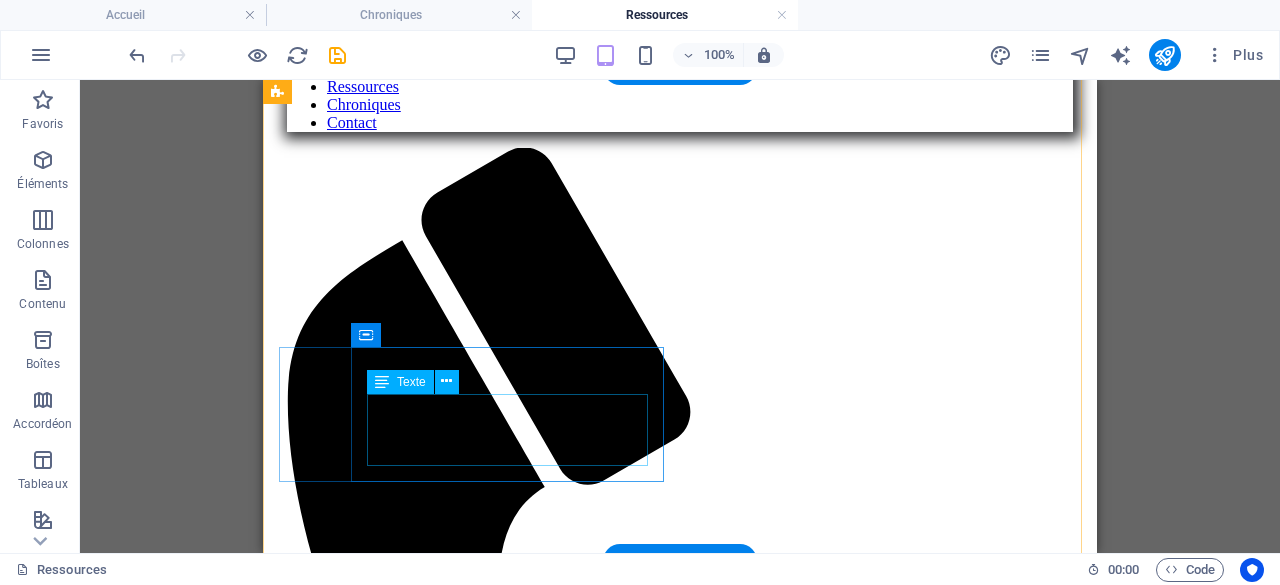 click on "Voici plusieurs ressources en lien avec les enjeux d'apprentissage, mises à jour à chaque mois ." at bounding box center [680, 4024] 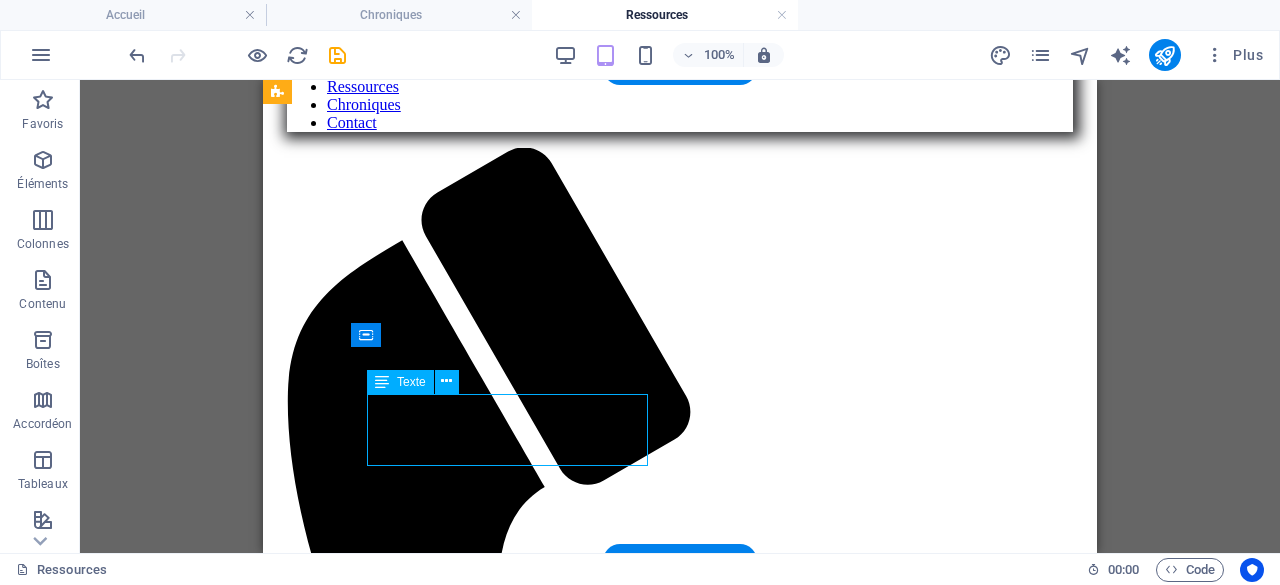 click on "Voici plusieurs ressources en lien avec les enjeux d'apprentissage, mises à jour à chaque mois ." at bounding box center [680, 4024] 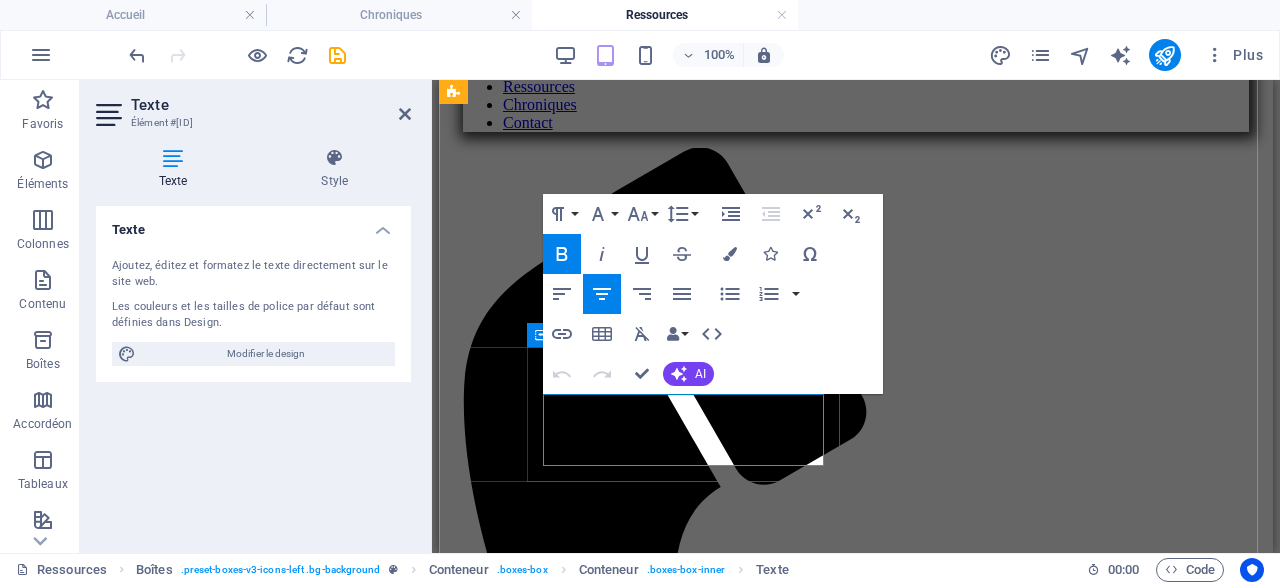 drag, startPoint x: 688, startPoint y: 431, endPoint x: 718, endPoint y: 453, distance: 37.202152 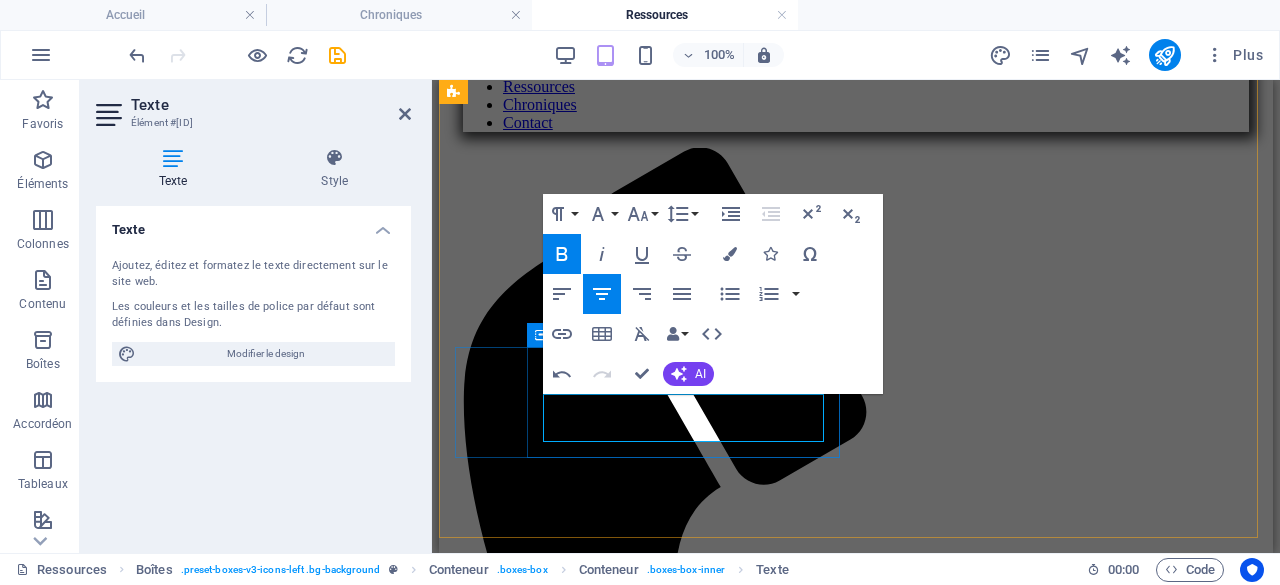 type 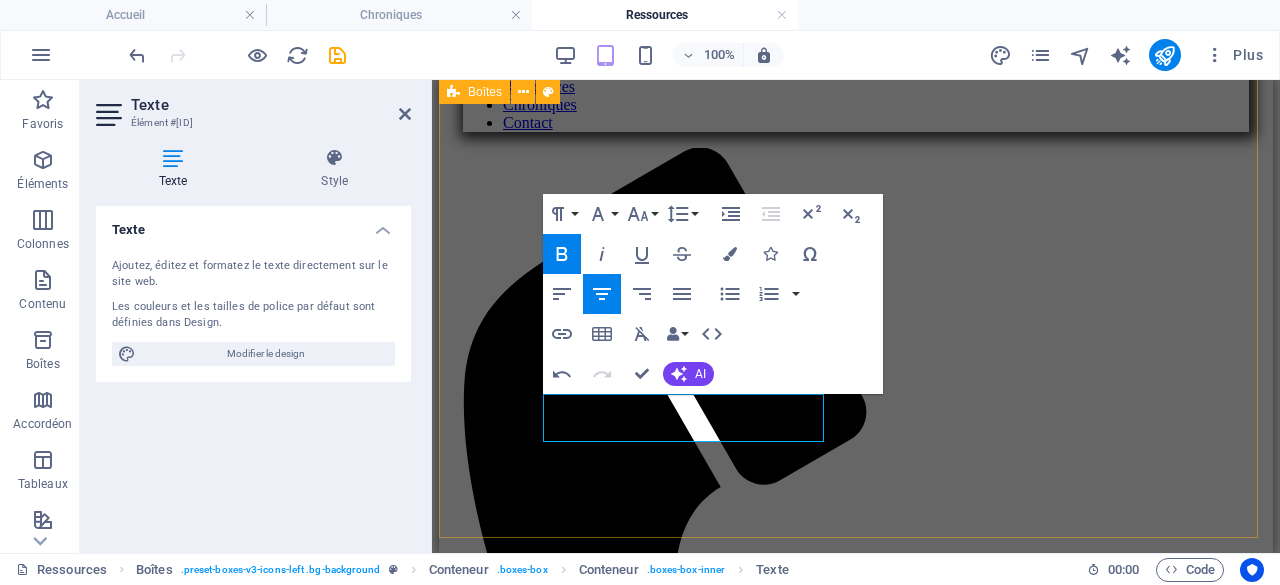 click on "Défis neurodéveloppementaux Voici plusieurs ressources, mises à jour à chaque mois, en lien avec l'autisme. Des tonnes de ressources pour toutes les régions du [STATE].  CLIQUEZ ICI À valider V oici plusieurs ressources, mises à jour à chaque mois en lien avec certains enjeux comportementaux.   Défis d'apprentissage Voici plusieurs ressources en lien avec les enjeux d'apprentissage." at bounding box center (856, 2778) 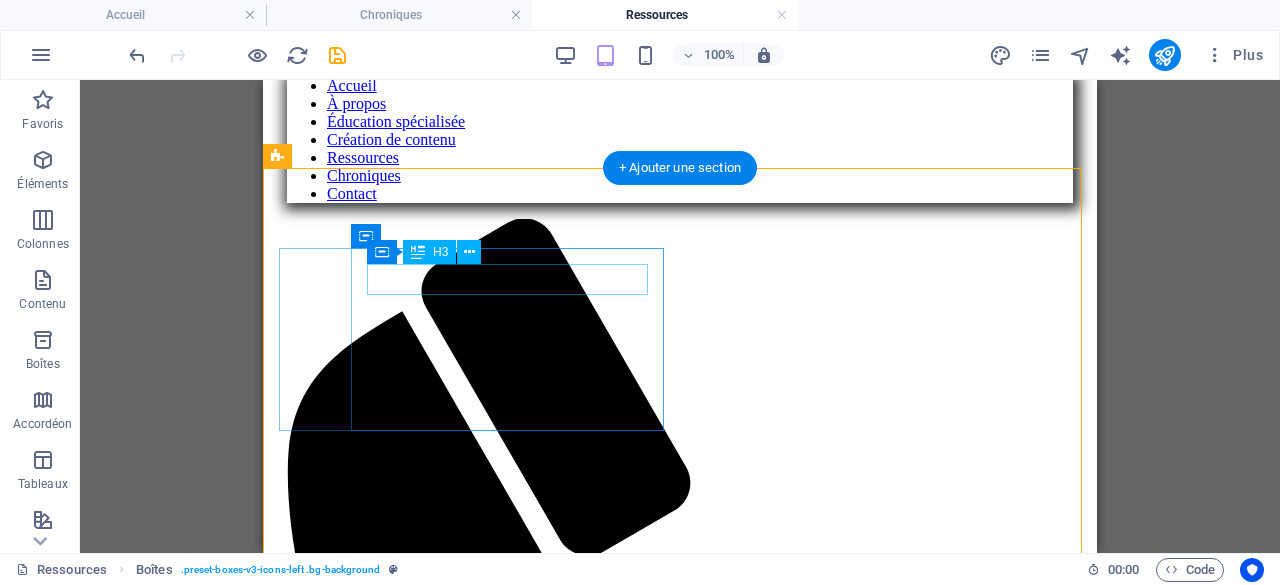 scroll, scrollTop: 619, scrollLeft: 0, axis: vertical 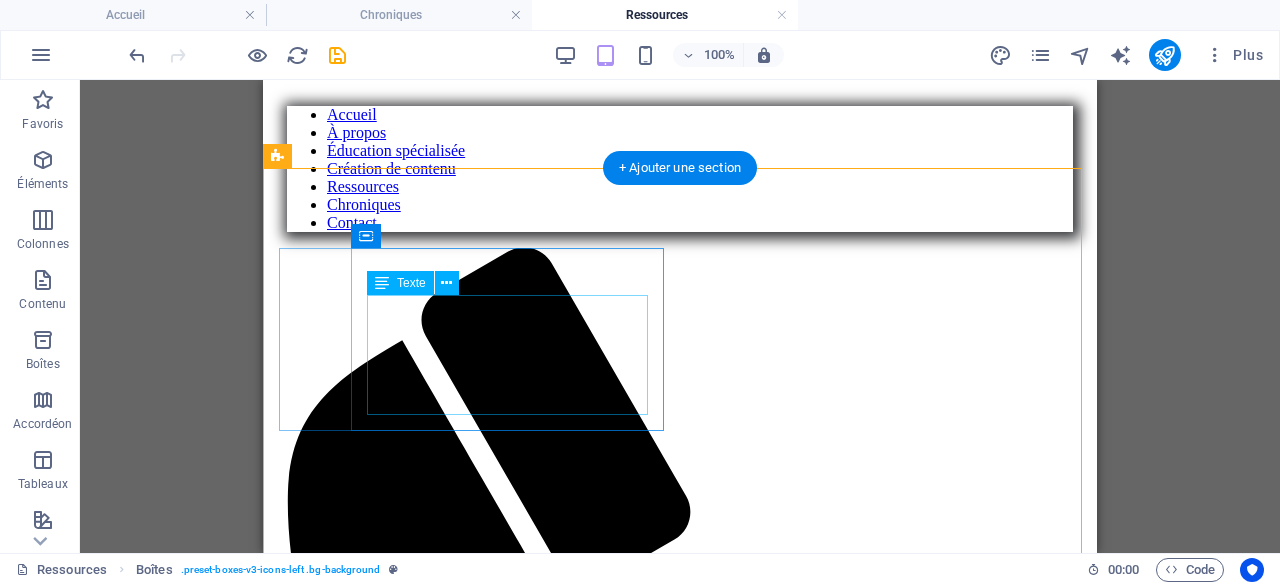 click on "Voici plusieurs ressources, mises à jour à chaque mois, en lien avec l'autisme. Des tonnes de ressources pour toutes les régions du [STATE]. CLIQUEZ ICI" at bounding box center (680, 2441) 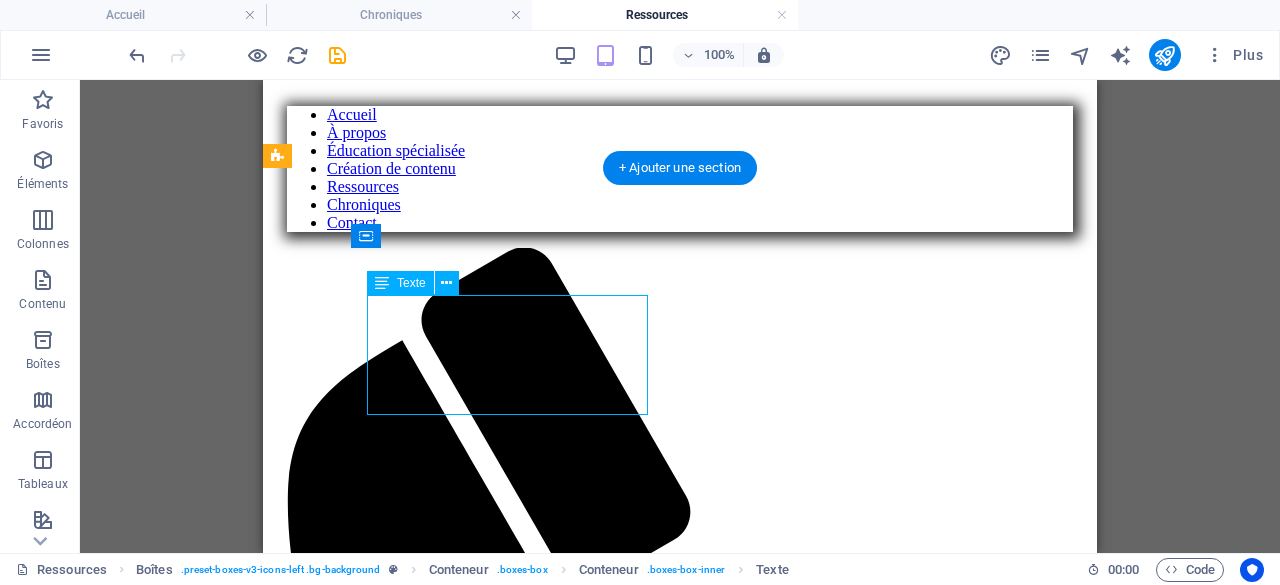 click on "Voici plusieurs ressources, mises à jour à chaque mois, en lien avec l'autisme. Des tonnes de ressources pour toutes les régions du [STATE]. CLIQUEZ ICI" at bounding box center [680, 2441] 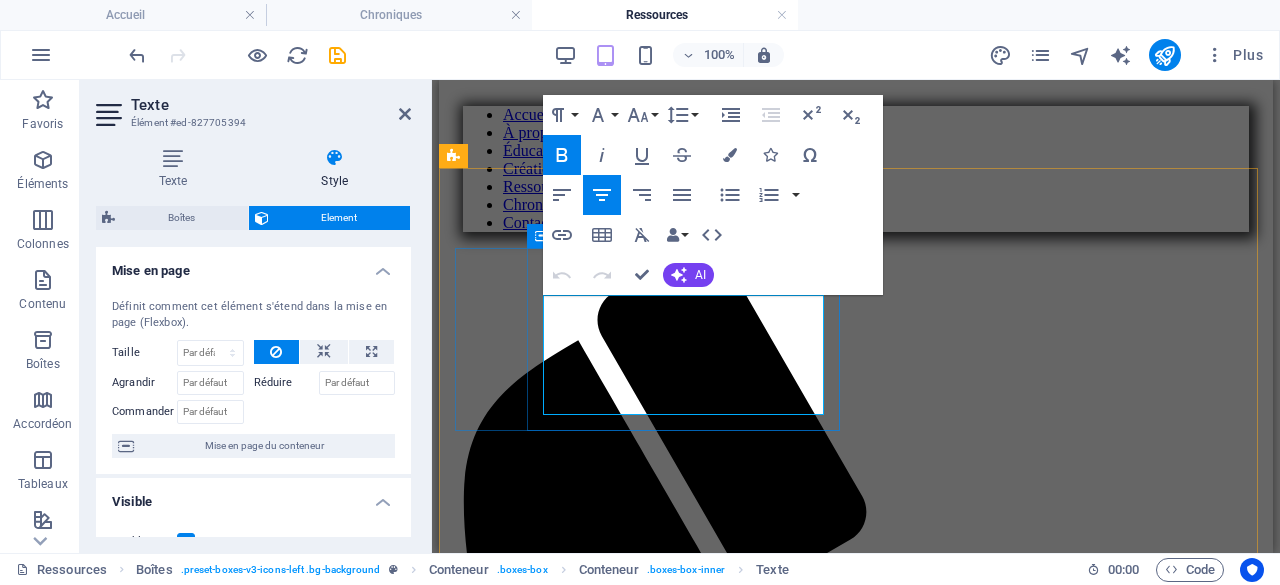 drag, startPoint x: 736, startPoint y: 329, endPoint x: 753, endPoint y: 375, distance: 49.0408 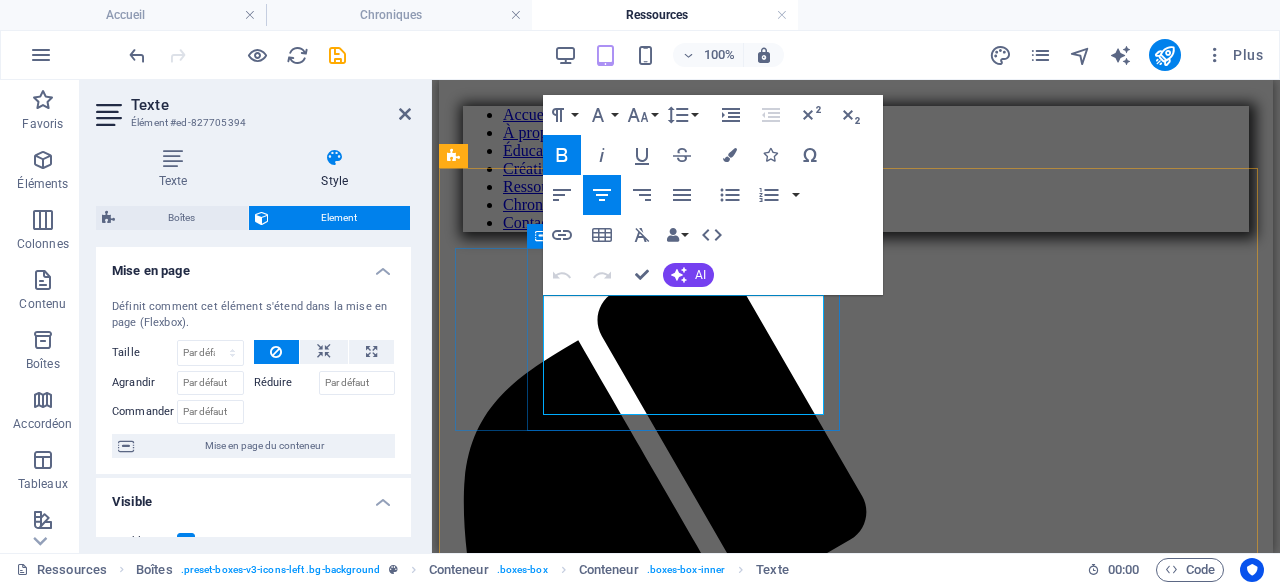 click on "Voici plusieurs ressources, mises à jour à chaque mois, en lien avec l'autisme. Des tonnes de ressources pour toutes les régions du [STATE]. CLIQUEZ ICI" at bounding box center (856, 2441) 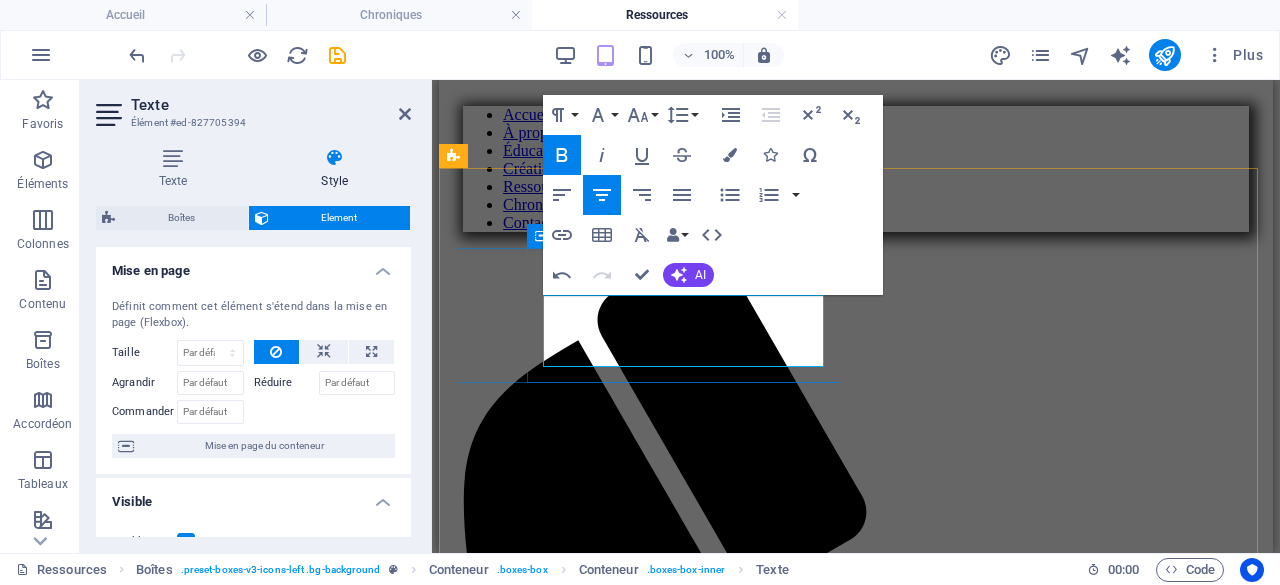 type 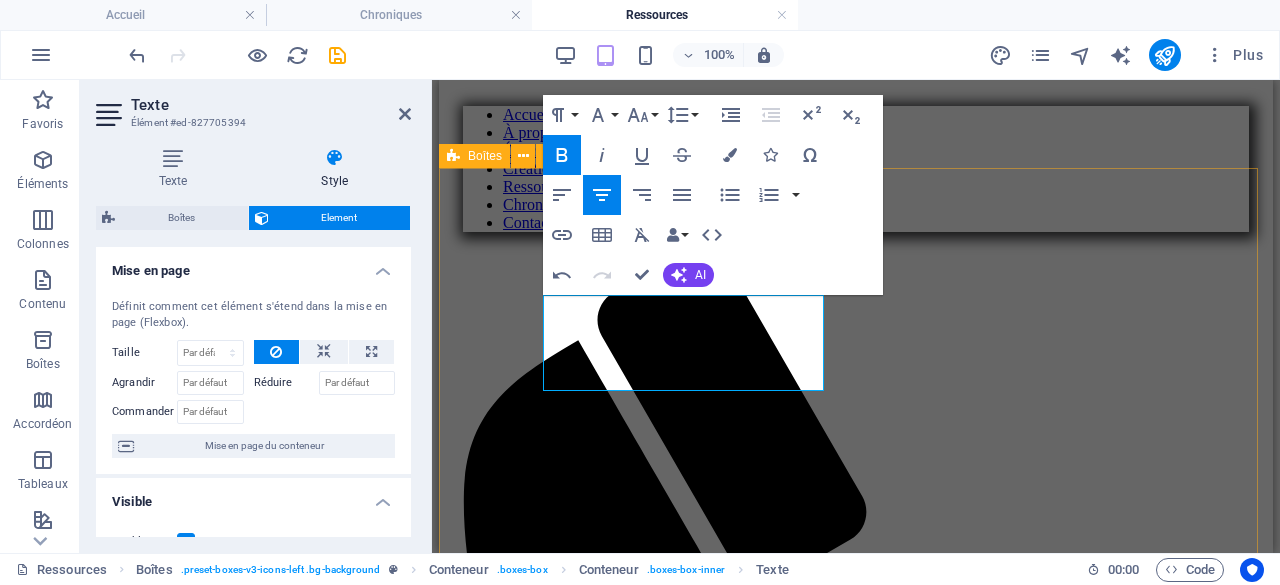 click on "Défis neurodéveloppementaux Voici plusieurs ressources, mises à jour à chaque mois, en lien avec les troubles neurodéveloppementaux. CLIQUEZ ICI À valider V oici plusieurs ressources, mises à jour à chaque mois en lien avec certains enjeux comportementaux.   Défis d'apprentissage Voici plusieurs ressources en lien avec les enjeux d'apprentissage." at bounding box center (856, 2861) 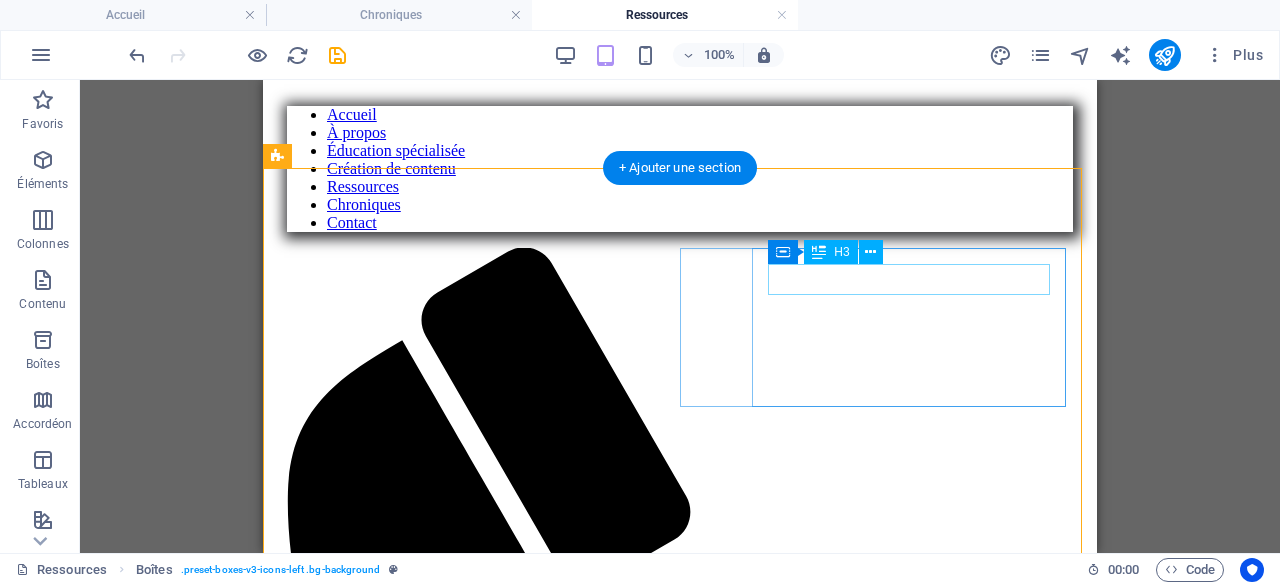 click on "À valider" at bounding box center [680, 3227] 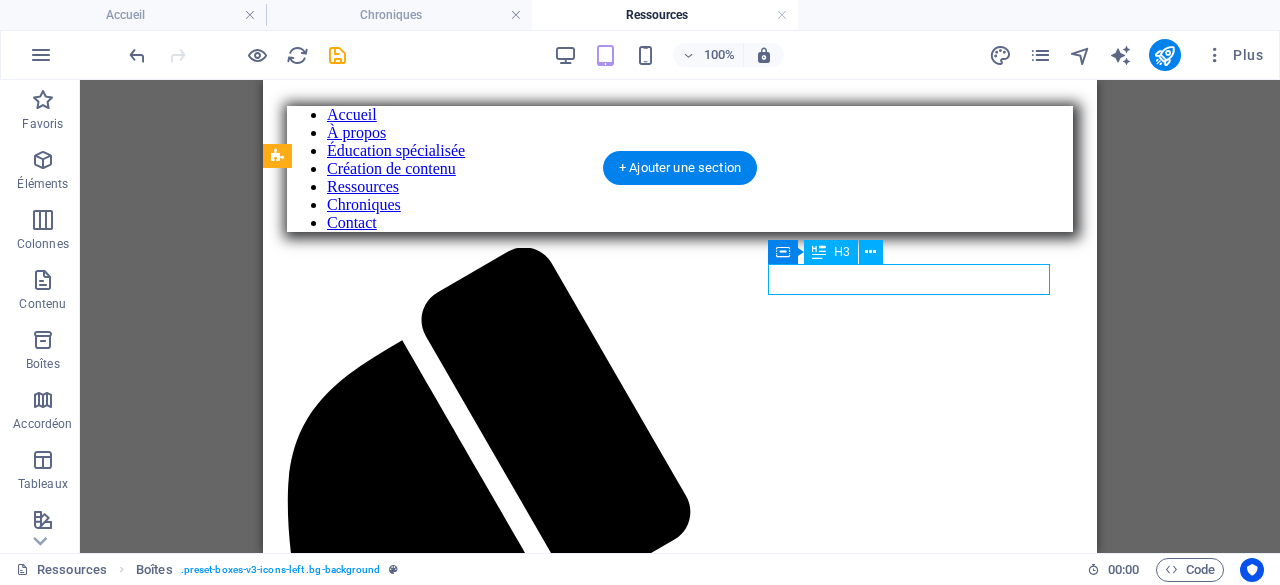 click on "À valider" at bounding box center (680, 3227) 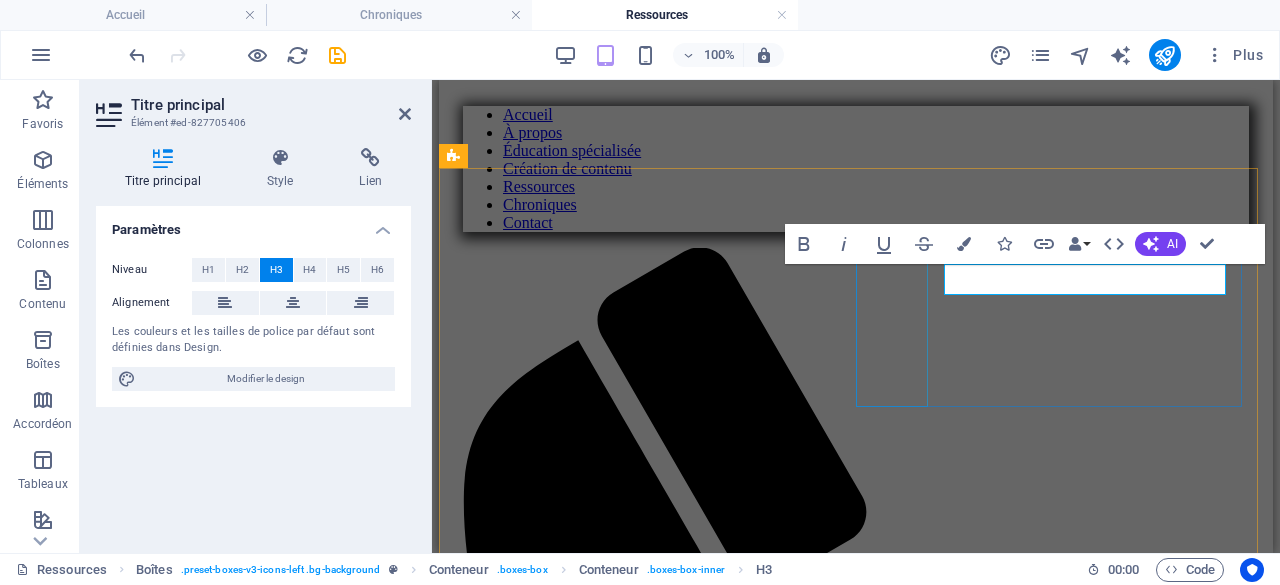 type 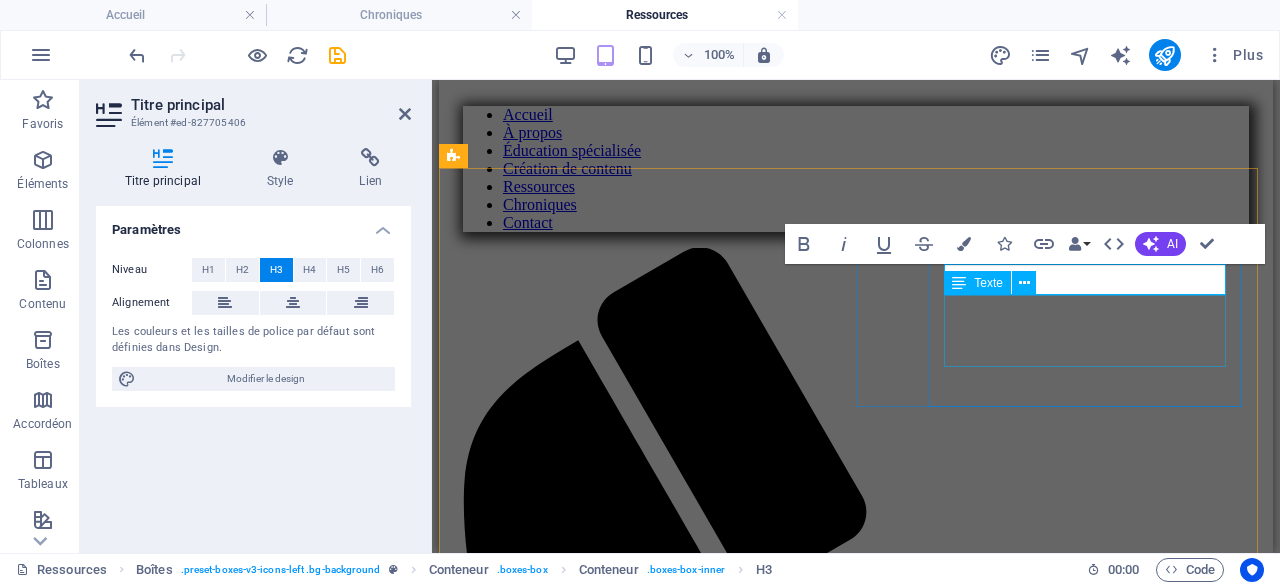 click on "V oici plusieurs ressources, mises à jour à chaque mois en lien avec certains enjeux comportementaux." at bounding box center [856, 3265] 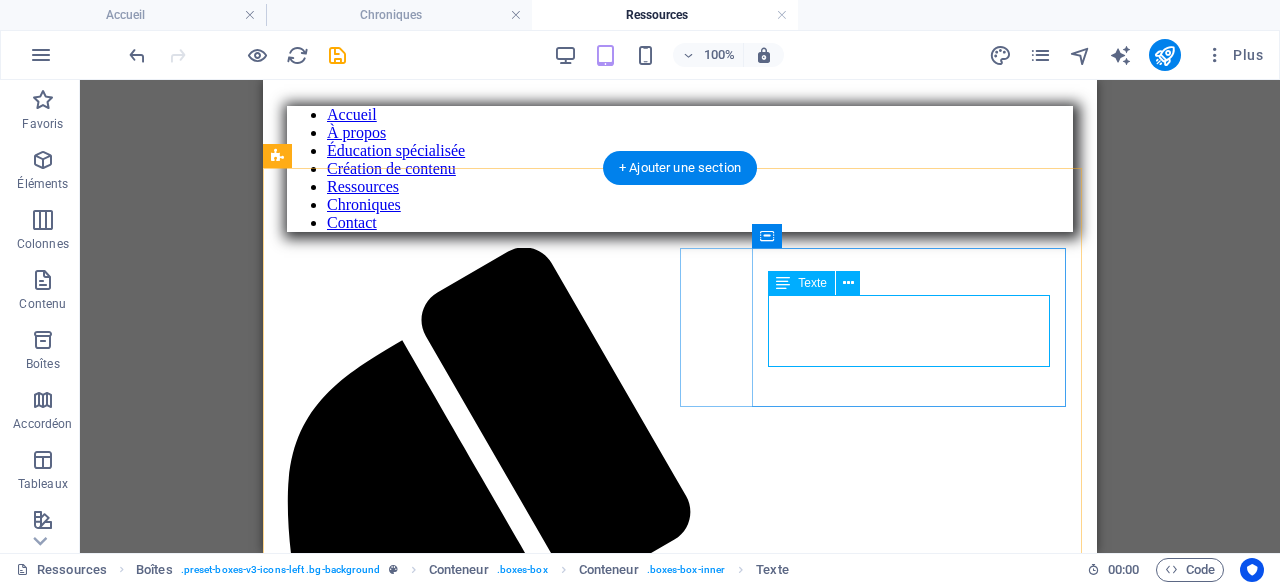 click on "V oici plusieurs ressources, mises à jour à chaque mois en lien avec certains enjeux comportementaux." at bounding box center (680, 3265) 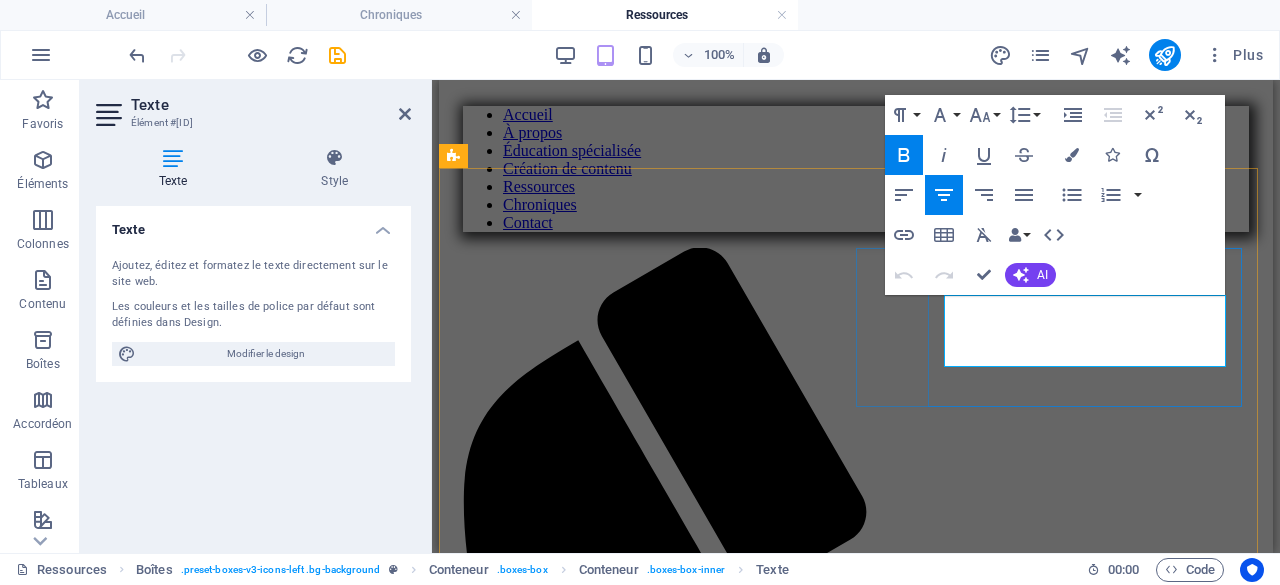drag, startPoint x: 1122, startPoint y: 301, endPoint x: 1213, endPoint y: 332, distance: 96.13532 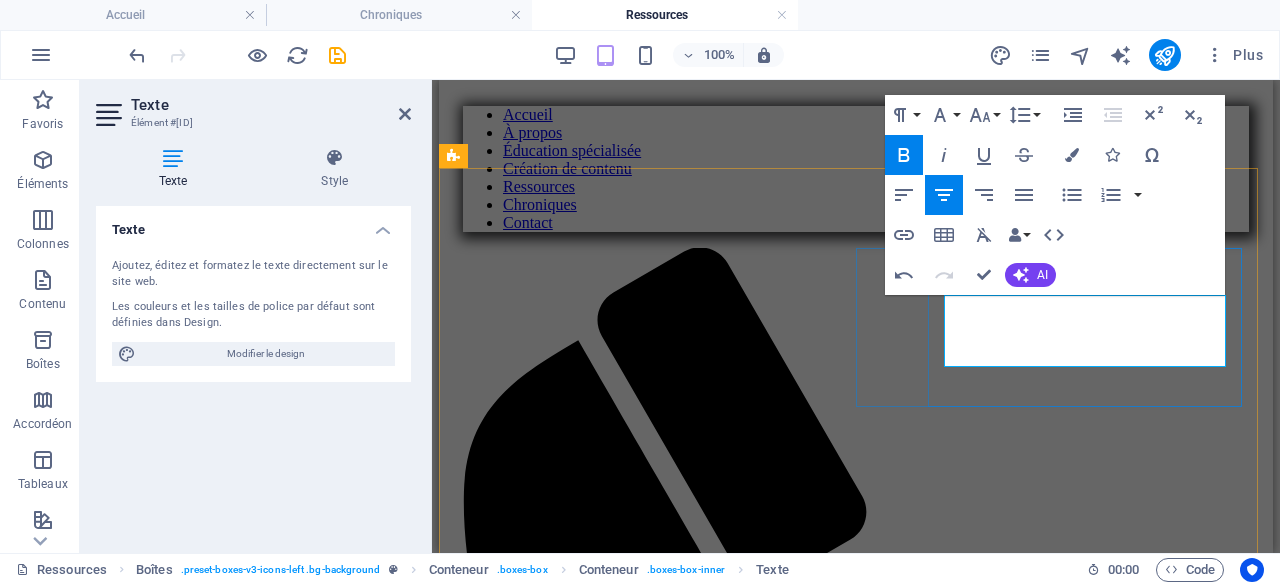 drag, startPoint x: 1191, startPoint y: 356, endPoint x: 1106, endPoint y: 356, distance: 85 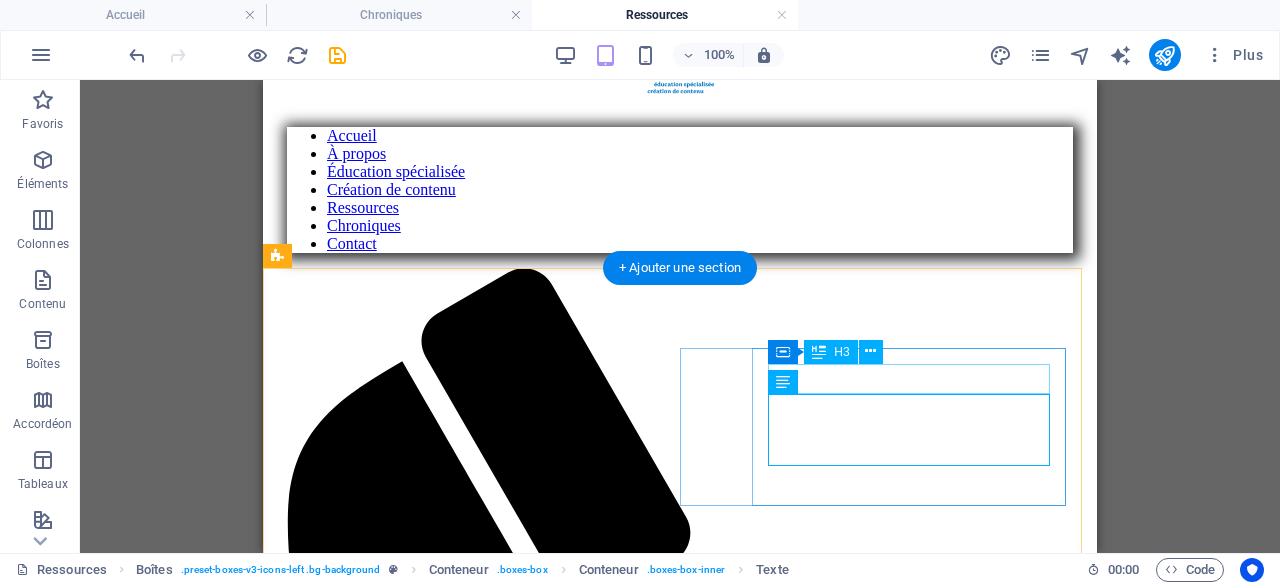 scroll, scrollTop: 519, scrollLeft: 0, axis: vertical 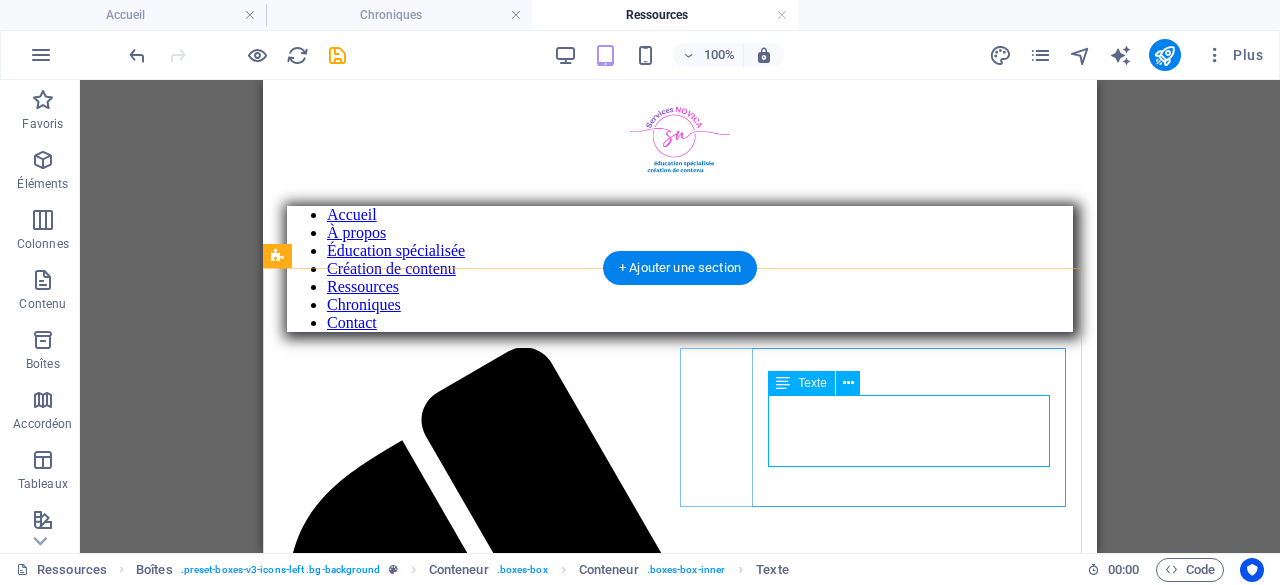 click on "V oici plusieurs ressources en lien avec différentes problématiques en santé mentale.  CLIQUEZ ICI" at bounding box center (680, 3365) 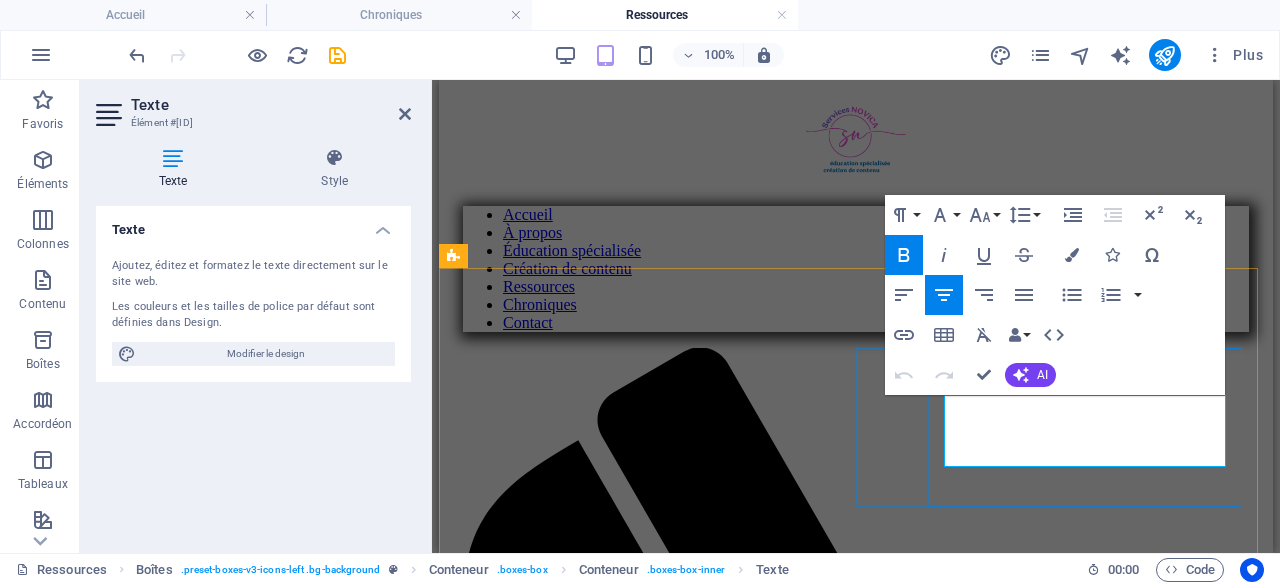 click on "V oici plusieurs ressources en lien avec différentes problématiques en santé mentale.  CLIQUEZ ICI" at bounding box center (856, 3365) 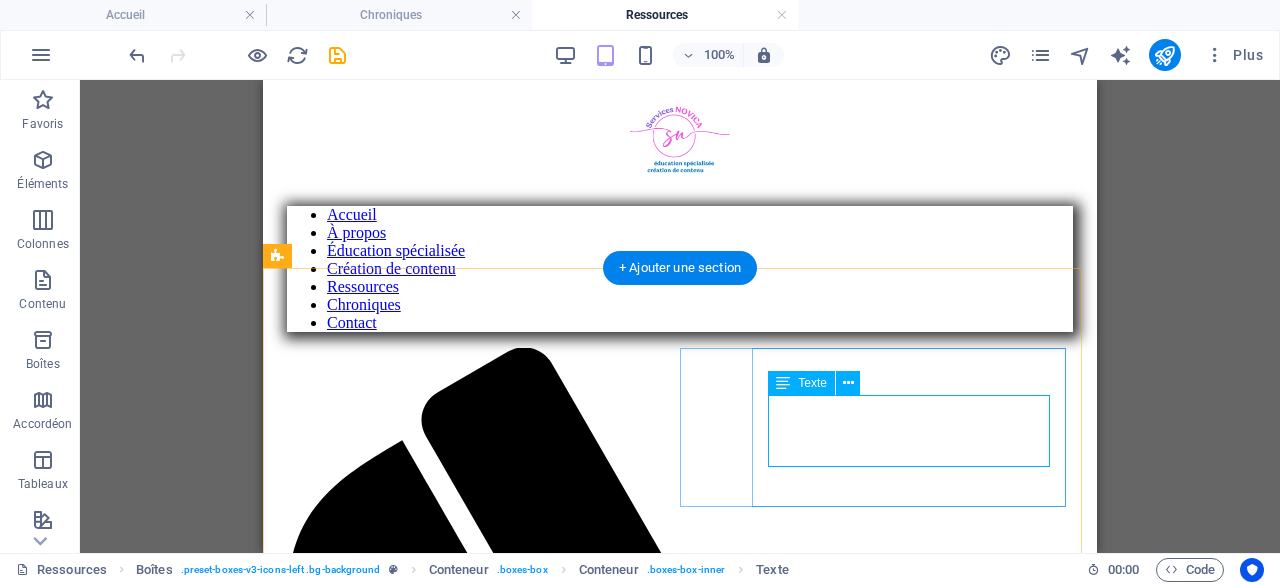 click on "V oici plusieurs ressources en lien avec différentes problématiques en santé mentale.  CLIQUEZ ICI" at bounding box center (680, 3365) 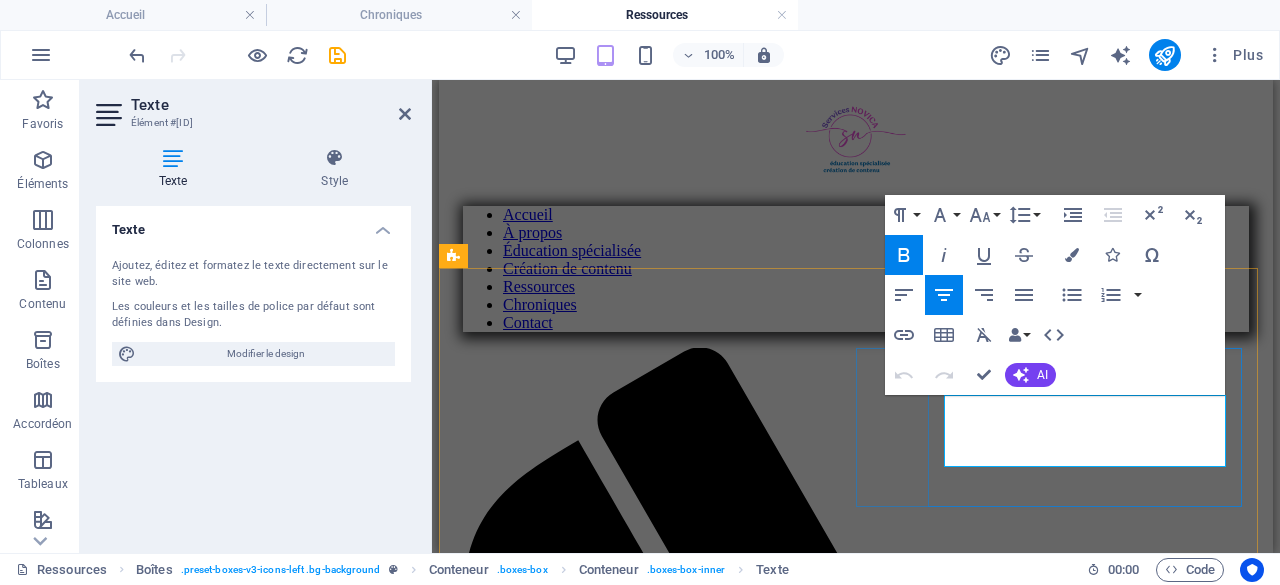click on "V oici plusieurs ressources en lien avec différentes problématiques en santé mentale.  CLIQUEZ ICI" at bounding box center (856, 3365) 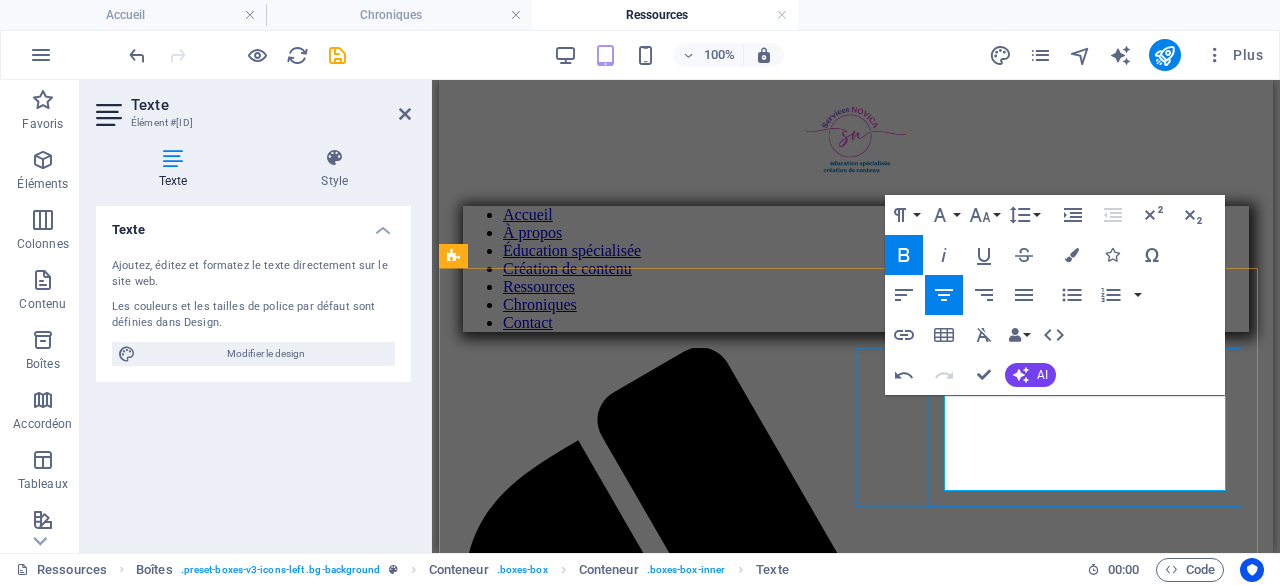 type 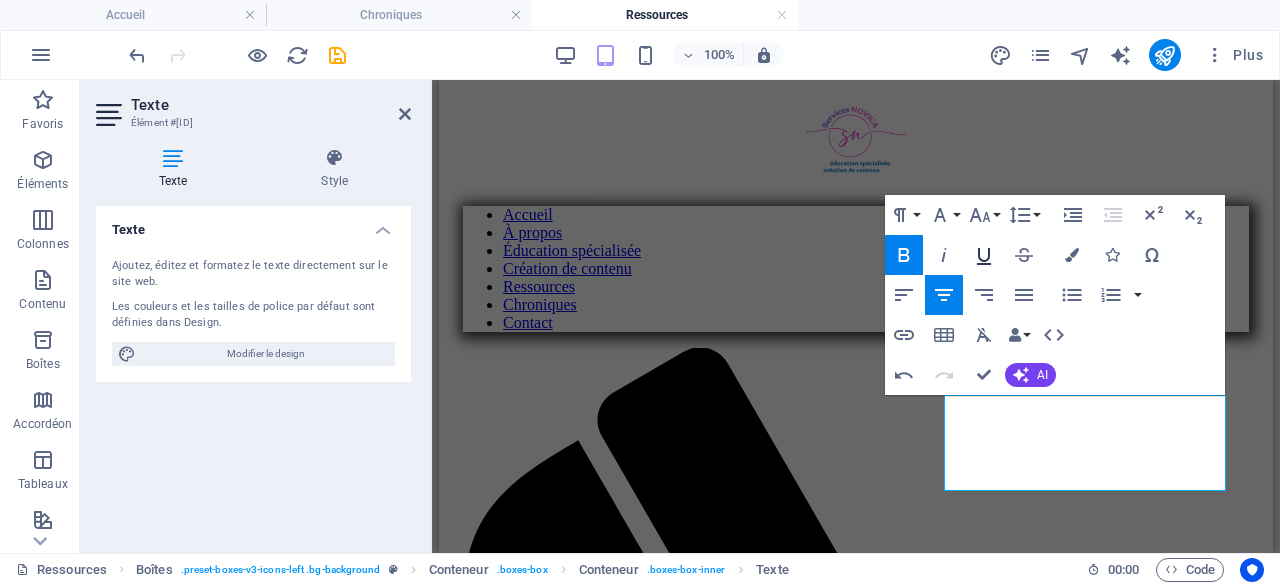 click 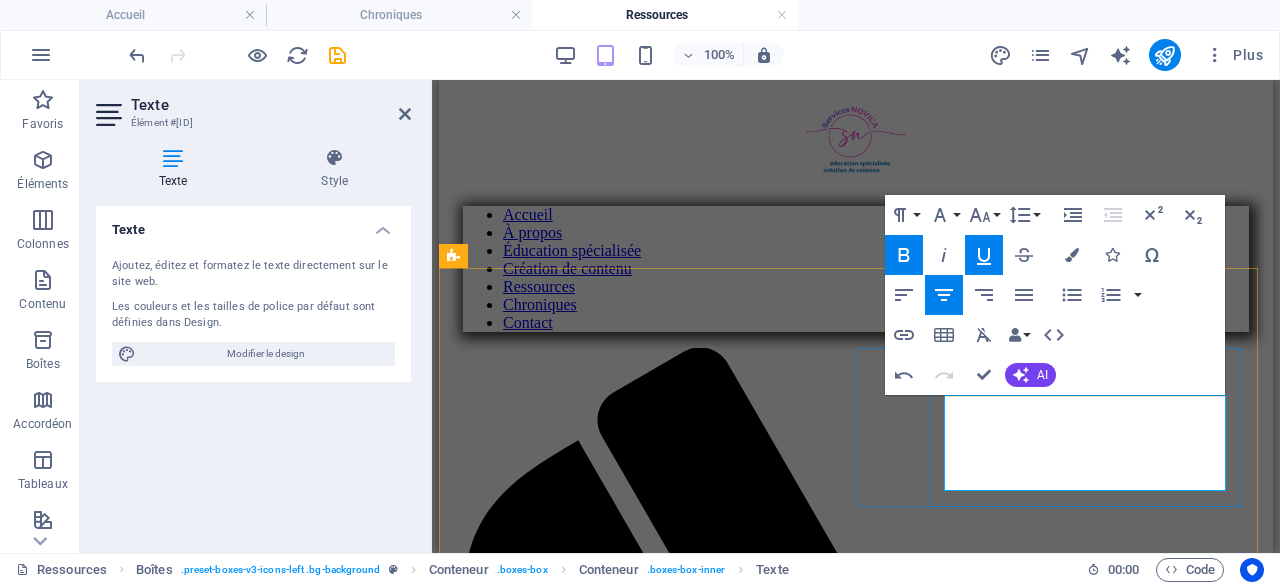 drag, startPoint x: 1152, startPoint y: 482, endPoint x: 1038, endPoint y: 480, distance: 114.01754 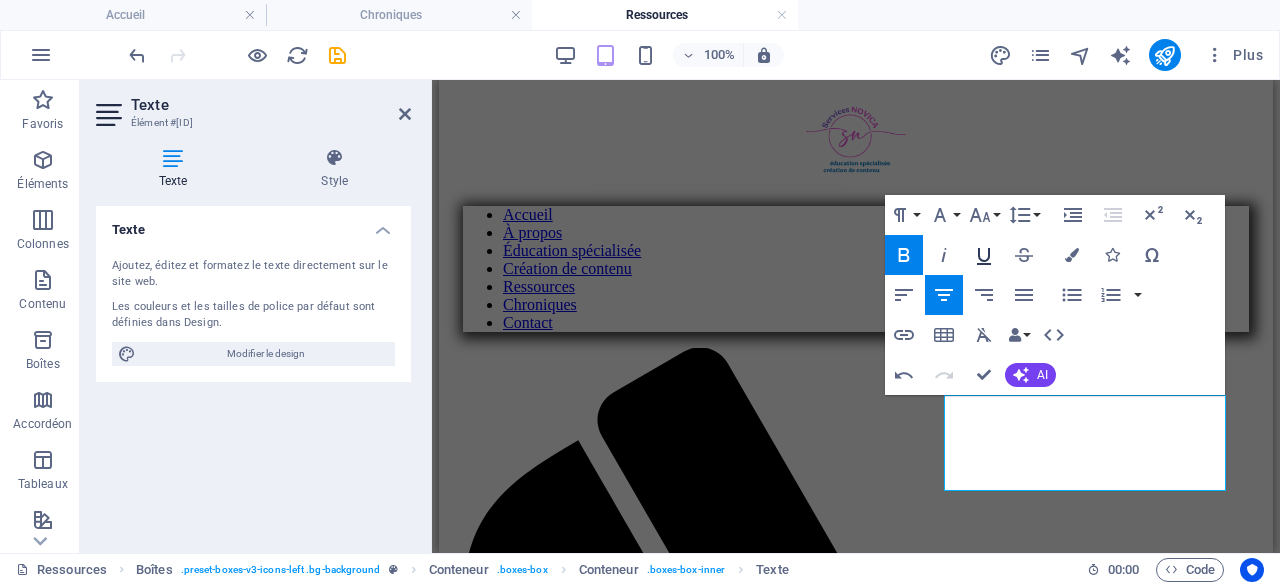 click 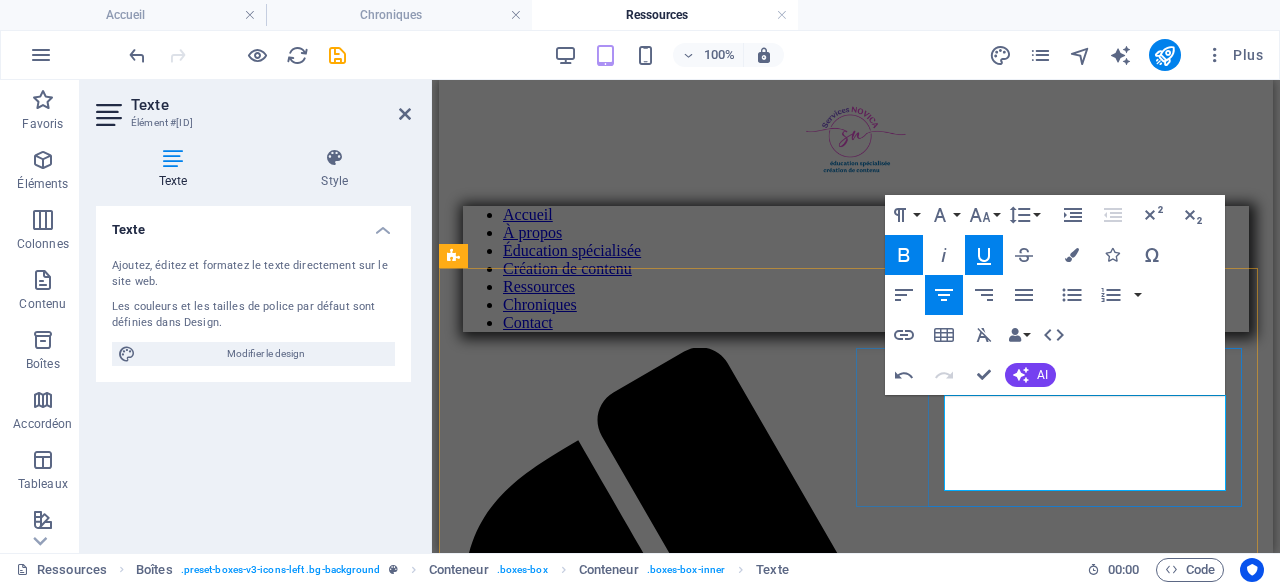 click on "Défis en santé mentale V oici plusieurs ressources en lien avec différentes problématiques en santé mentale.  CLIQUEZ ICI ​" at bounding box center (856, 3362) 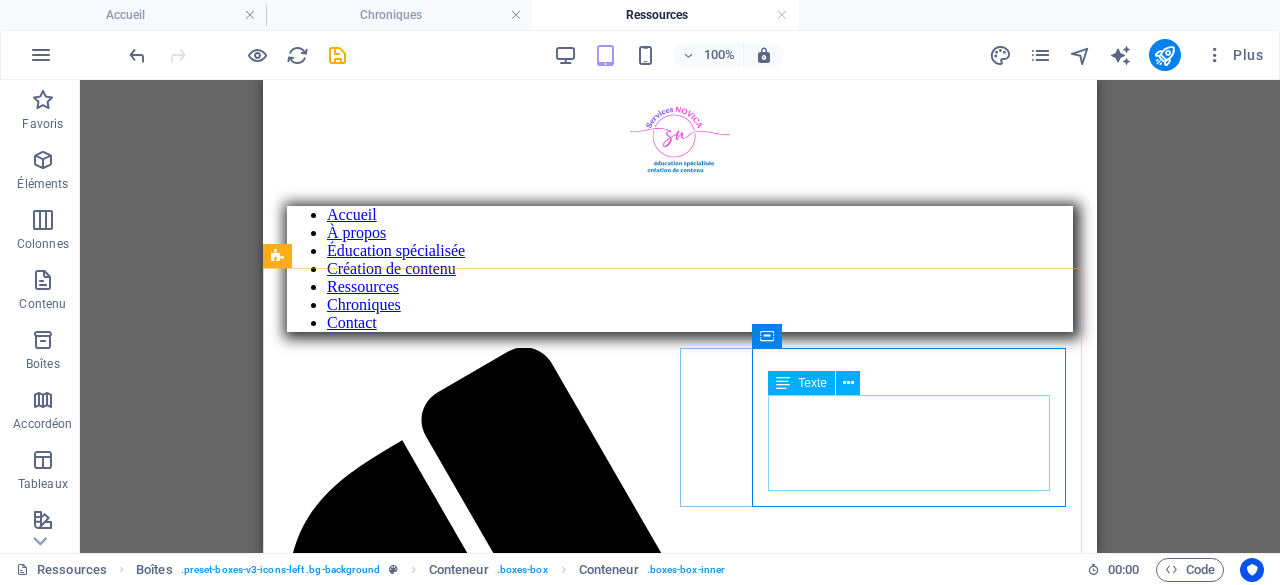 click on "H2   Variable   Bannière   Bannière   Conteneur   Conteneur   Bannière   Conteneur   Conteneur   Icône   Boîtes   Conteneur   Texte   Conteneur   Conteneur   Conteneur   Conteneur   Texte   Conteneur   Conteneur   Conteneur   Conteneur   Conteneur   H2   Conteneur   Conteneur   H3   Texte   H3   Conteneur   H3   Conteneur   Icône   Texte   Conteneur   H3   Référence   Conteneur   Icône   Texte" at bounding box center (680, 316) 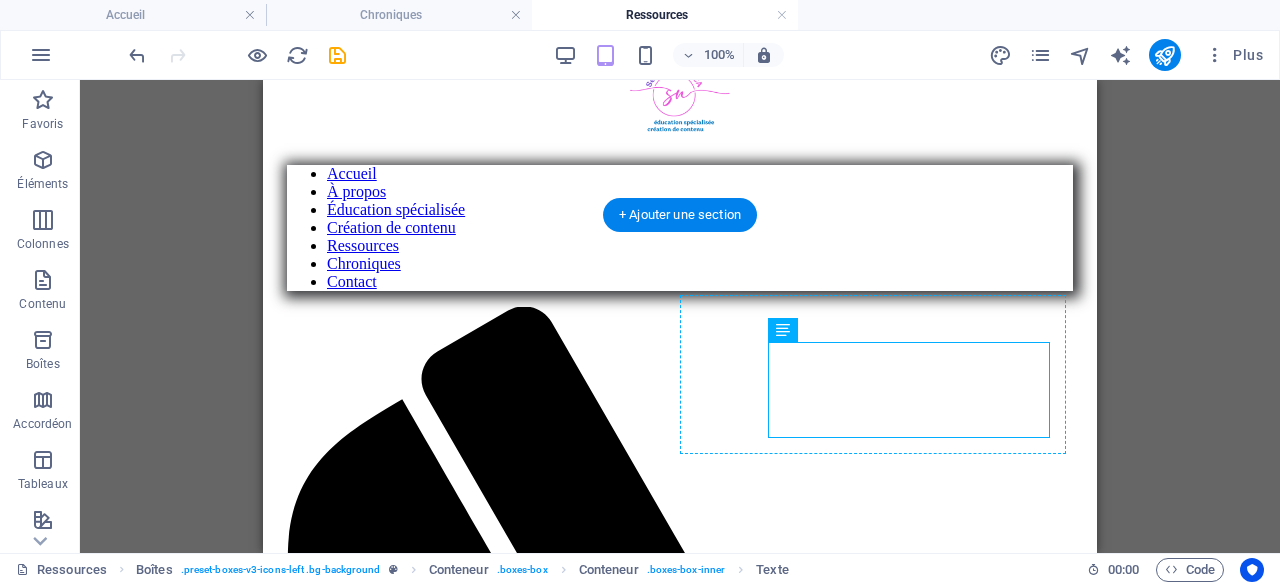 drag, startPoint x: 952, startPoint y: 475, endPoint x: 907, endPoint y: 475, distance: 45 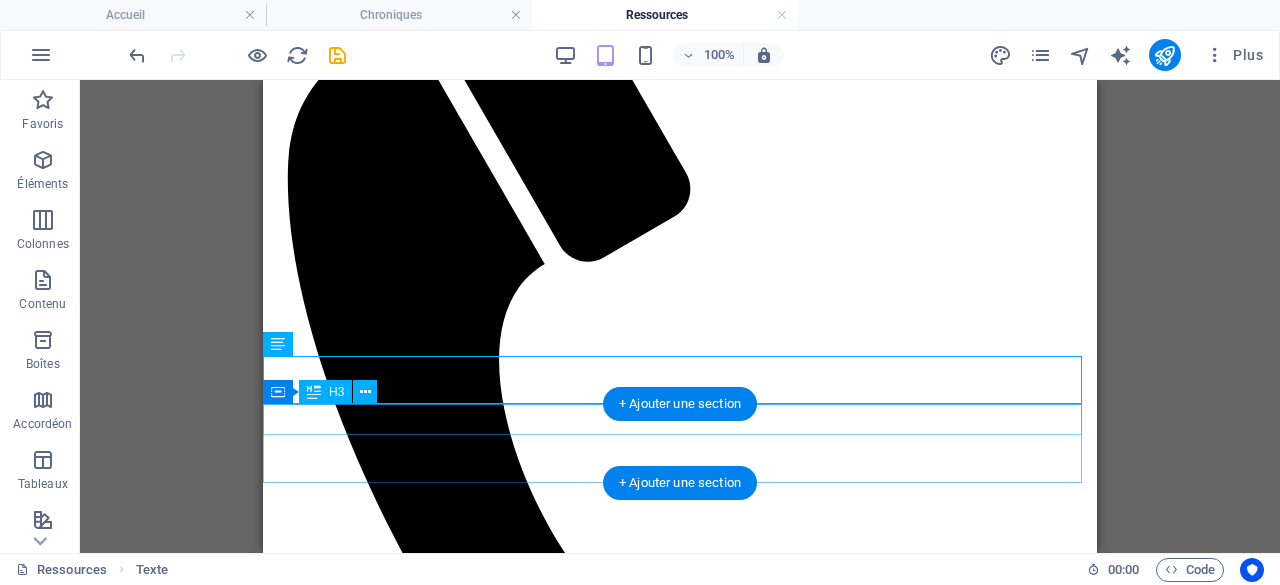 scroll, scrollTop: 948, scrollLeft: 0, axis: vertical 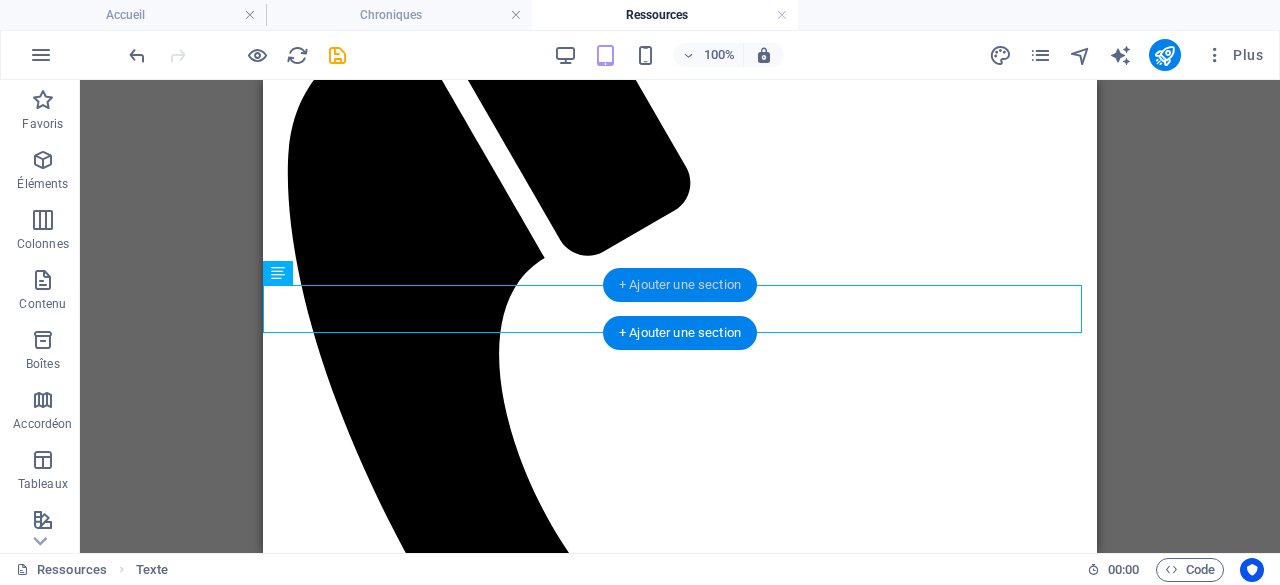 click on "+ Ajouter une section" at bounding box center [680, 285] 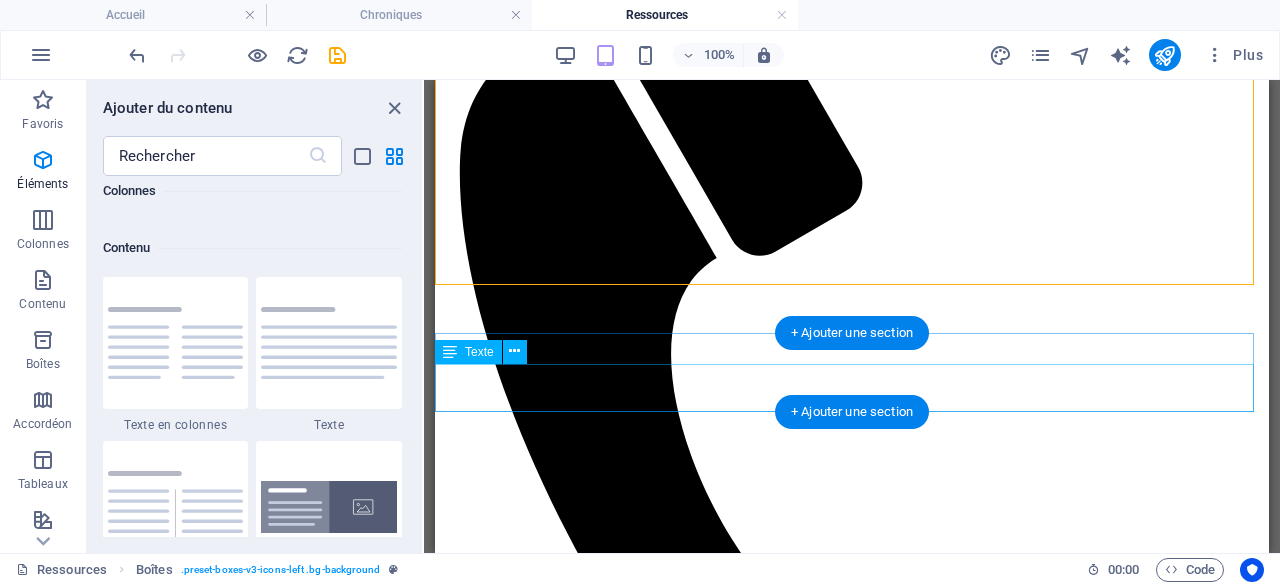 scroll, scrollTop: 3499, scrollLeft: 0, axis: vertical 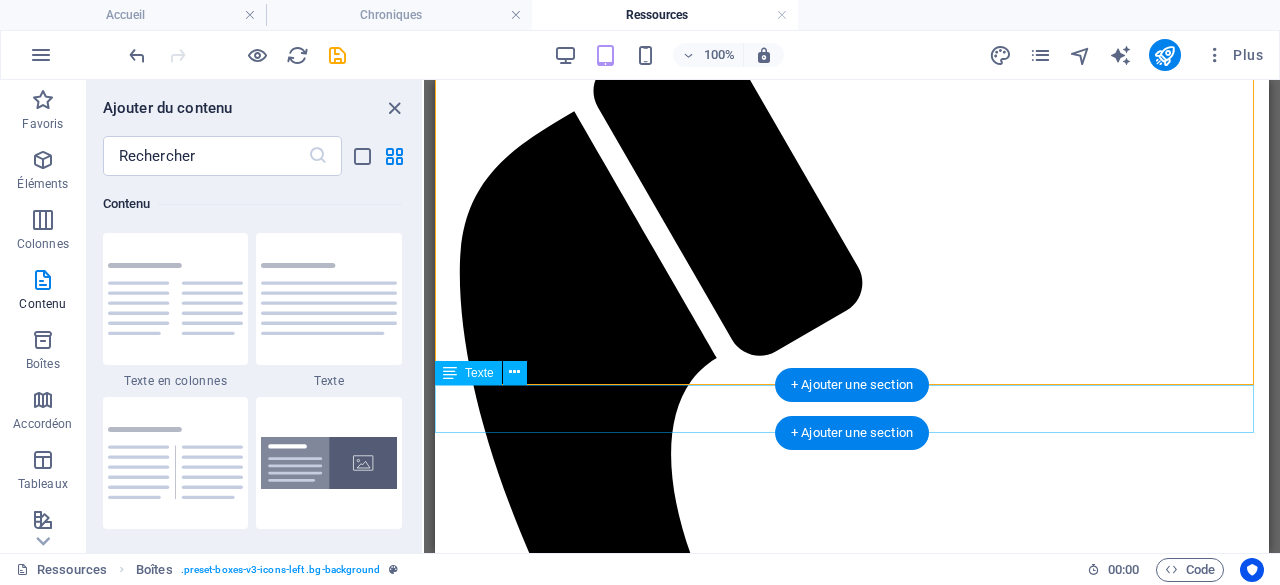 click on "V oici plusieurs ressources en lien avec différentes problématiques en santé mentale.  CLIQUEZ ICI" at bounding box center (852, 3894) 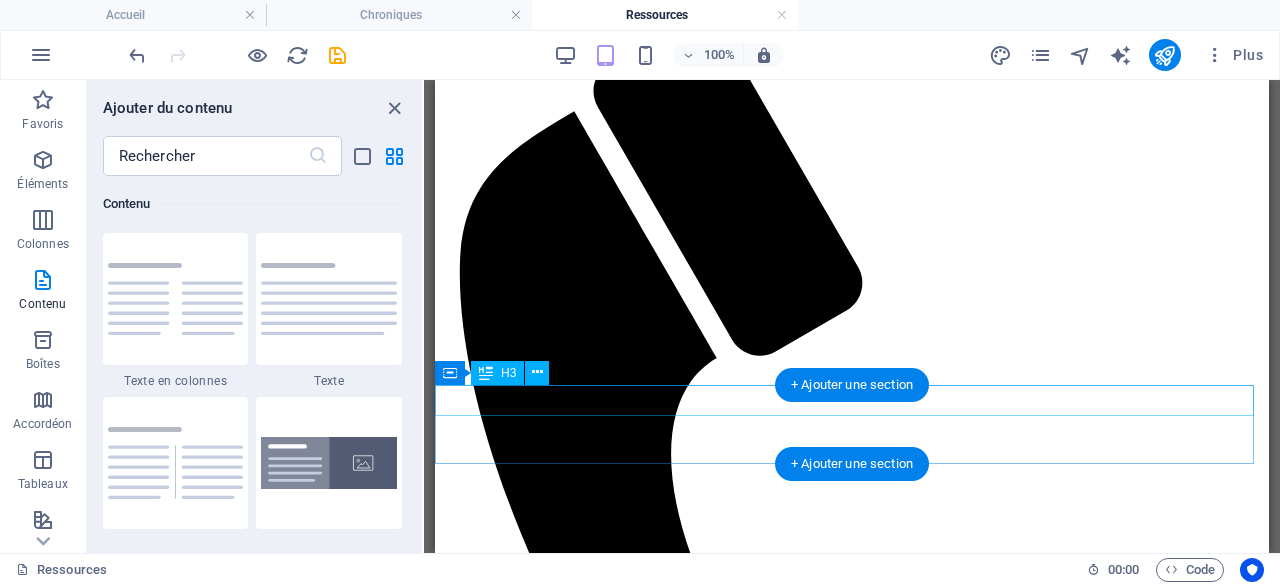 click on "Apprentissage" at bounding box center [852, 3882] 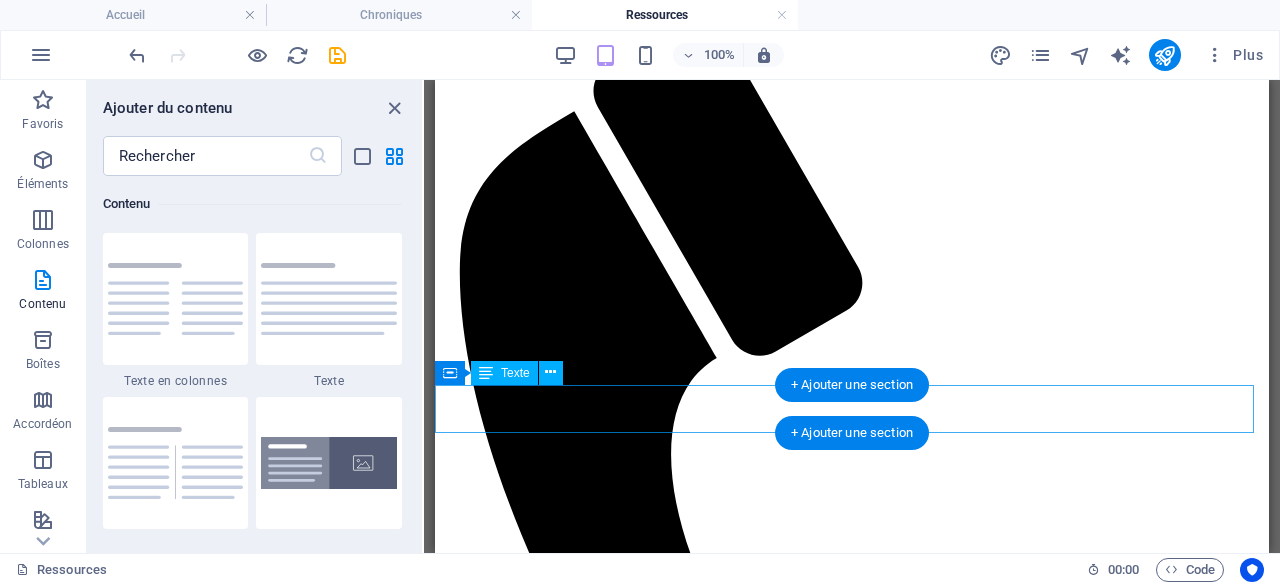 click on "Voici plusieurs ressources, mises à jour à chaque mois, en lien avec l'autisme. Des tonnes de ressources pour toutes les régions du [STATE]." at bounding box center [852, 3894] 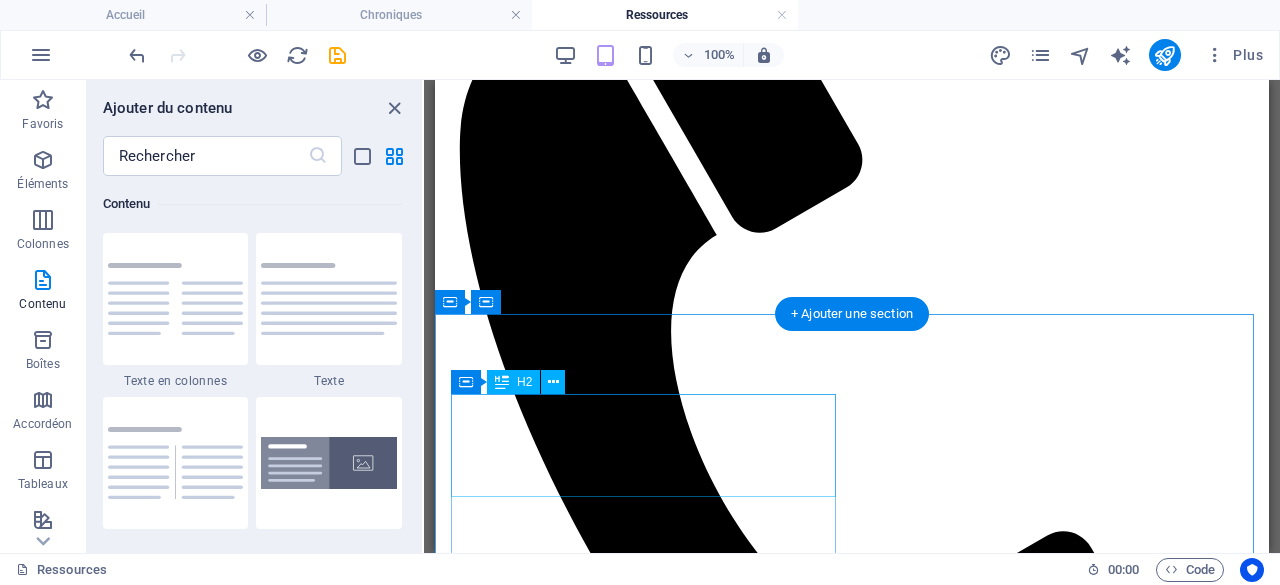 scroll, scrollTop: 848, scrollLeft: 0, axis: vertical 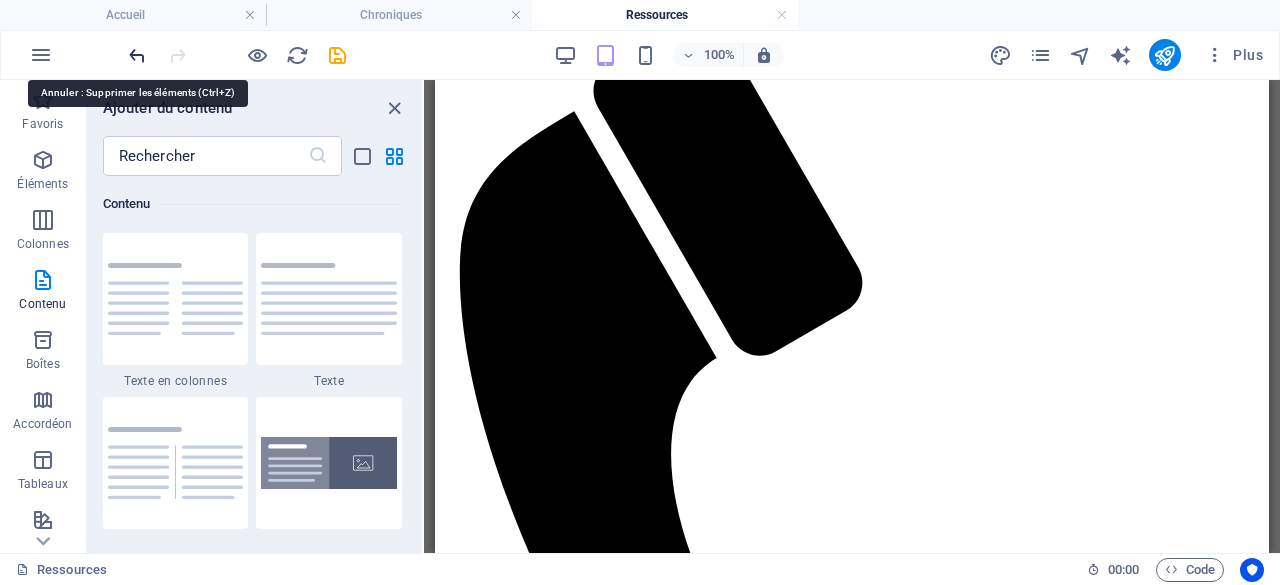 click at bounding box center [137, 55] 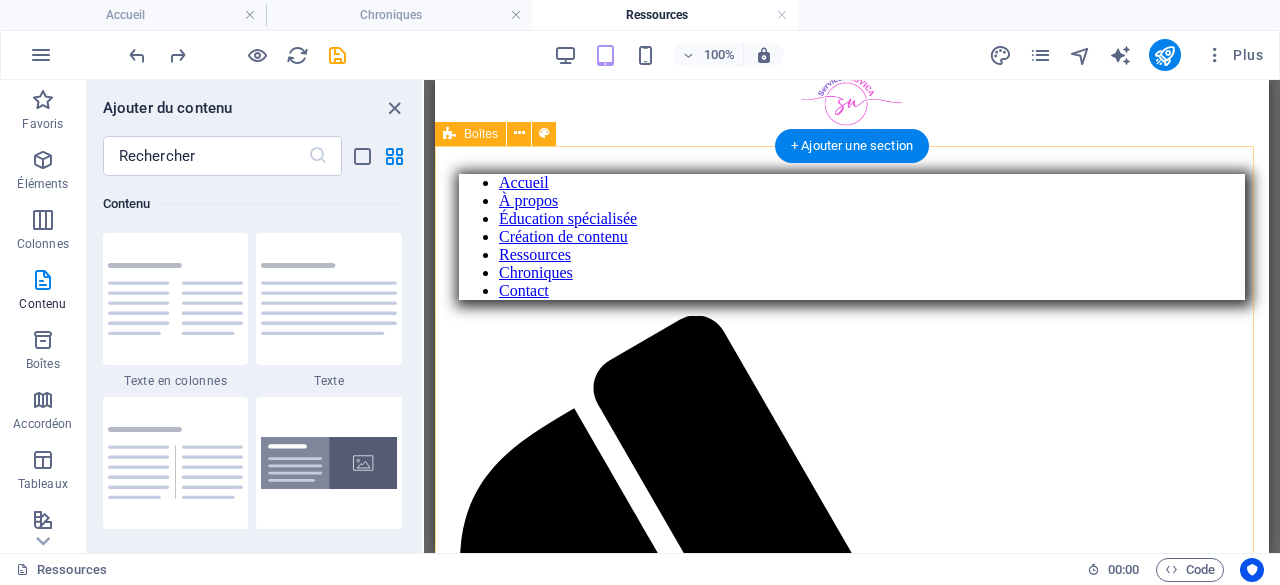 scroll, scrollTop: 648, scrollLeft: 0, axis: vertical 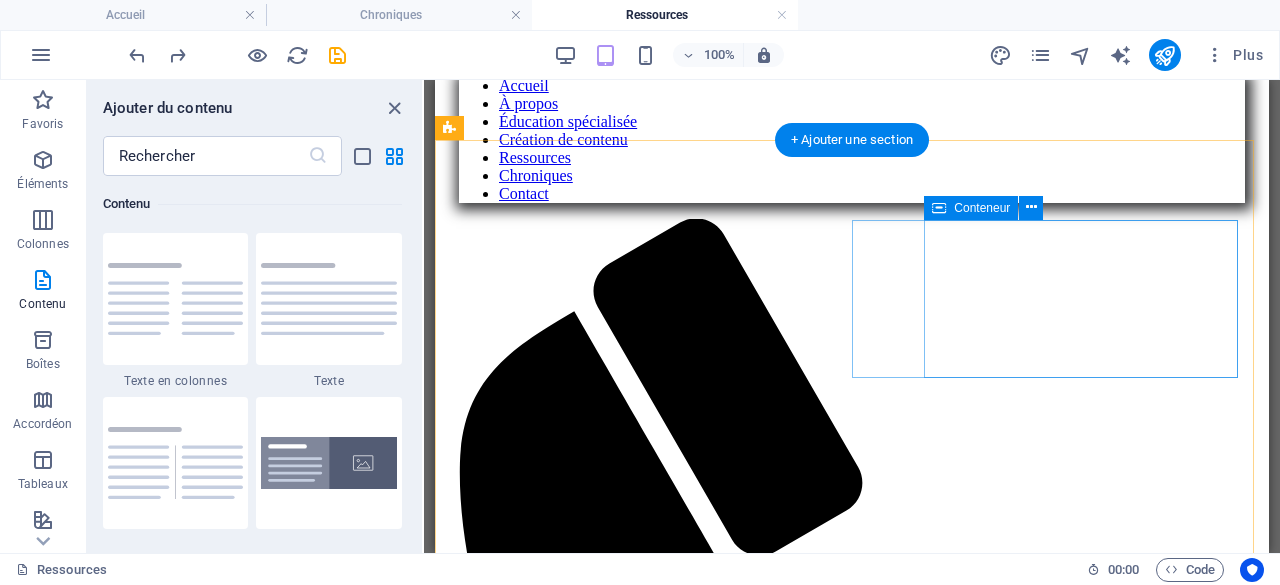 click on "Défis en santé mentale" at bounding box center (852, 3198) 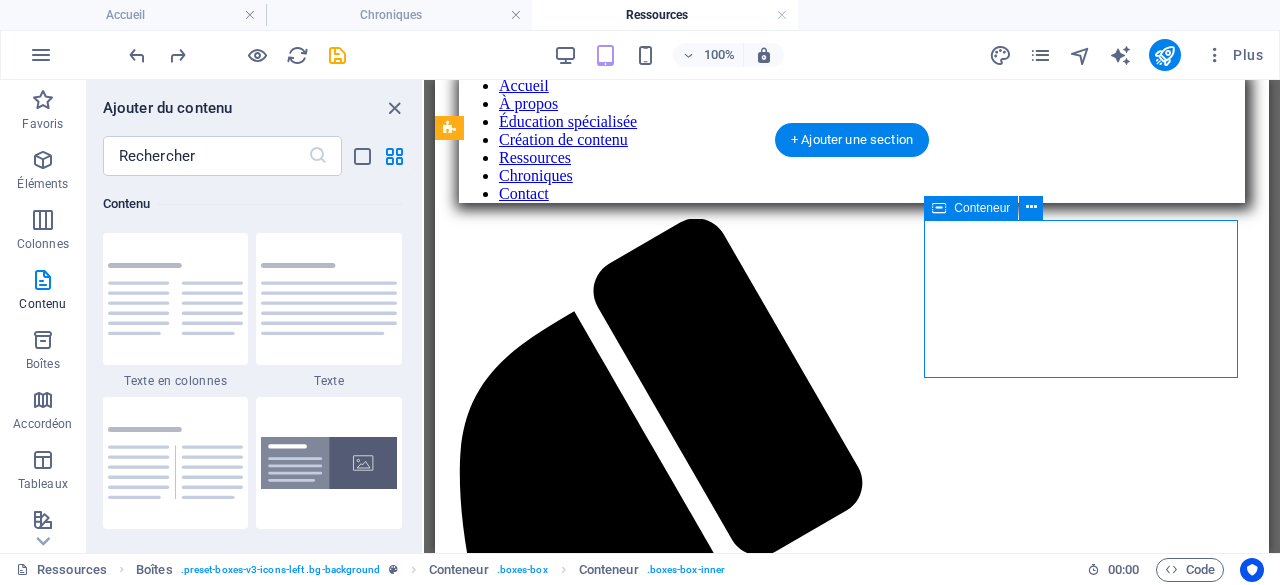 click on "Défis en santé mentale" at bounding box center (852, 3198) 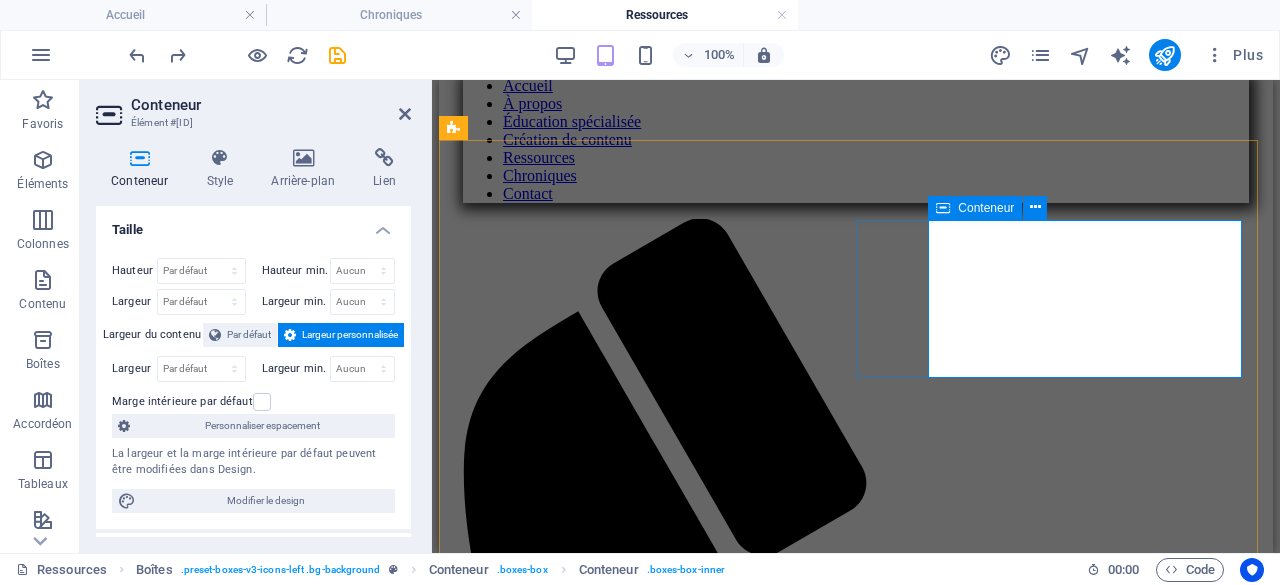 click on "Défis en santé mentale" at bounding box center [856, 3198] 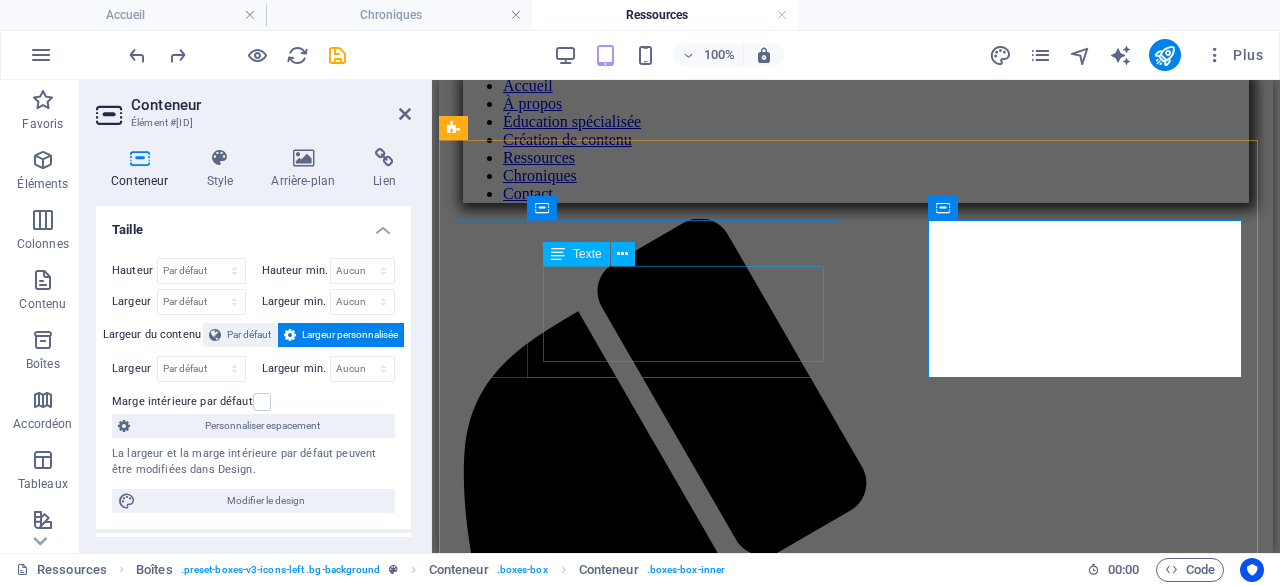 click on "Voici plusieurs ressources, mises à jour à chaque mois, en lien avec les troubles neurodéveloppementaux. CLIQUEZ ICI" at bounding box center [856, 2395] 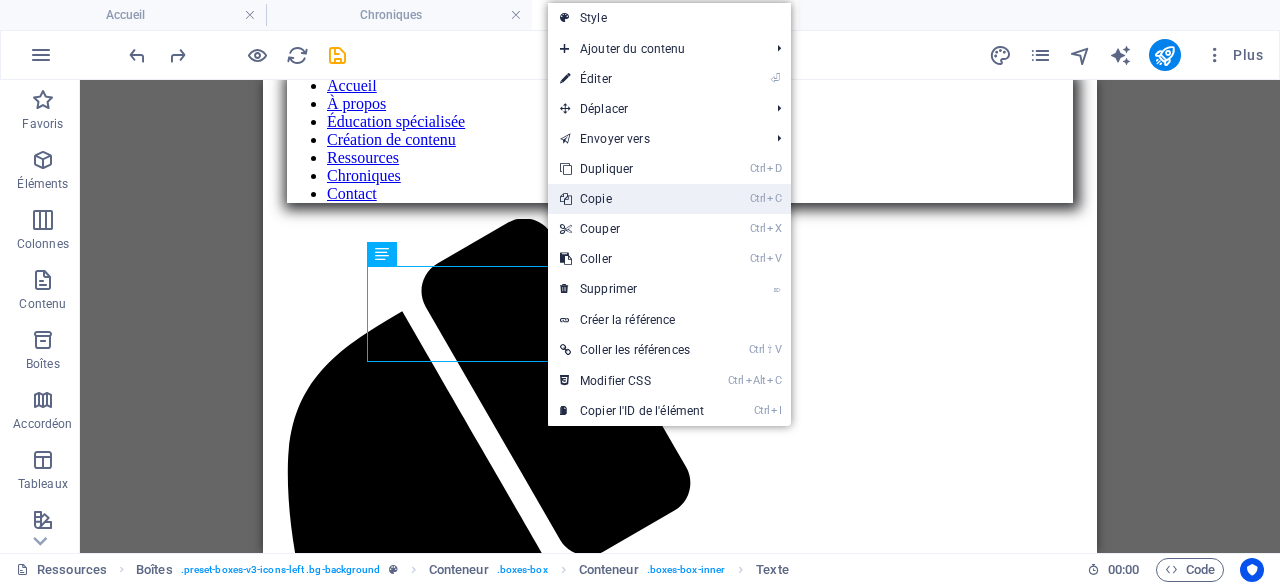 click on "Ctrl C  Copie" at bounding box center [632, 199] 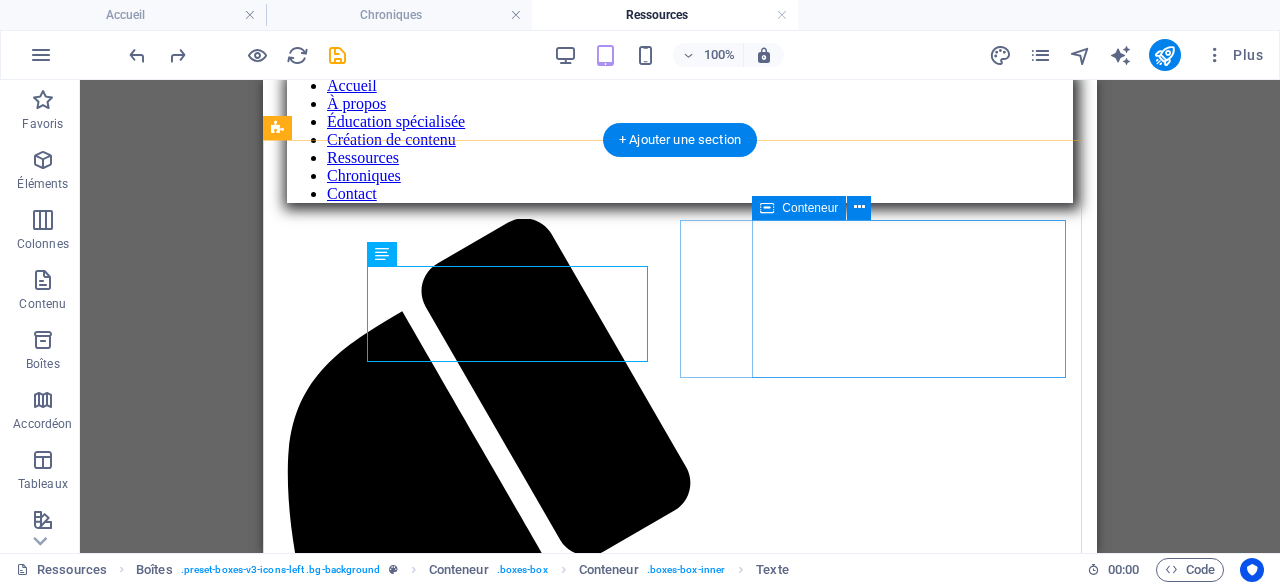 click on "Défis en santé mentale" at bounding box center (680, 3198) 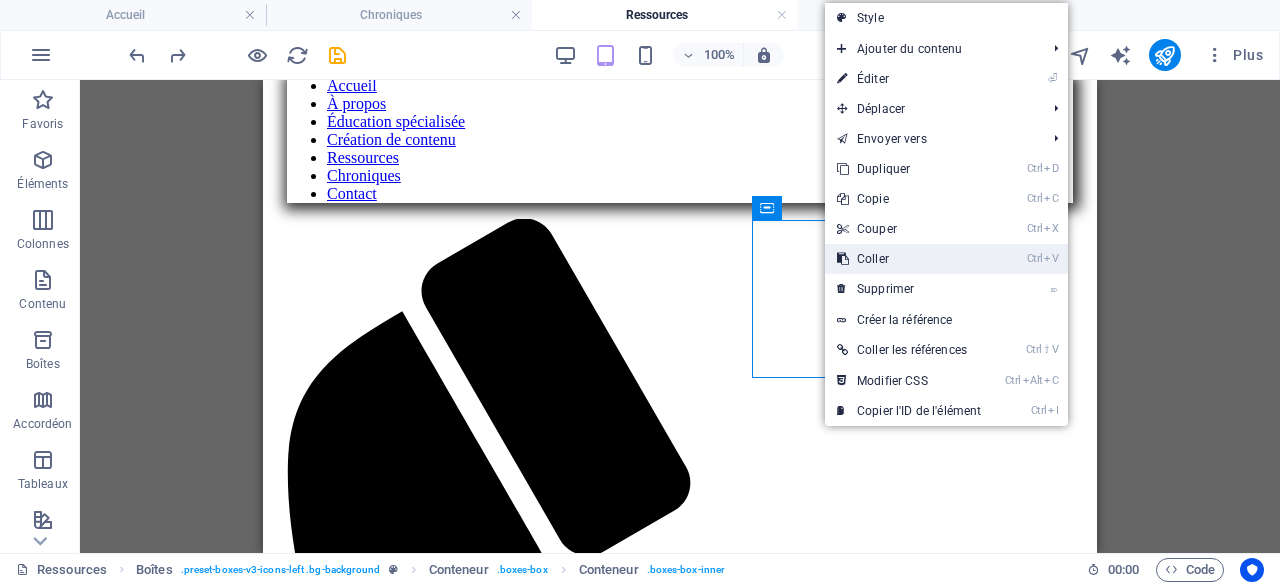 click on "Ctrl V  Coller" at bounding box center (909, 259) 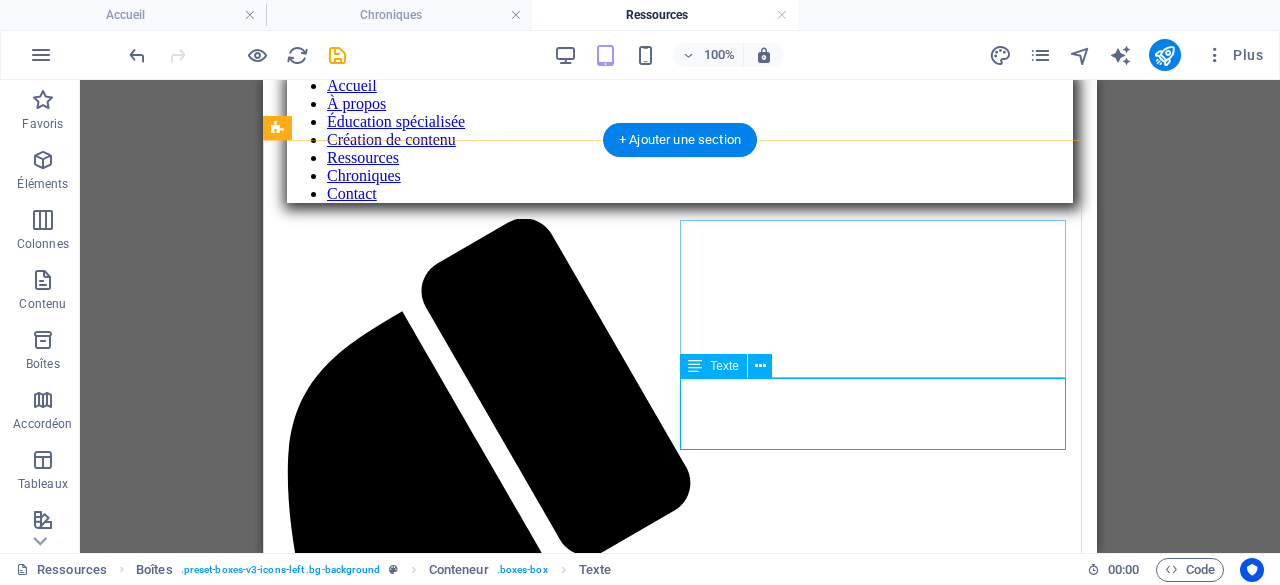 click on "Voici plusieurs ressources, mises à jour à chaque mois, en lien avec les troubles neurodéveloppementaux. CLIQUEZ ICI" at bounding box center [680, 3253] 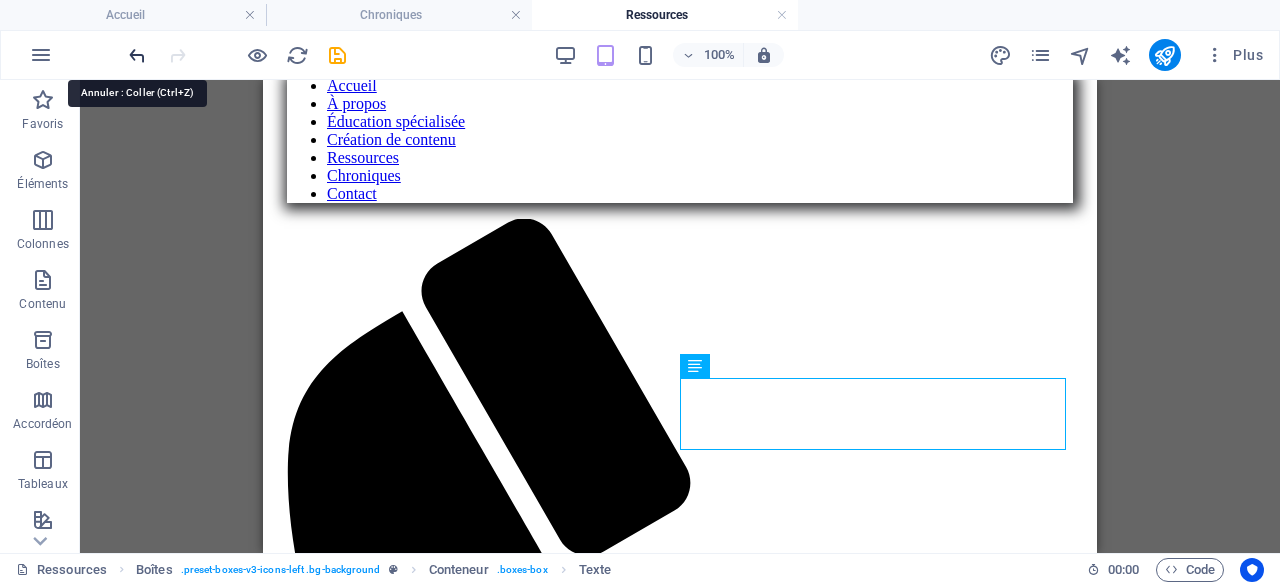 click at bounding box center [137, 55] 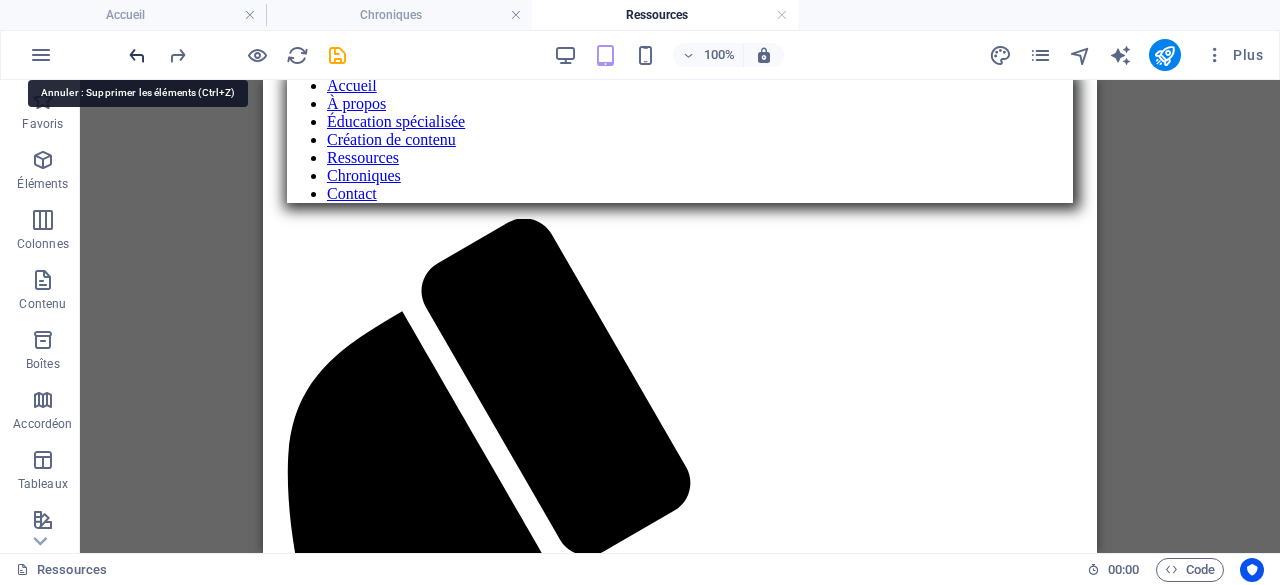 click at bounding box center [137, 55] 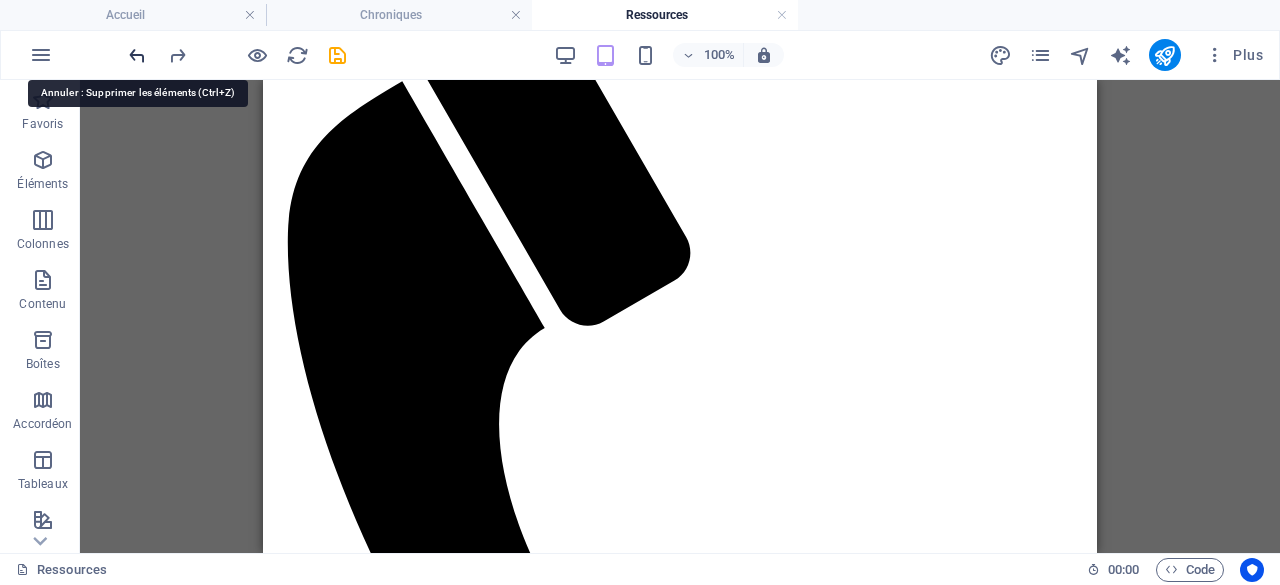 scroll, scrollTop: 939, scrollLeft: 0, axis: vertical 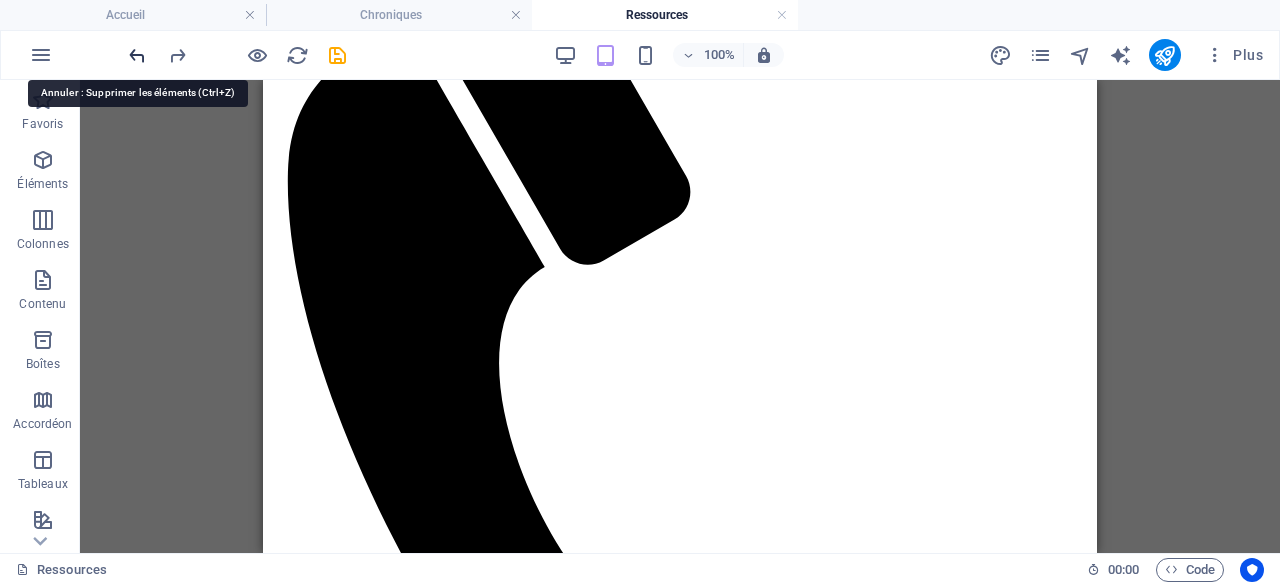 click at bounding box center (137, 55) 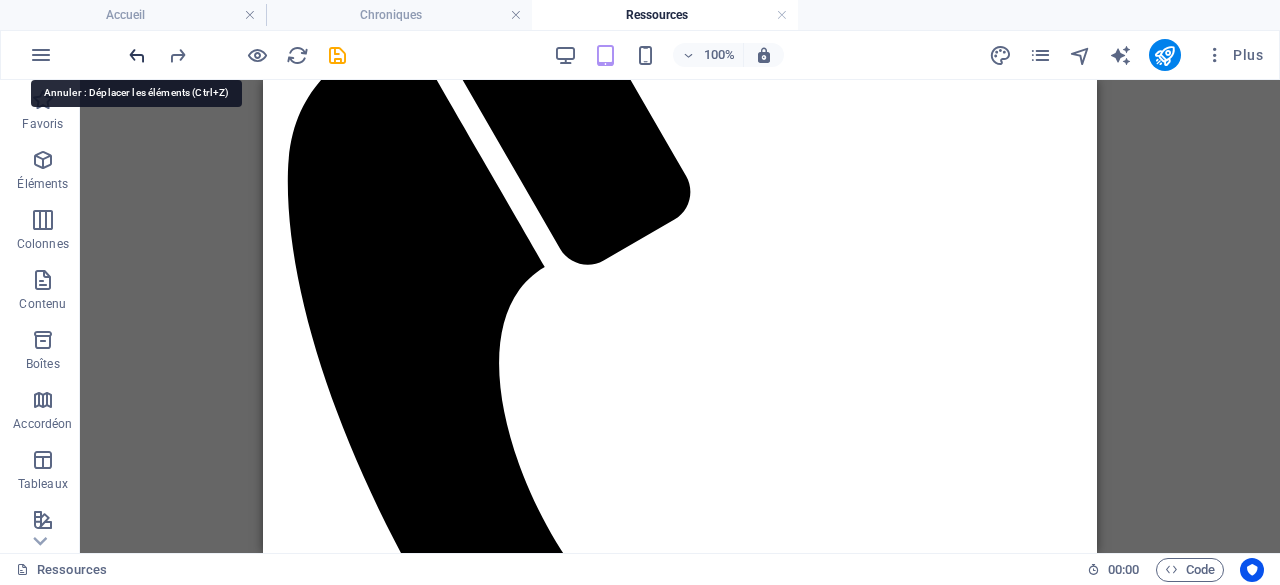 click at bounding box center (137, 55) 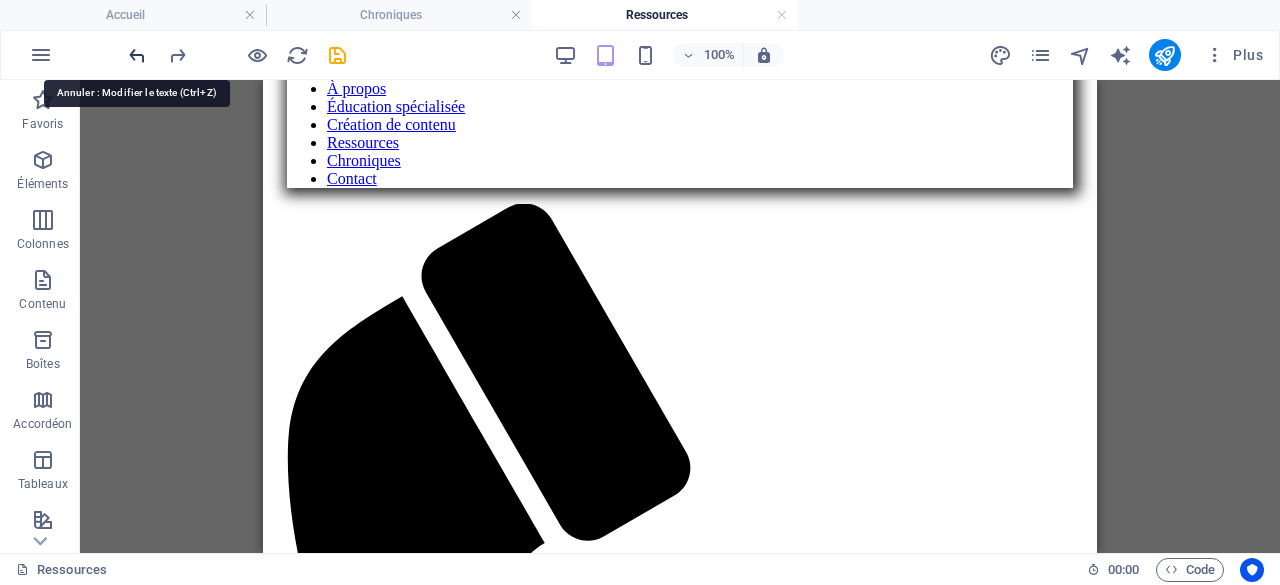 scroll, scrollTop: 653, scrollLeft: 0, axis: vertical 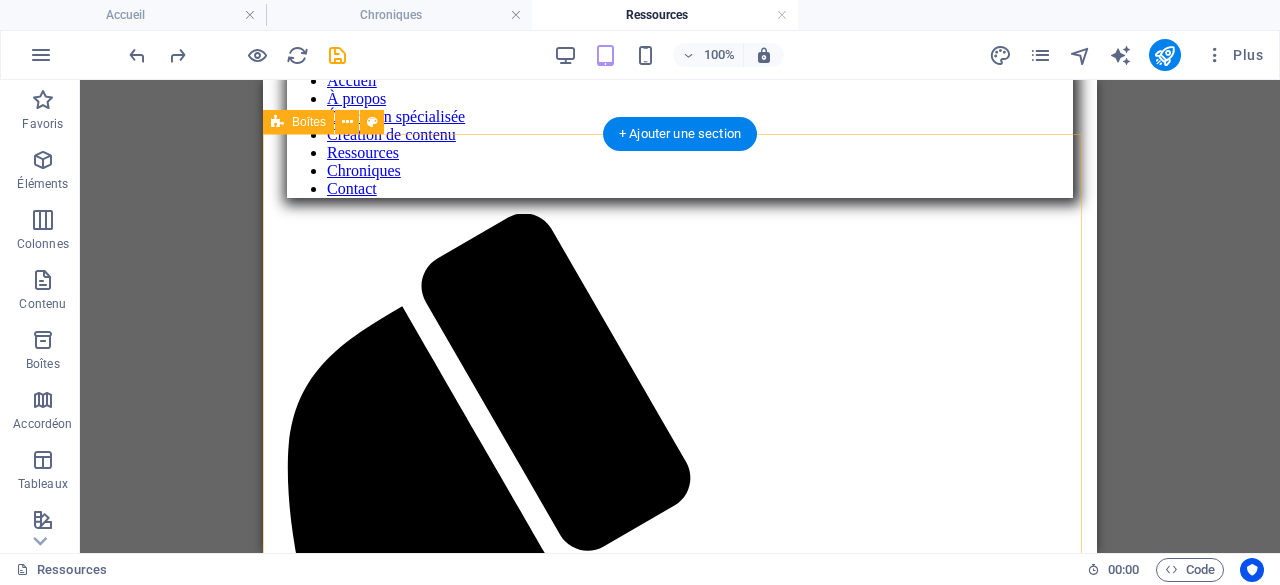 click on "Défis neurodéveloppementaux Voici plusieurs ressources, mises à jour à chaque mois, en lien avec les troubles neurodéveloppementaux. CLIQUEZ ICI Défis en santé mentale V oici plusieurs ressources en lien avec différentes problématiques en santé mentale.  CLIQUEZ ICI Défis d'apprentissage Voici plusieurs ressources en lien avec les enjeux d'apprentissage." at bounding box center (680, 2844) 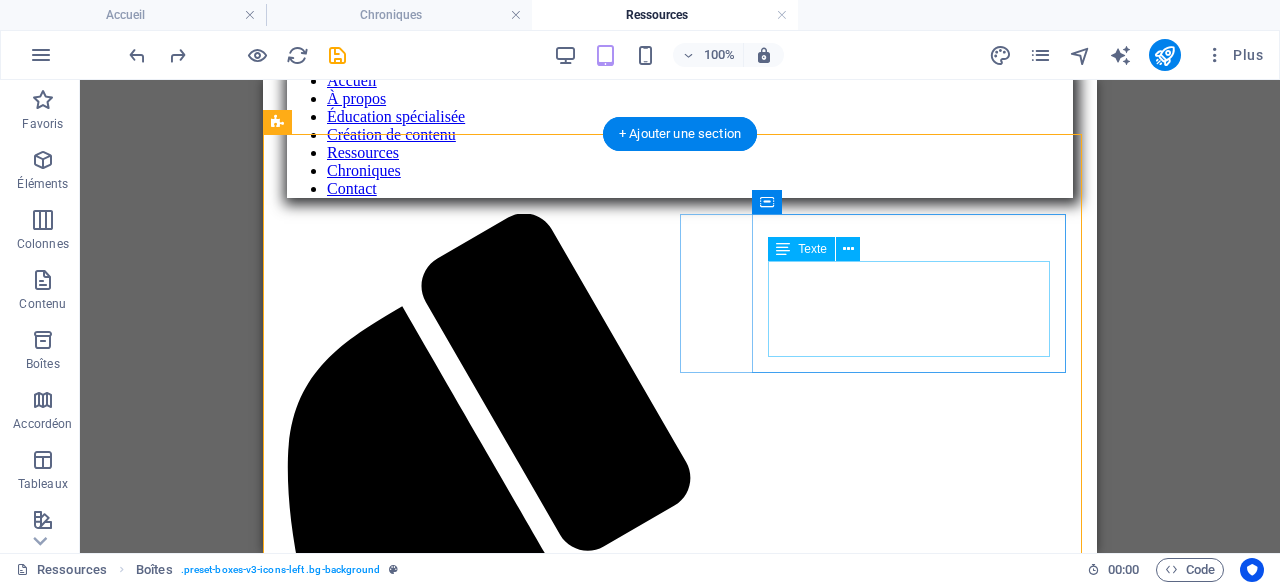 click on "V oici plusieurs ressources en lien avec différentes problématiques en santé mentale.  CLIQUEZ ICI" at bounding box center [680, 3248] 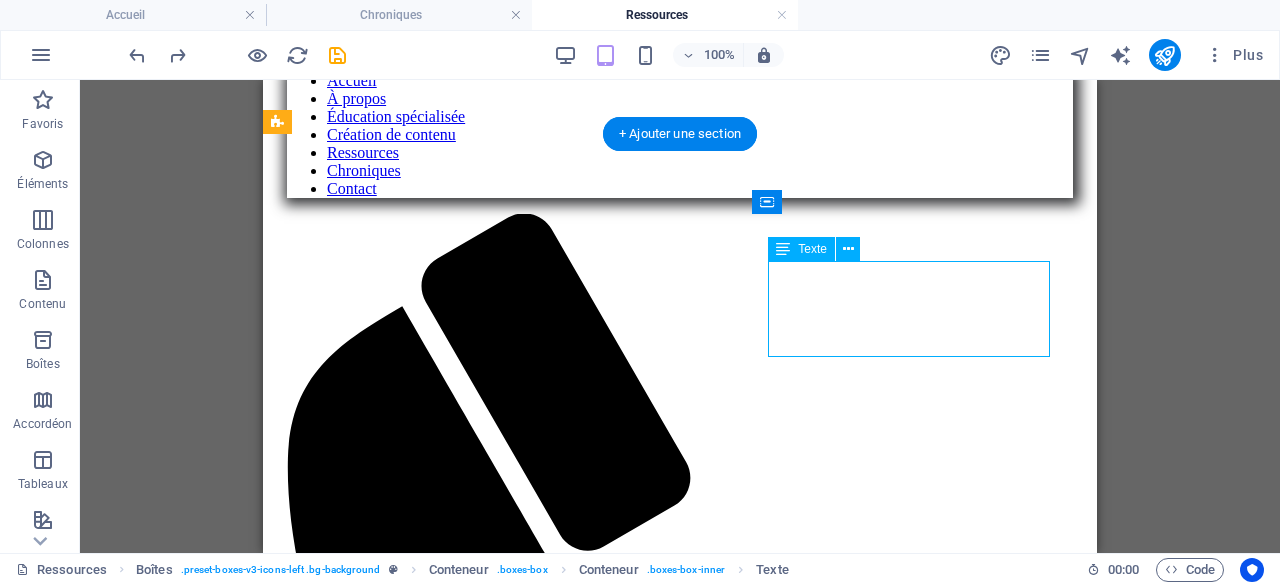 click on "V oici plusieurs ressources en lien avec différentes problématiques en santé mentale.  CLIQUEZ ICI" at bounding box center [680, 3248] 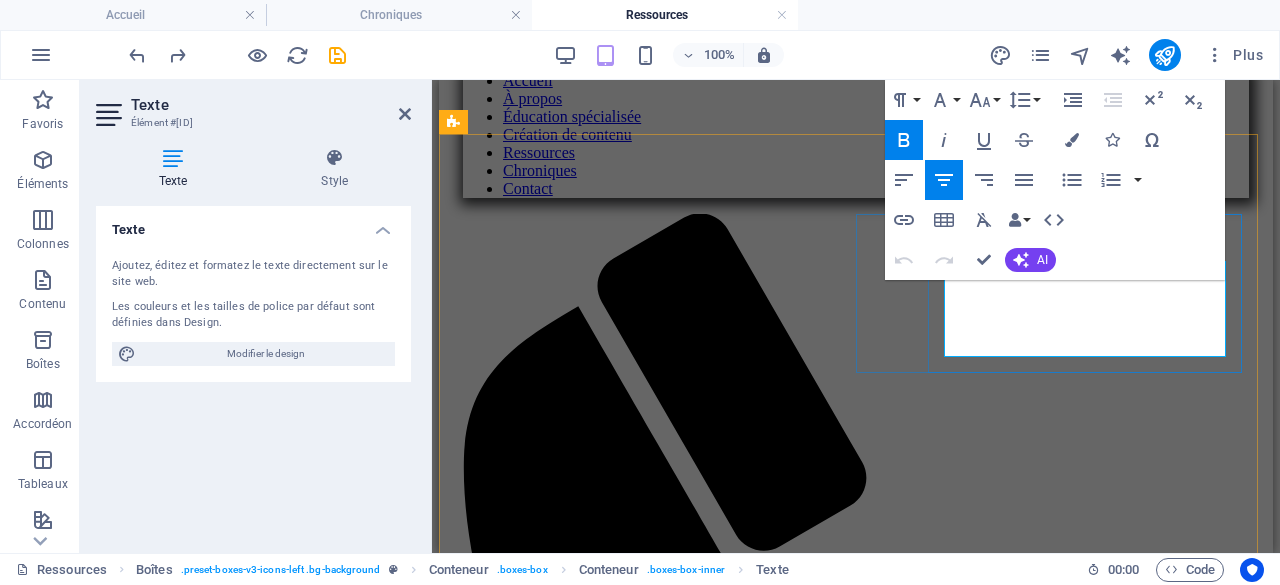 drag, startPoint x: 1144, startPoint y: 345, endPoint x: 1039, endPoint y: 353, distance: 105.30432 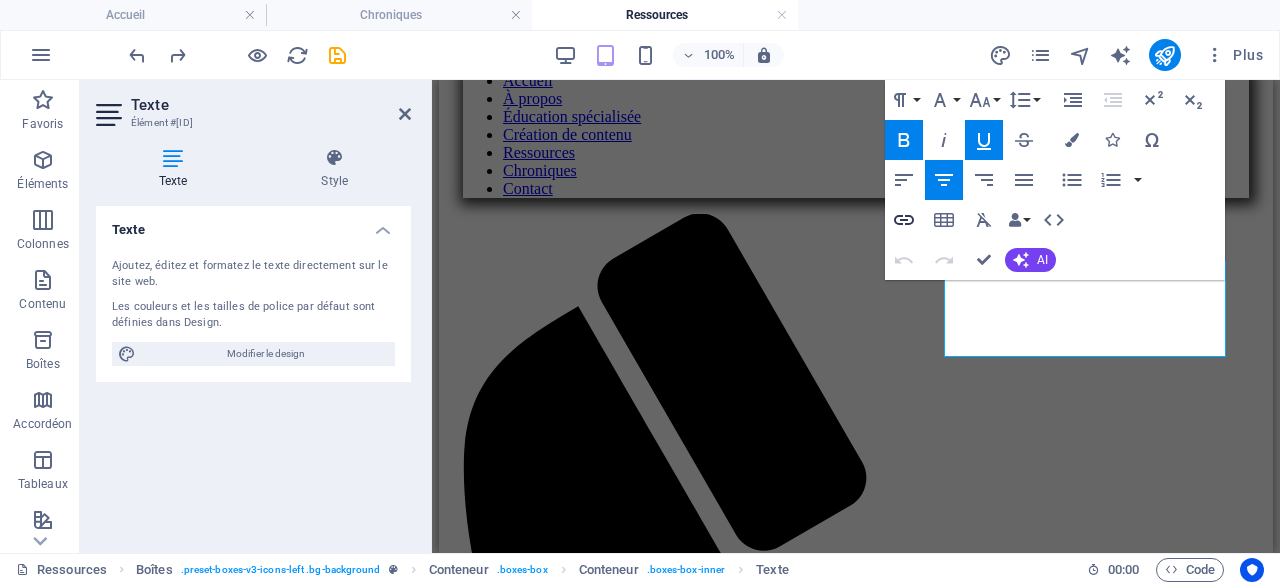click 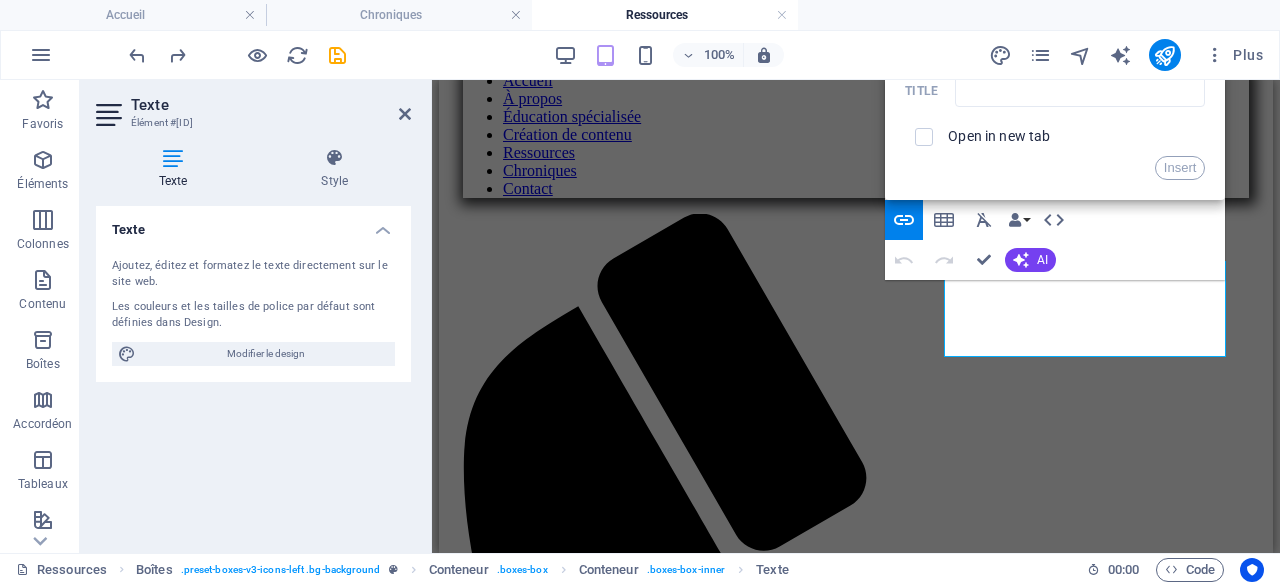 drag, startPoint x: 1279, startPoint y: 300, endPoint x: 1279, endPoint y: 157, distance: 143 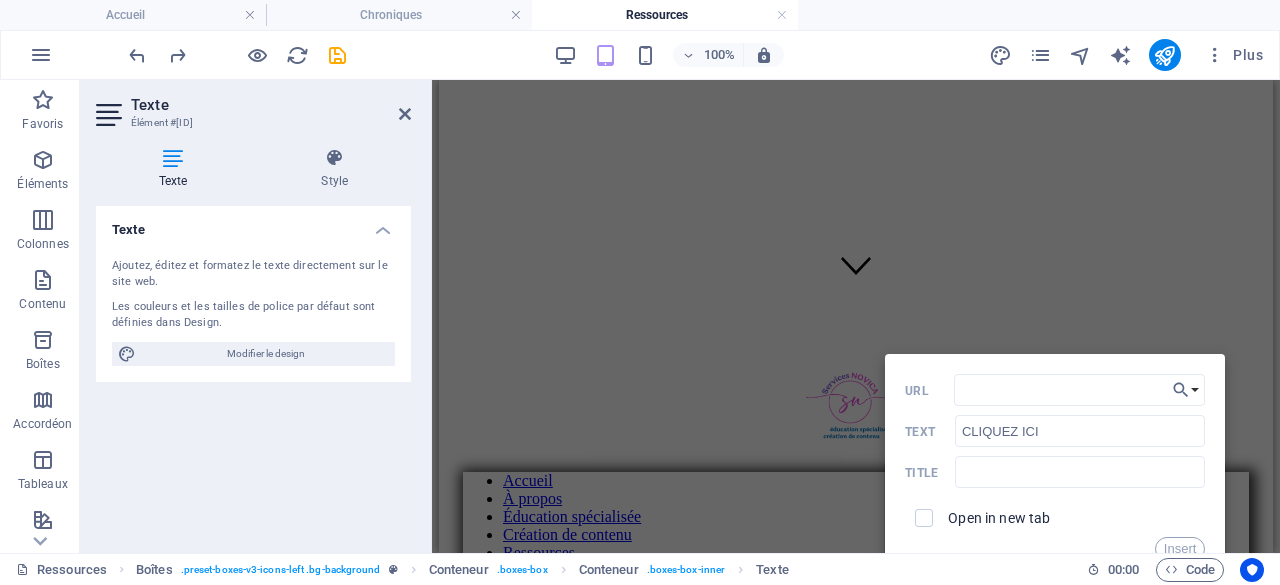 click on "URL CLIQUEZ ICI Text Title Open in new tab Insert" at bounding box center [1055, 467] 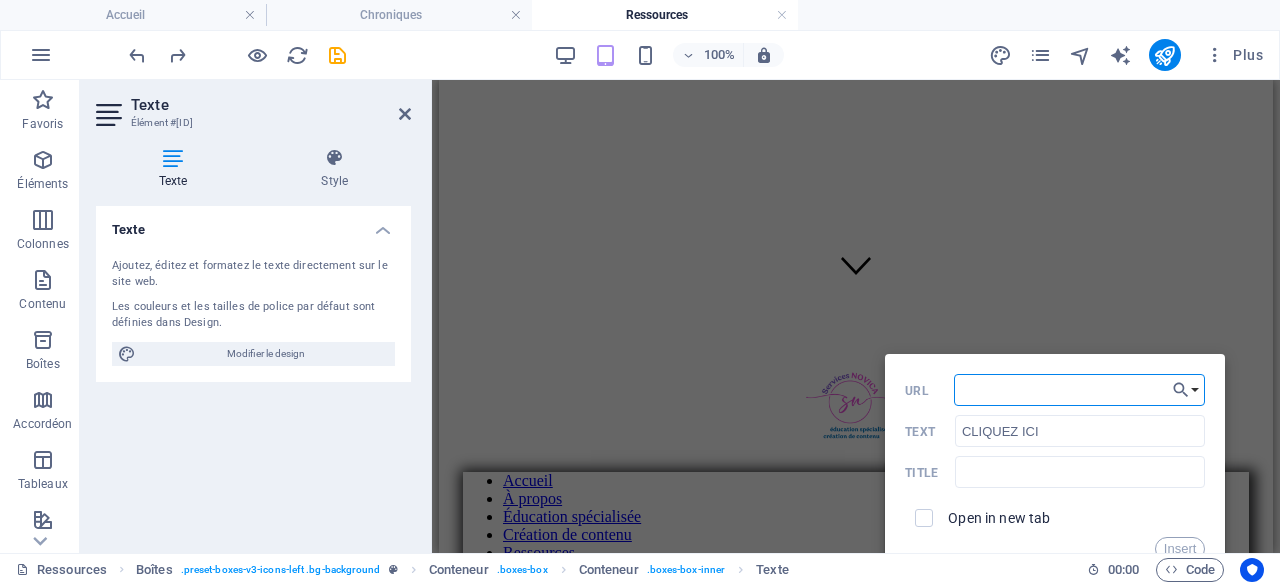 click on "URL" at bounding box center [1080, 390] 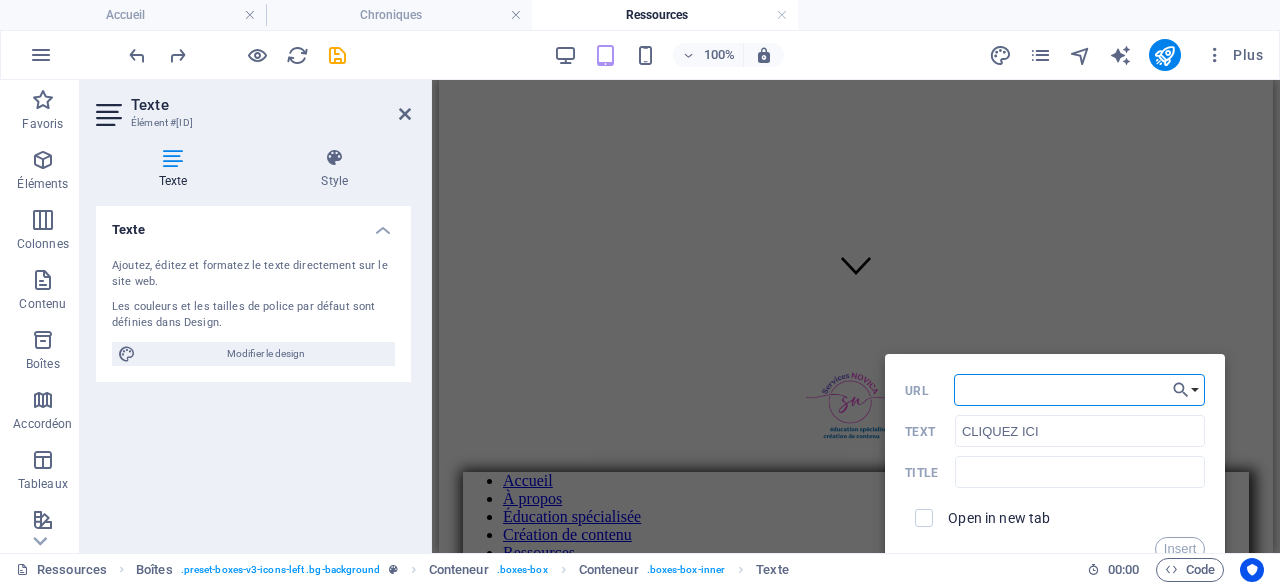 paste on "[URL]" 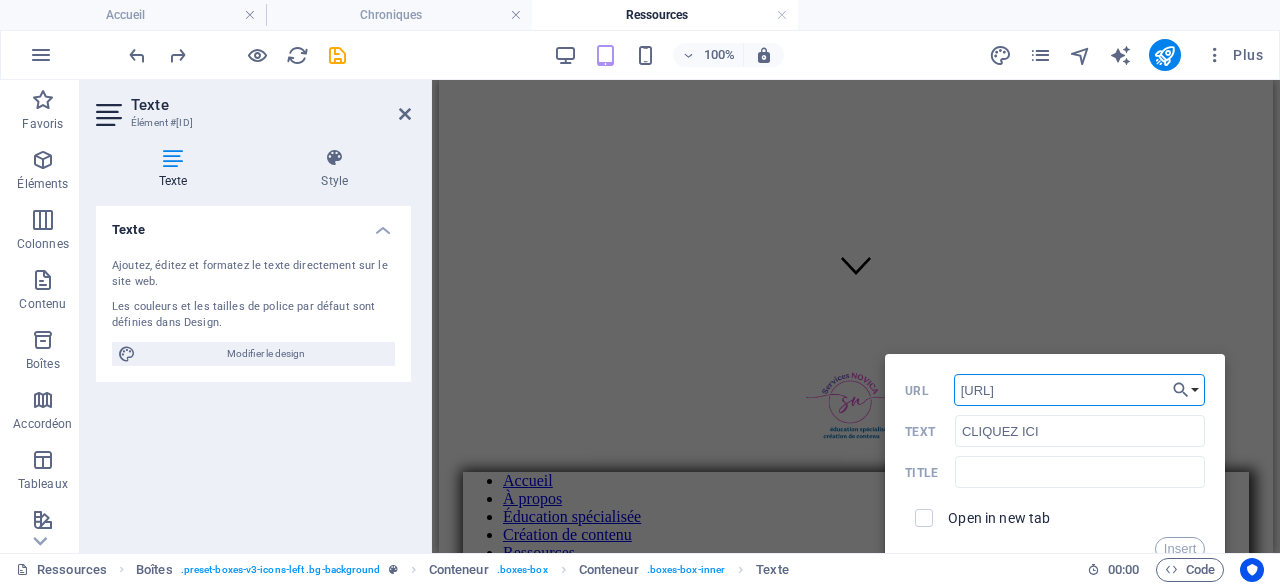 scroll, scrollTop: 0, scrollLeft: 465, axis: horizontal 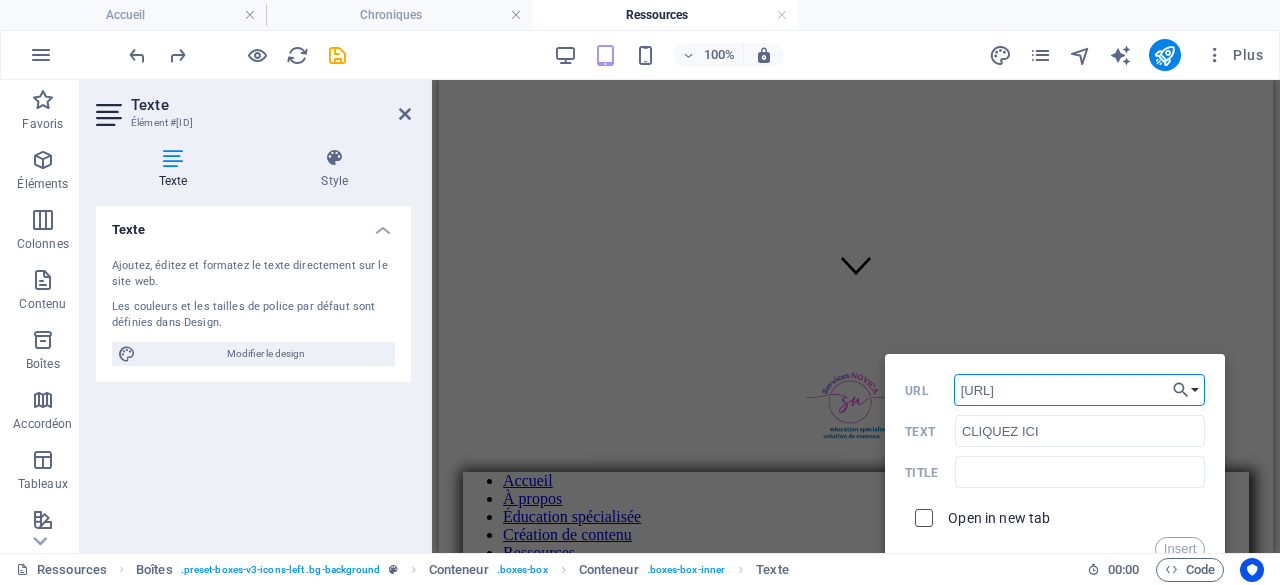 type on "[URL]" 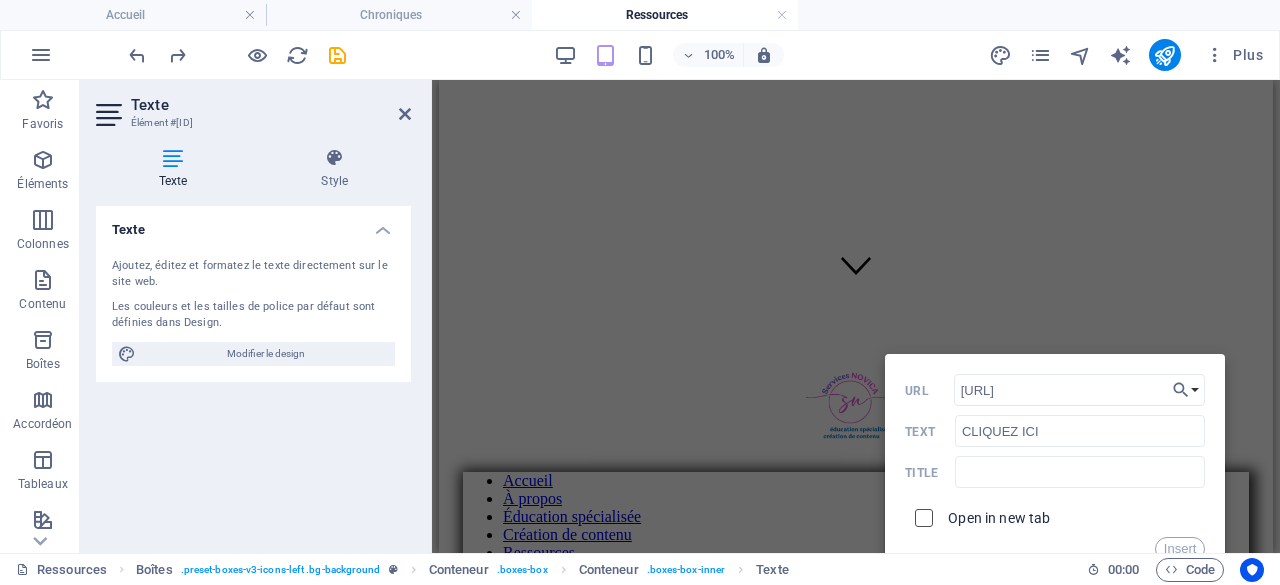 click at bounding box center (921, 515) 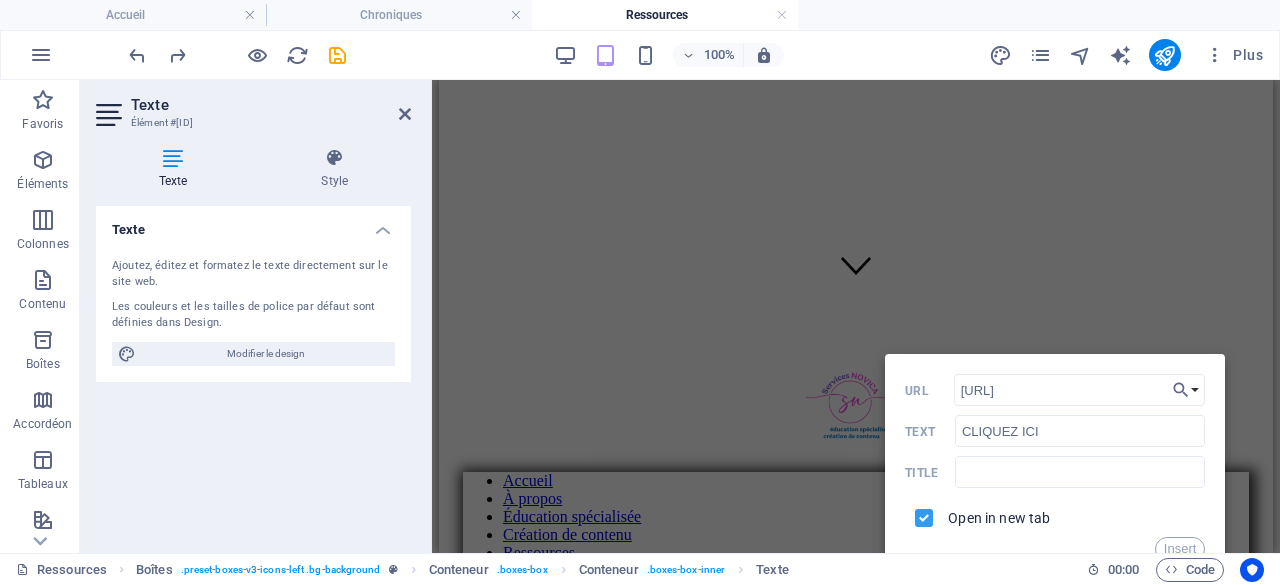 scroll, scrollTop: 0, scrollLeft: 0, axis: both 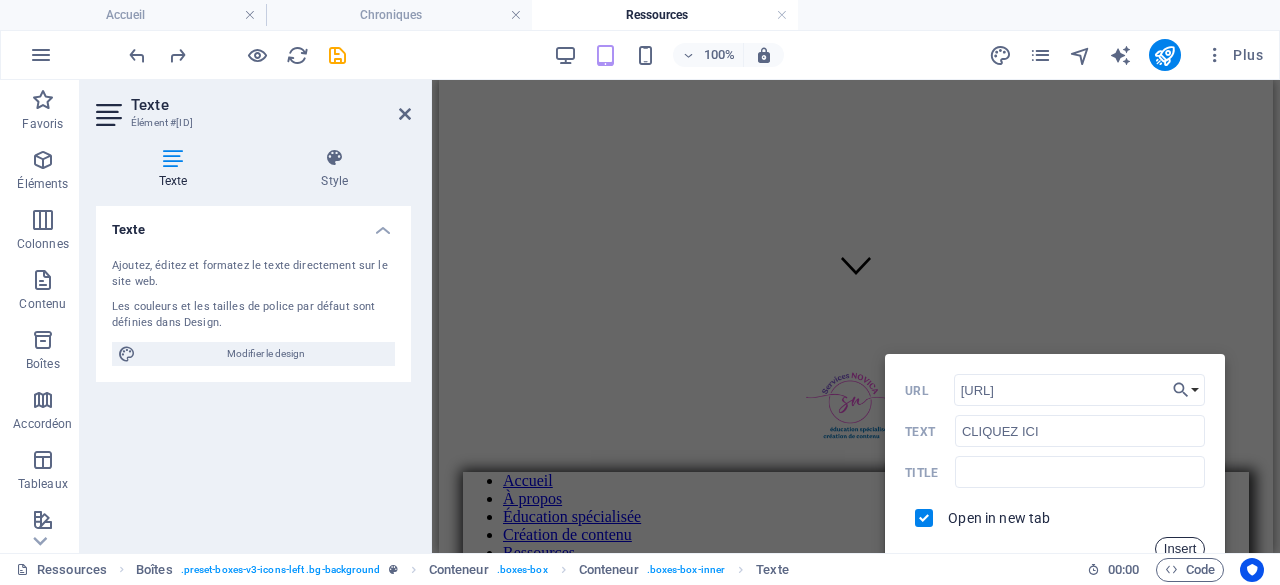 click on "Insert" at bounding box center (1180, 549) 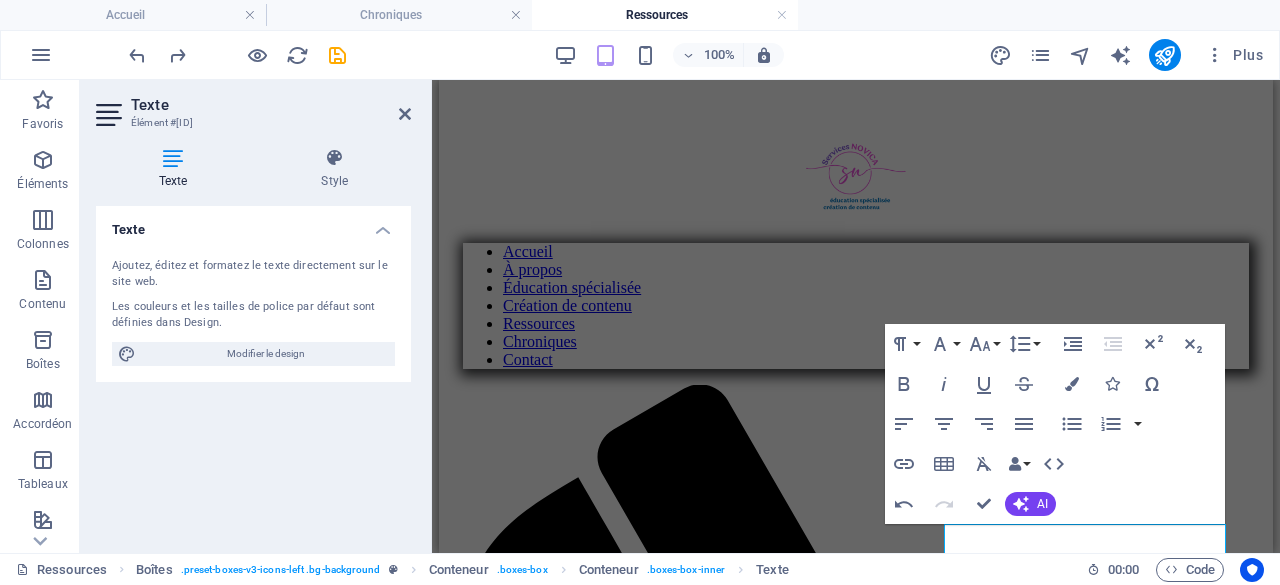 scroll, scrollTop: 553, scrollLeft: 0, axis: vertical 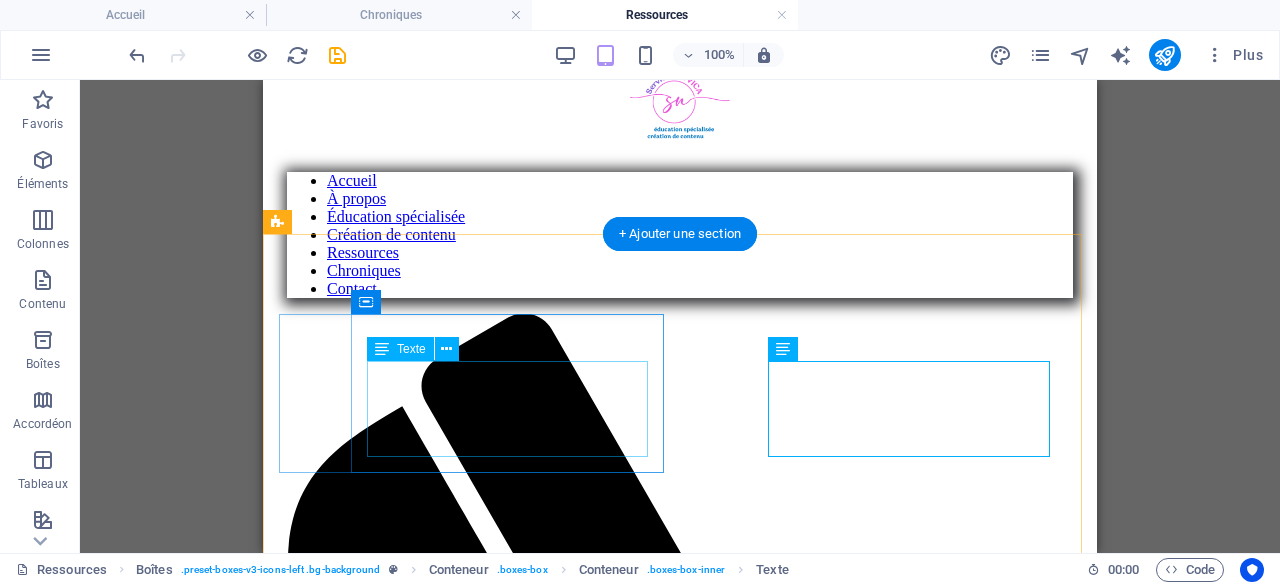 click on "Voici plusieurs ressources, mises à jour à chaque mois, en lien avec les troubles neurodéveloppementaux. CLIQUEZ ICI" at bounding box center (680, 2490) 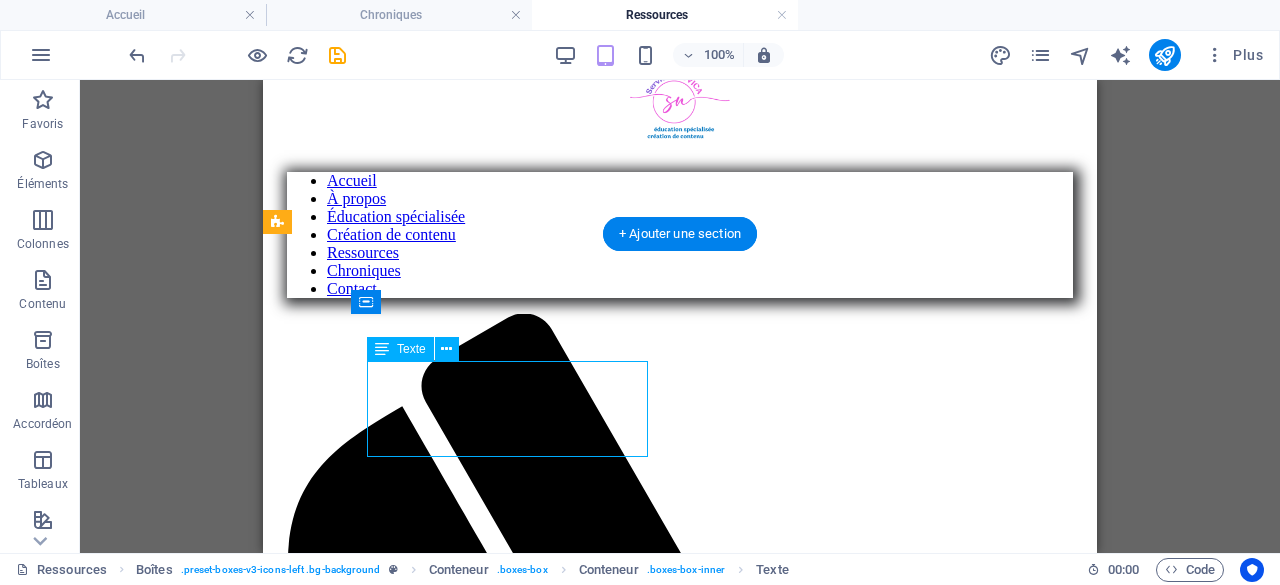 click on "Voici plusieurs ressources, mises à jour à chaque mois, en lien avec les troubles neurodéveloppementaux. CLIQUEZ ICI" at bounding box center [680, 2490] 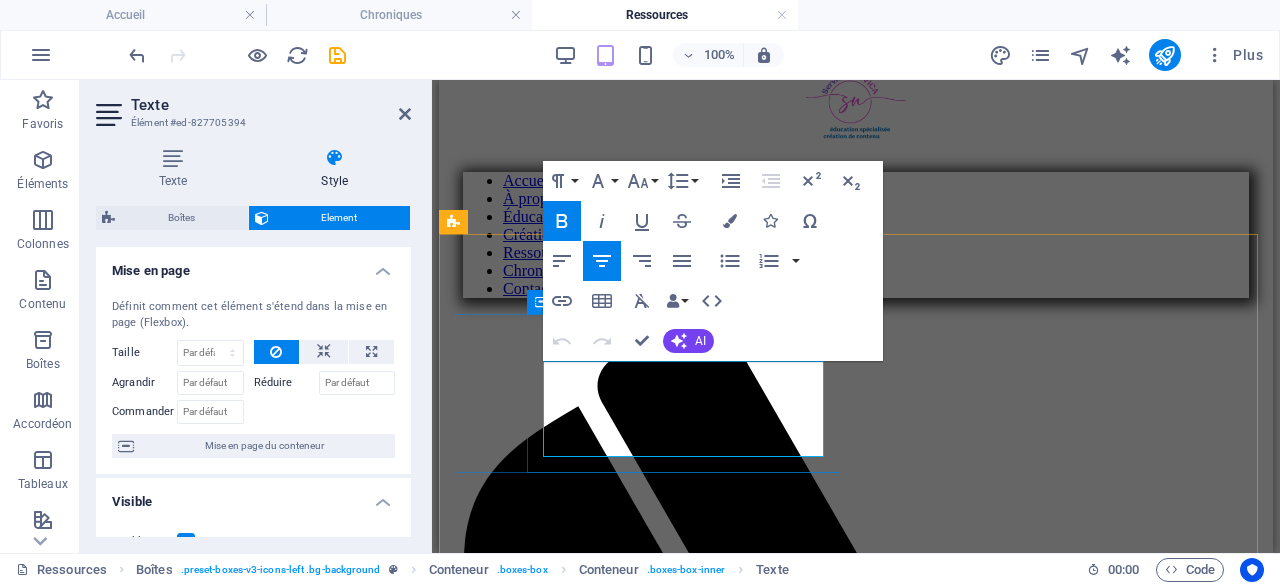 drag, startPoint x: 746, startPoint y: 446, endPoint x: 641, endPoint y: 445, distance: 105.00476 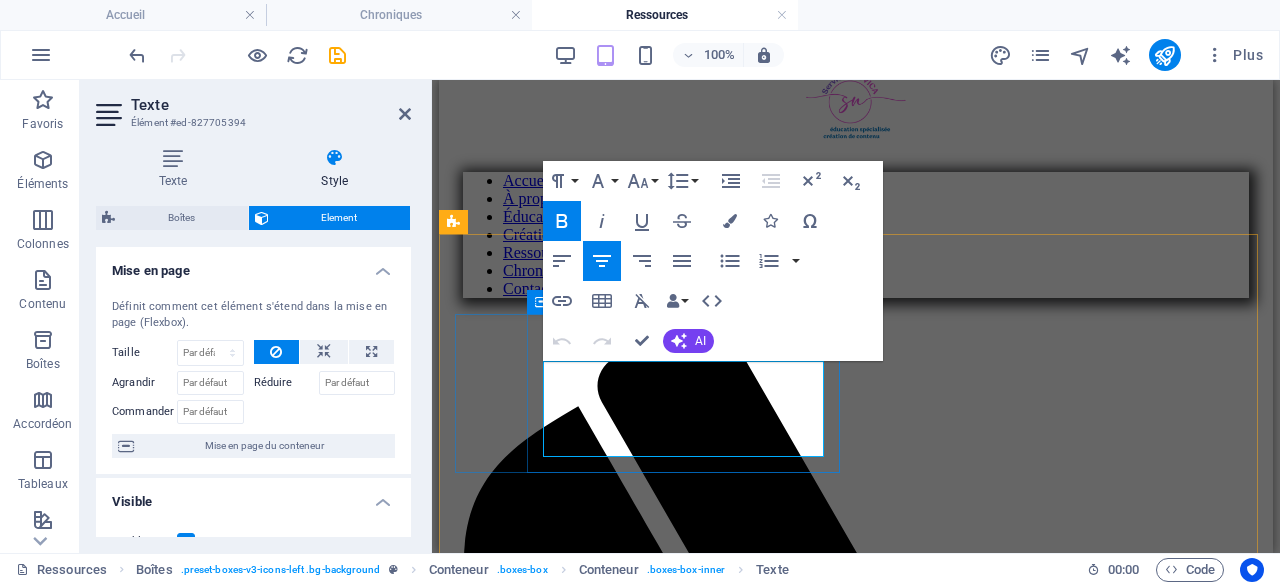 click on "CLIQUEZ ICI" at bounding box center [856, 2507] 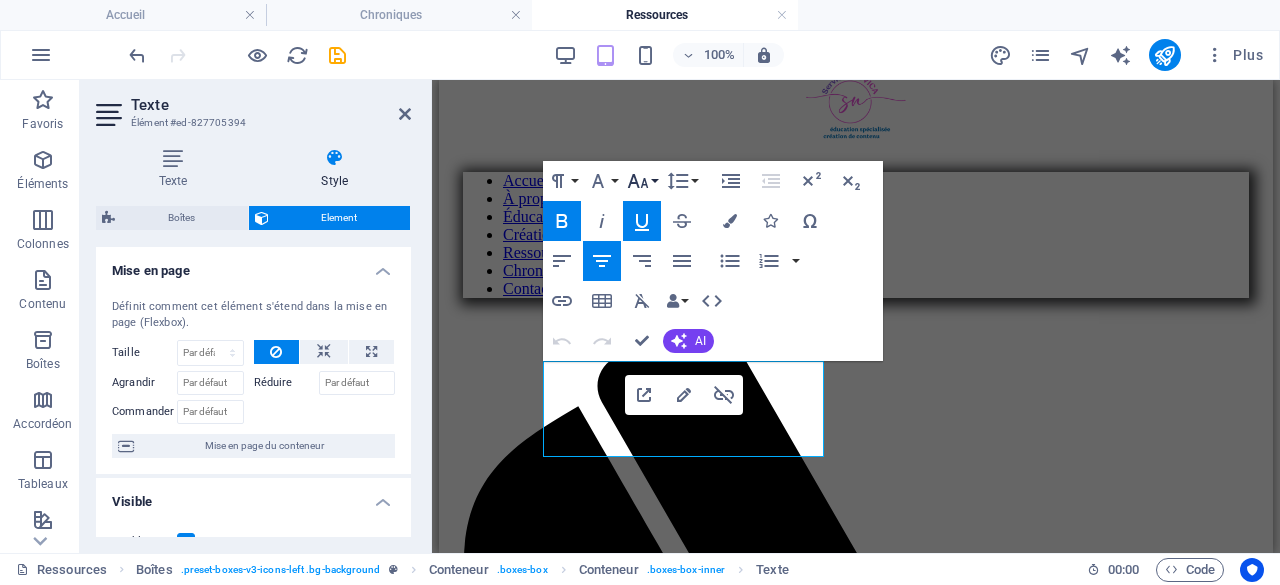 click on "Font Size" at bounding box center [642, 181] 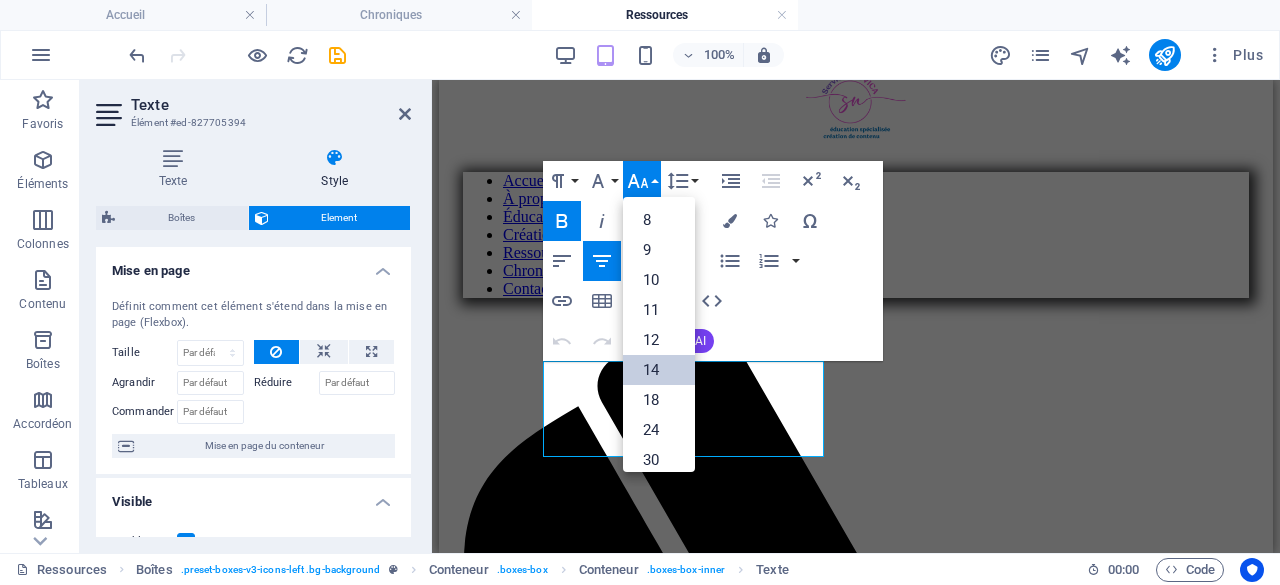 click on "14" at bounding box center (659, 370) 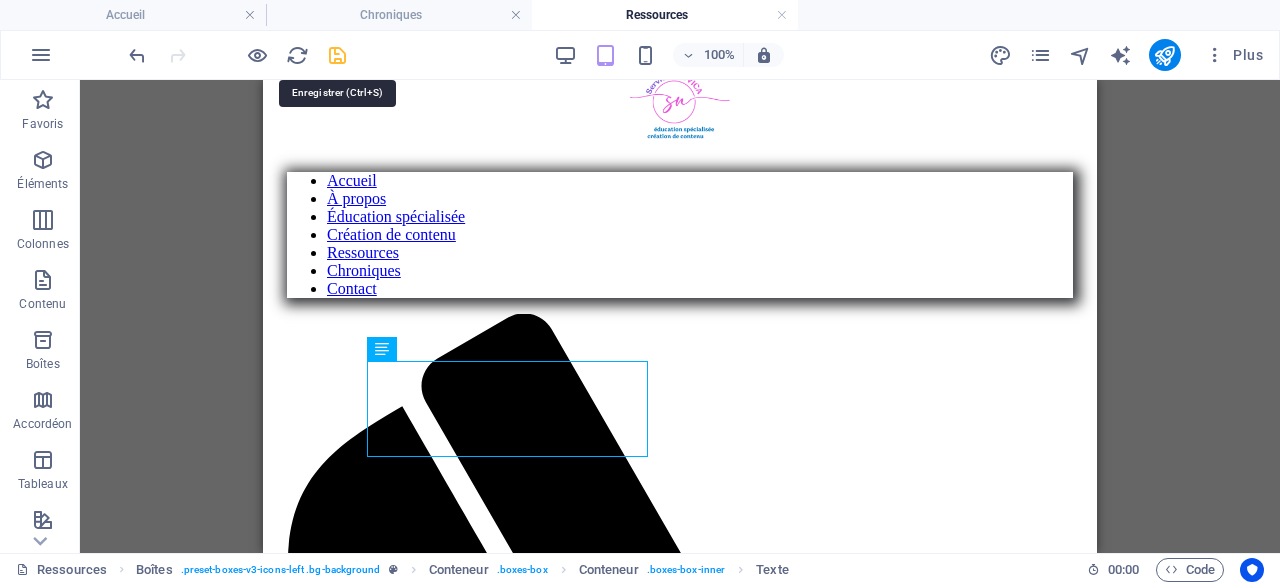 click at bounding box center [337, 55] 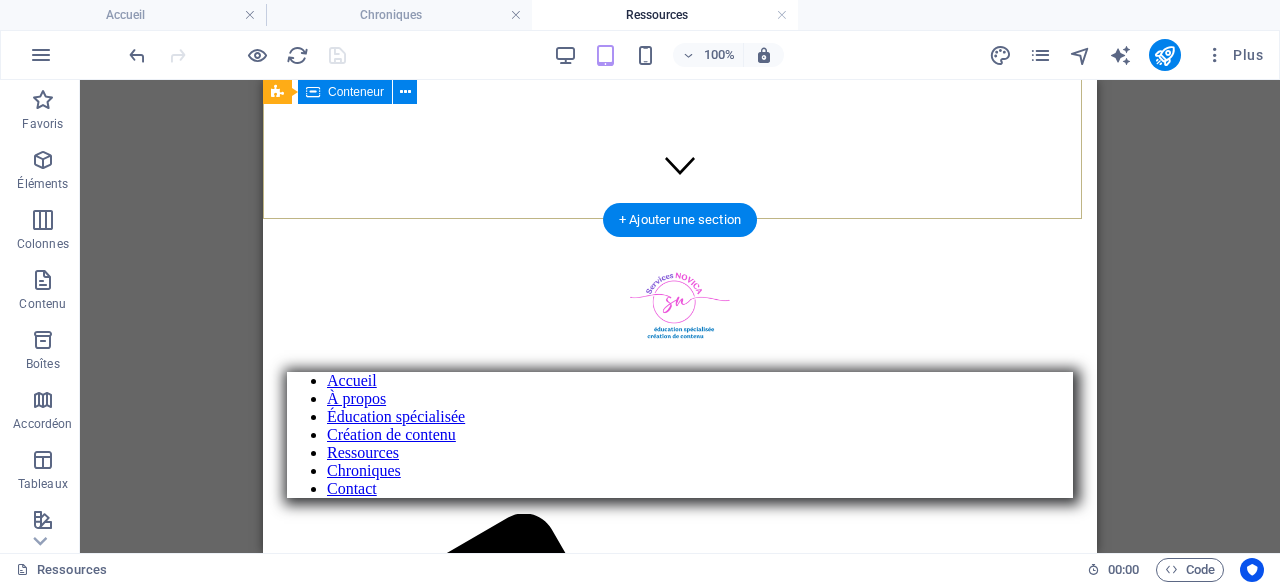 scroll, scrollTop: 0, scrollLeft: 0, axis: both 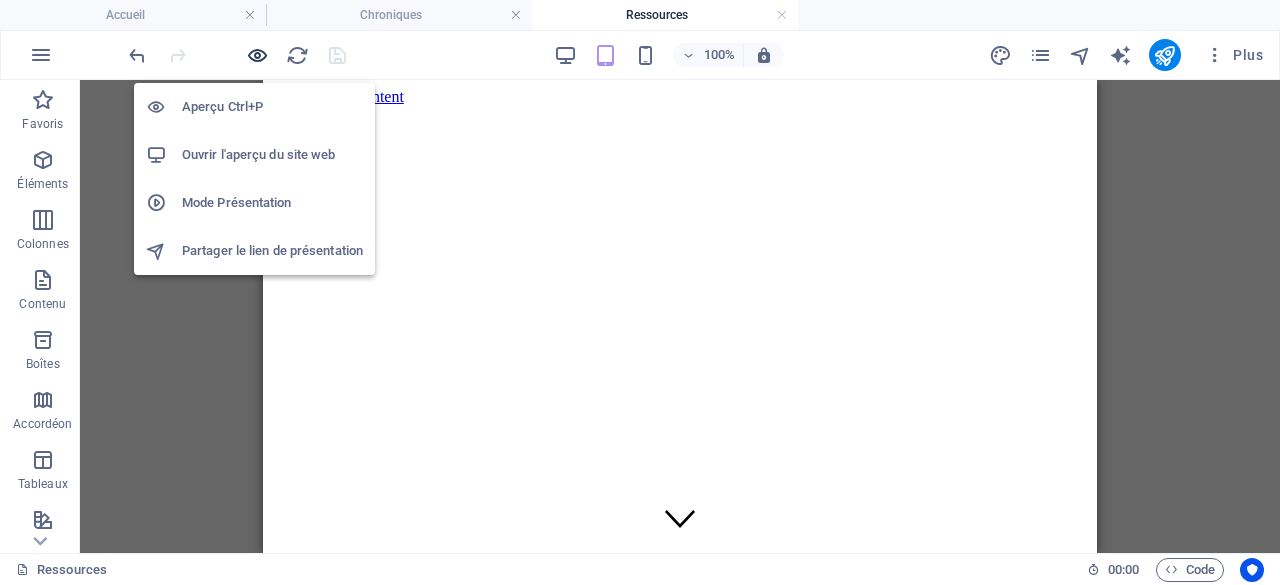 click at bounding box center [257, 55] 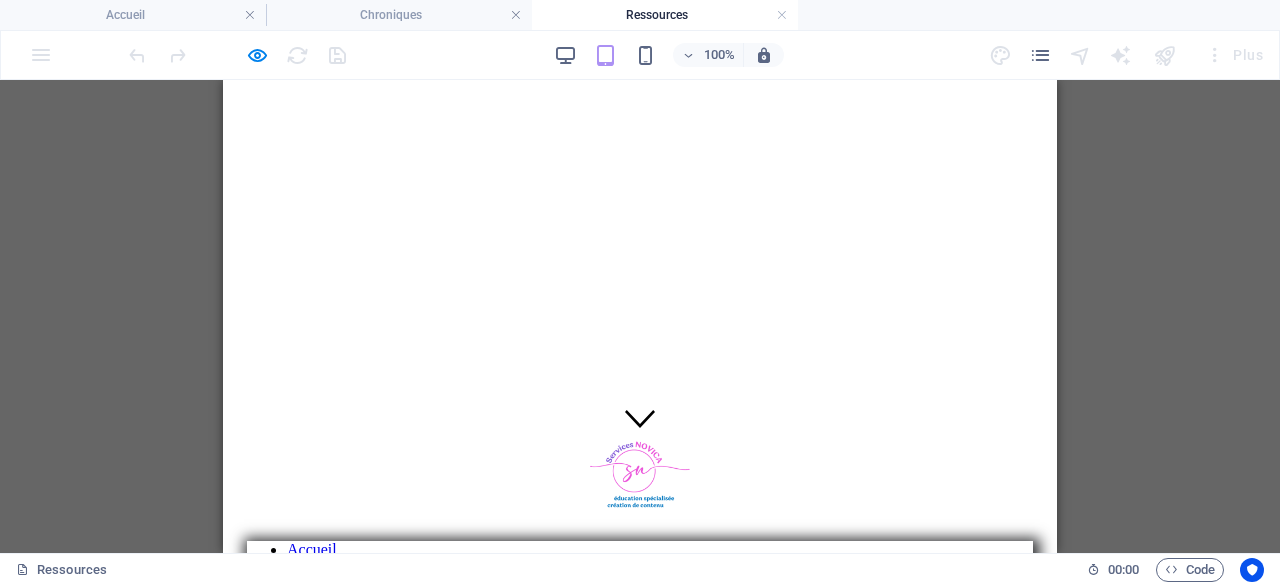 scroll, scrollTop: 0, scrollLeft: 0, axis: both 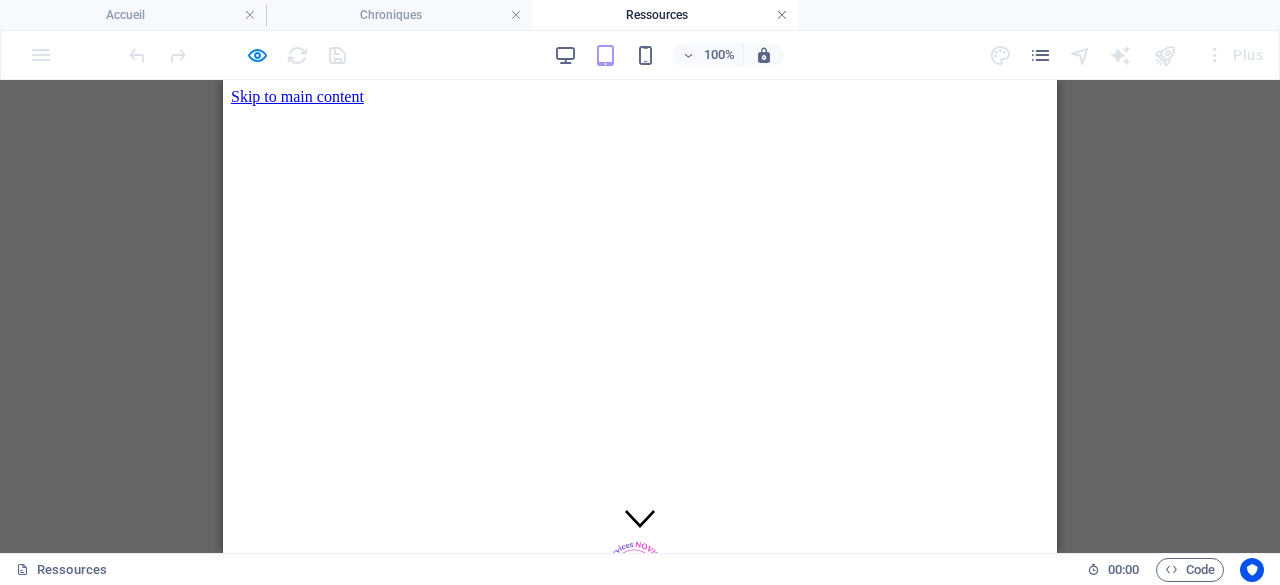 click at bounding box center (782, 15) 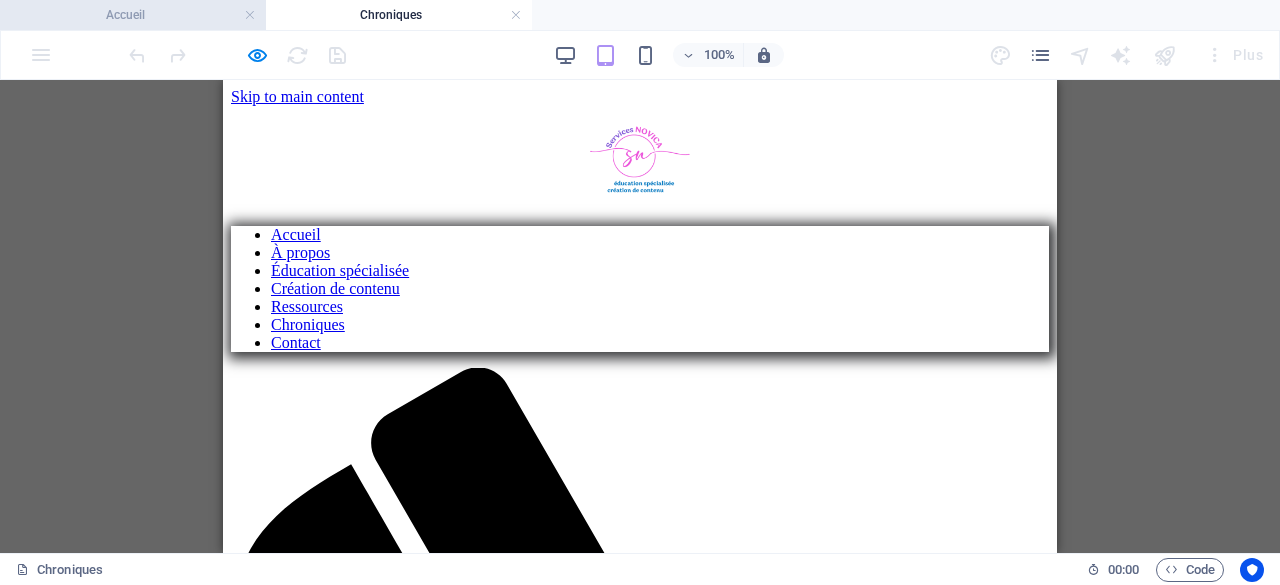 click on "Accueil" at bounding box center [133, 15] 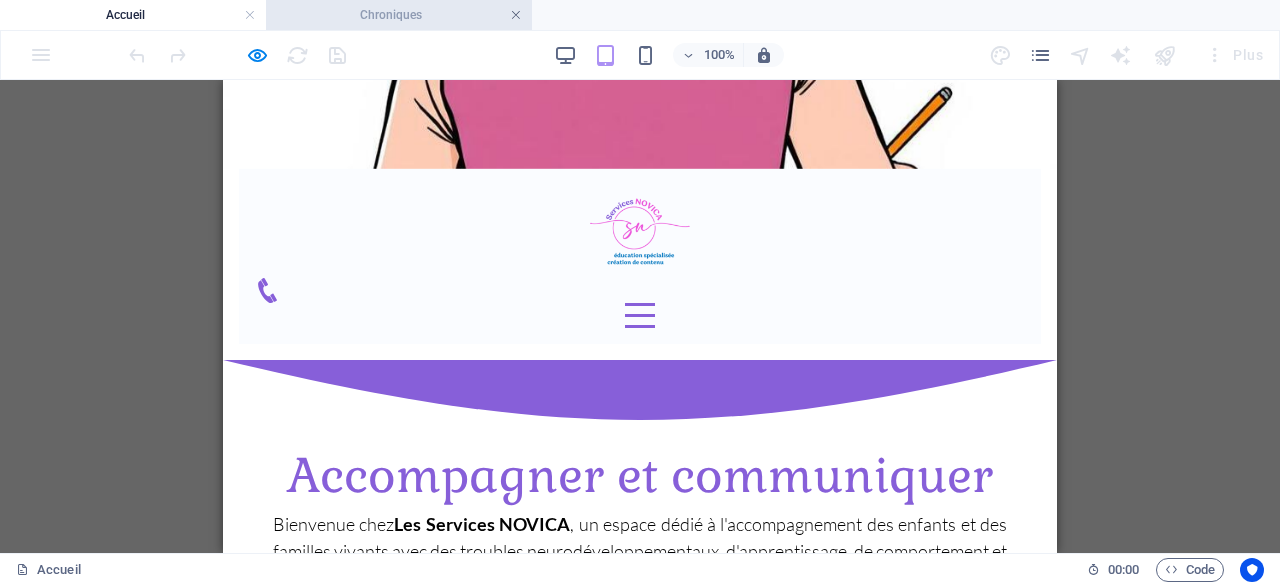 click at bounding box center [516, 15] 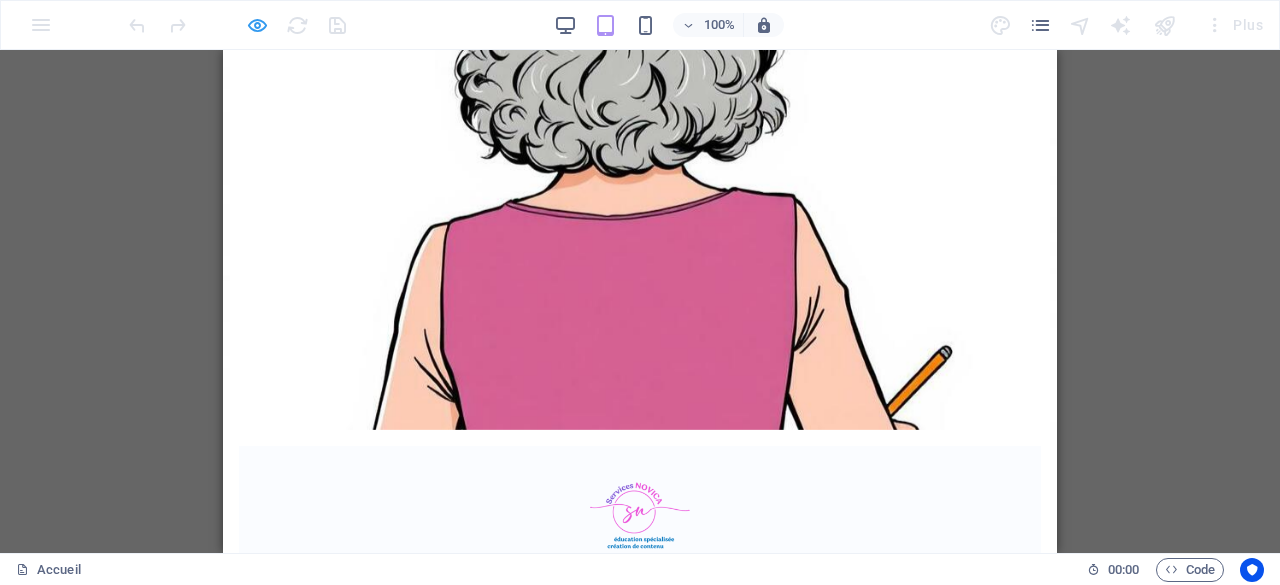 scroll, scrollTop: 0, scrollLeft: 0, axis: both 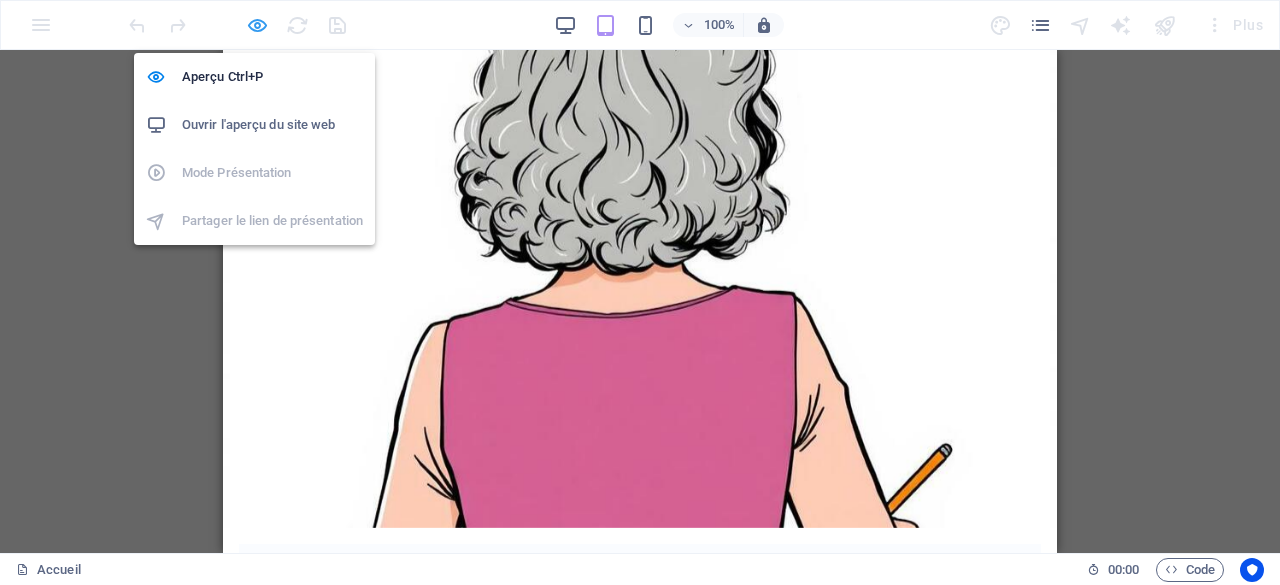 click at bounding box center (257, 25) 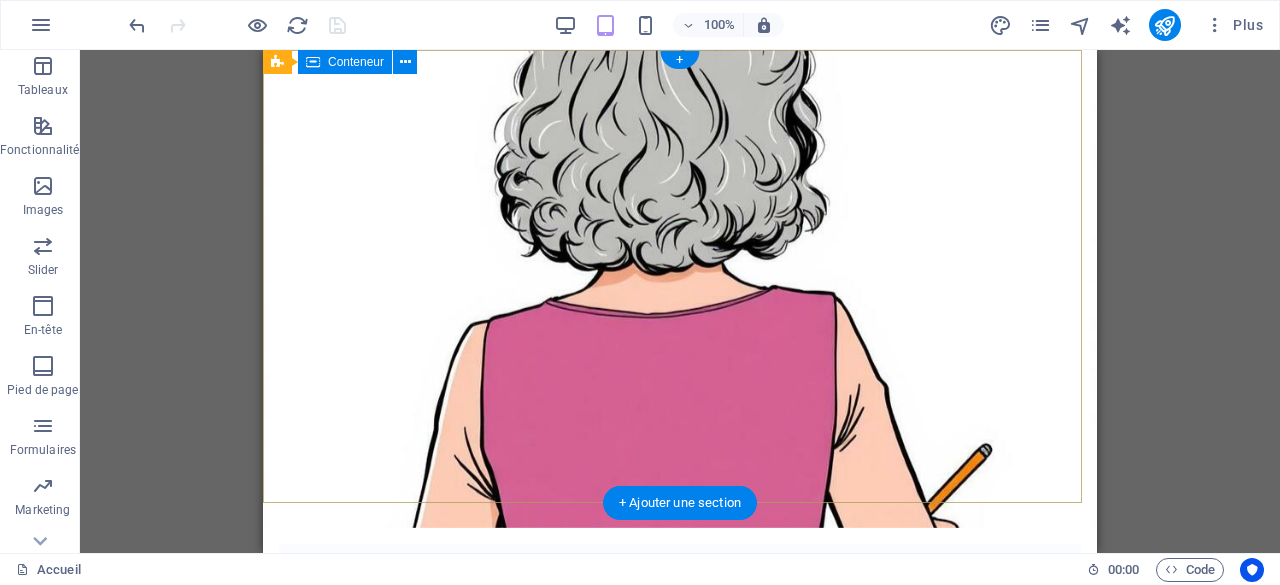 scroll, scrollTop: 396, scrollLeft: 0, axis: vertical 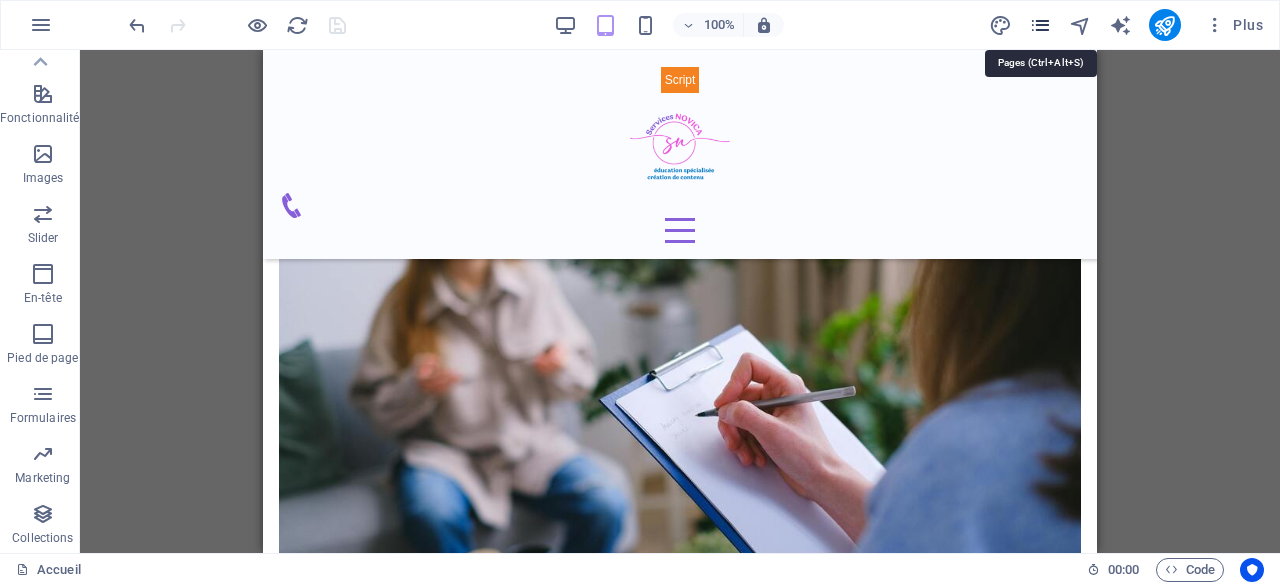 click at bounding box center [1040, 25] 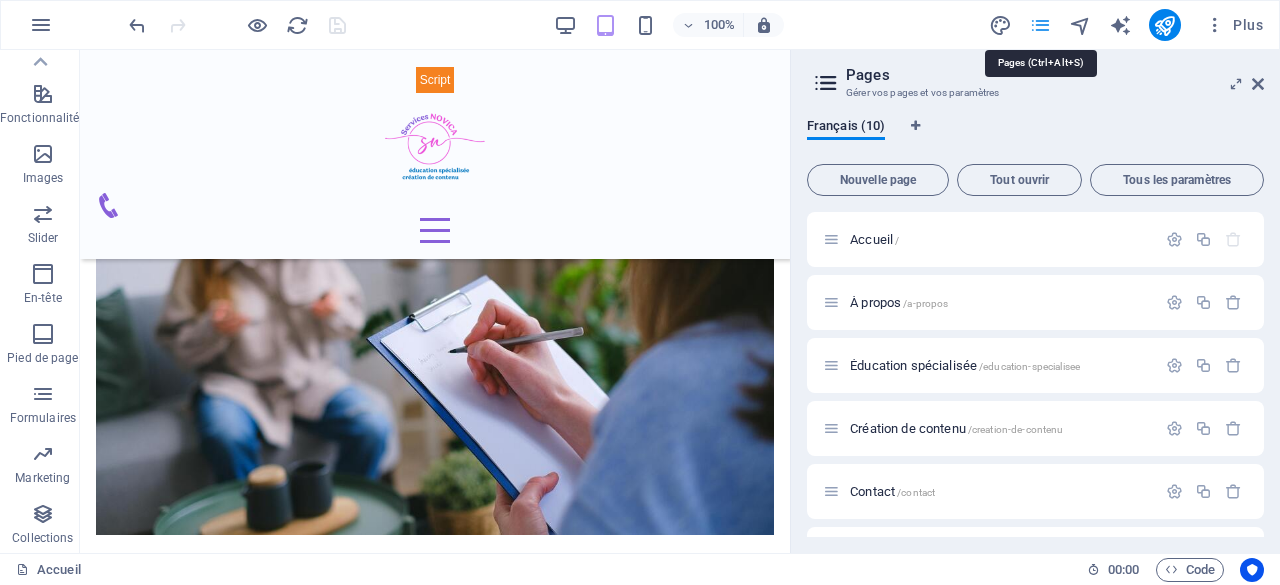 scroll, scrollTop: 3012, scrollLeft: 0, axis: vertical 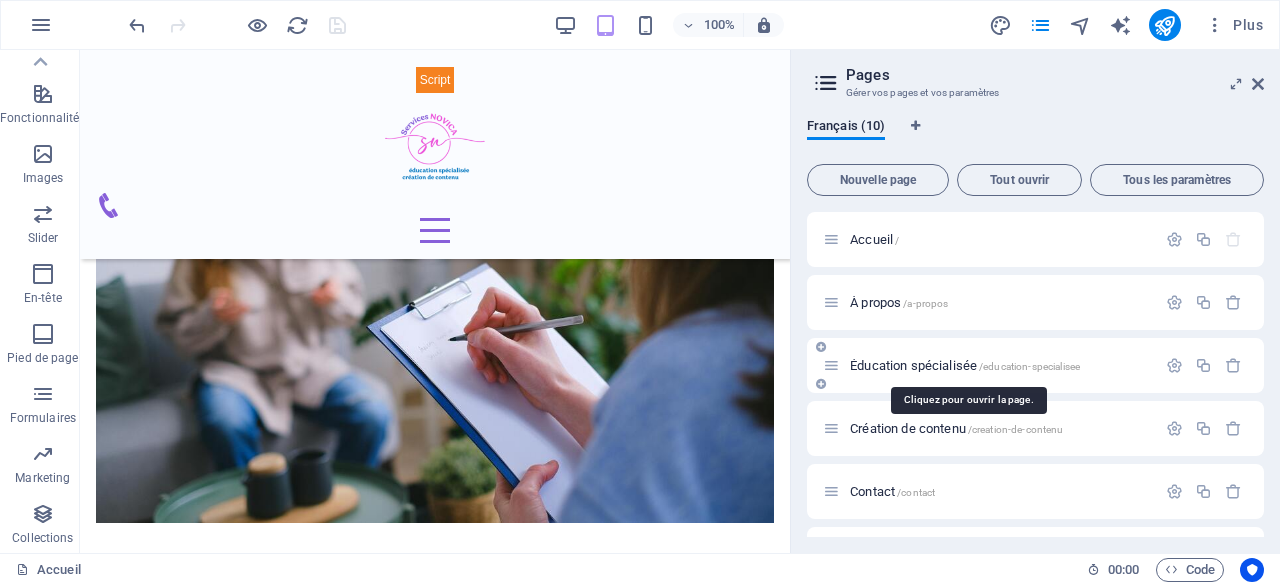 click on "Éducation spécialisée /education-specialisee" at bounding box center [965, 365] 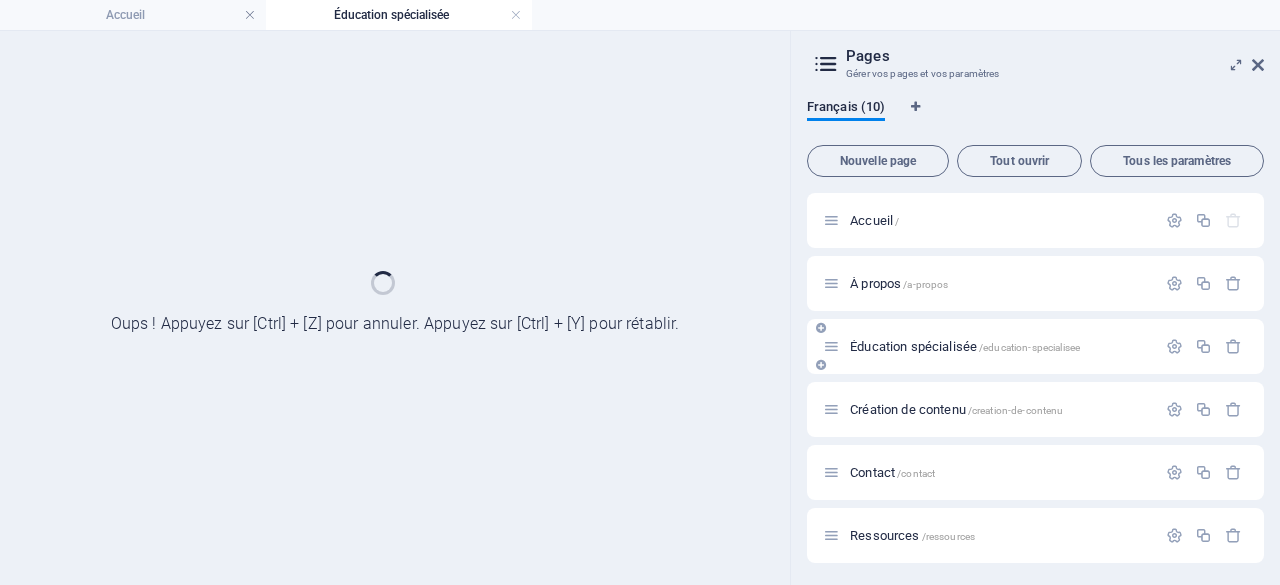 scroll, scrollTop: 0, scrollLeft: 0, axis: both 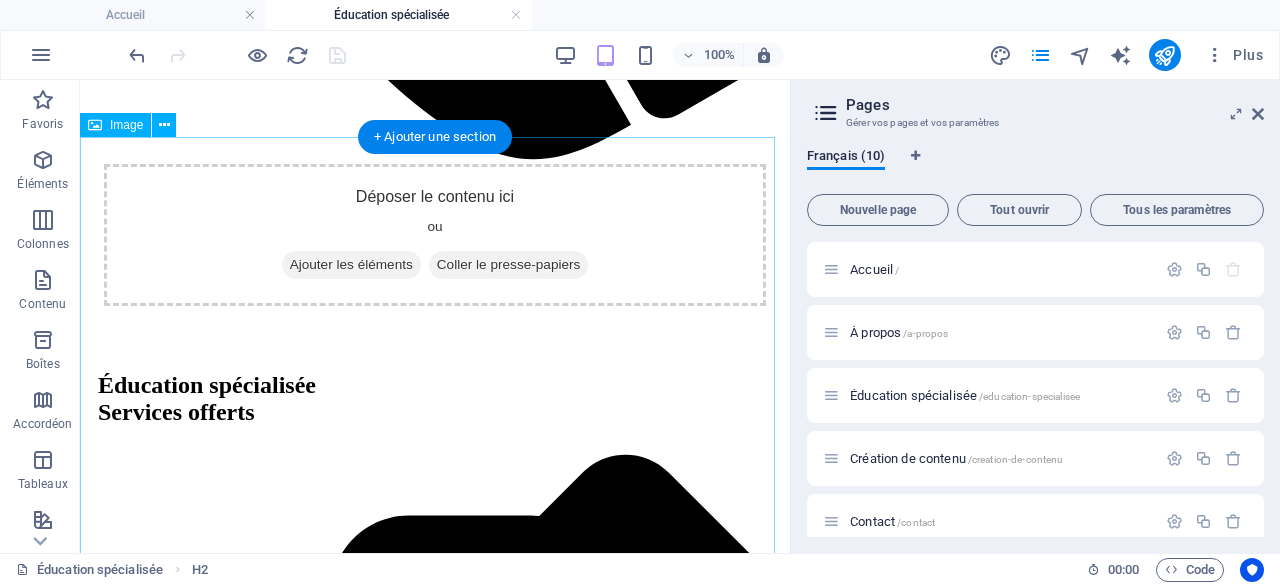 click at bounding box center [435, 3303] 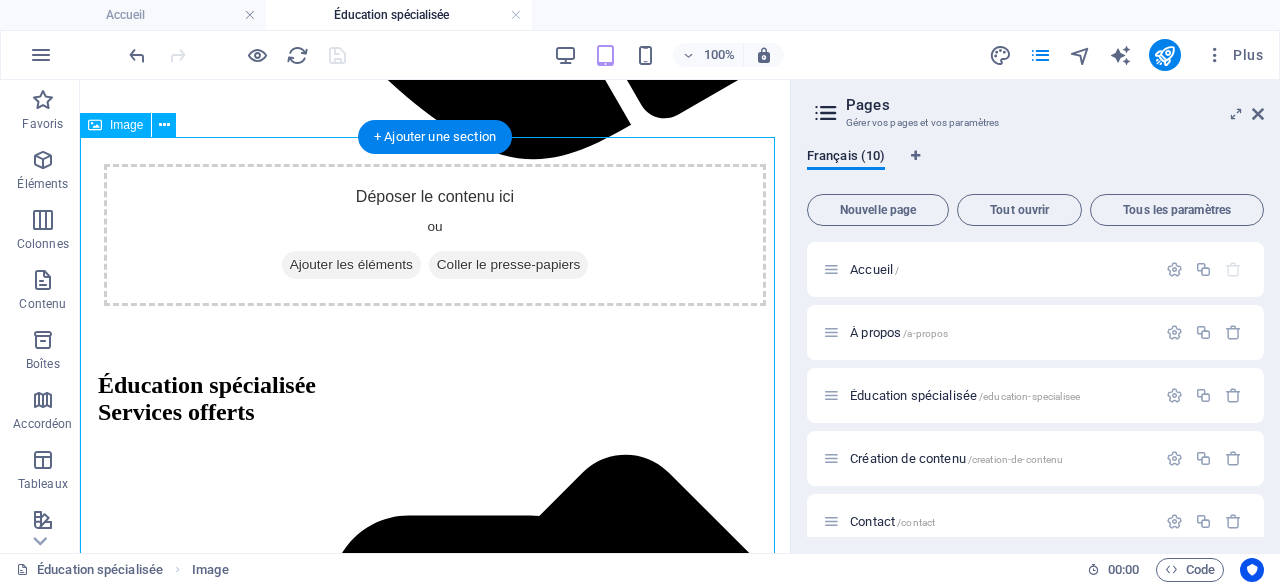 click at bounding box center (435, 3303) 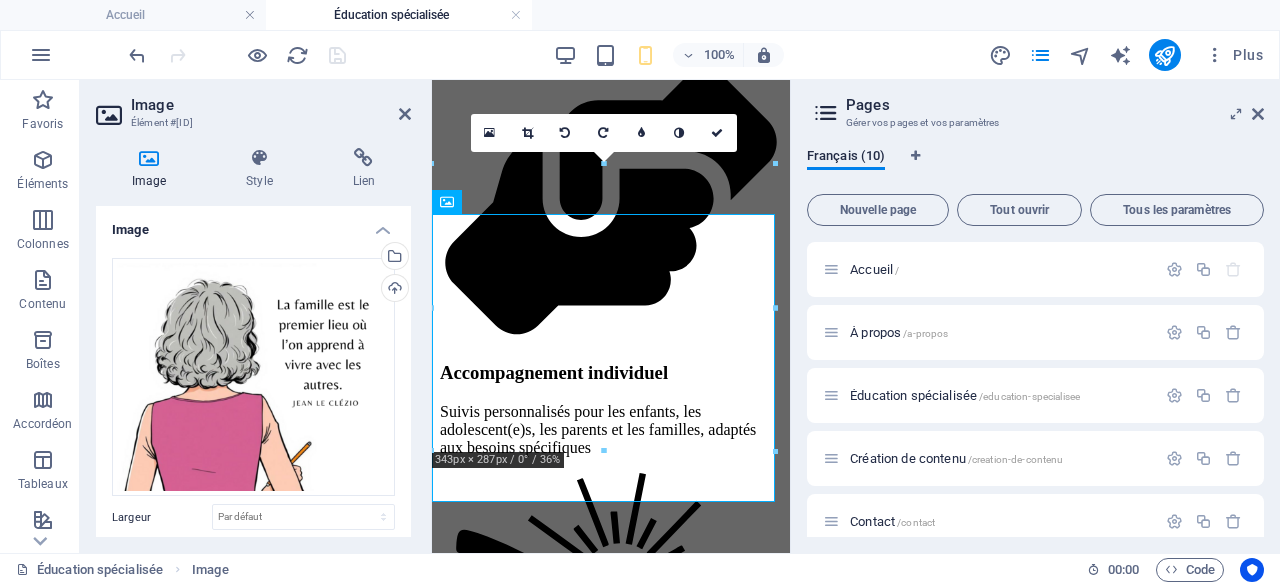 scroll, scrollTop: 2141, scrollLeft: 0, axis: vertical 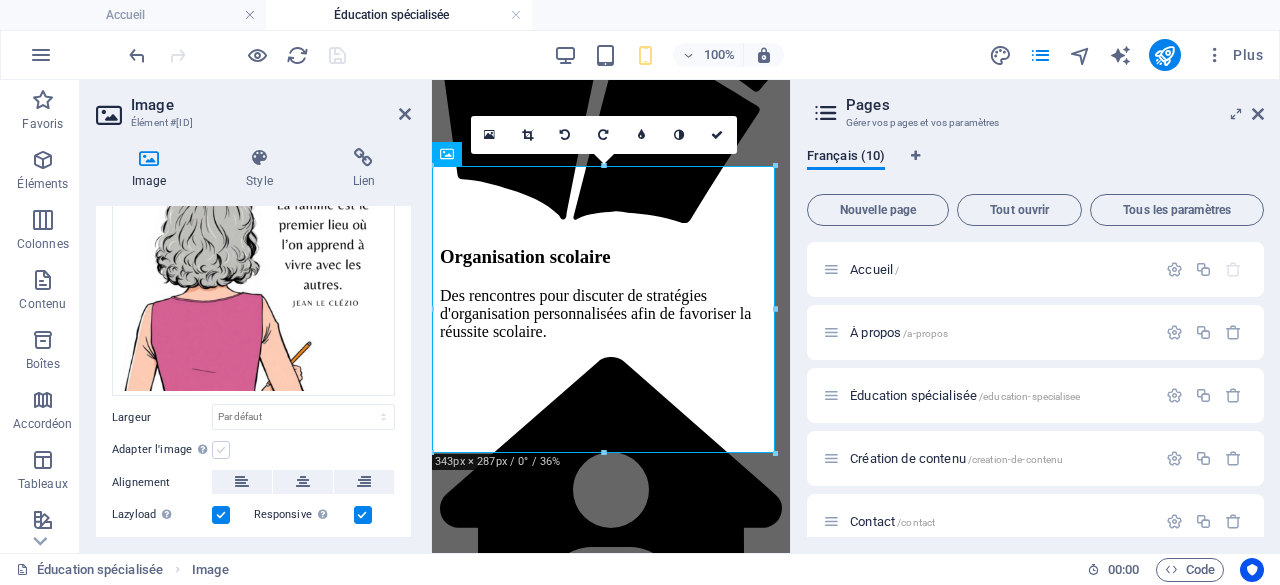 click at bounding box center (221, 450) 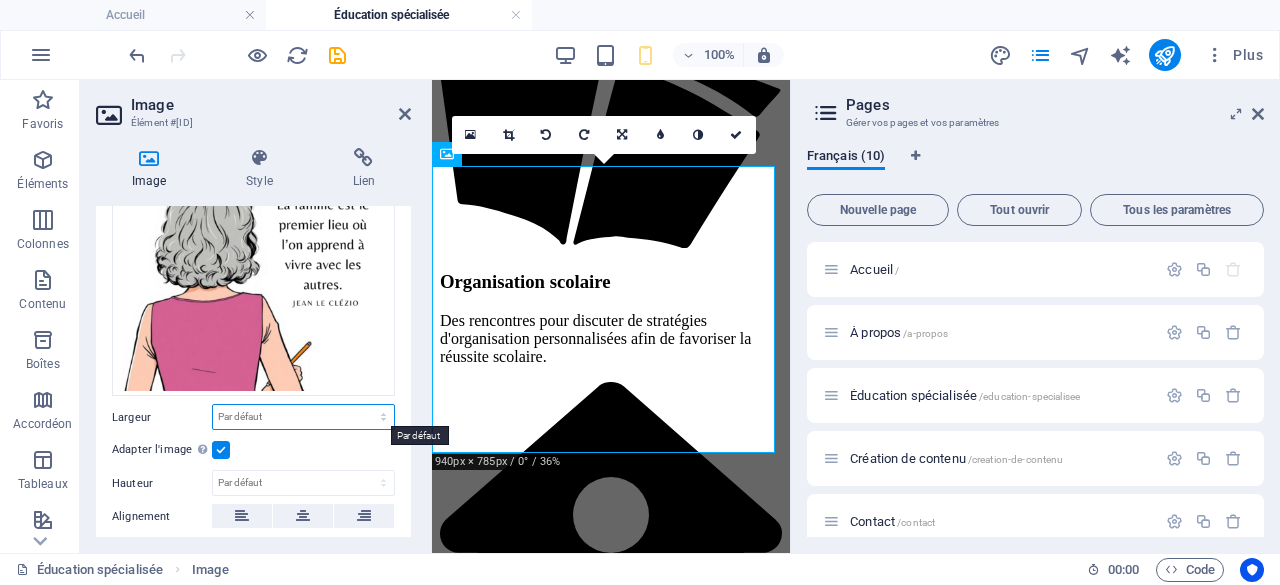 click on "Par défaut auto px rem % em vh vw" at bounding box center [303, 417] 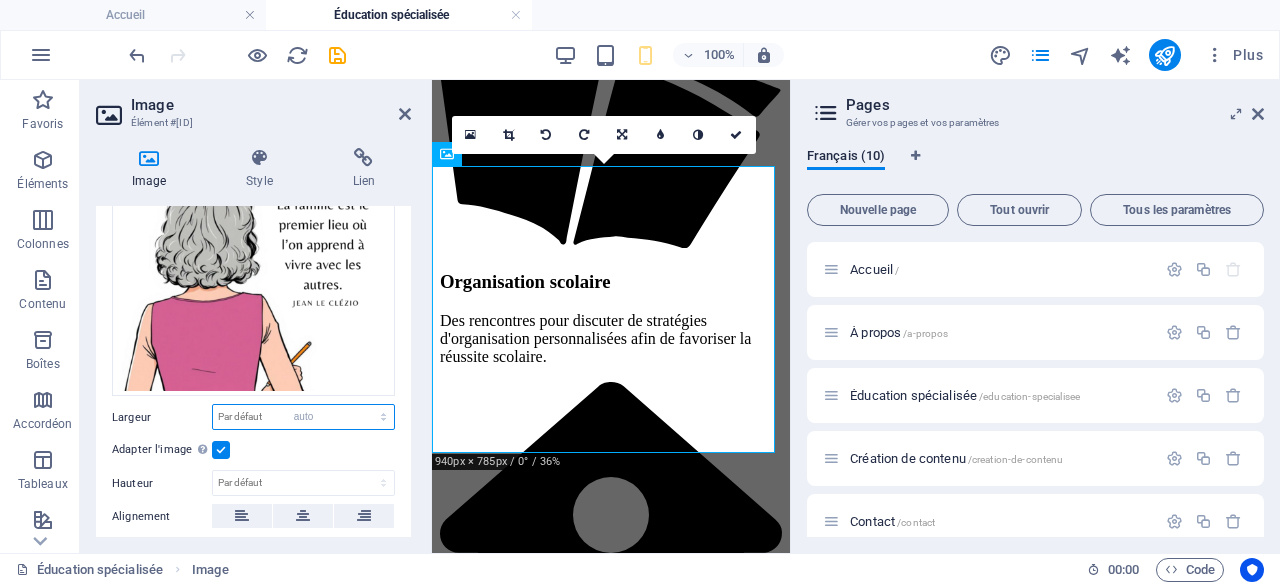 click on "Par défaut auto px rem % em vh vw" at bounding box center [303, 417] 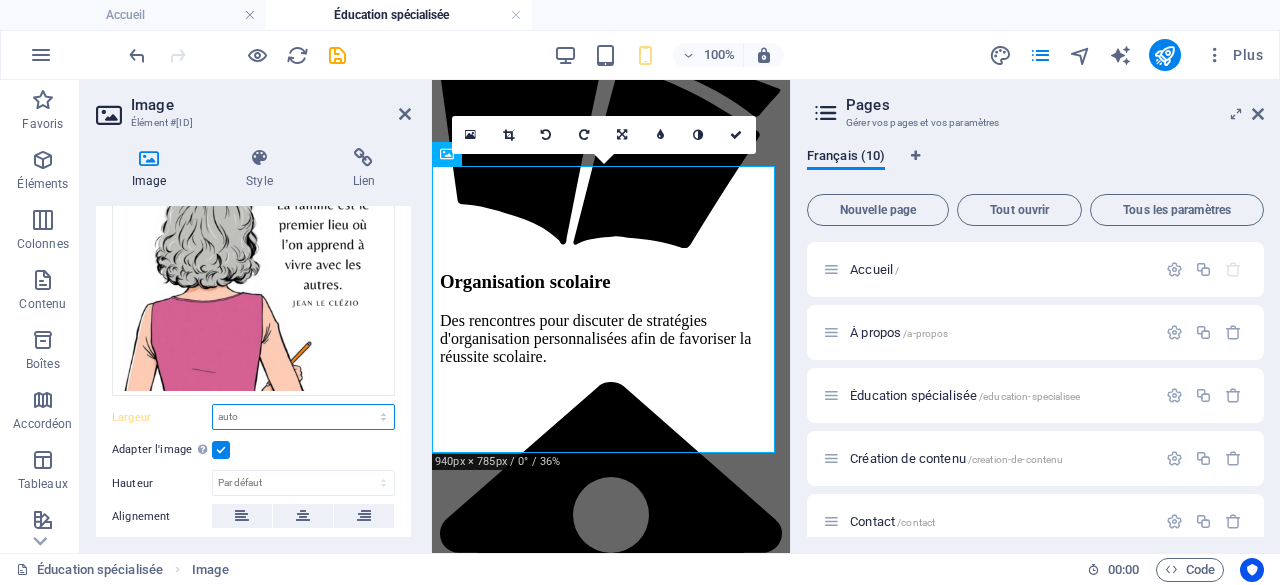 click on "Par défaut auto px rem % em vh vw" at bounding box center (303, 417) 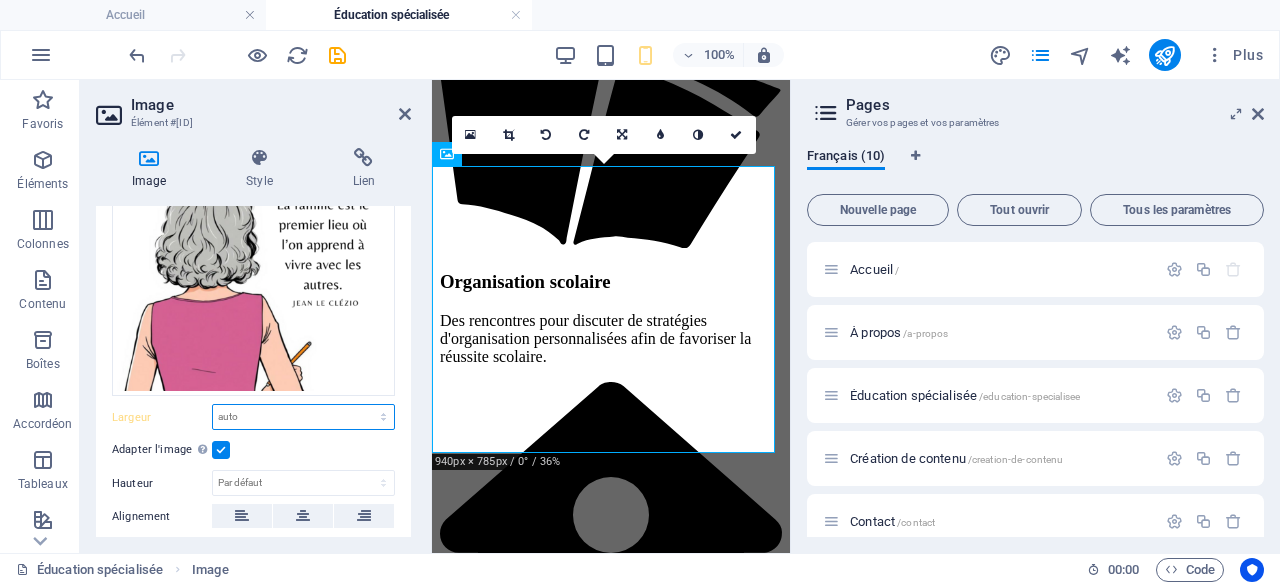 select on "px" 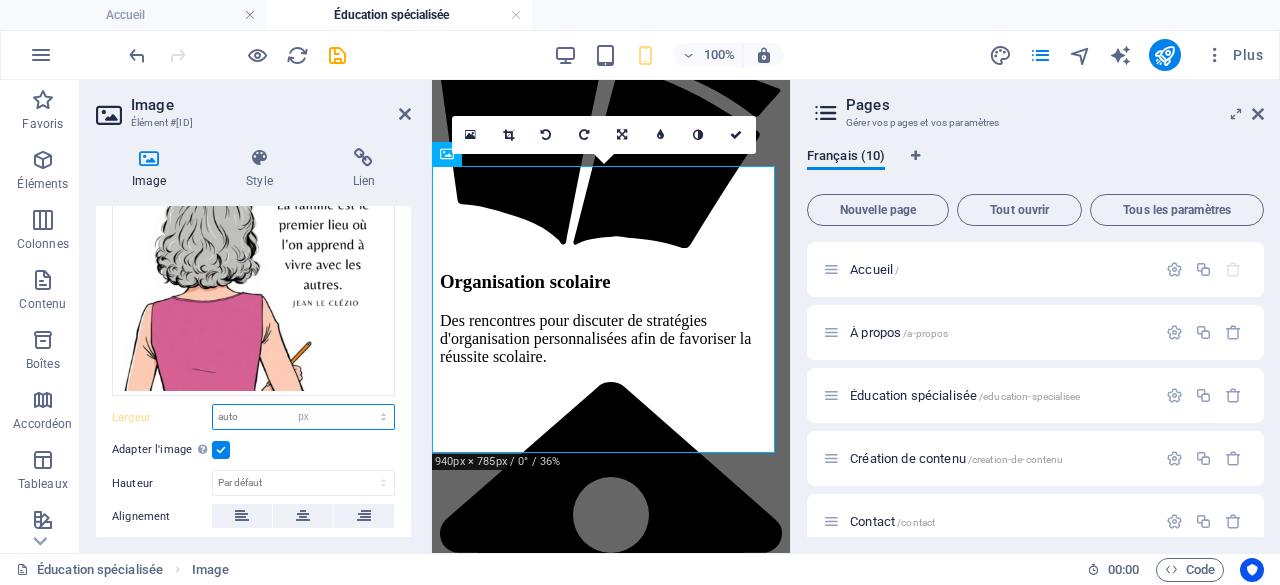 click on "Par défaut auto px rem % em vh vw" at bounding box center [303, 417] 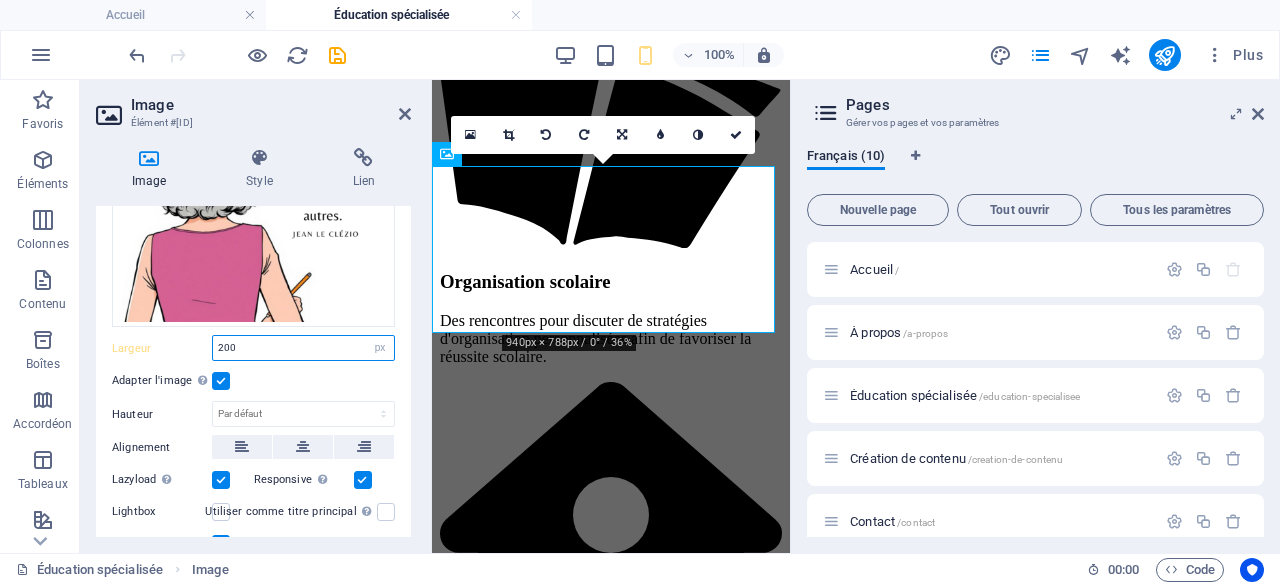 scroll, scrollTop: 200, scrollLeft: 0, axis: vertical 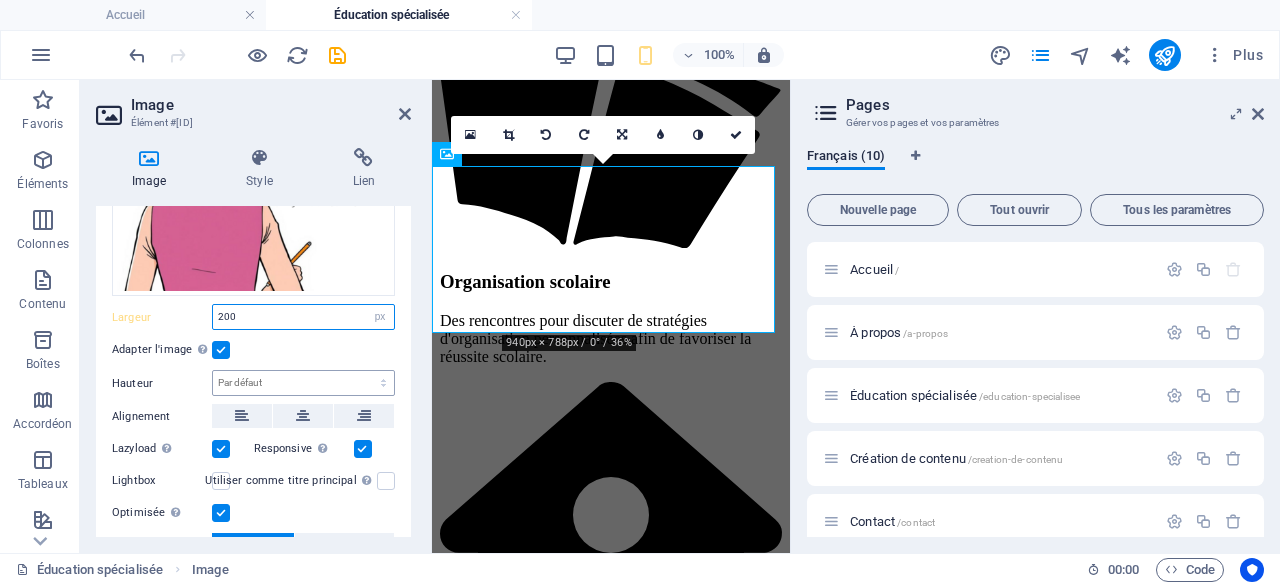 type on "200" 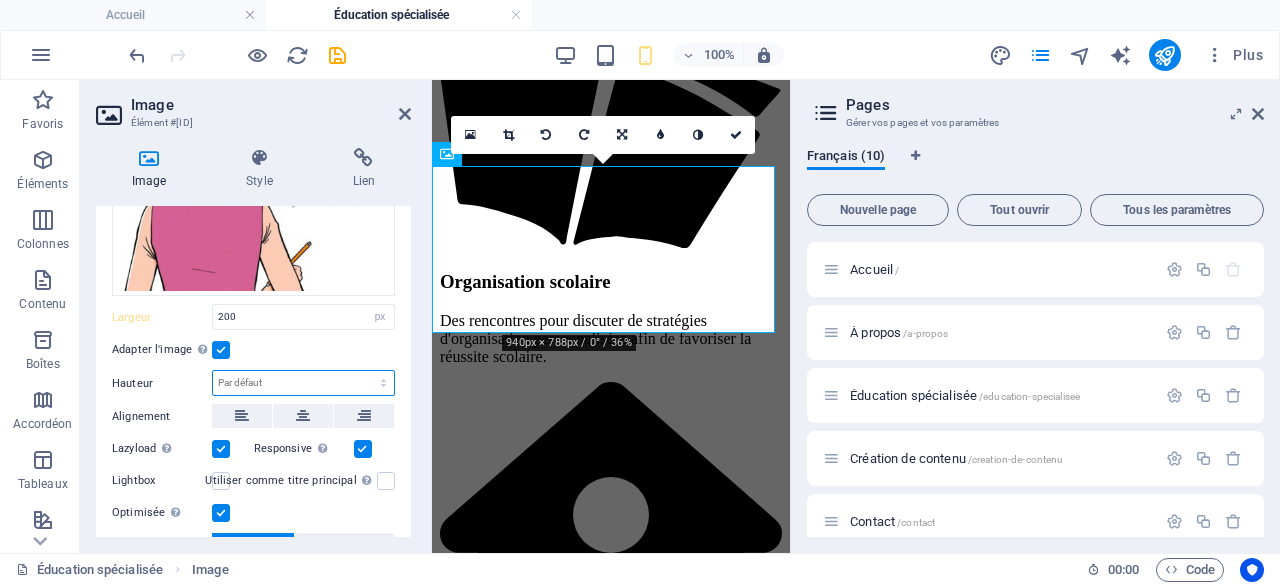 click on "Par défaut auto px" at bounding box center [303, 383] 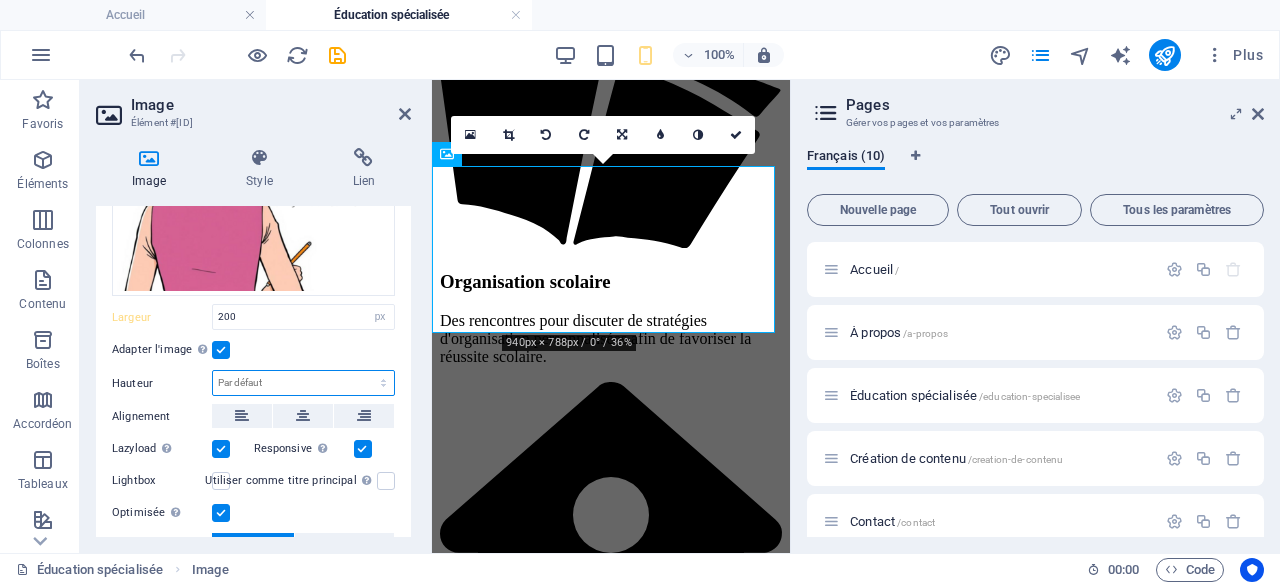 select on "px" 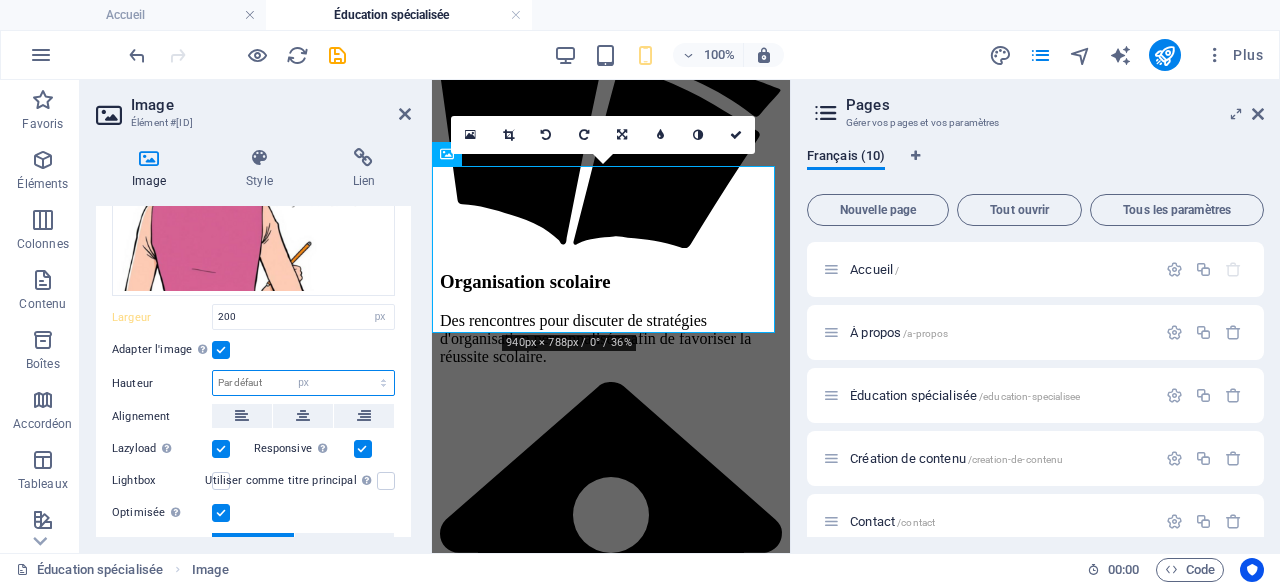 click on "Par défaut auto px" at bounding box center (303, 383) 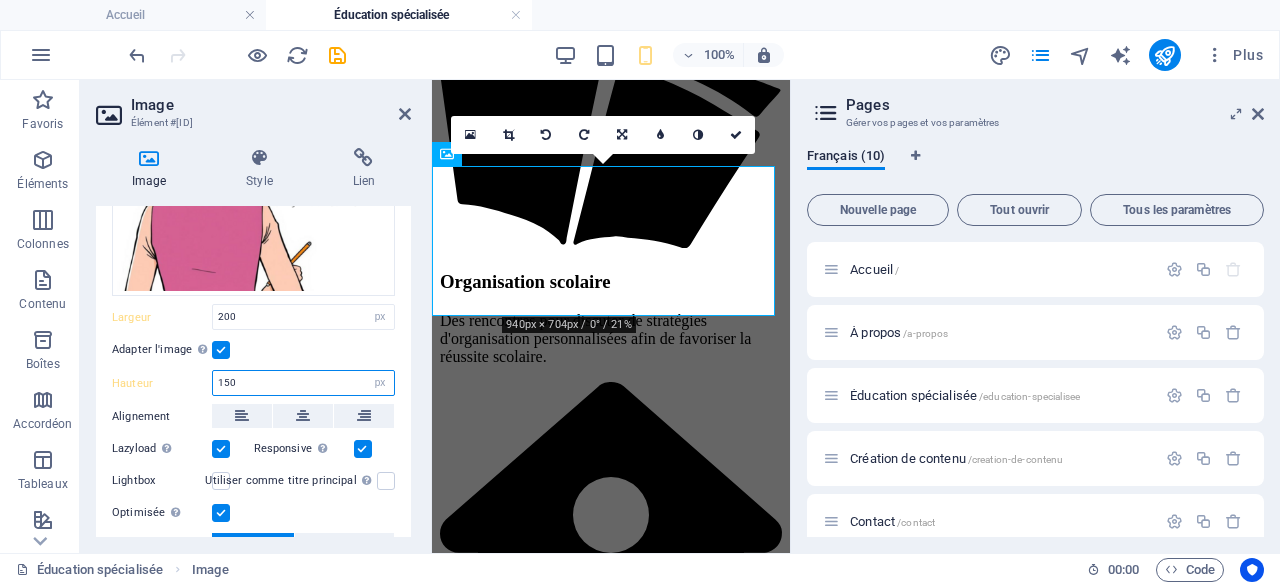 type on "150" 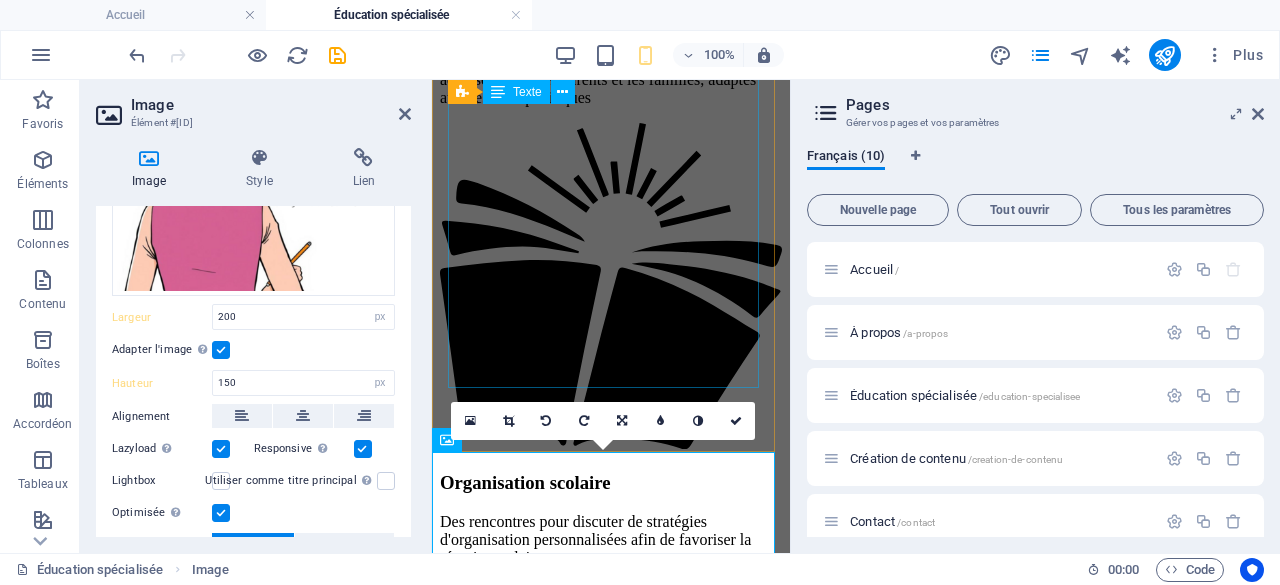 scroll, scrollTop: 1941, scrollLeft: 0, axis: vertical 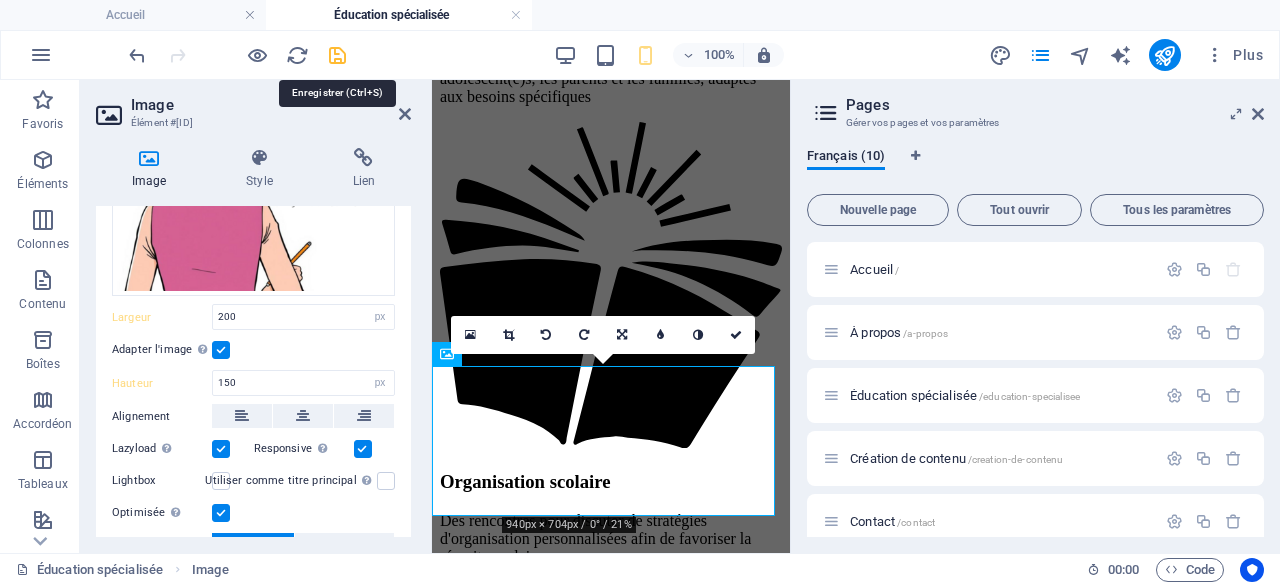 click at bounding box center (337, 55) 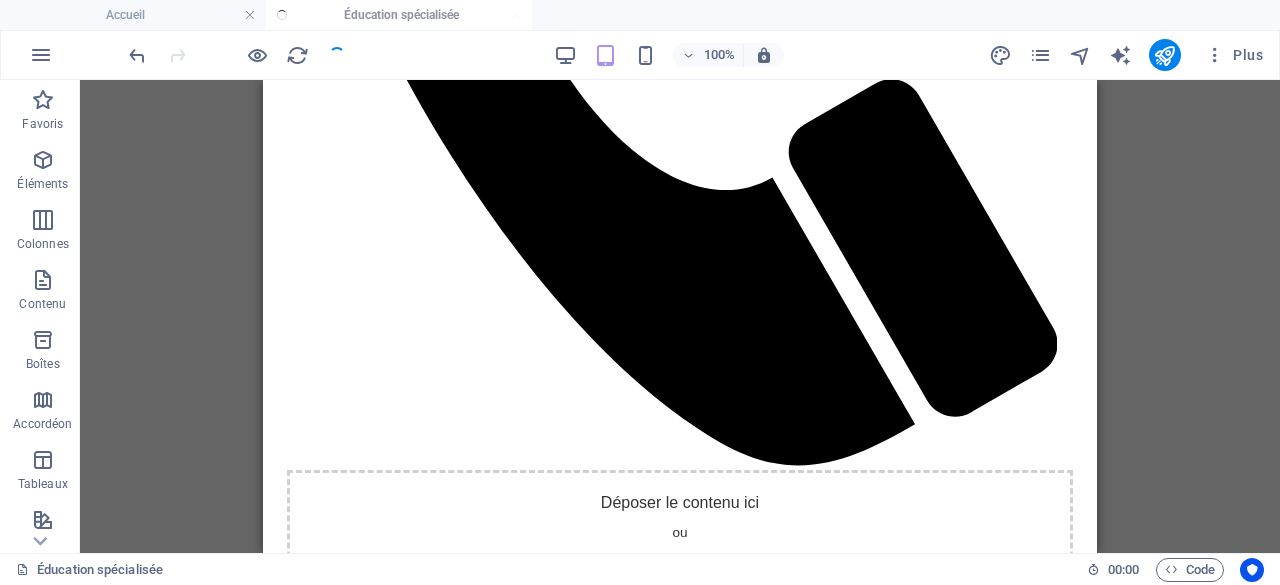 scroll, scrollTop: 1447, scrollLeft: 0, axis: vertical 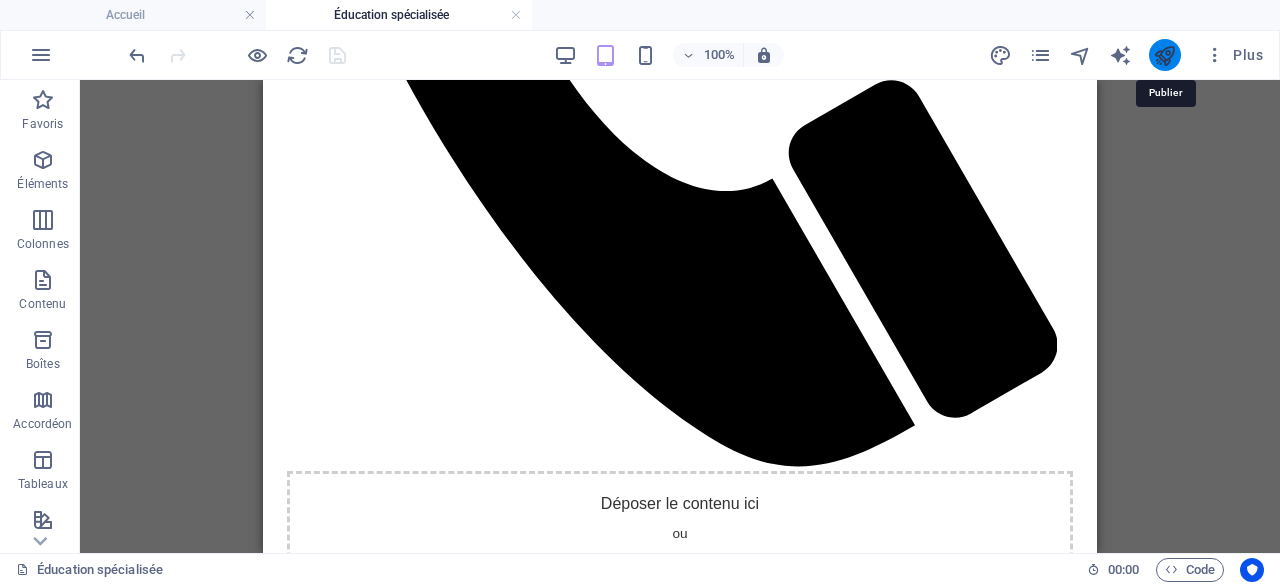 click at bounding box center (1164, 55) 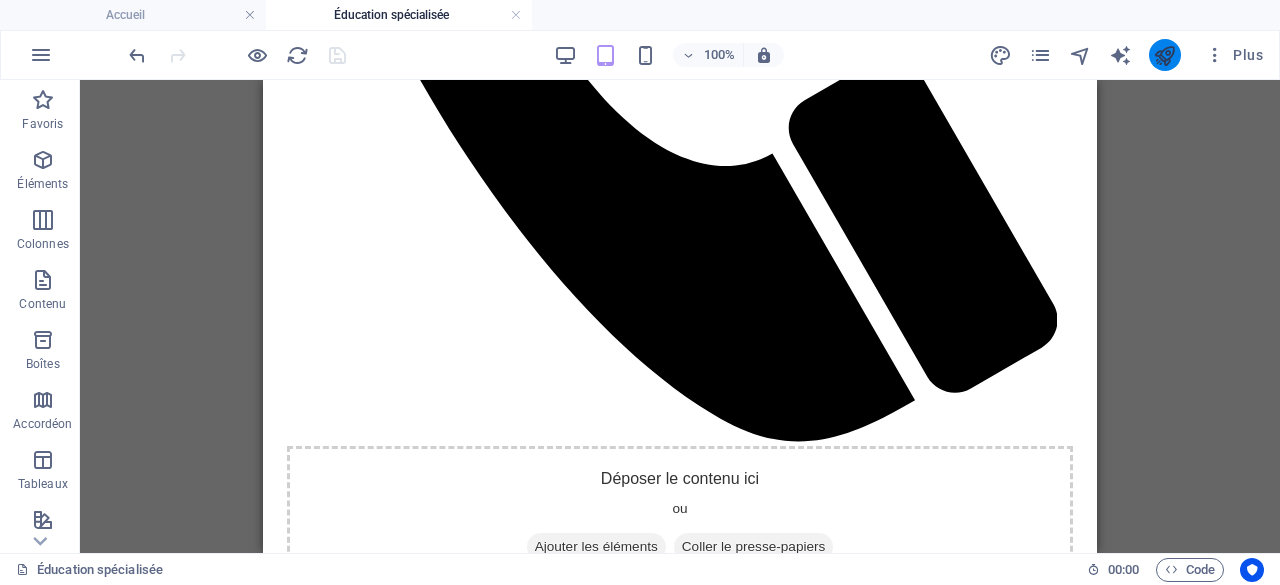click at bounding box center [1165, 55] 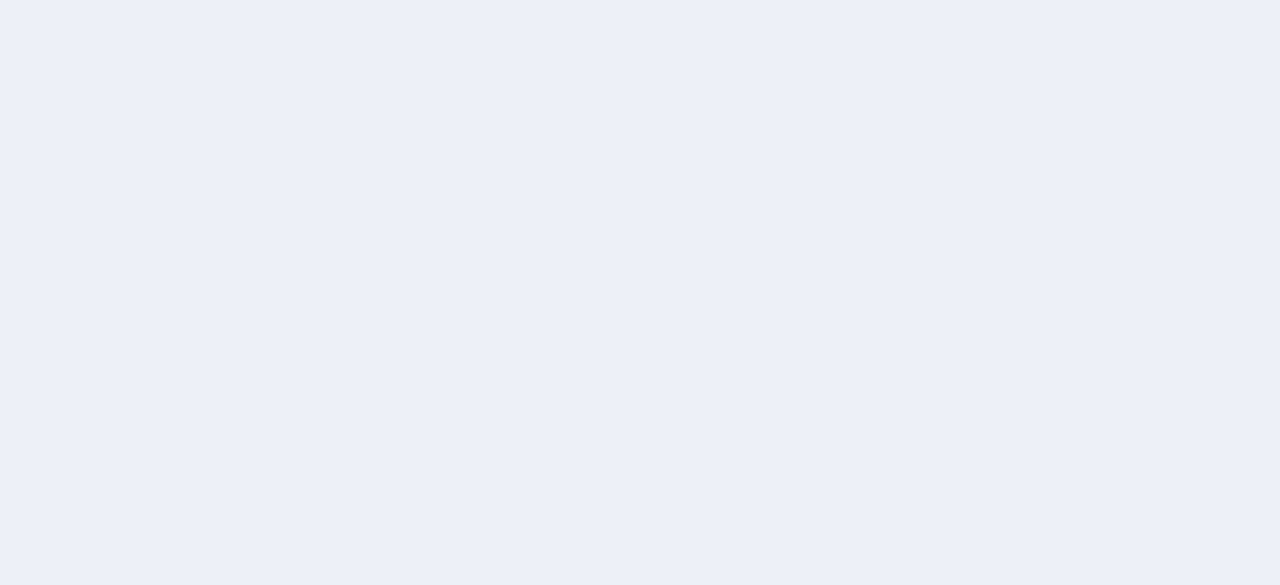 scroll, scrollTop: 0, scrollLeft: 0, axis: both 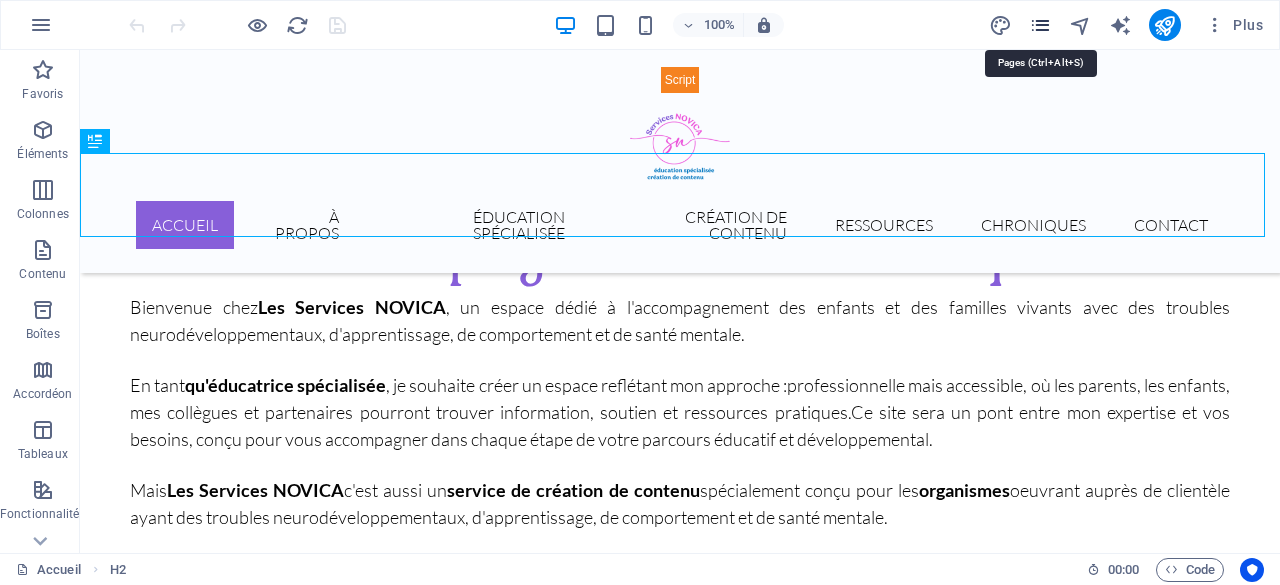 click at bounding box center (1040, 25) 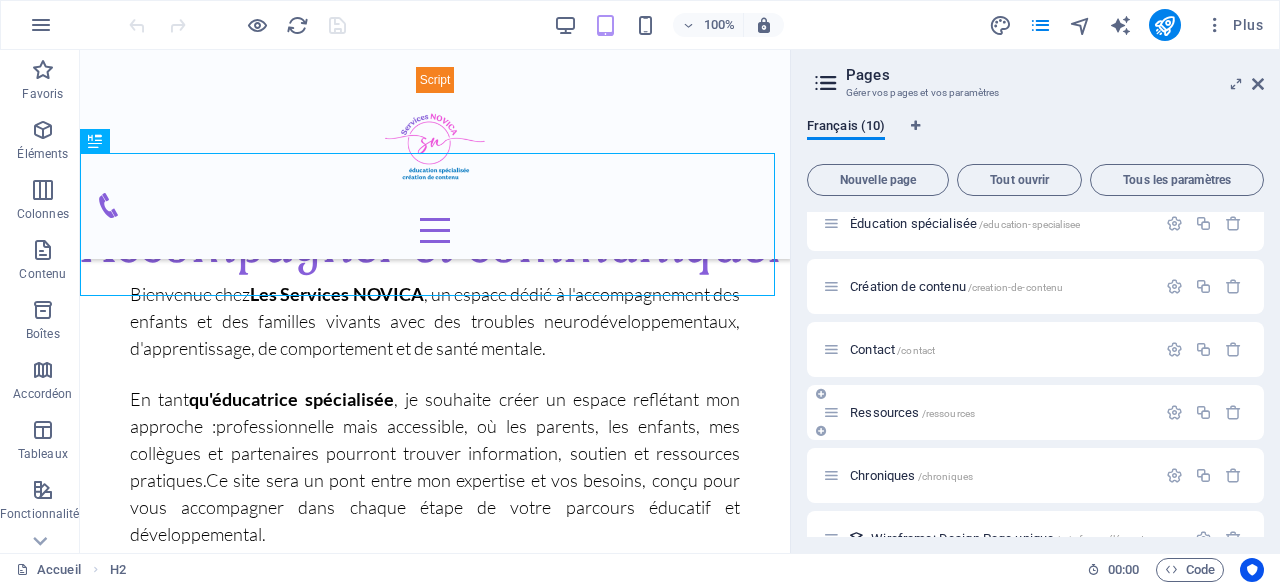 scroll, scrollTop: 100, scrollLeft: 0, axis: vertical 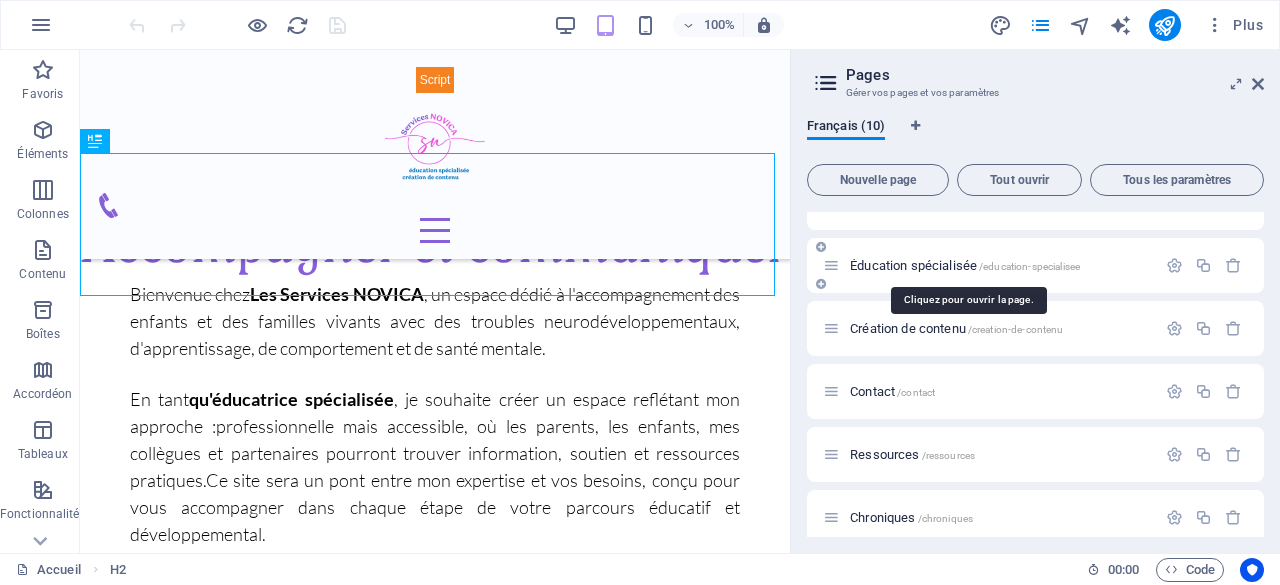 click on "Éducation spécialisée /education-specialisee" at bounding box center (965, 265) 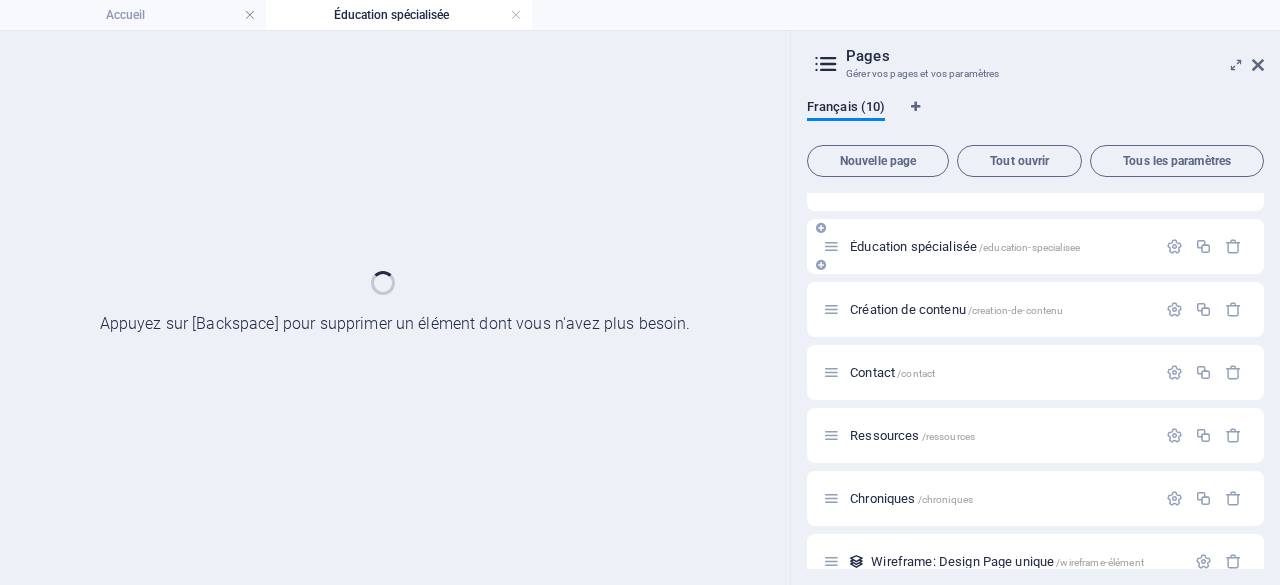 scroll, scrollTop: 0, scrollLeft: 0, axis: both 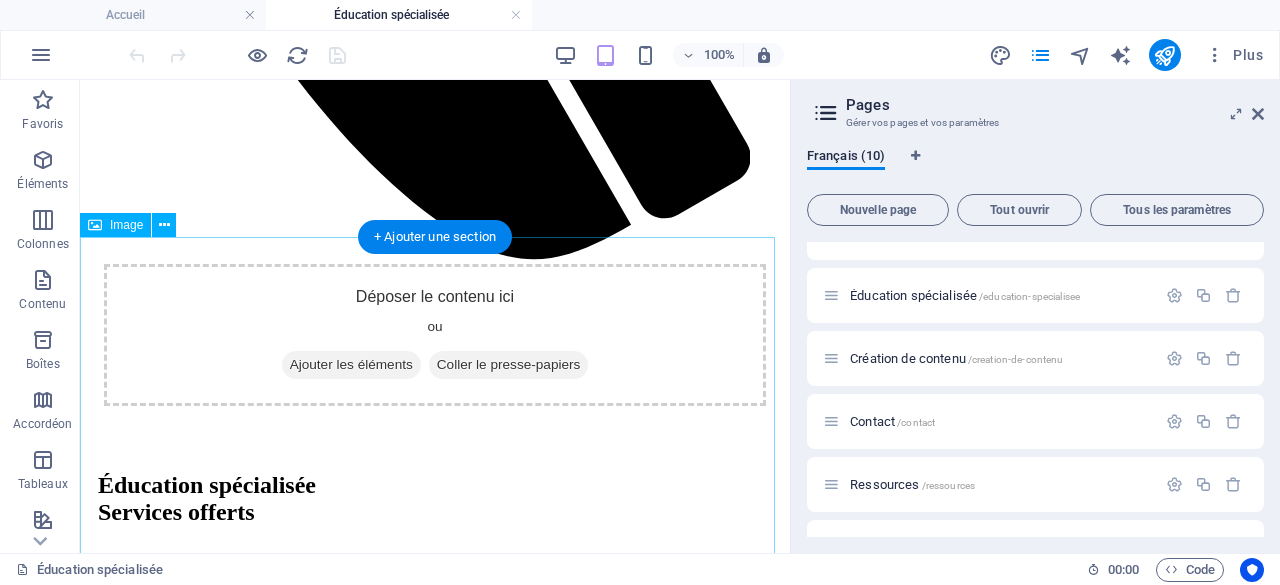 click at bounding box center [435, 3403] 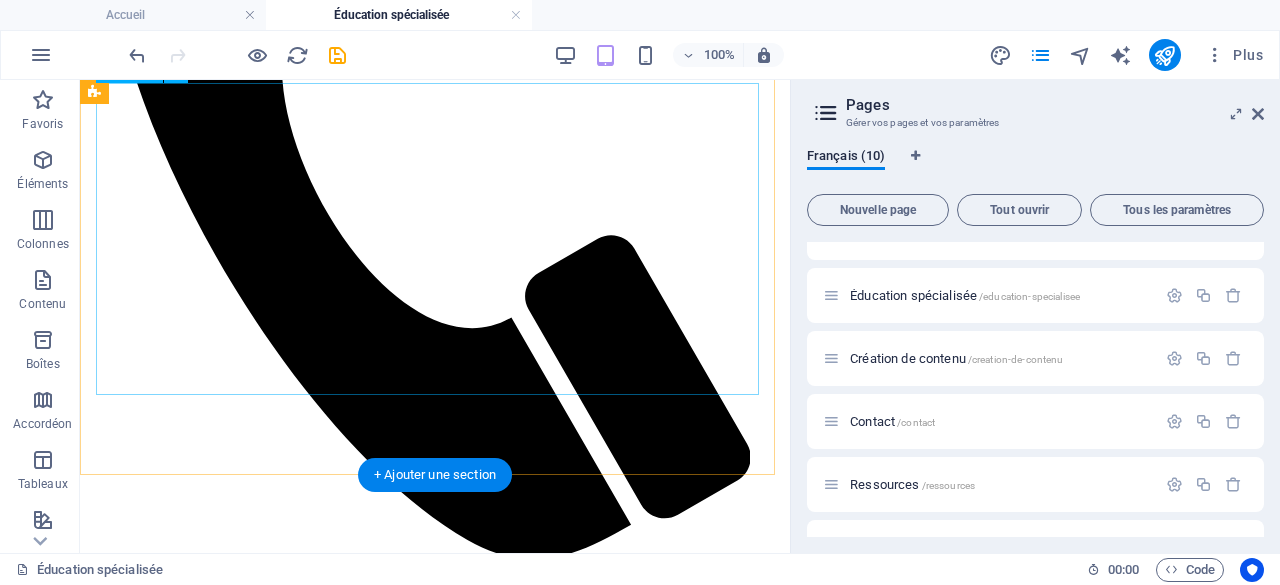 scroll, scrollTop: 1365, scrollLeft: 0, axis: vertical 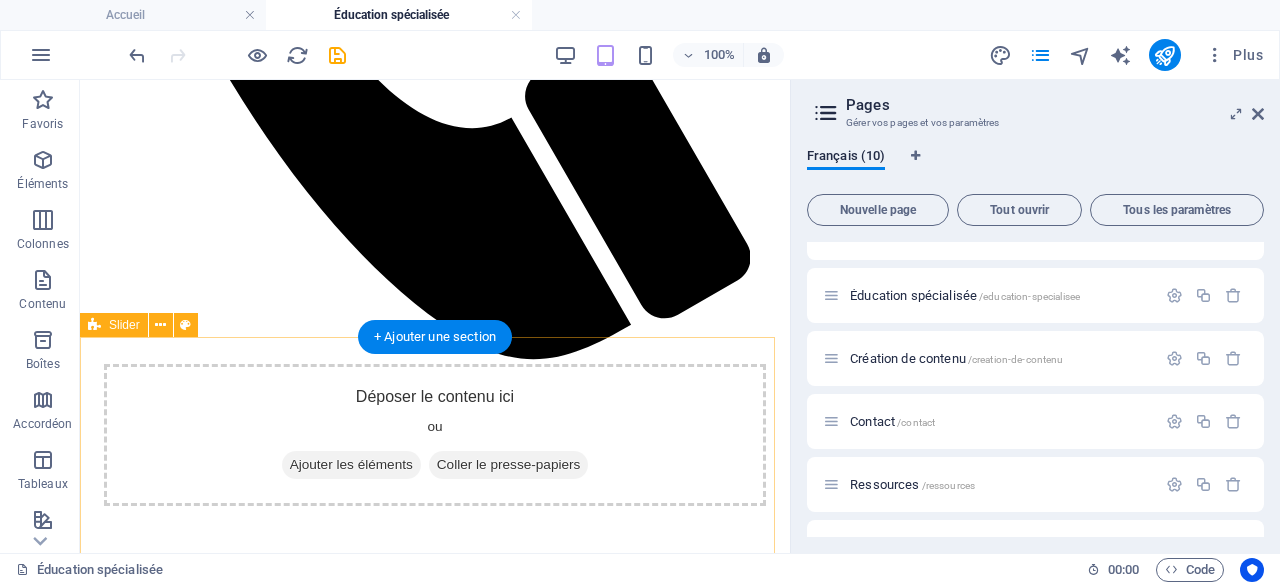 click on "Soutenir les parents Je propose aux parents des stratégies concrètes pour apaiser les moments de tension et renforcer les liens familiaux. Ensemble, nous mettons en place des repères stables et des outils de communication adaptés au niveau de développement de votre enfant ou de votre adolescent. Je valorise les petites réussites et j'encourage les parents à se faire confiance dans leur rôle. Organisation - TDAH J'accompagne les enfants et les adolescents dans le processus de structuration de leurs routines en leur proposant des outils et des stratégies qui sont simples, mais néanmoins très efficaces. Mon objectif est de les guider pas à pas, afin de créer un environnement paisible et ordonné. Grâce à un cadre bien défini, les jeunes peuvent ainsi développer de bonnes habitudes et améliorer leur engagement dans les différentes tâches de leur vie quotidienne.  Vie quotidienne et TSA Soutenir les parents Organisation - TDAH 1 2 3" at bounding box center [435, 3362] 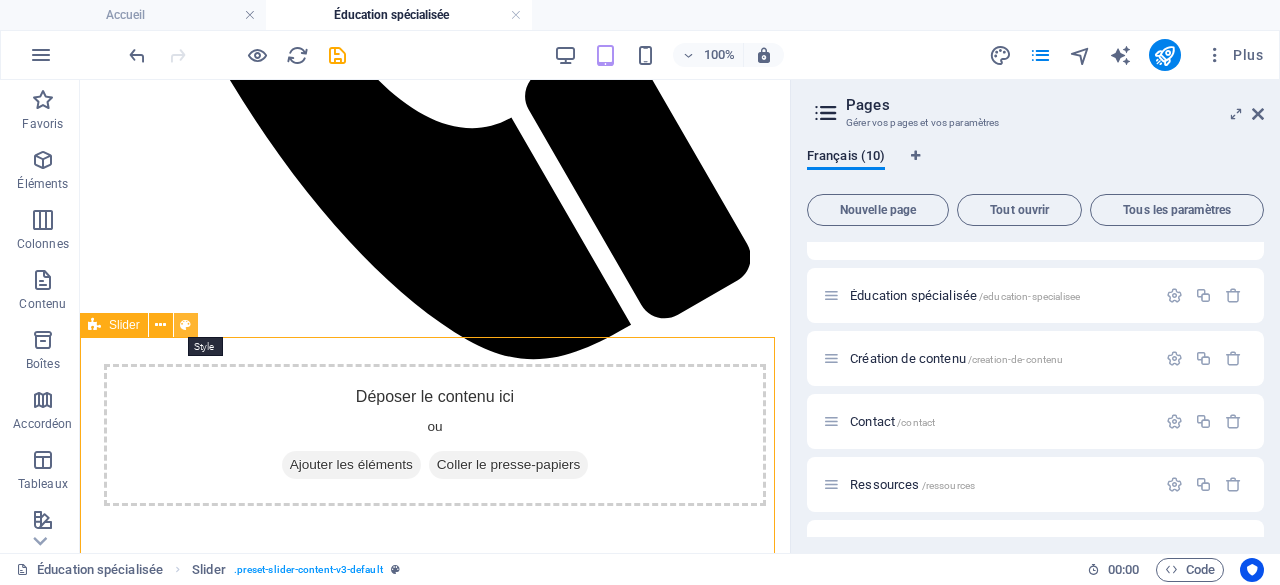 click at bounding box center [185, 325] 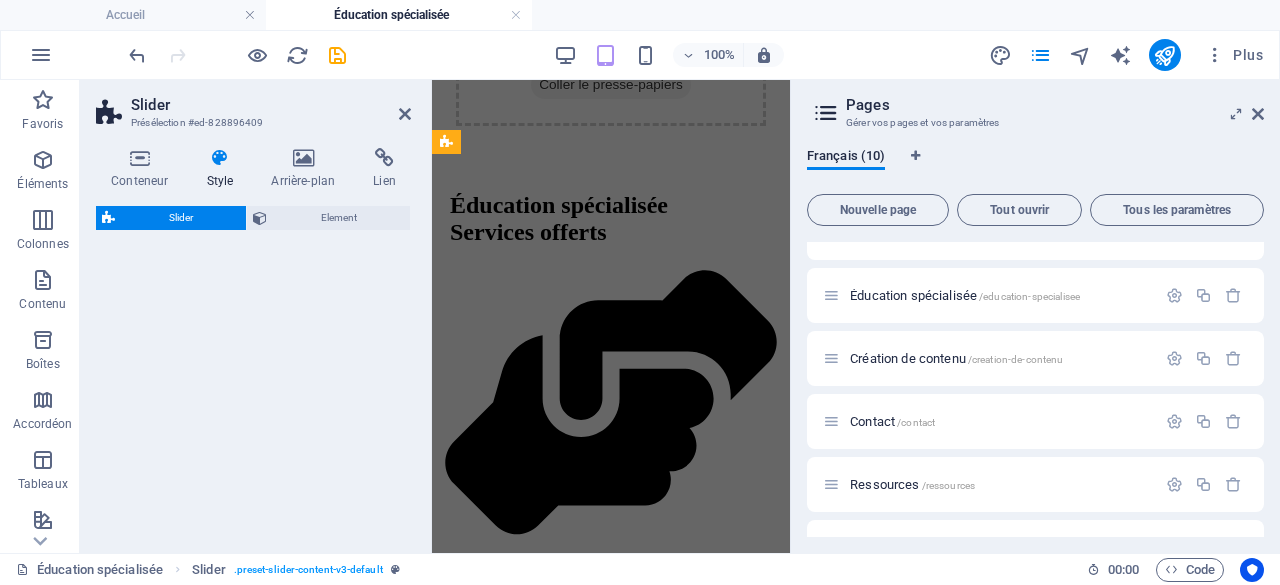 select on "rem" 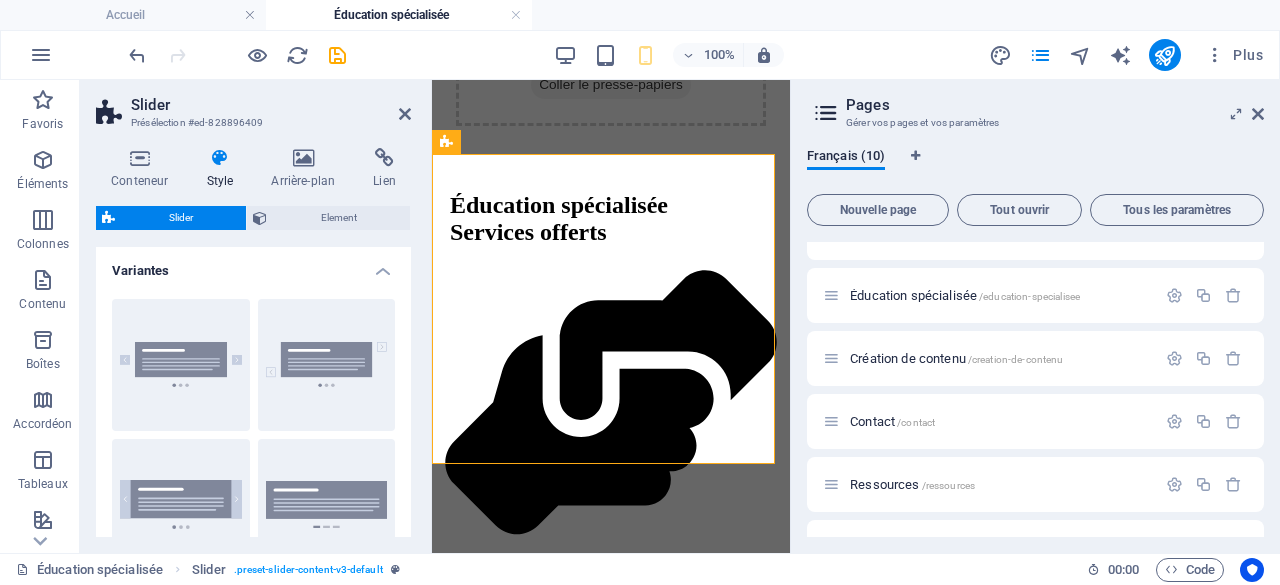 scroll, scrollTop: 2153, scrollLeft: 0, axis: vertical 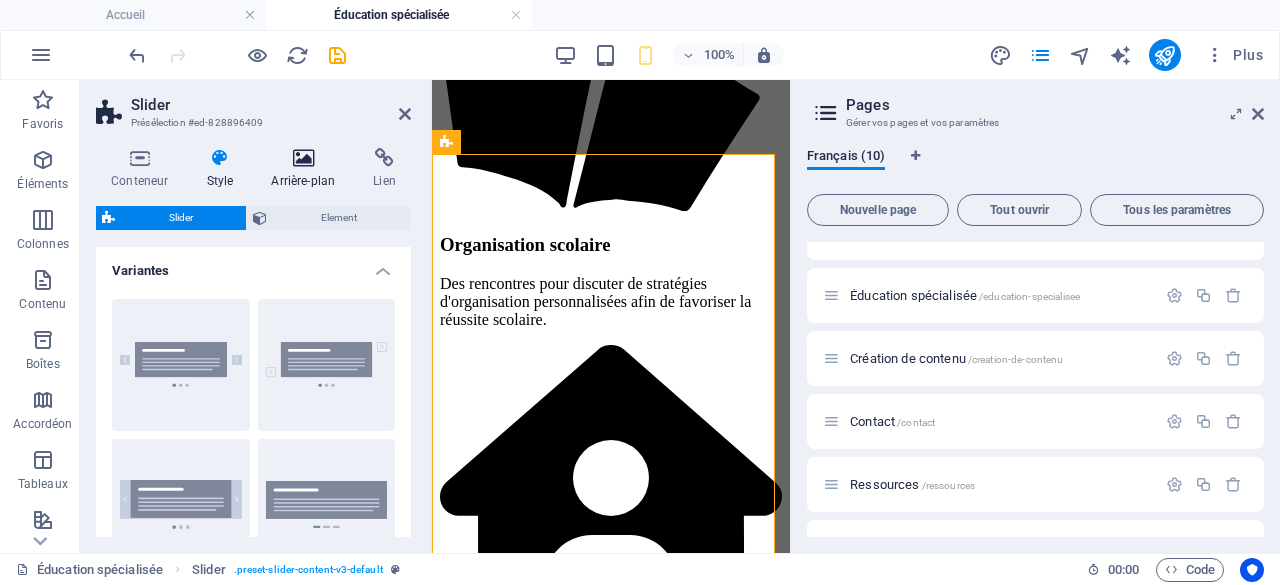 click at bounding box center [303, 158] 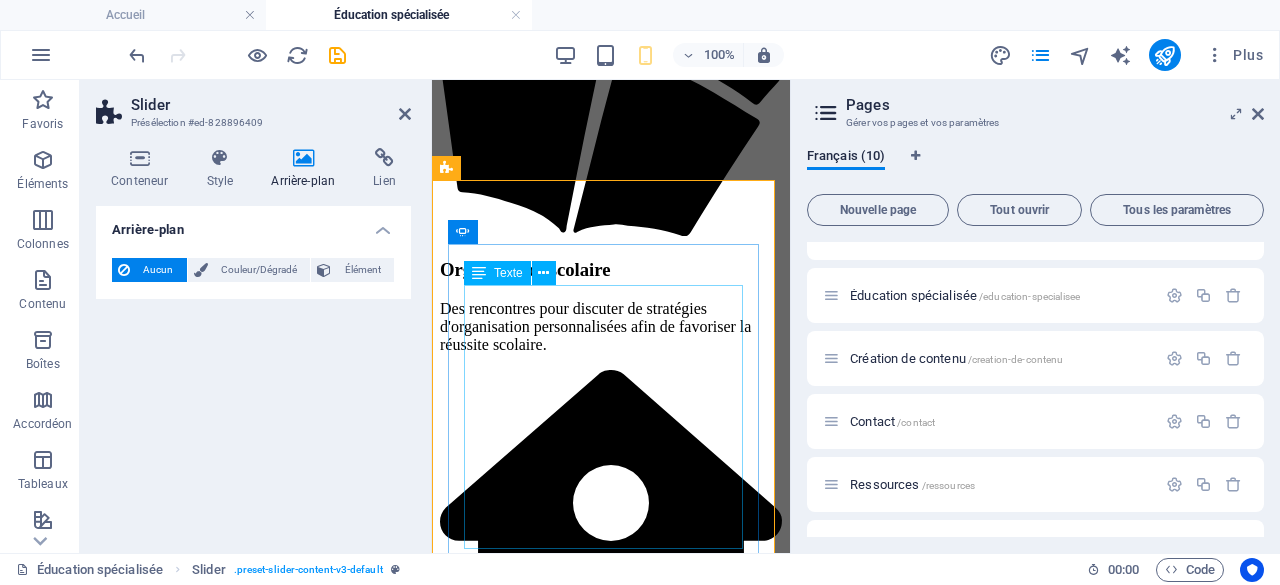 scroll, scrollTop: 2053, scrollLeft: 0, axis: vertical 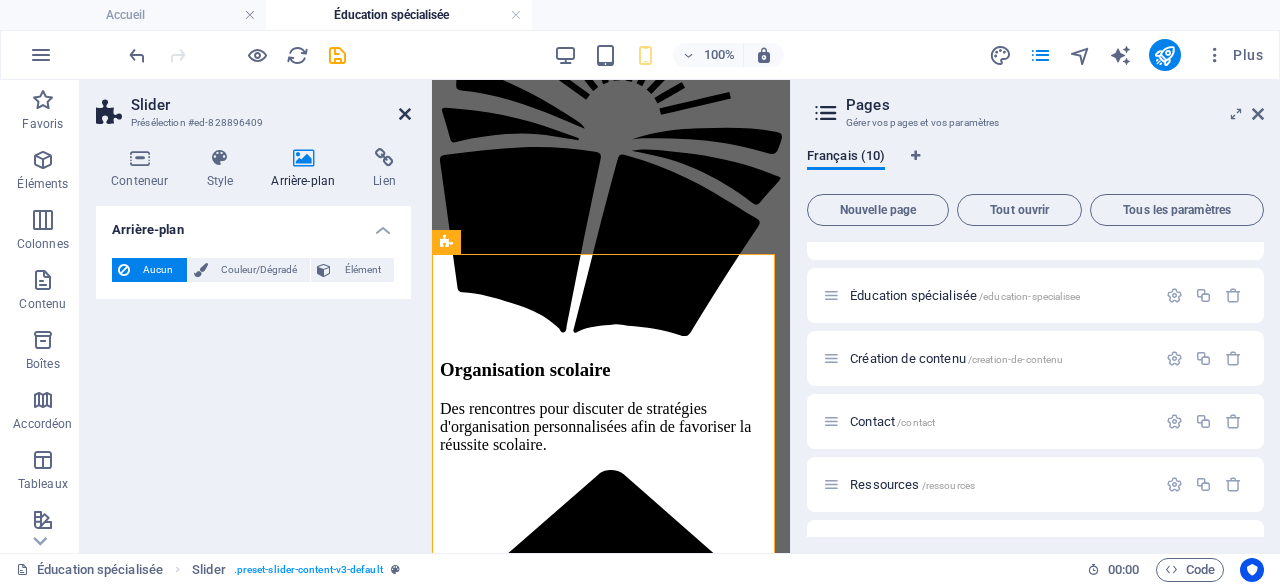 click at bounding box center [405, 114] 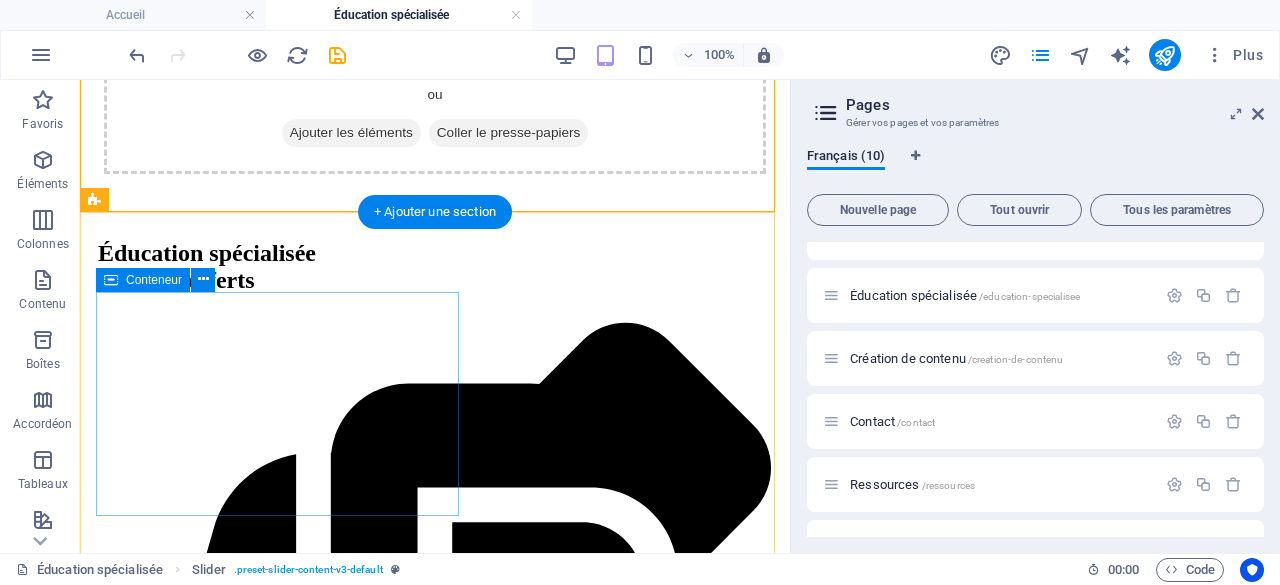 scroll, scrollTop: 1834, scrollLeft: 0, axis: vertical 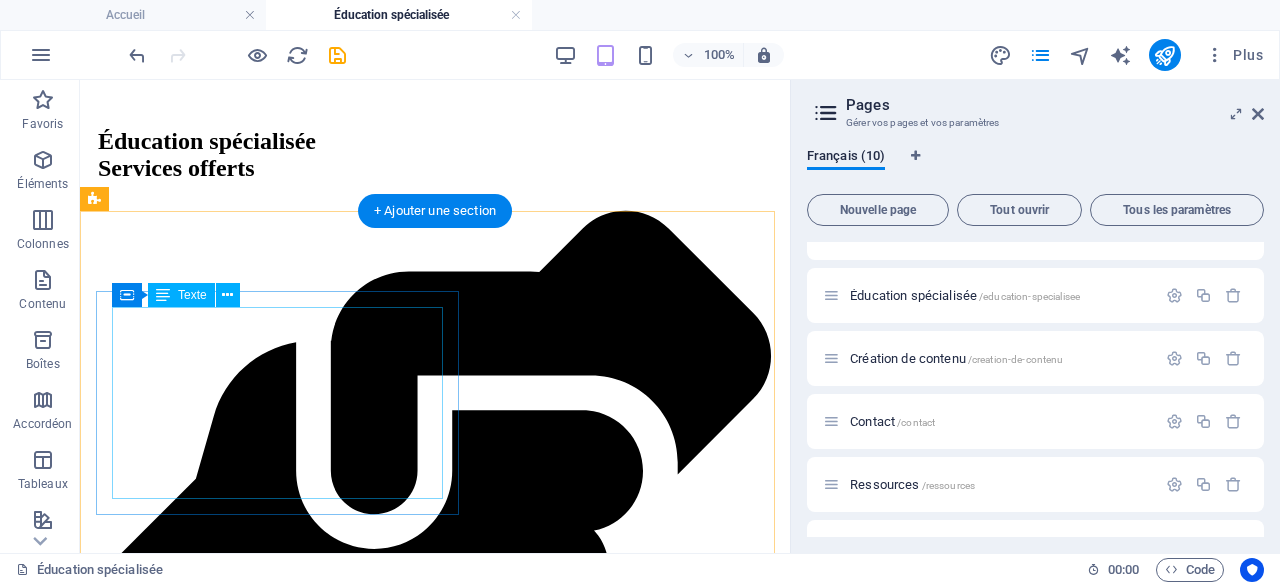 click on "Prêt à passer à l’action ?
Obtenir du soutien n’a jamais été aussi simple. Les  disponibilités  sont  rapides , la prise de rendez-vous facile et adaptée à votre horaire. Un petit pas aujourd’hui peut faire une grande différence demain.
Prendre un rendez-vous" at bounding box center [435, 3177] 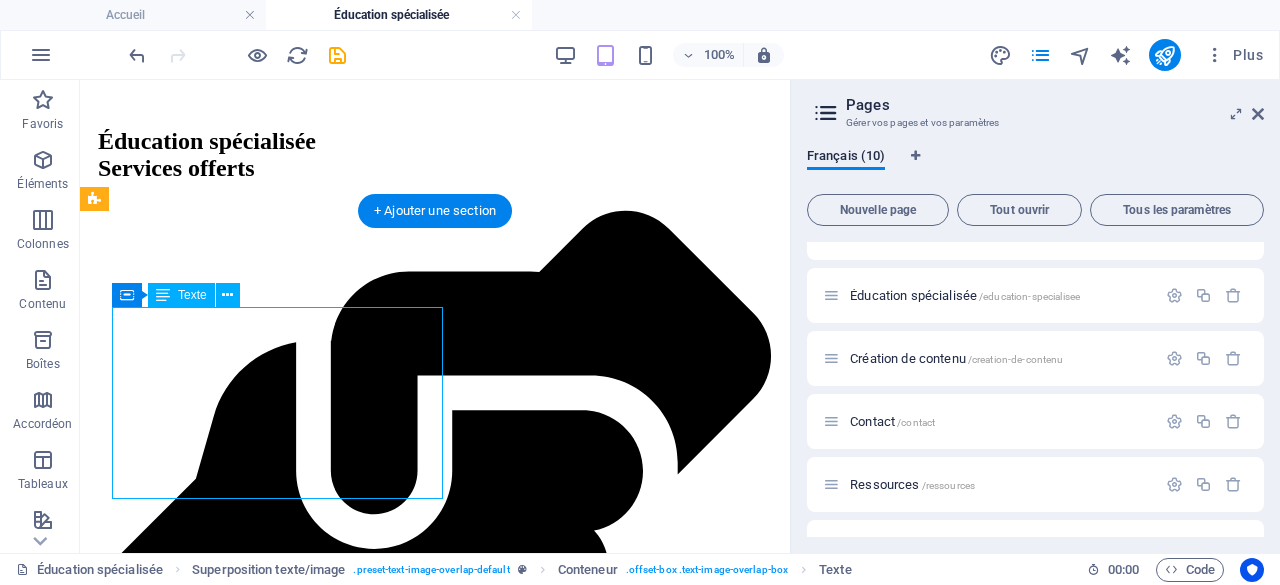 click on "Prêt à passer à l’action ?
Obtenir du soutien n’a jamais été aussi simple. Les  disponibilités  sont  rapides , la prise de rendez-vous facile et adaptée à votre horaire. Un petit pas aujourd’hui peut faire une grande différence demain.
Prendre un rendez-vous" at bounding box center [435, 3177] 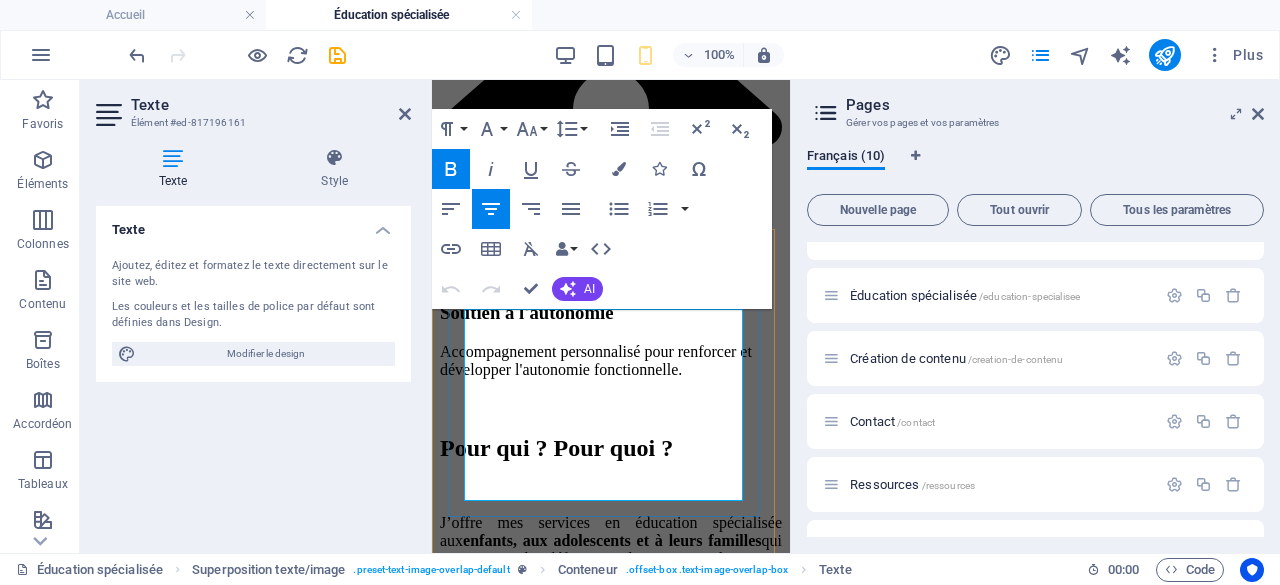 scroll, scrollTop: 2527, scrollLeft: 0, axis: vertical 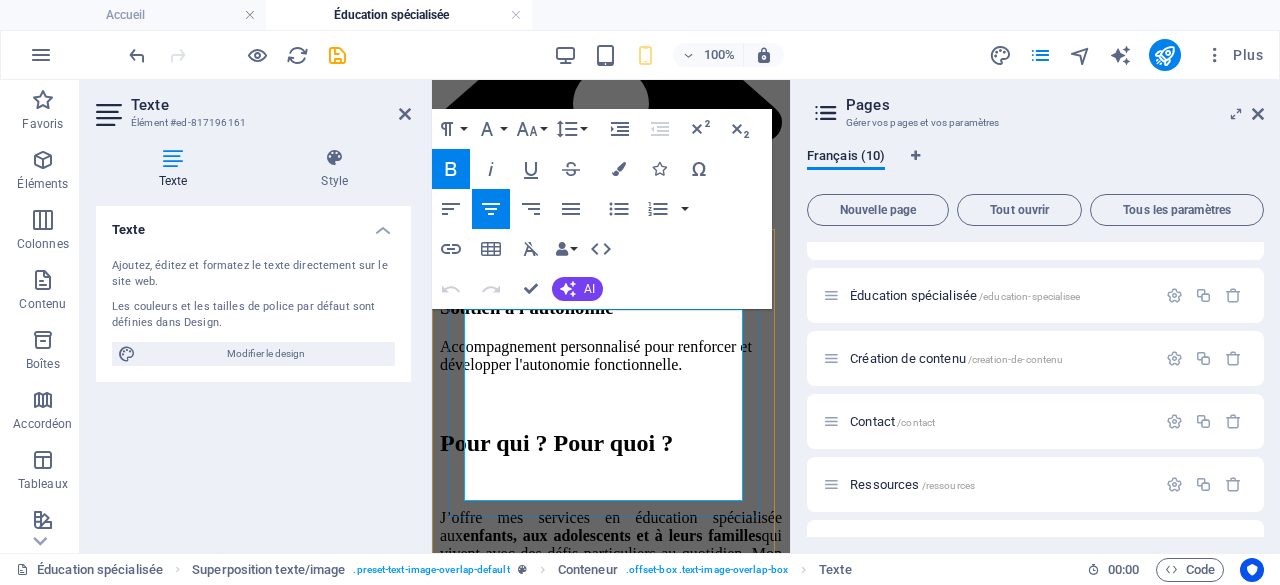drag, startPoint x: 700, startPoint y: 477, endPoint x: 514, endPoint y: 493, distance: 186.6869 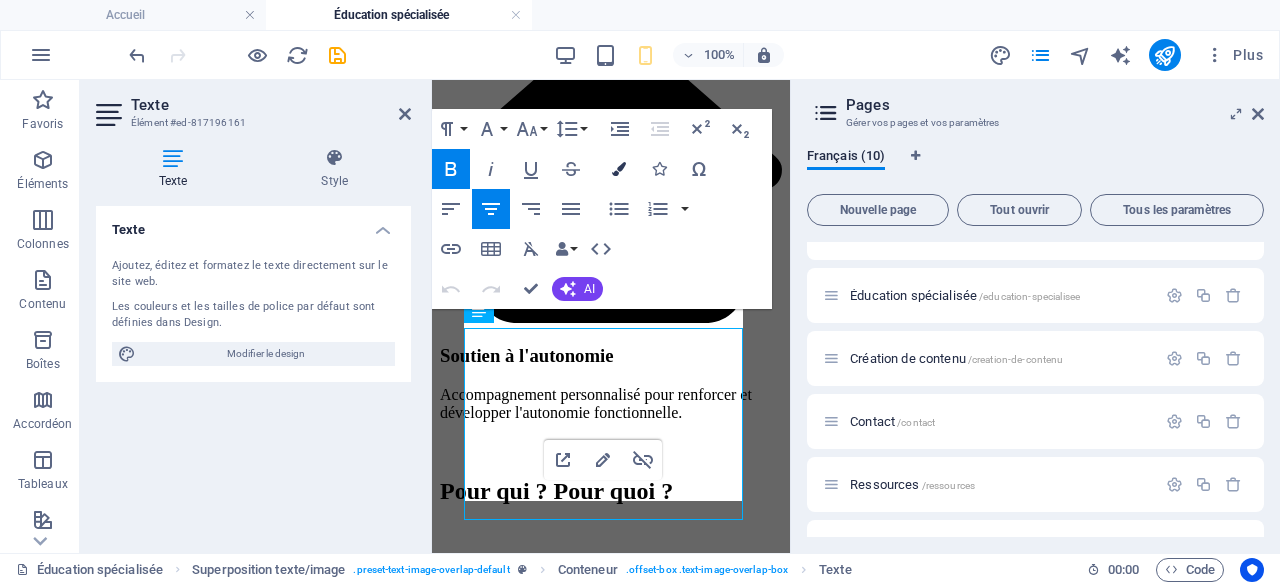 scroll, scrollTop: 2503, scrollLeft: 0, axis: vertical 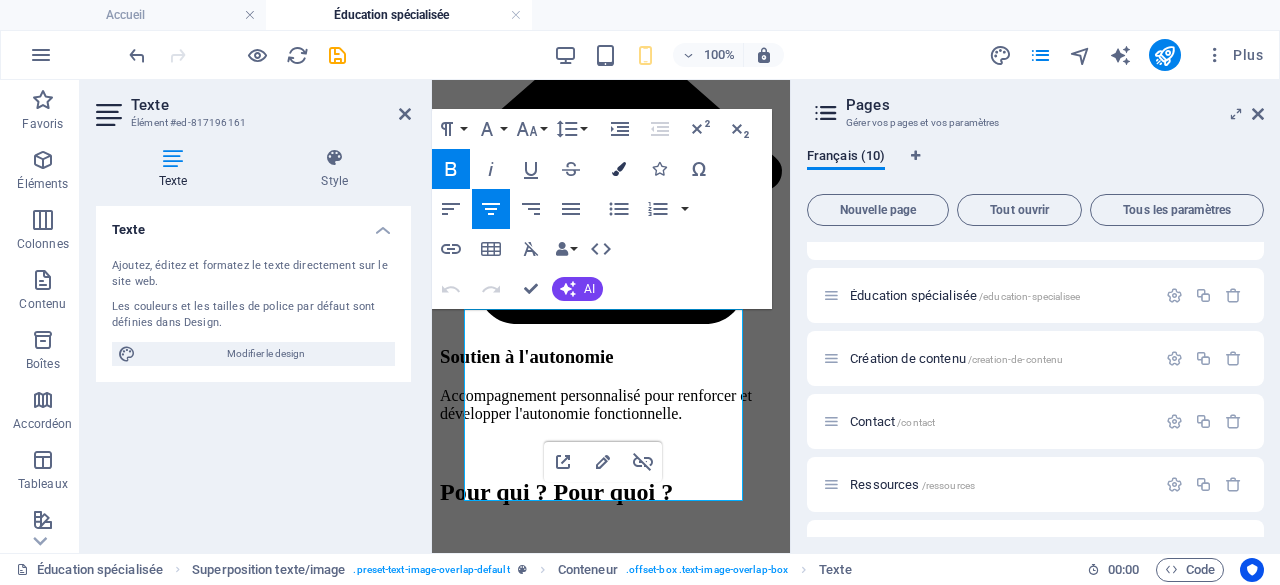 click on "Colors" at bounding box center [619, 169] 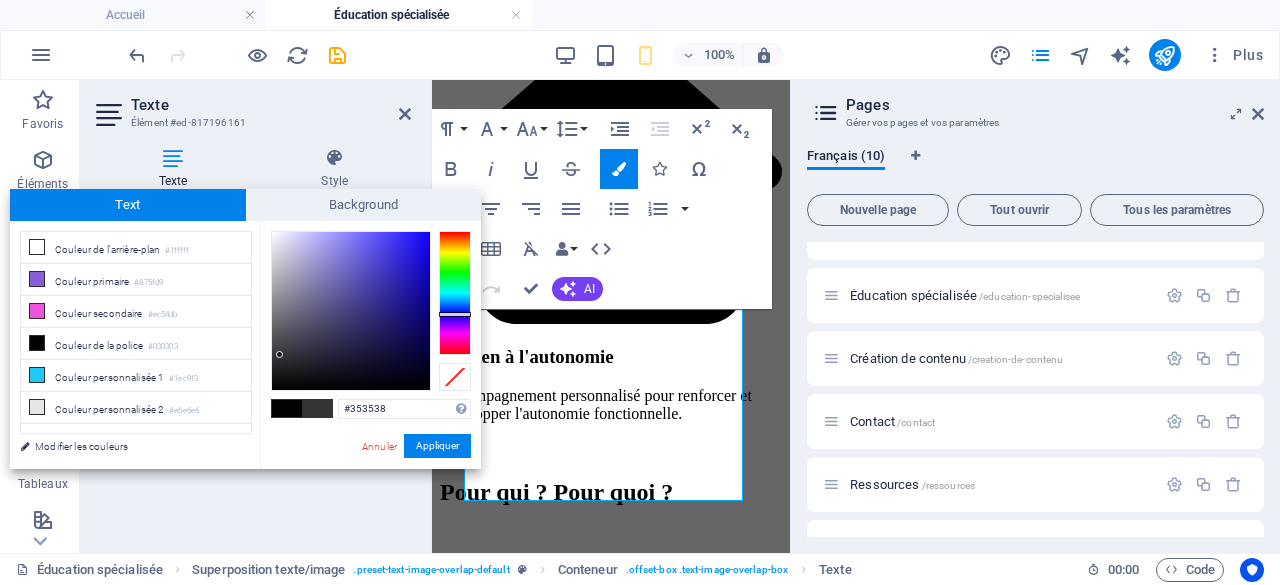 click at bounding box center [455, 293] 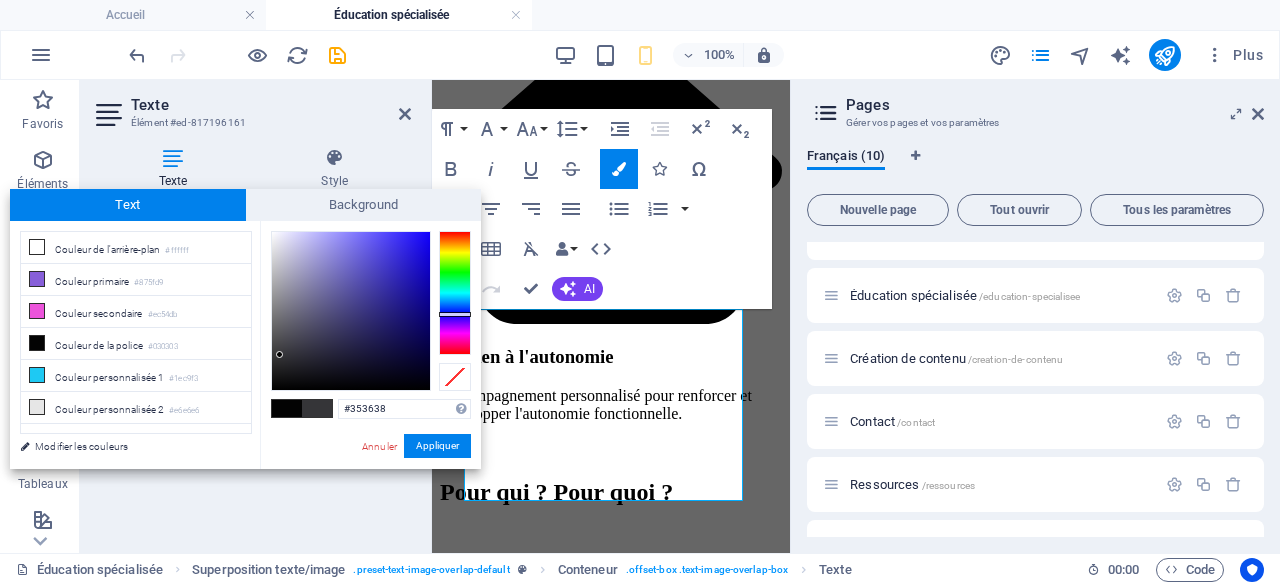 click at bounding box center [455, 293] 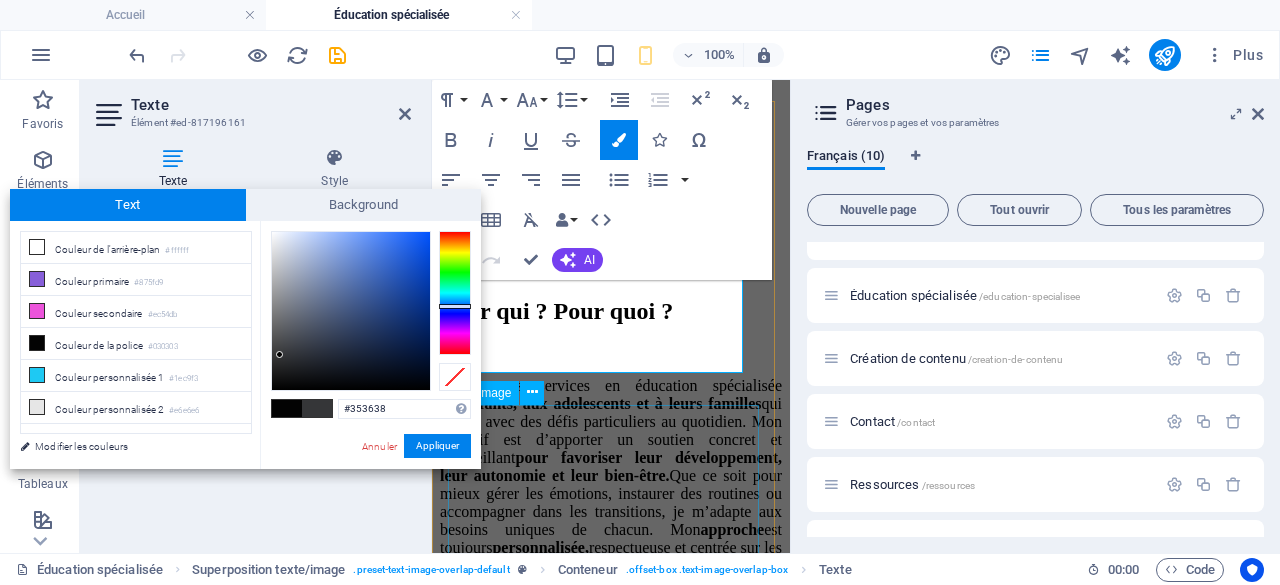 scroll, scrollTop: 2703, scrollLeft: 0, axis: vertical 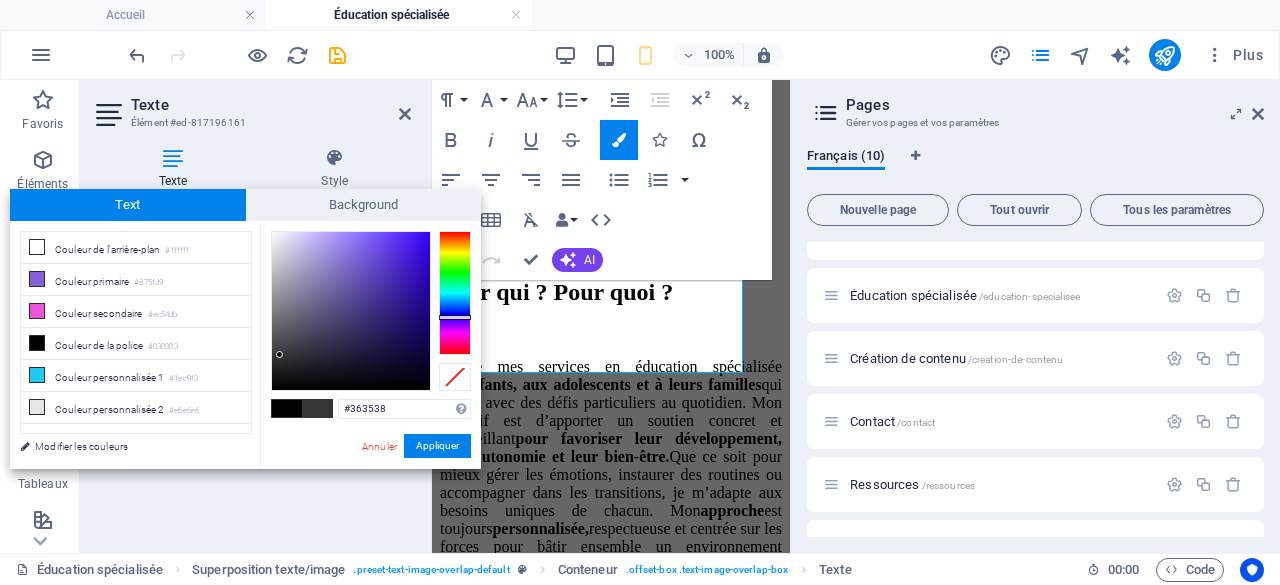 click at bounding box center (455, 293) 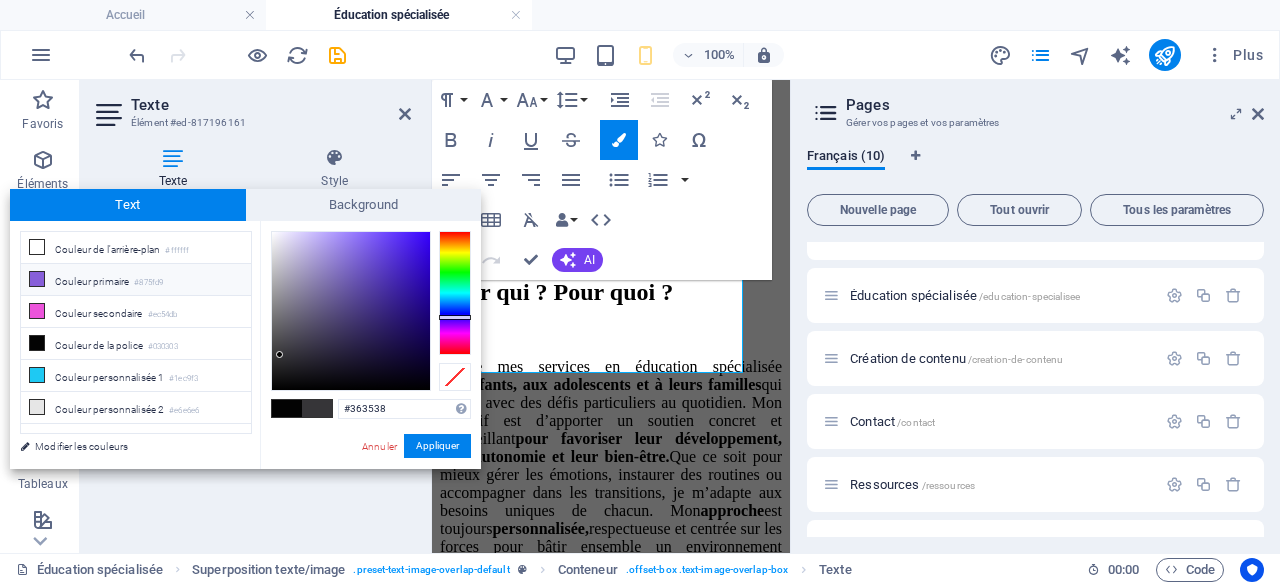 click on "Couleur primaire
#875fd9" at bounding box center (136, 280) 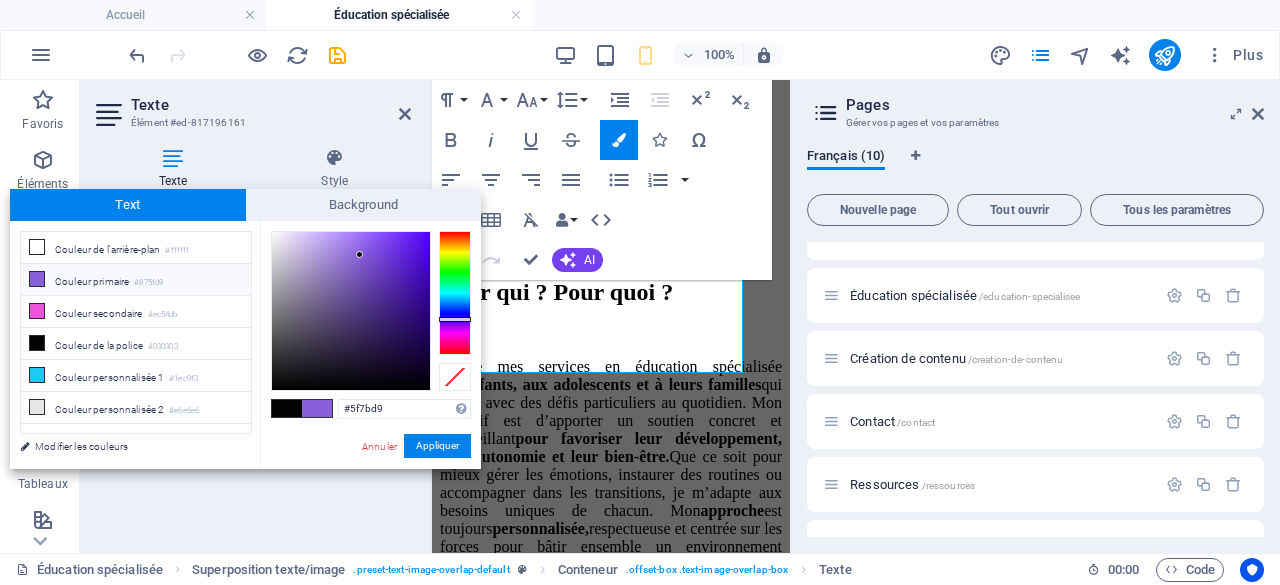 click at bounding box center [455, 293] 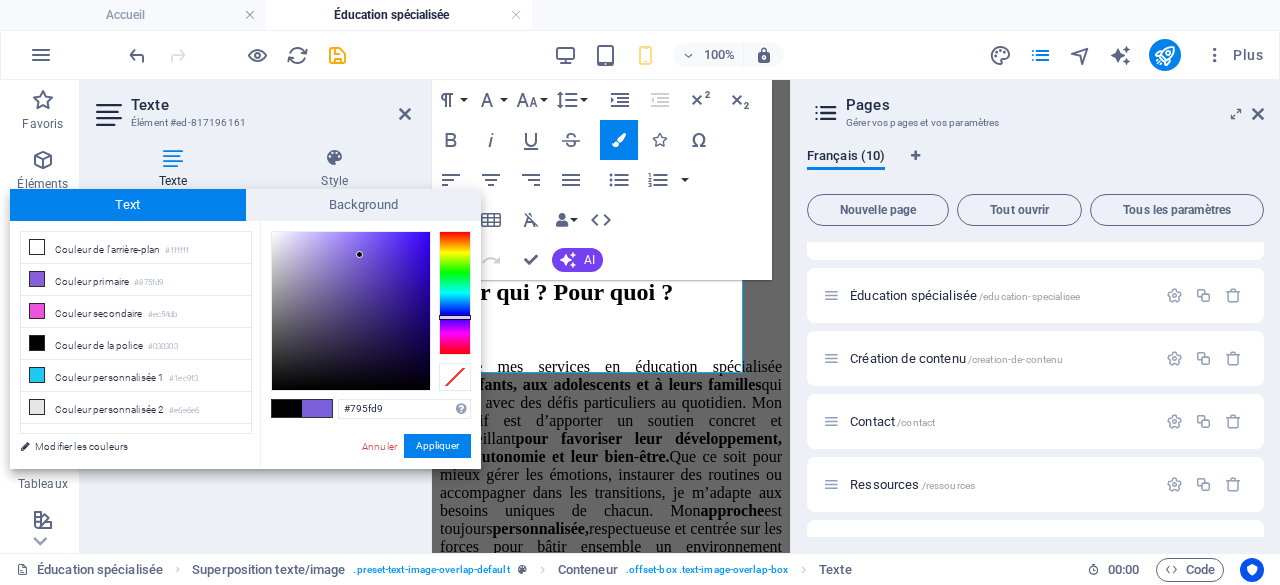click at bounding box center (455, 293) 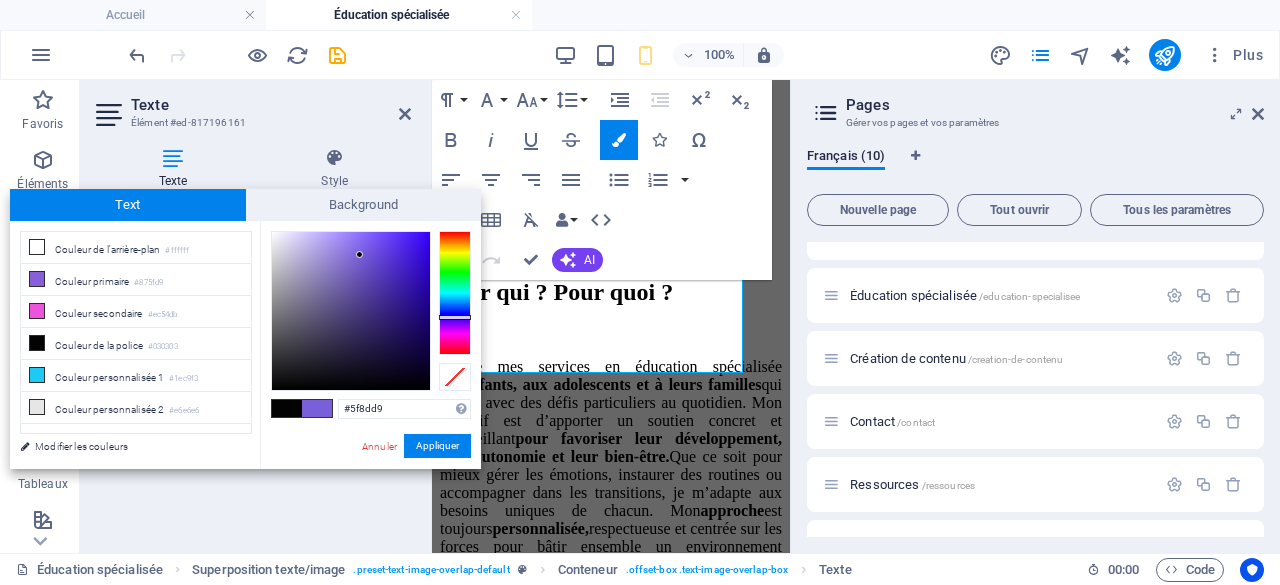 click at bounding box center (455, 293) 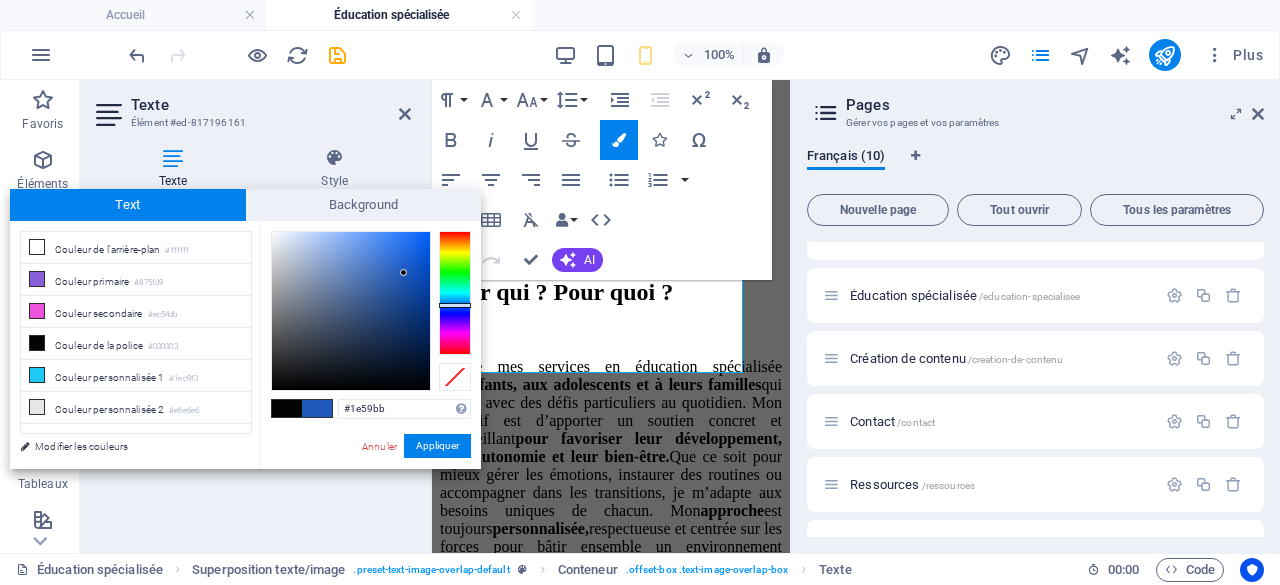 click at bounding box center (351, 311) 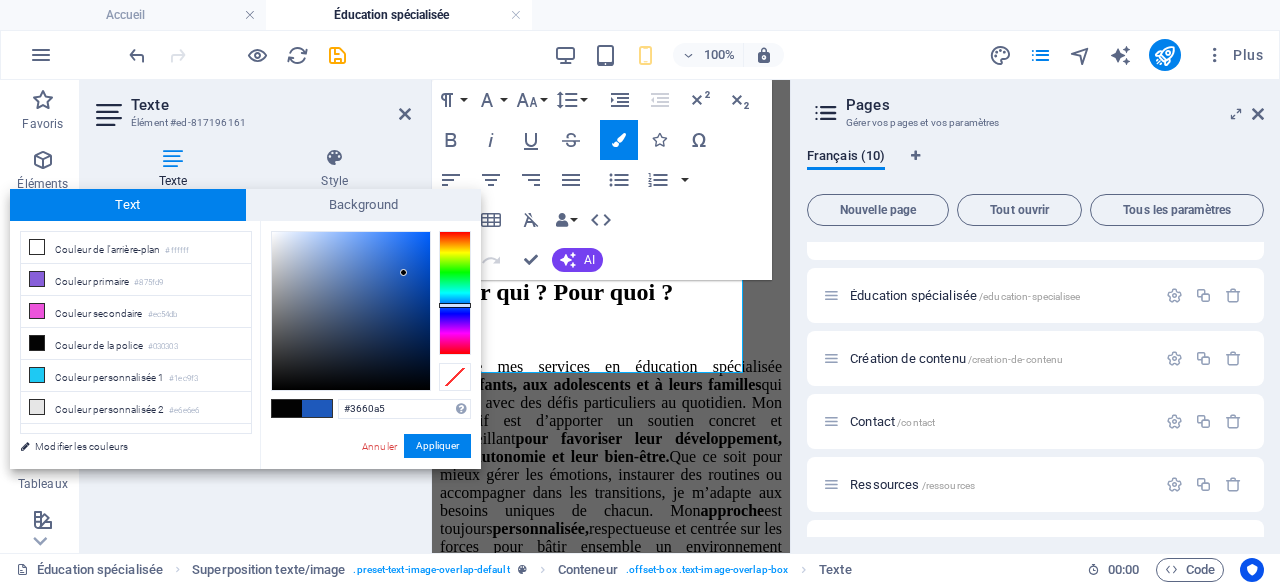click at bounding box center [351, 311] 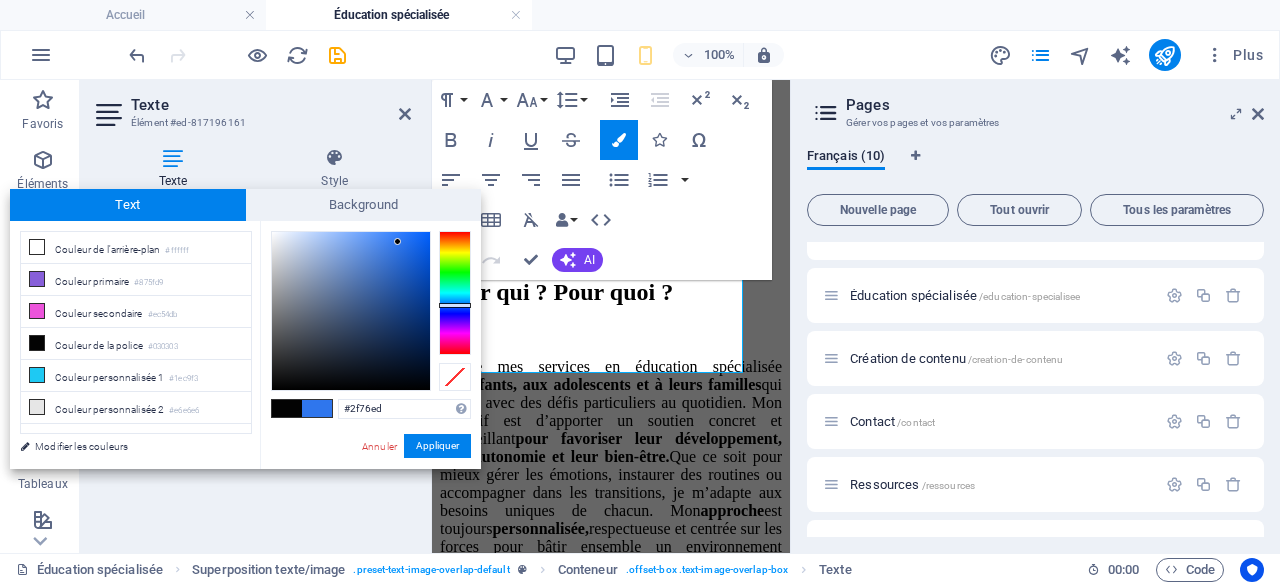 click at bounding box center (351, 311) 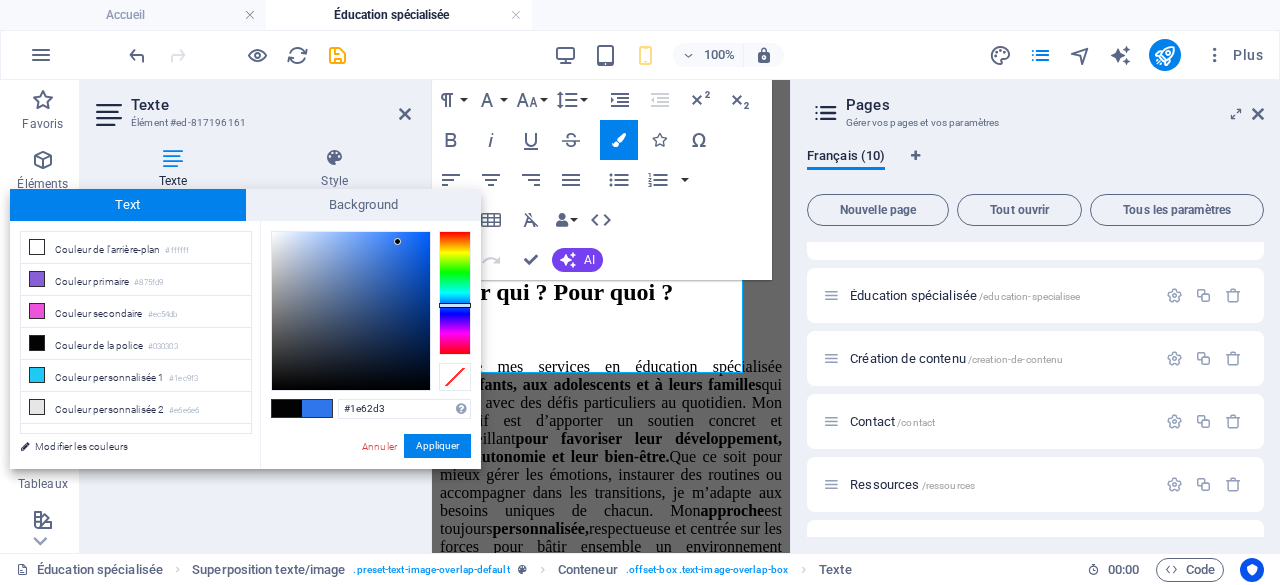 click at bounding box center [351, 311] 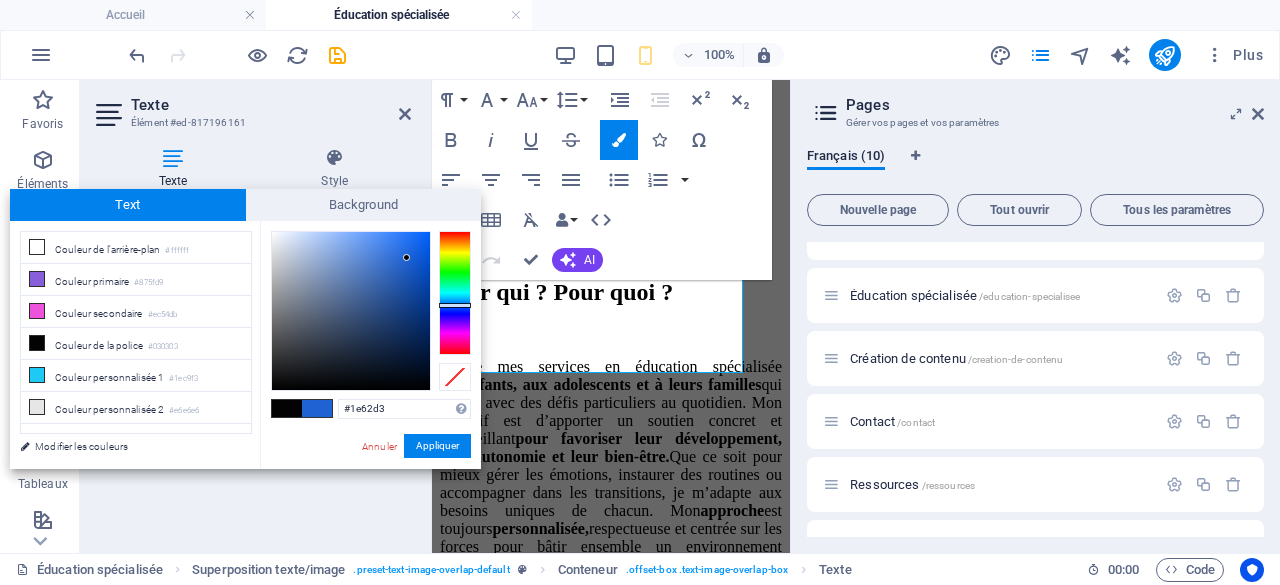 type on "#3d7ce5" 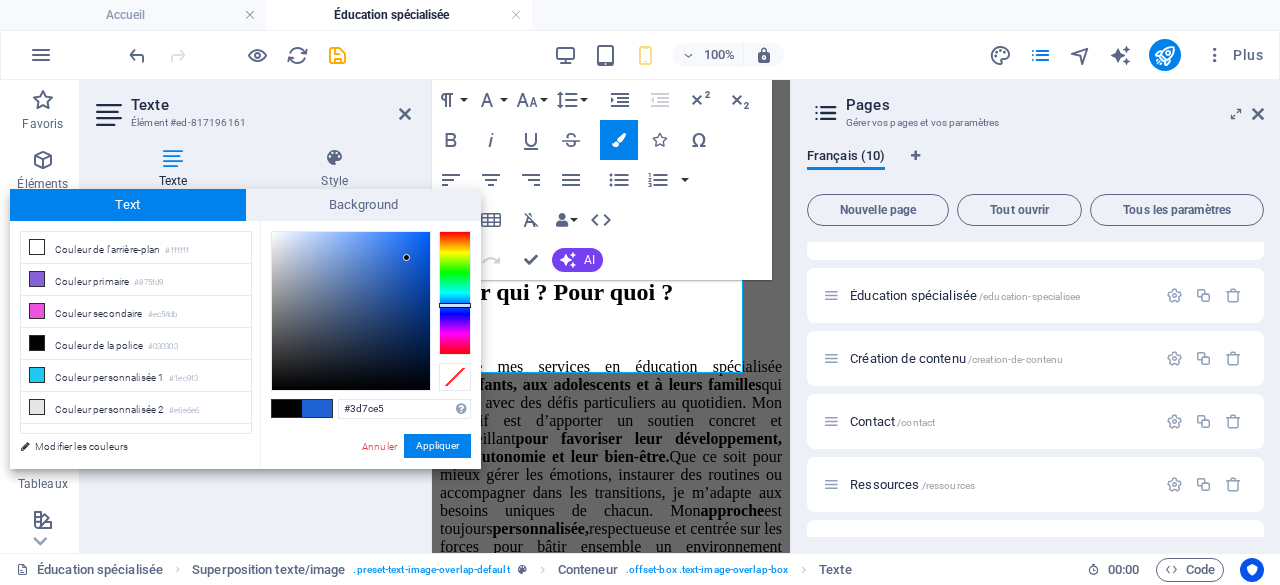 click at bounding box center (351, 311) 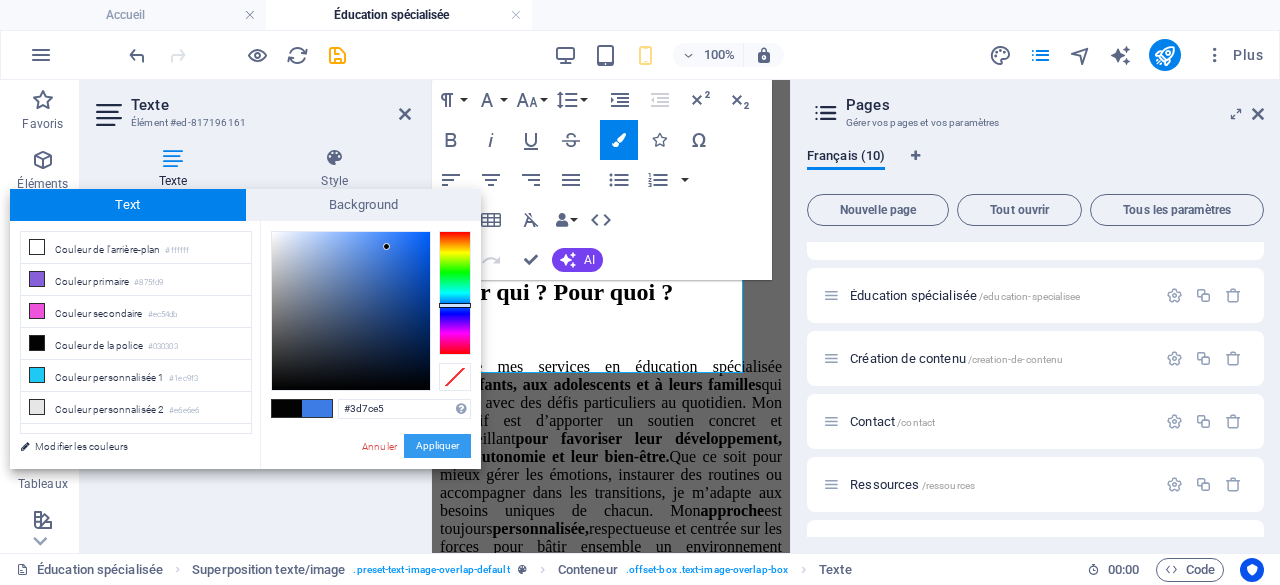 click on "Appliquer" at bounding box center [437, 446] 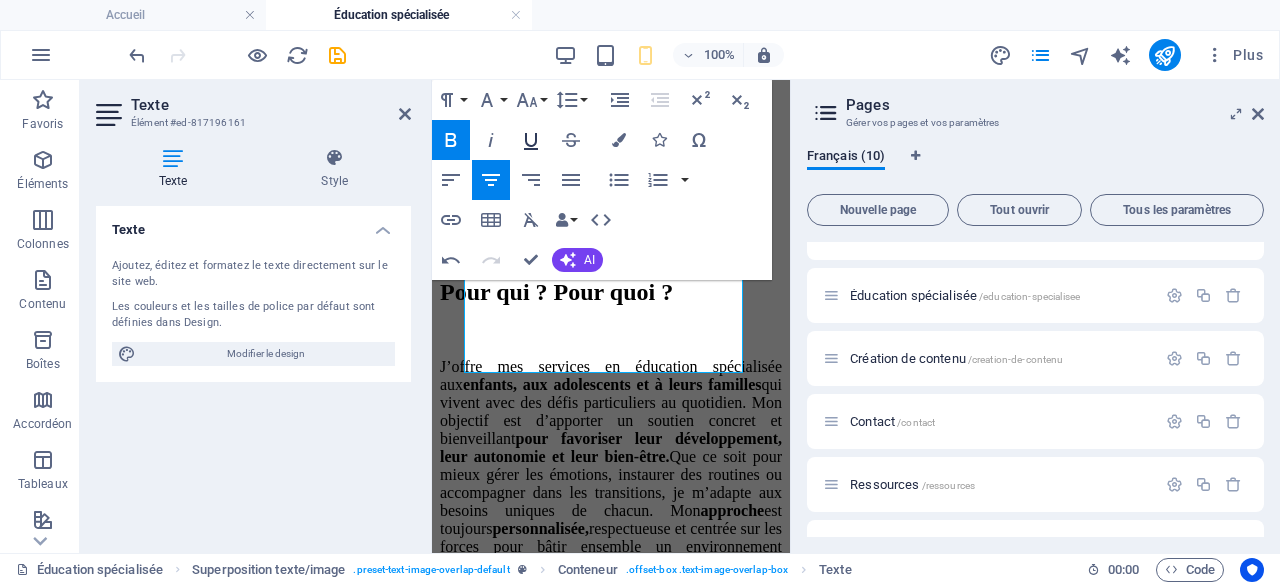 click 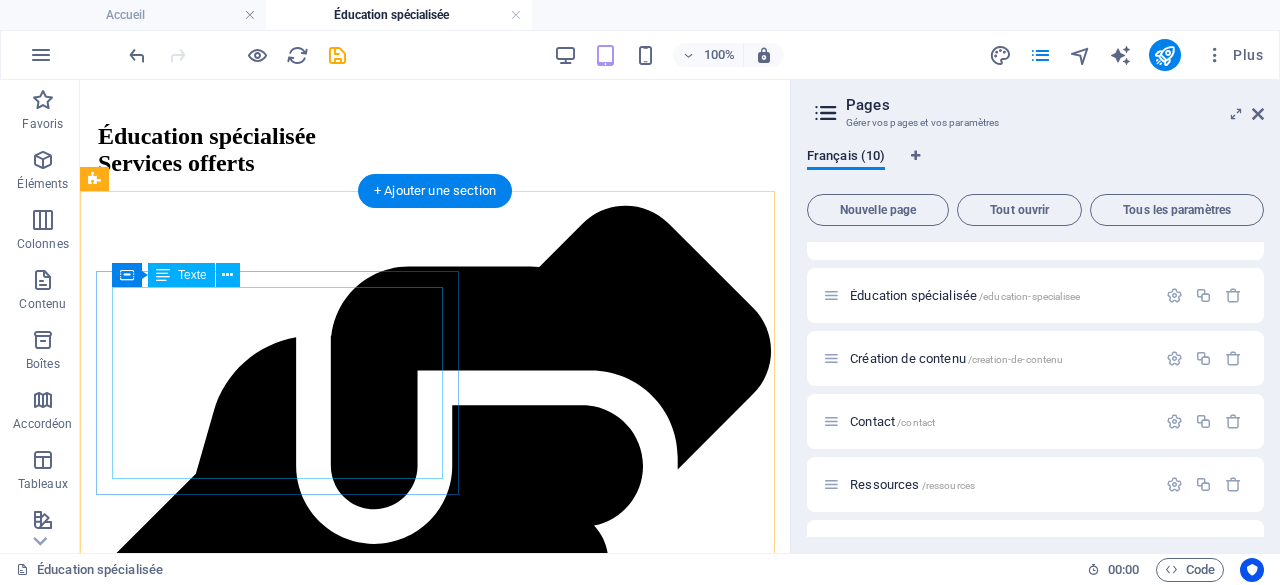 scroll, scrollTop: 1914, scrollLeft: 0, axis: vertical 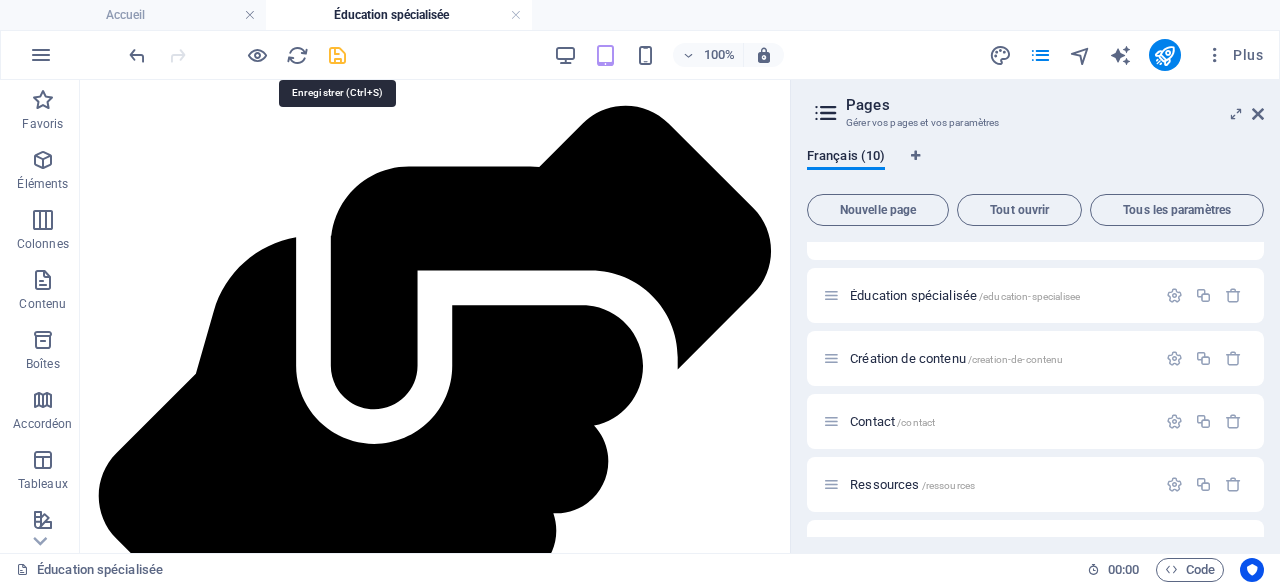 click at bounding box center (337, 55) 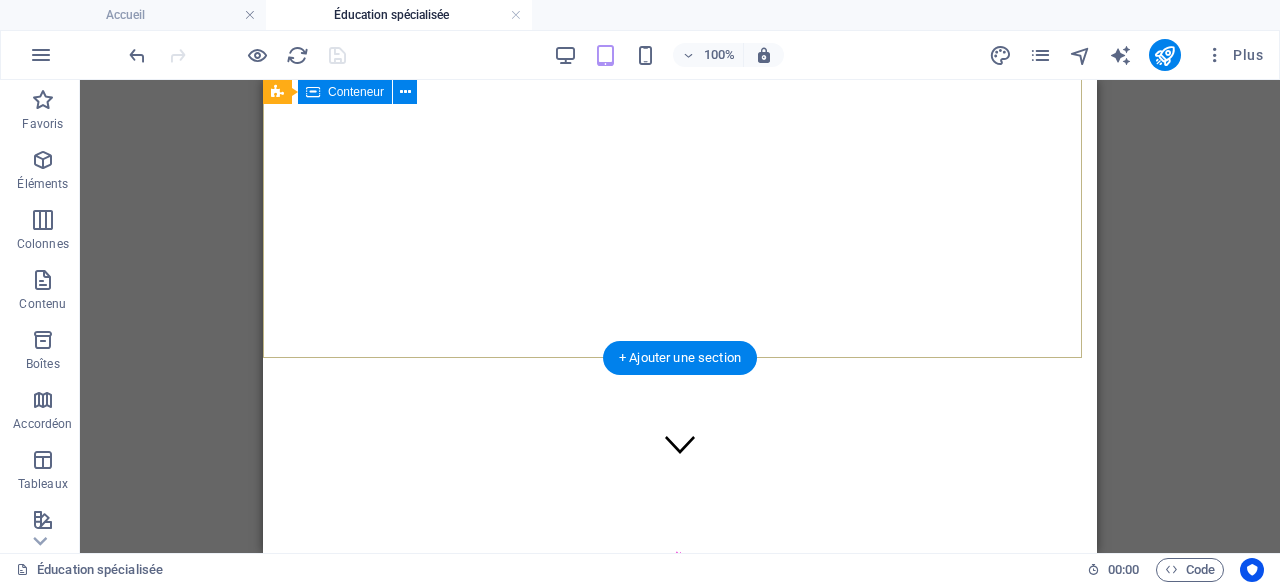 scroll, scrollTop: 0, scrollLeft: 0, axis: both 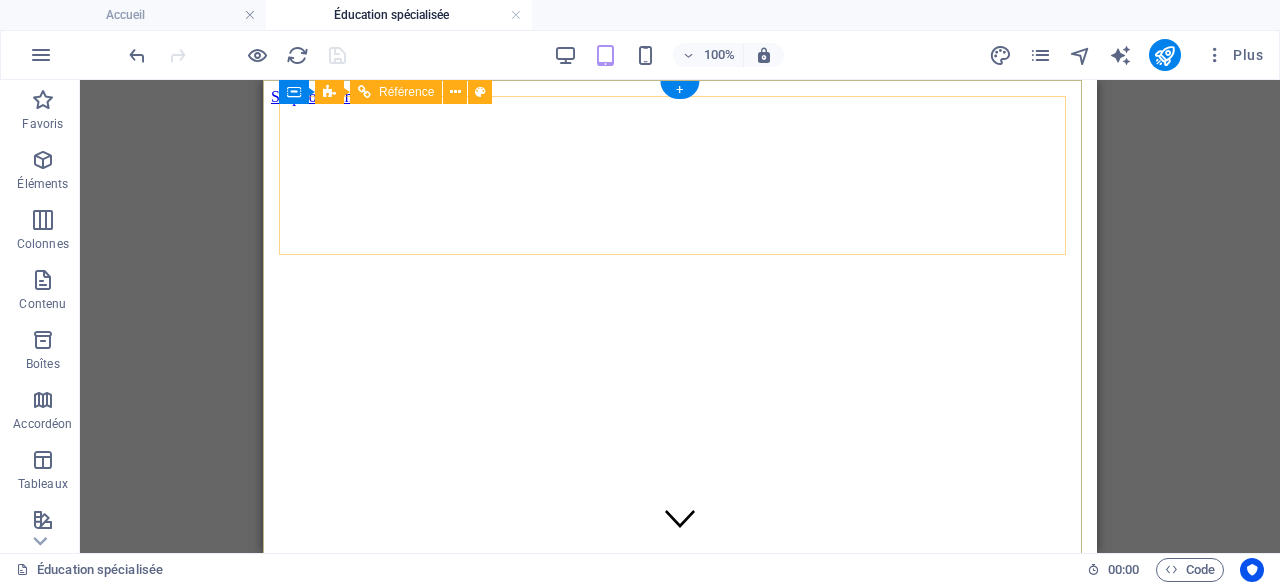 click at bounding box center (680, 605) 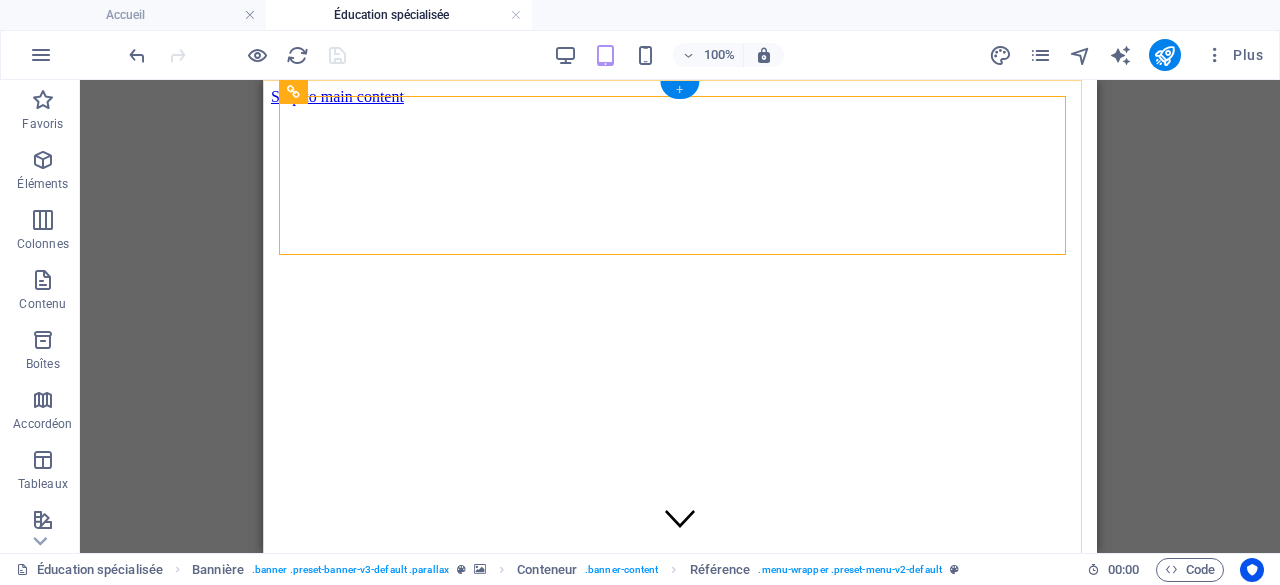 click on "+" at bounding box center [679, 90] 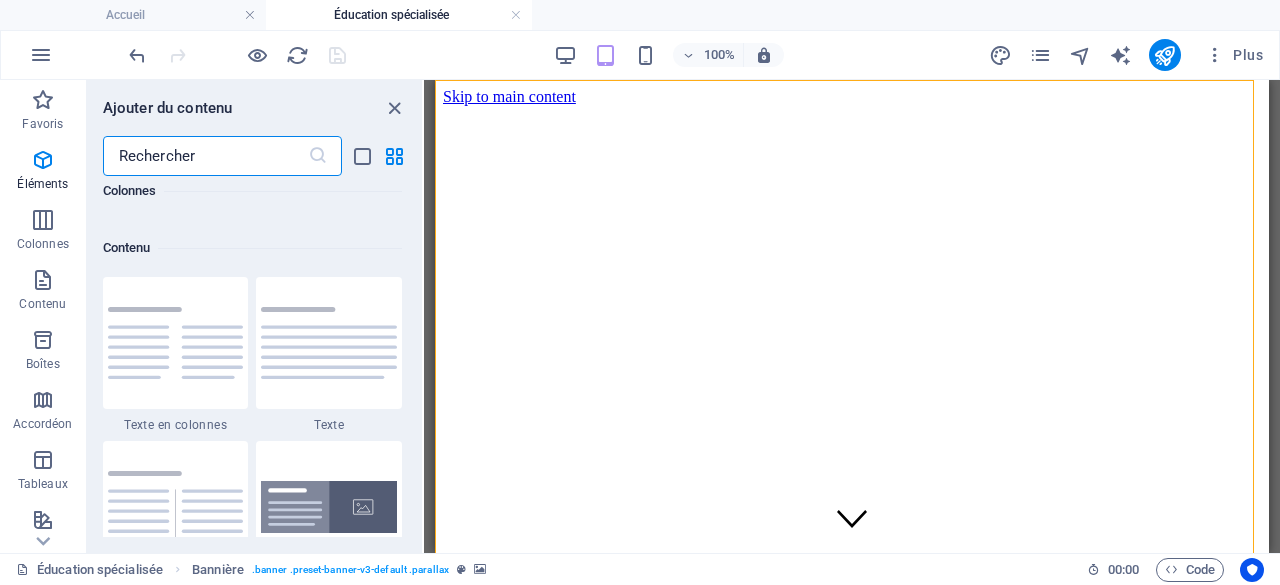 scroll, scrollTop: 3499, scrollLeft: 0, axis: vertical 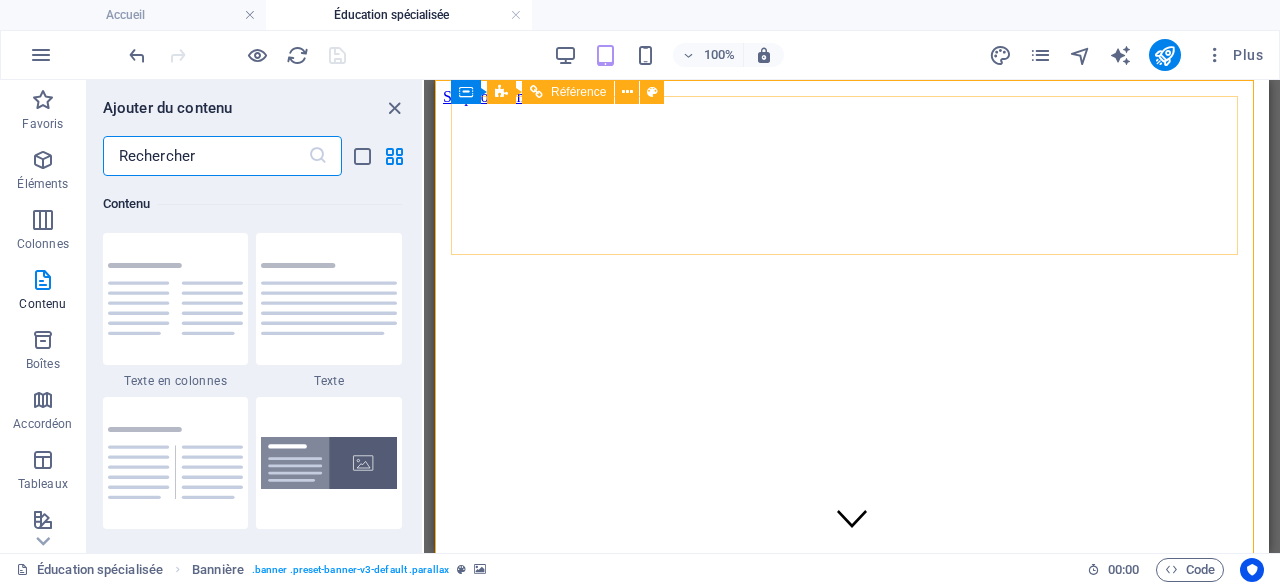 click on "Référence" at bounding box center (578, 92) 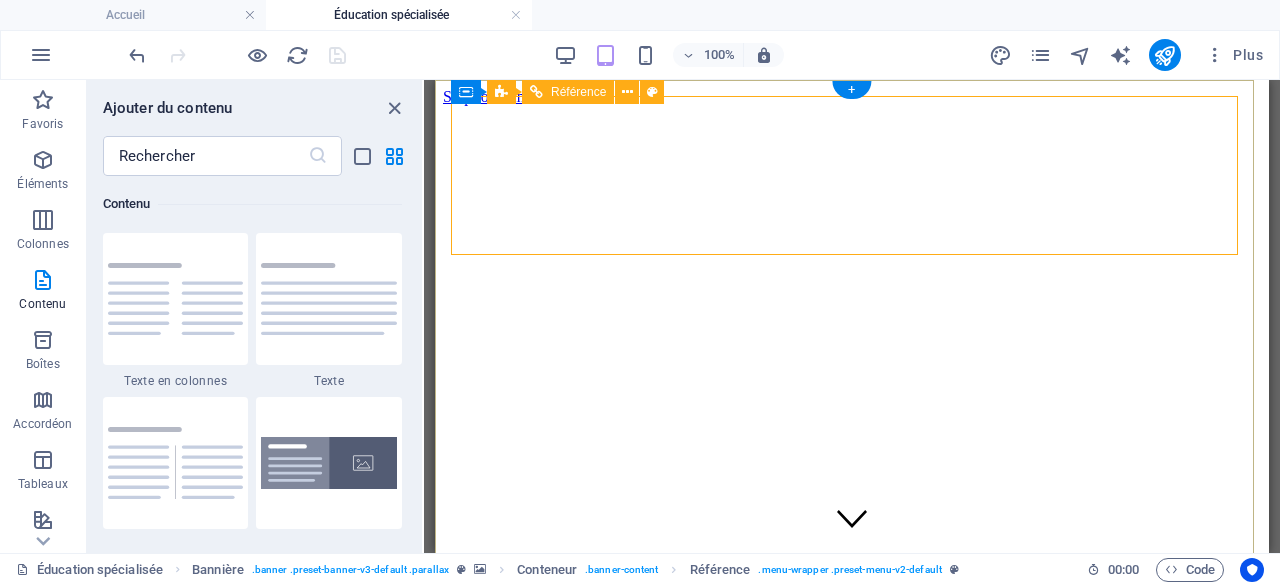 click at bounding box center (852, 605) 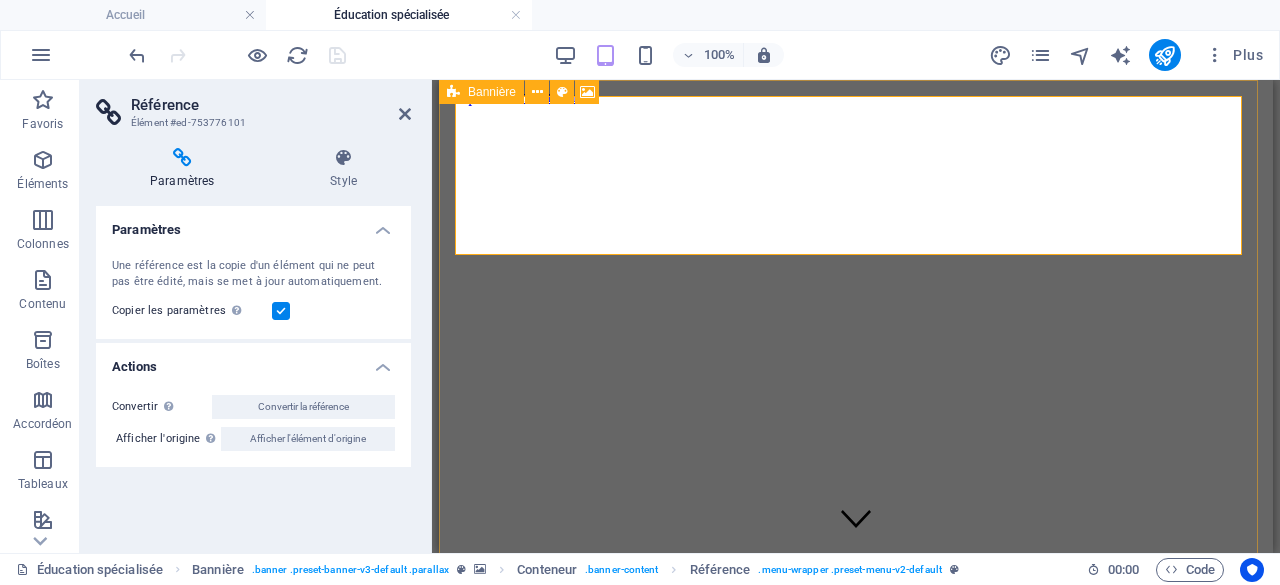 click on "Bannière" at bounding box center [492, 92] 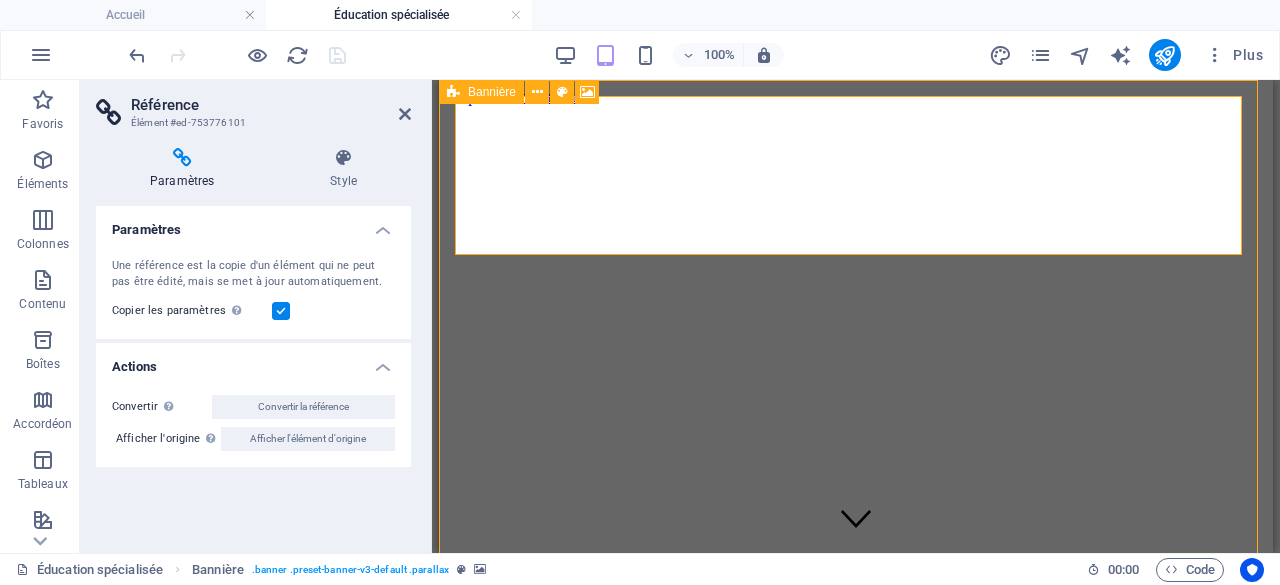 click on "Bannière" at bounding box center [492, 92] 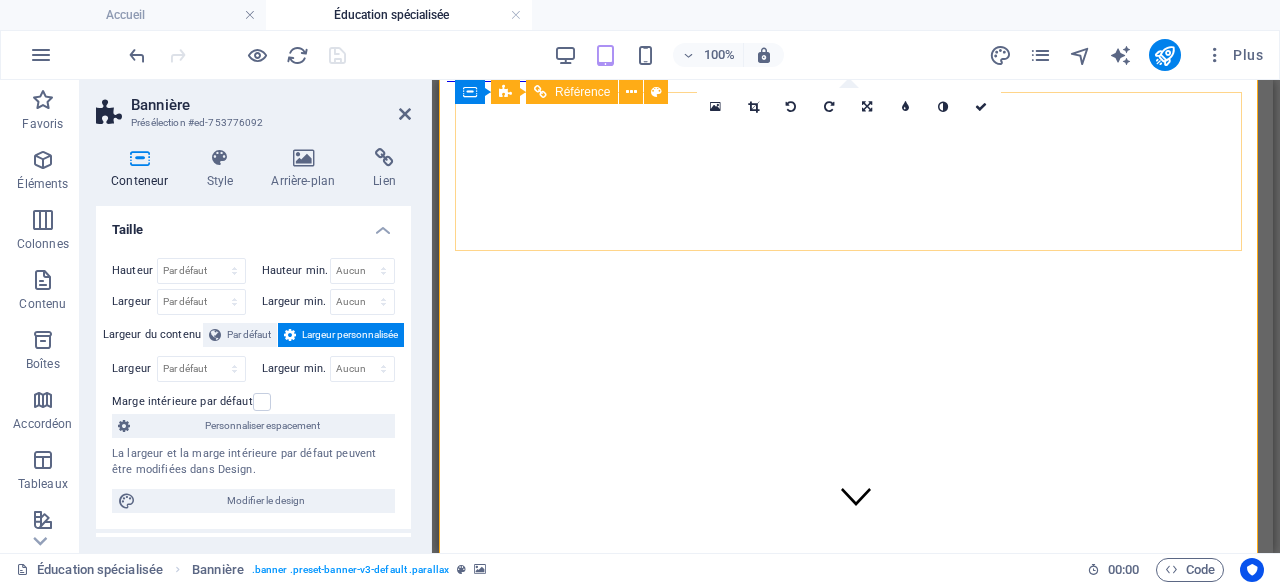 scroll, scrollTop: 0, scrollLeft: 0, axis: both 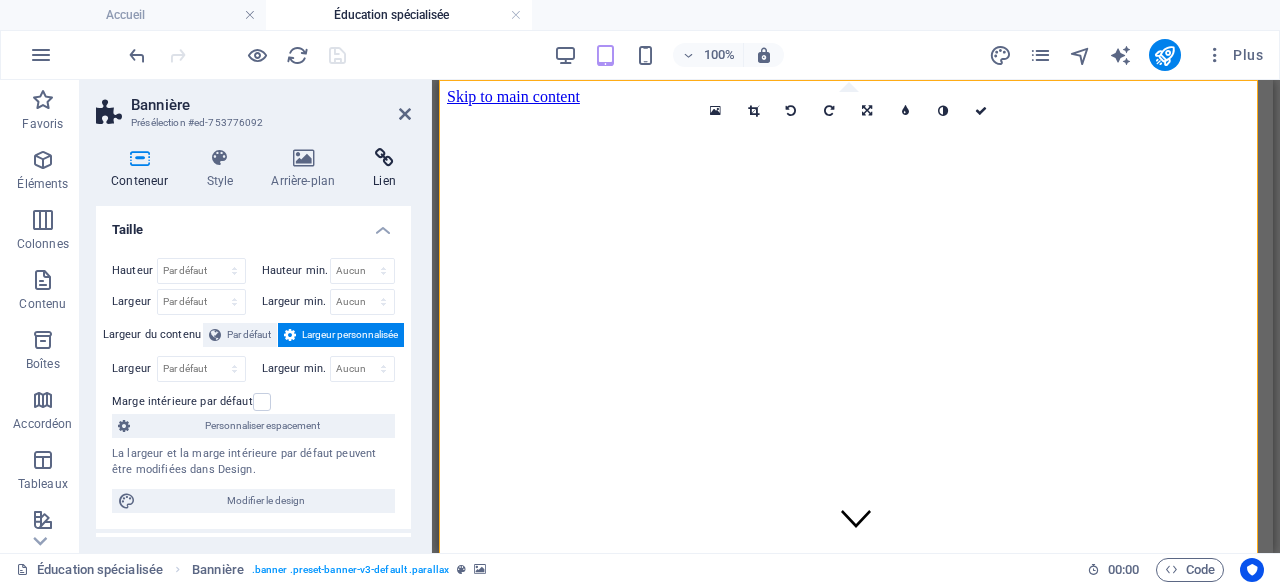 click at bounding box center (384, 158) 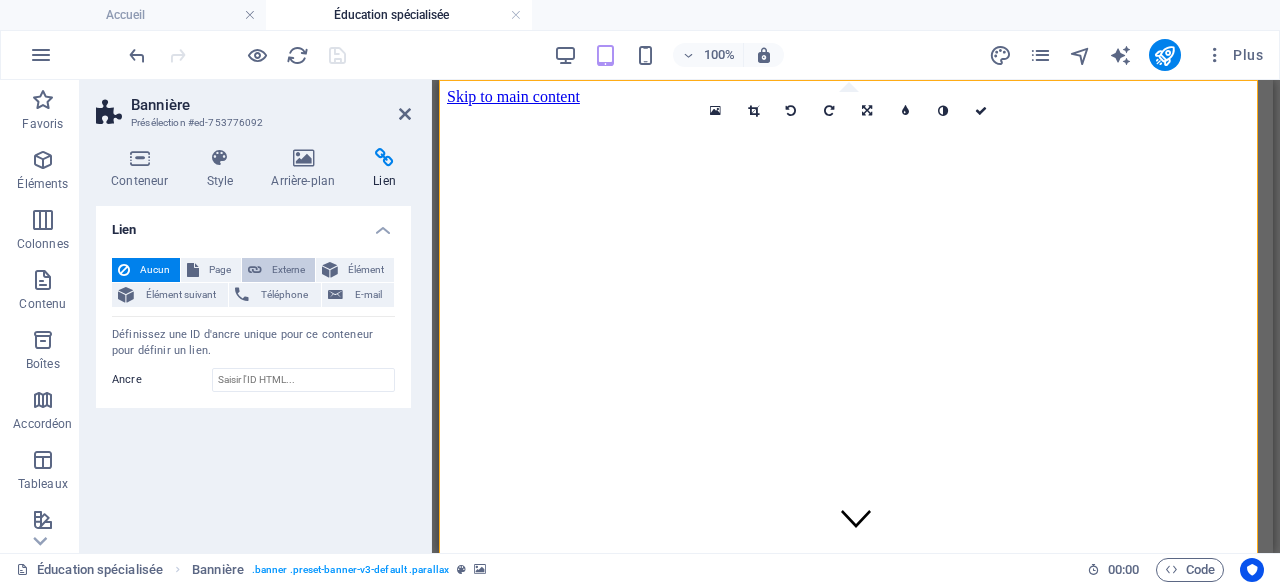 click on "Externe" at bounding box center [288, 270] 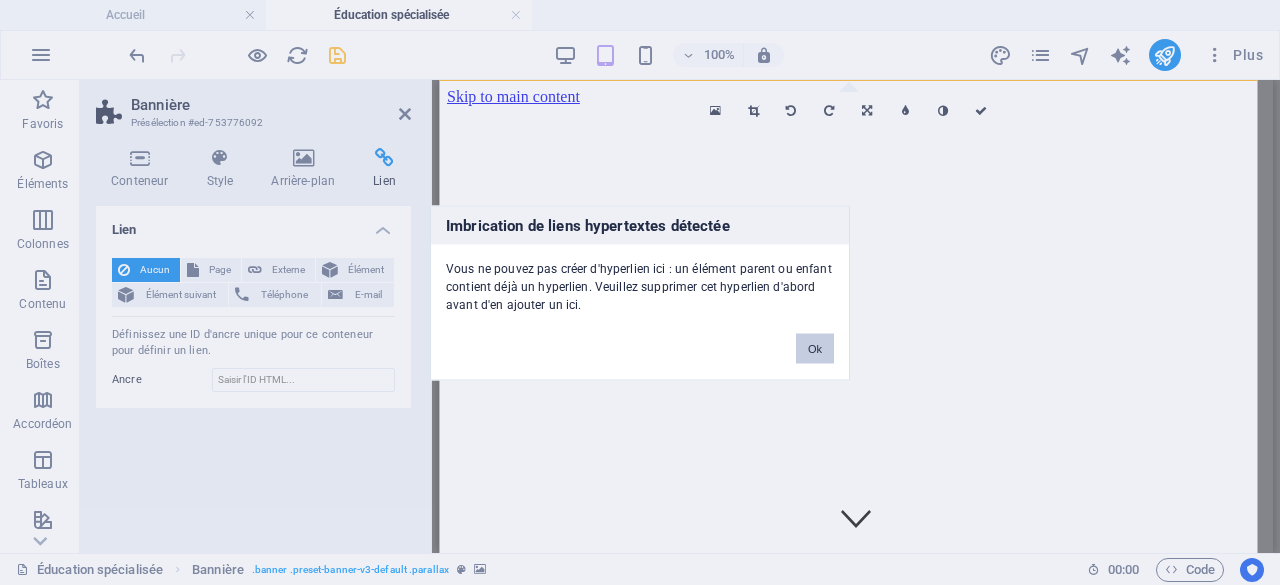 drag, startPoint x: 810, startPoint y: 353, endPoint x: 31, endPoint y: 221, distance: 790.10443 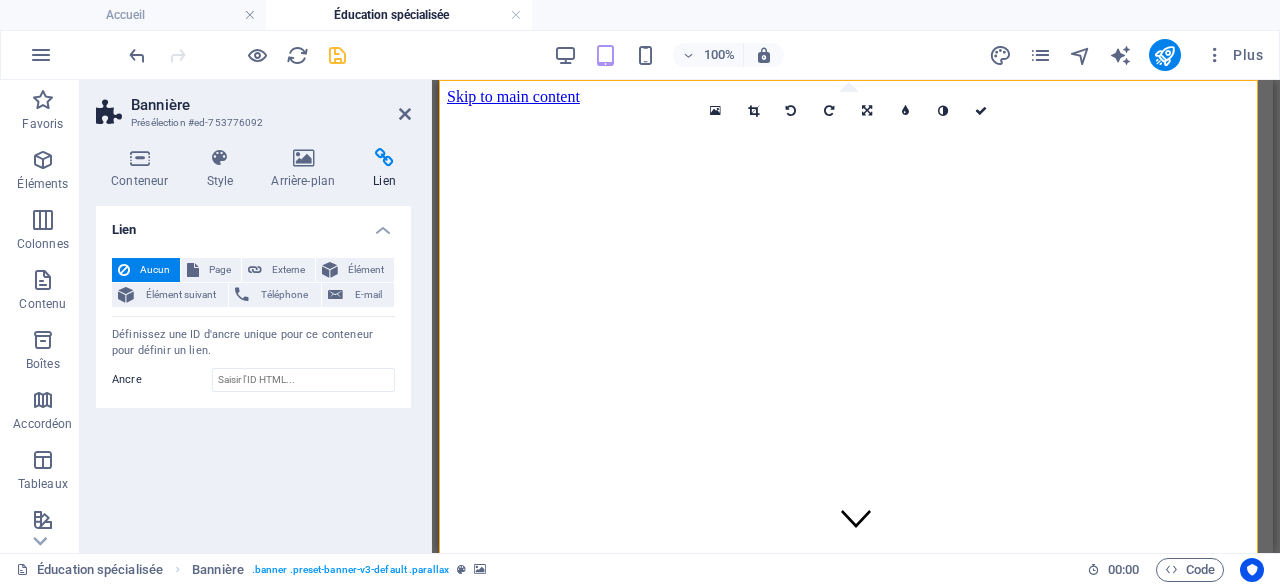 click on "16:10 16:9 4:3 1:1 1:2 0" at bounding box center (849, 111) 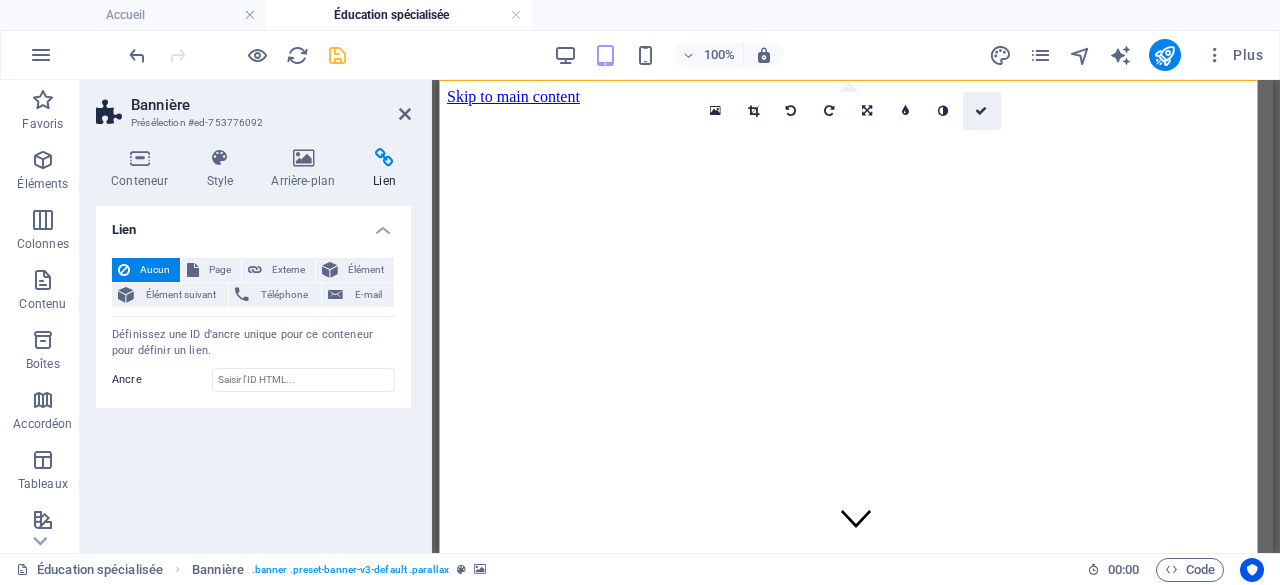 click at bounding box center [981, 111] 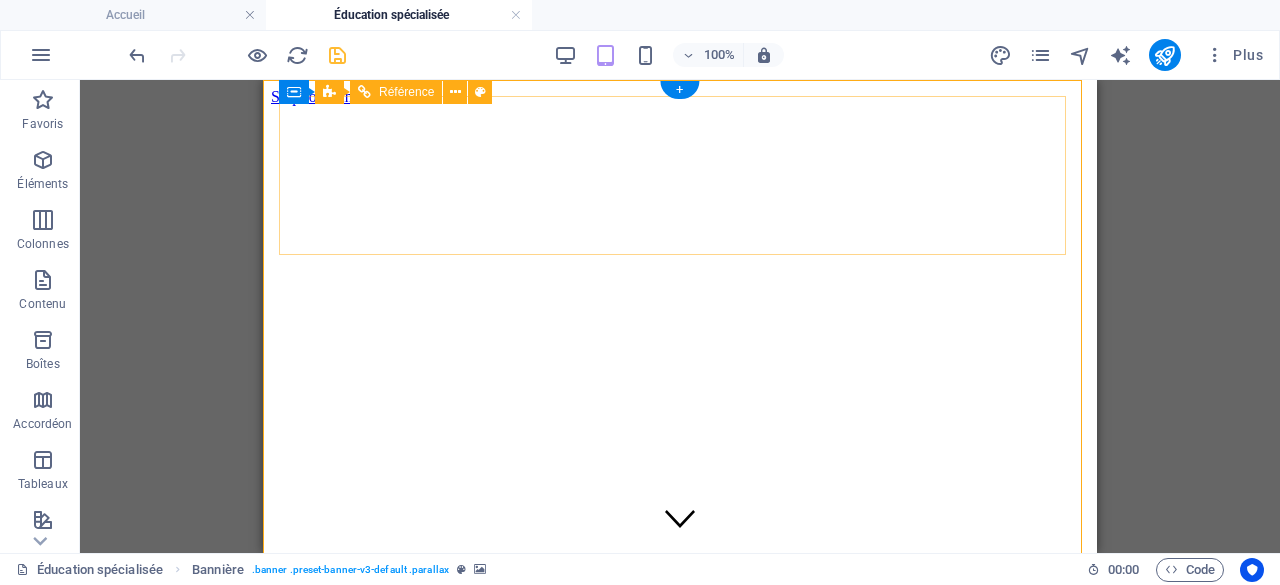 click at bounding box center [680, 605] 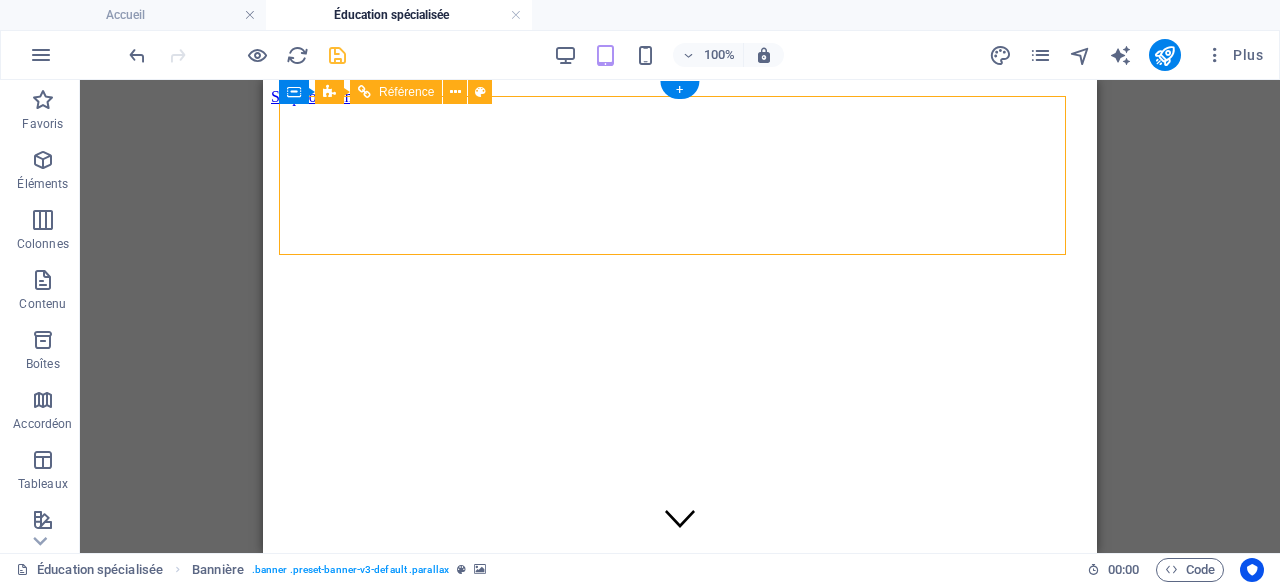 click at bounding box center (680, 605) 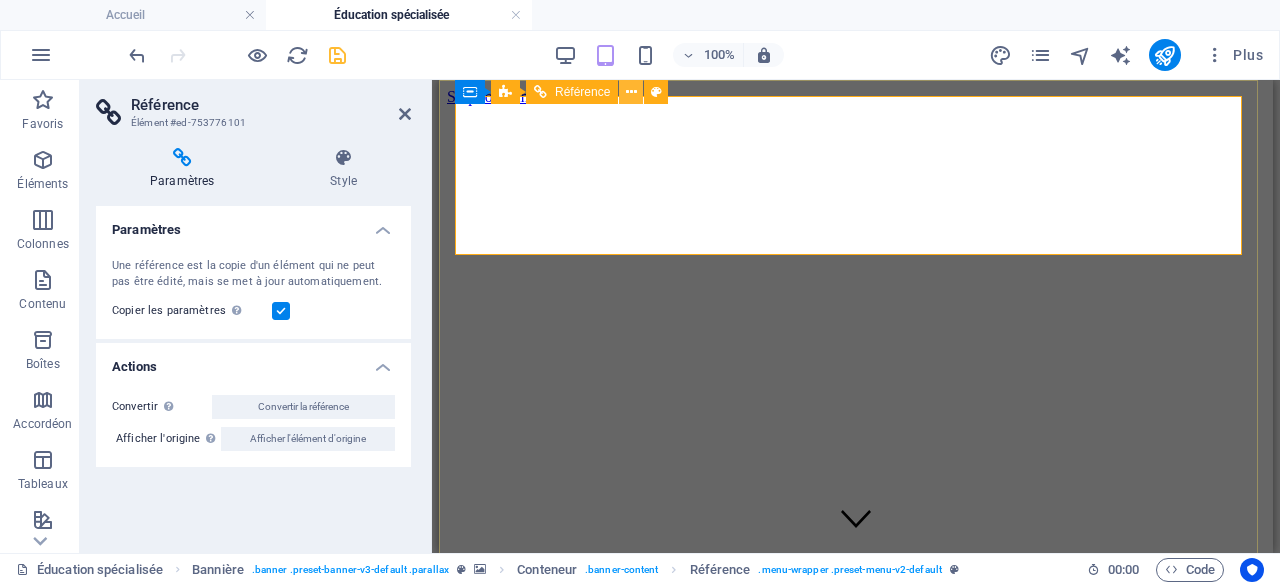 click at bounding box center [631, 92] 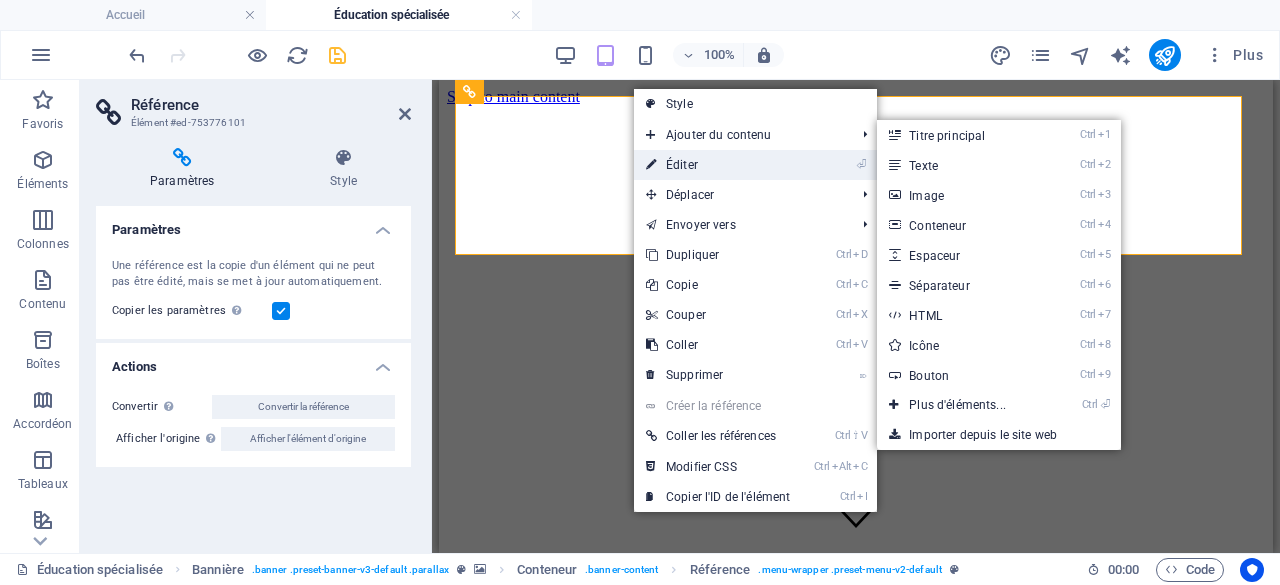 click on "⏎  Éditer" at bounding box center (718, 165) 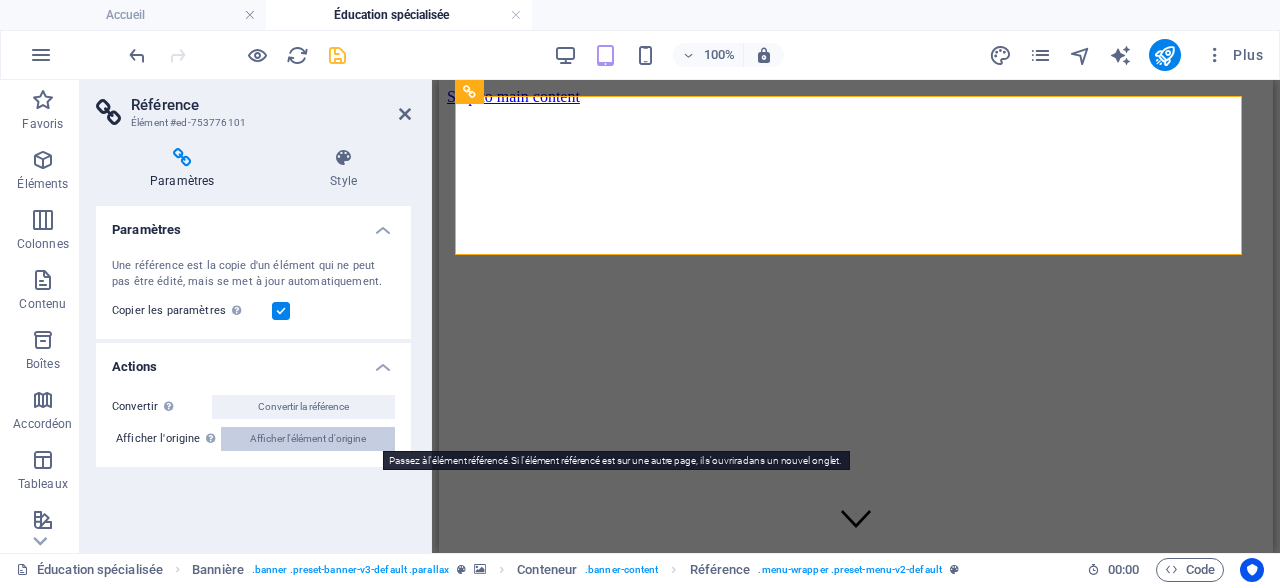click on "Afficher l'élément d'origine" at bounding box center [308, 439] 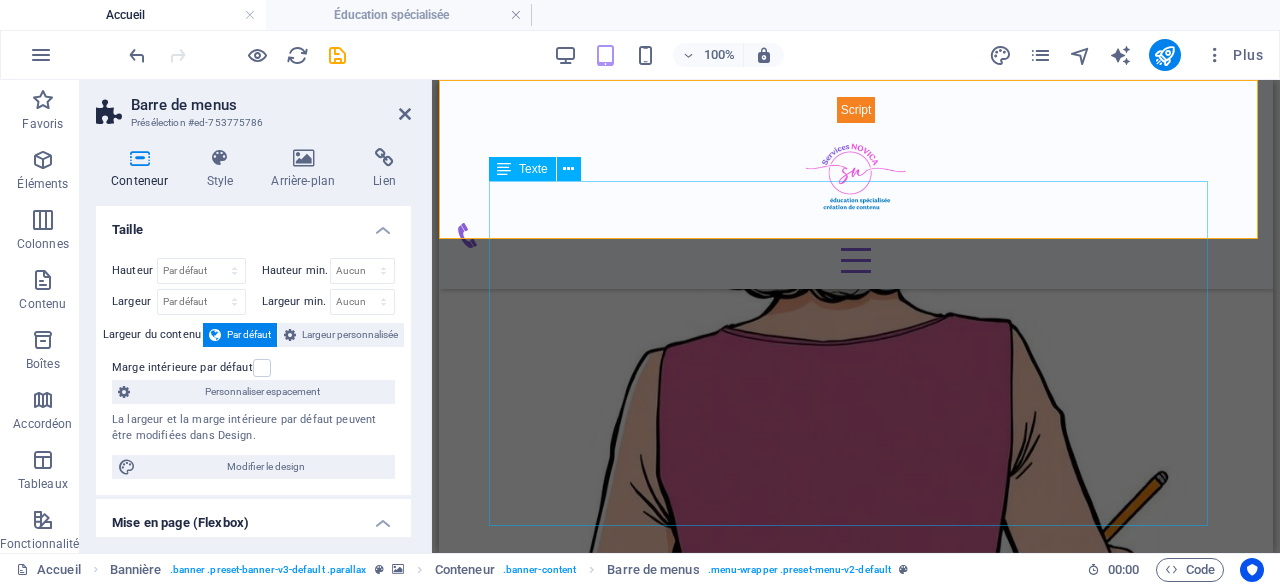 scroll, scrollTop: 530, scrollLeft: 0, axis: vertical 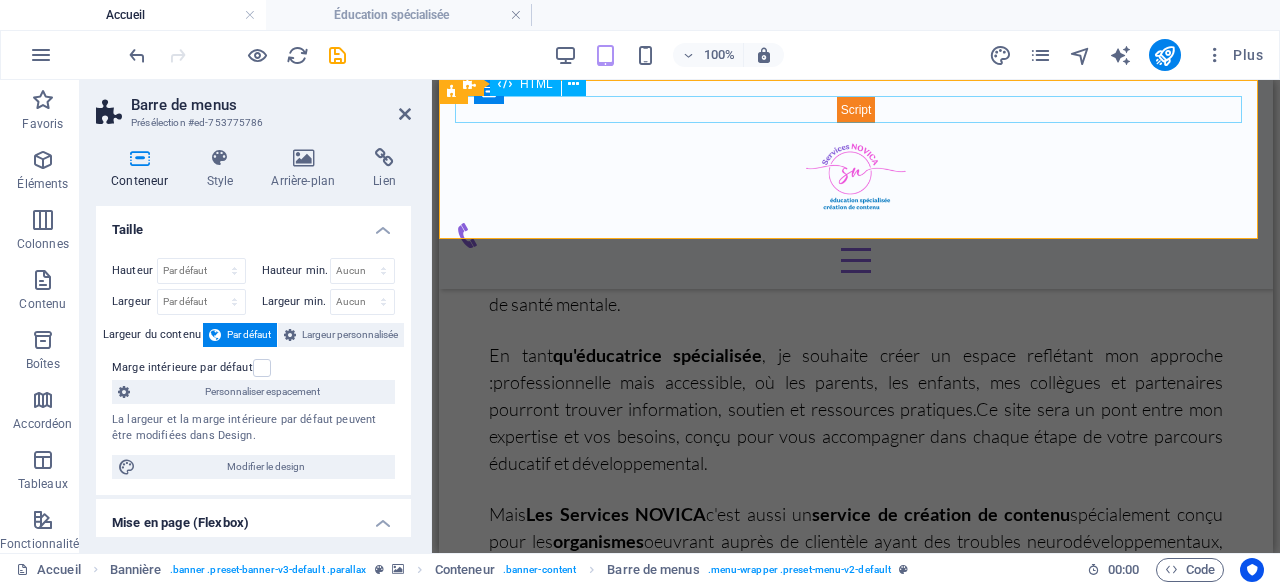 click at bounding box center (856, 109) 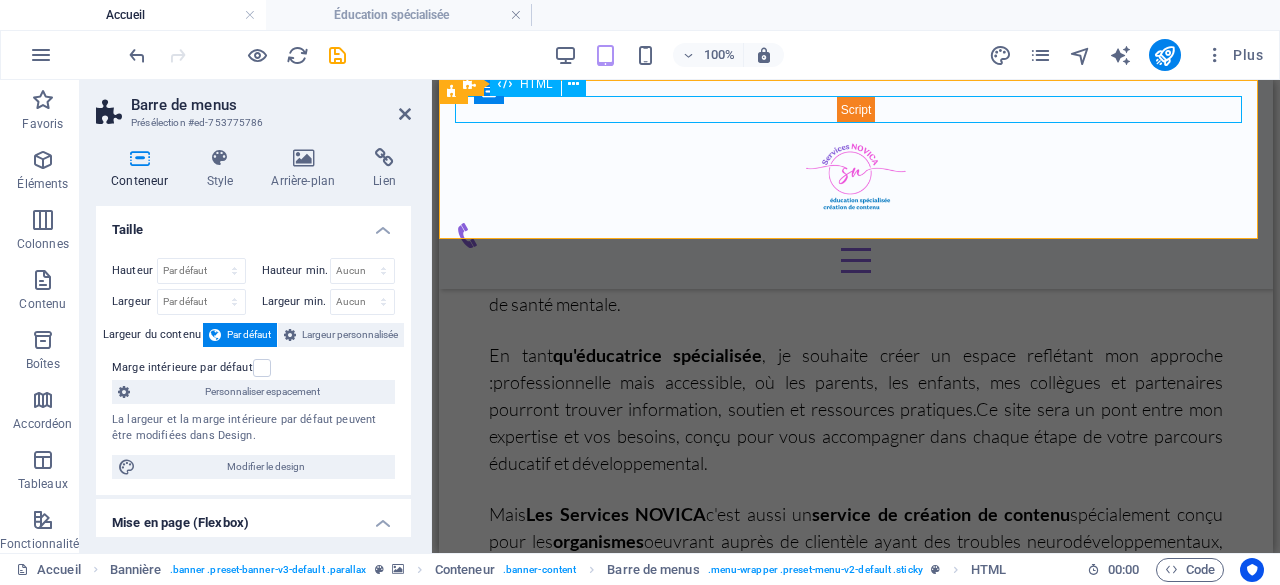 click at bounding box center (856, 109) 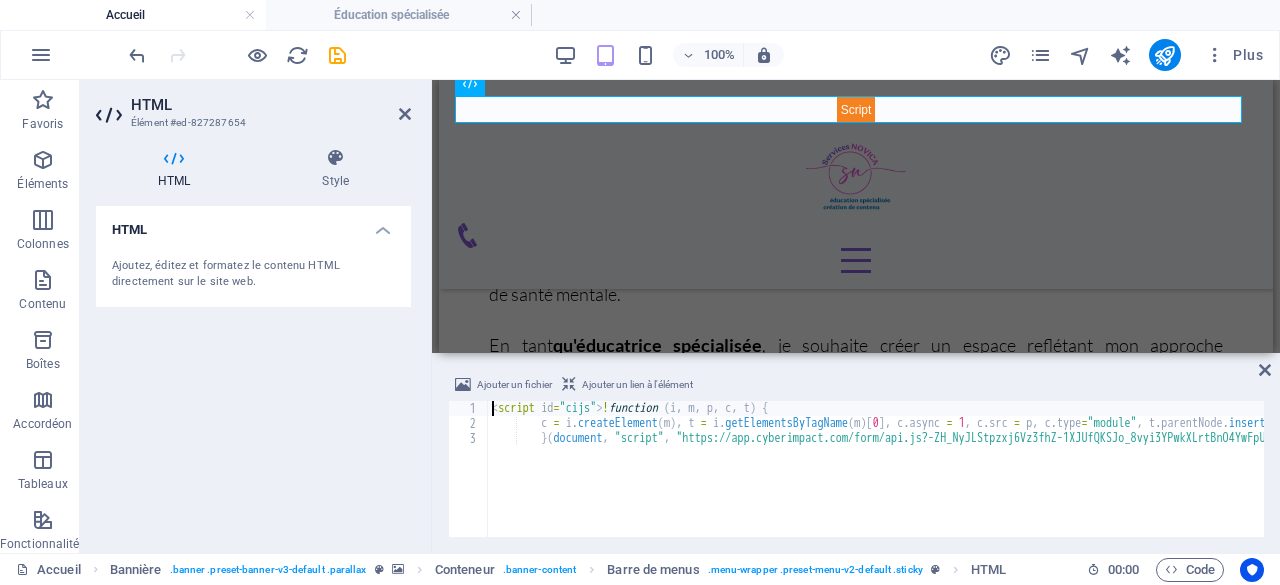 drag, startPoint x: 486, startPoint y: 407, endPoint x: 1279, endPoint y: 496, distance: 797.9787 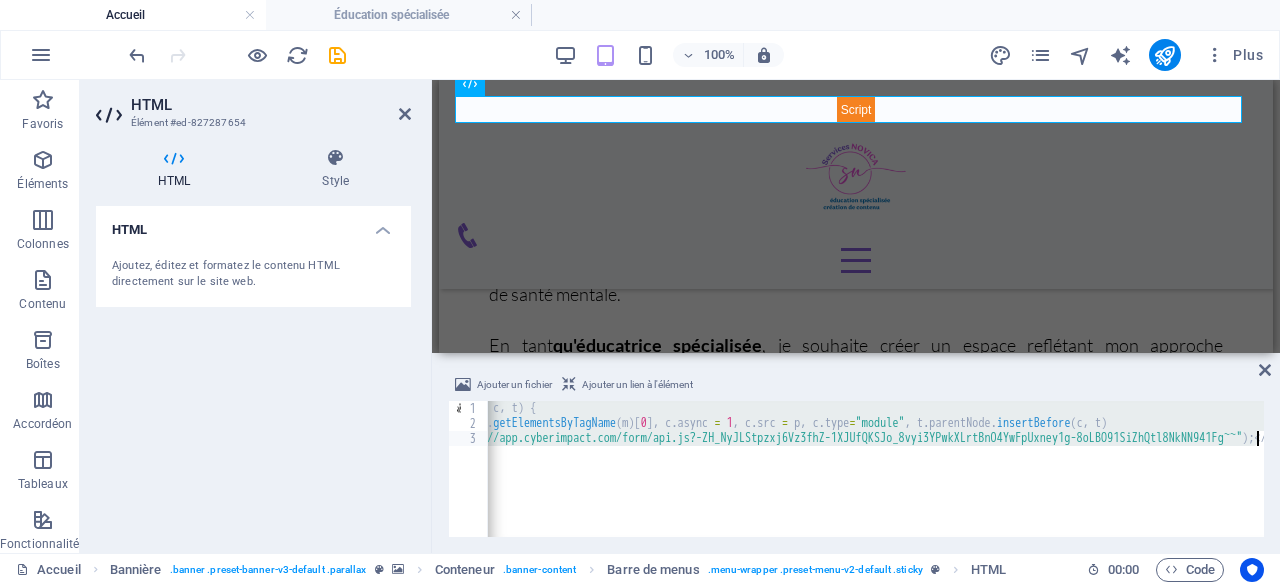 scroll, scrollTop: 0, scrollLeft: 384, axis: horizontal 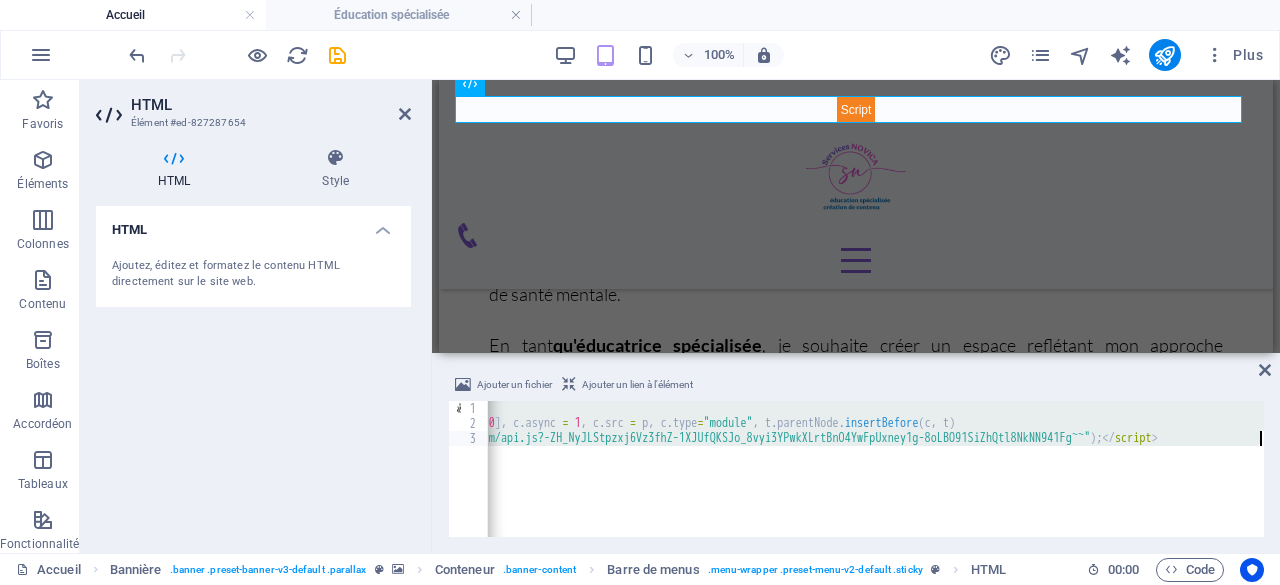 drag, startPoint x: 490, startPoint y: 403, endPoint x: 1278, endPoint y: 440, distance: 788.86816 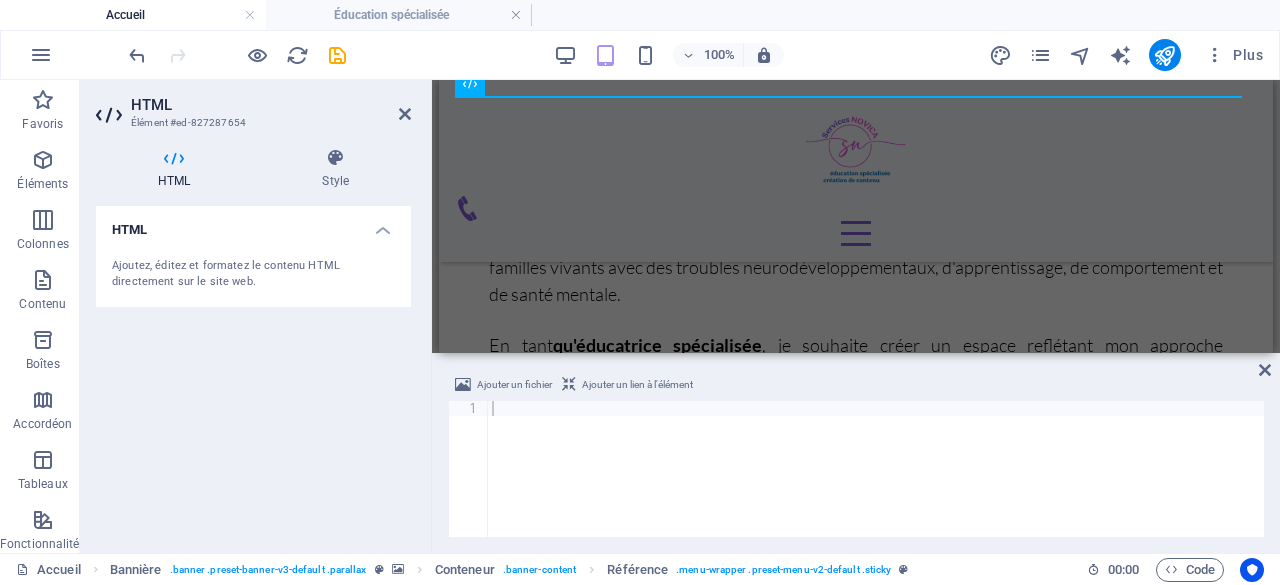 click at bounding box center [174, 158] 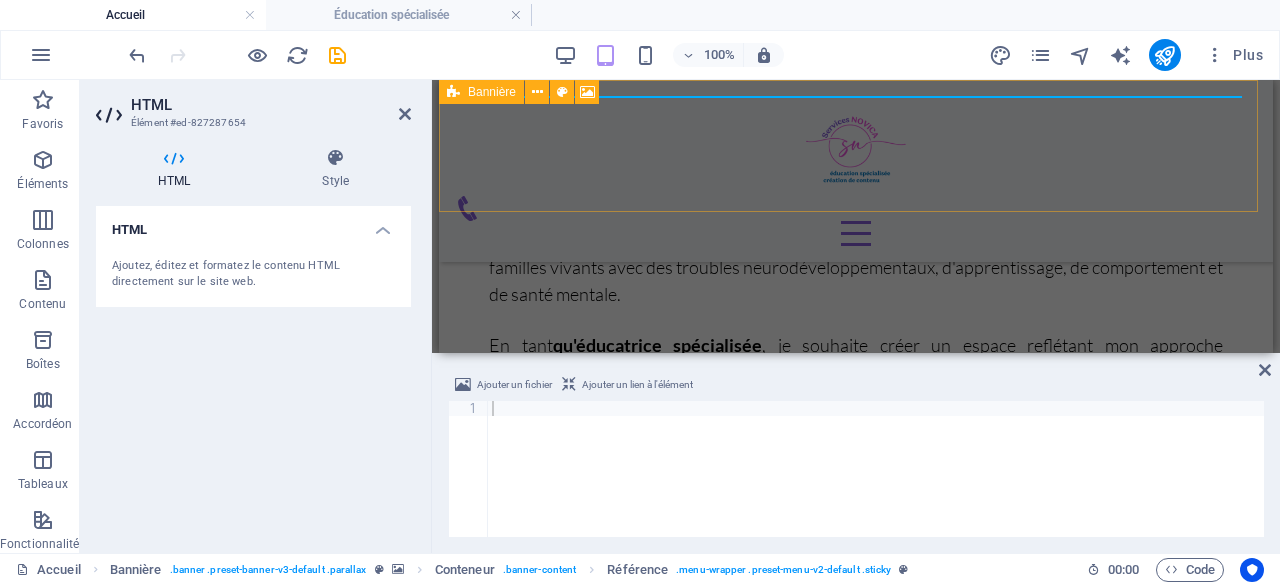 click on "Bannière" at bounding box center (481, 92) 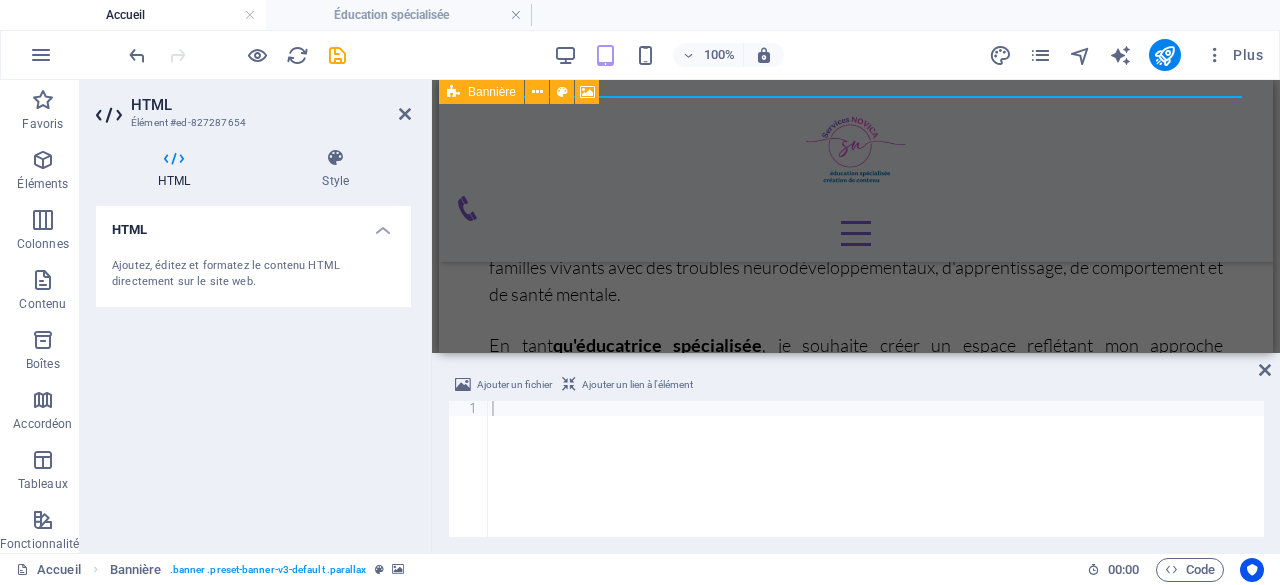 scroll, scrollTop: 0, scrollLeft: 0, axis: both 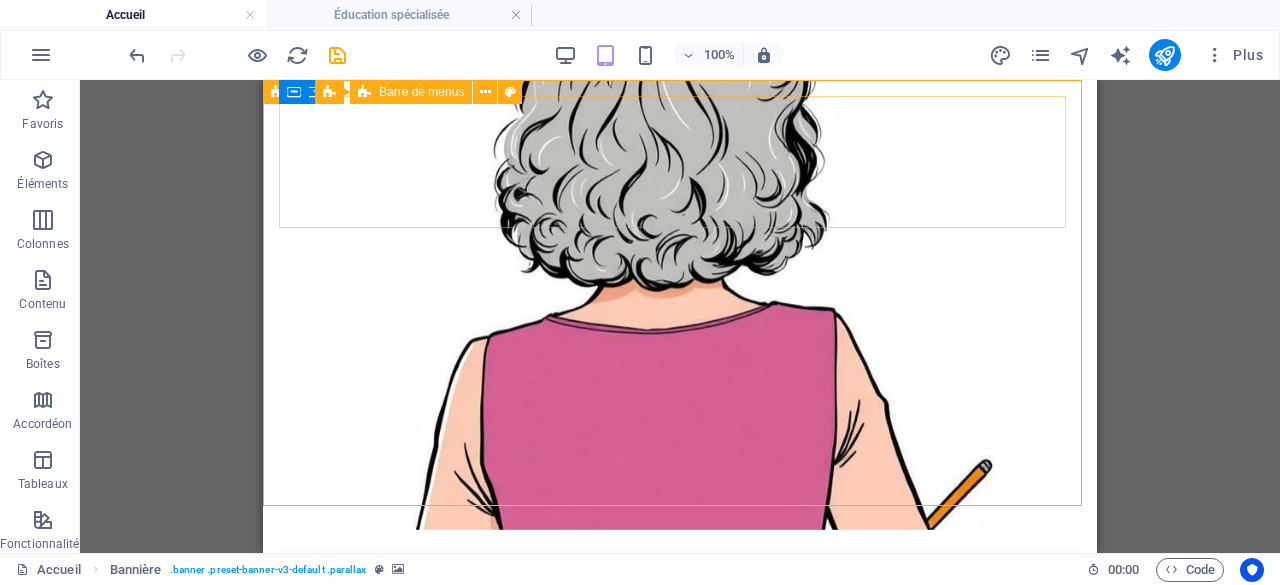 click on "Barre de menus" at bounding box center (421, 92) 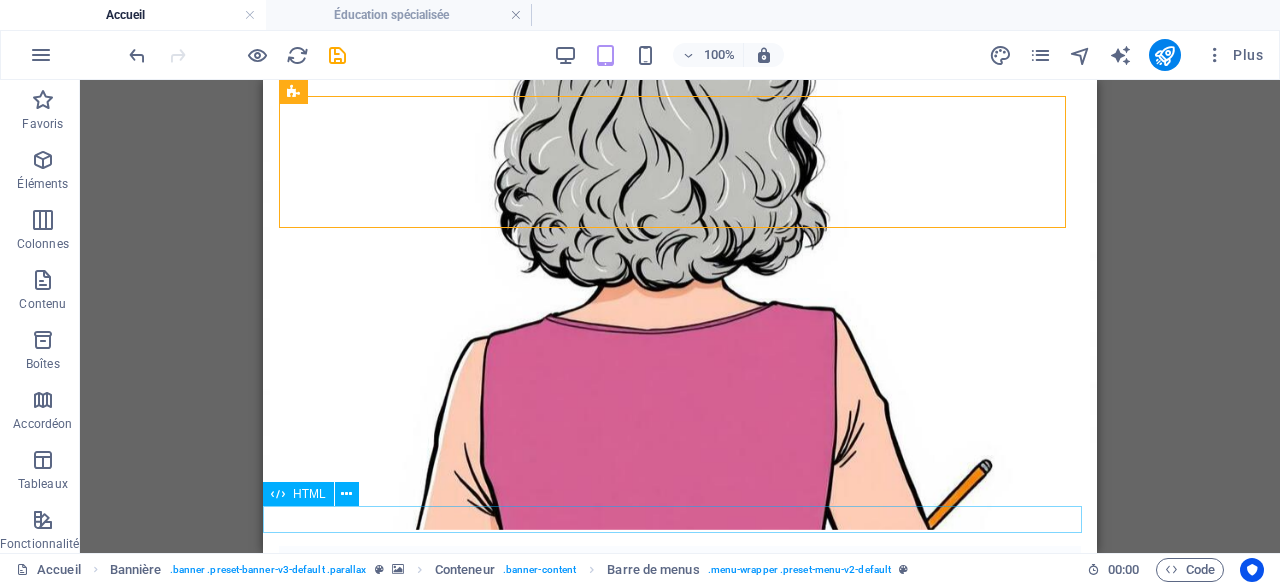 click at bounding box center (680, 757) 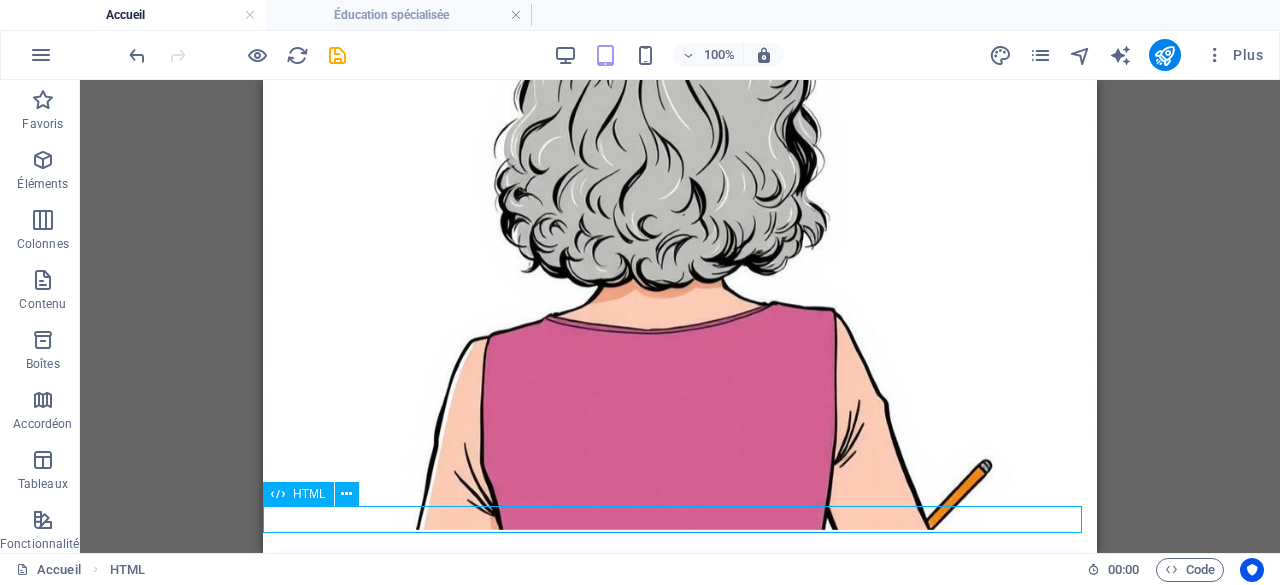 click at bounding box center [680, 757] 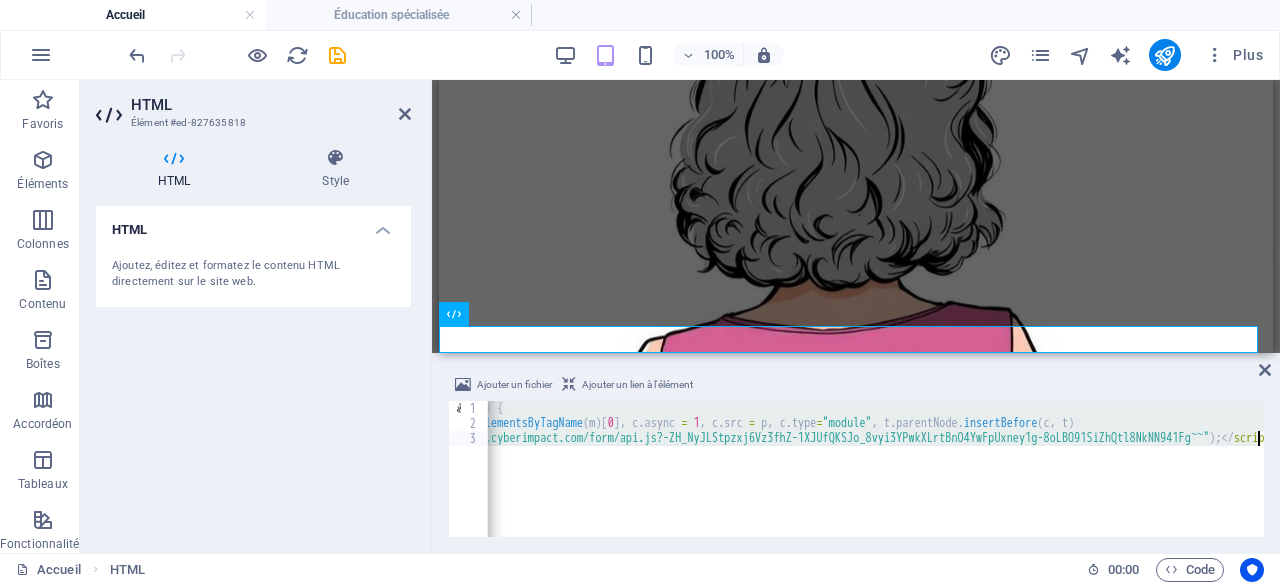 scroll, scrollTop: 0, scrollLeft: 384, axis: horizontal 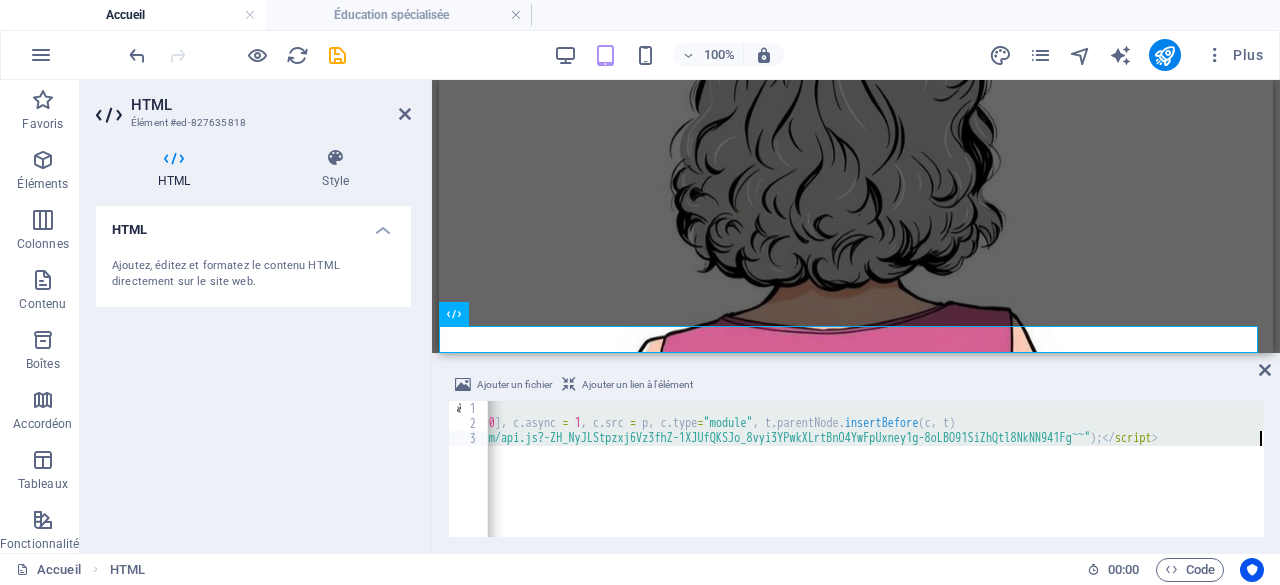 drag, startPoint x: 491, startPoint y: 405, endPoint x: 1279, endPoint y: 436, distance: 788.60956 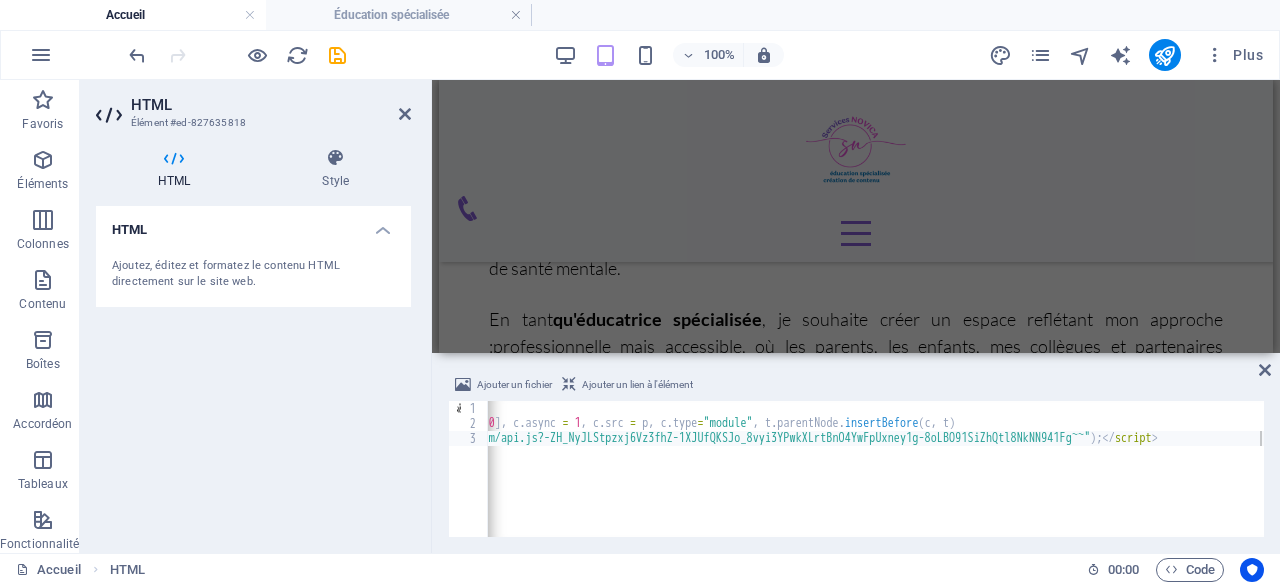 scroll, scrollTop: 400, scrollLeft: 0, axis: vertical 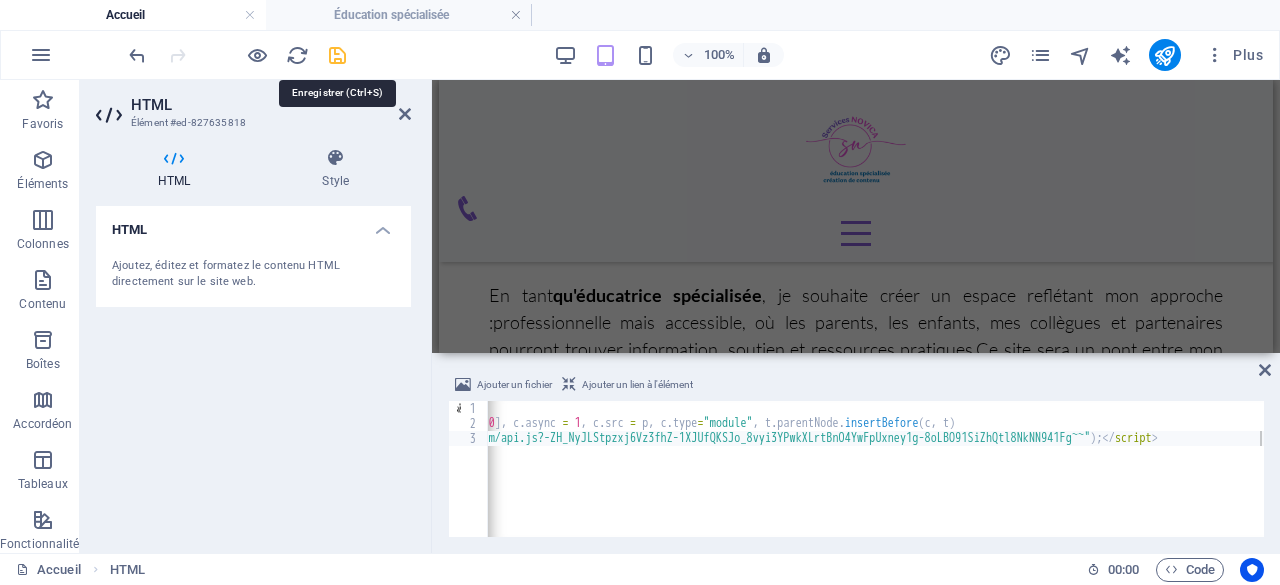 click at bounding box center [337, 55] 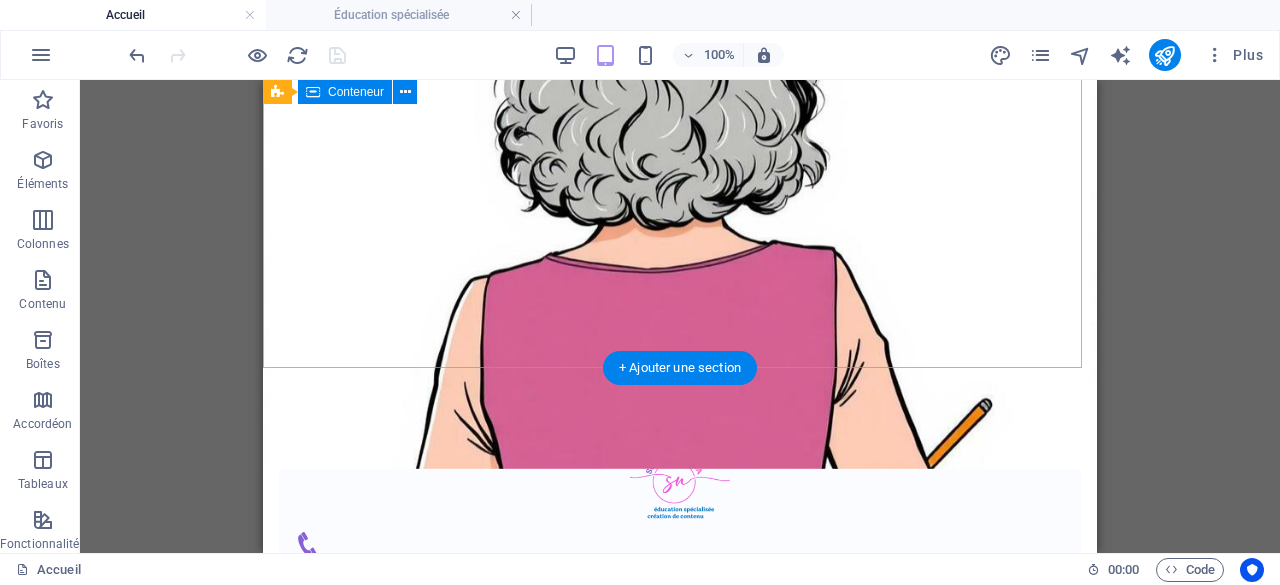 scroll, scrollTop: 230, scrollLeft: 0, axis: vertical 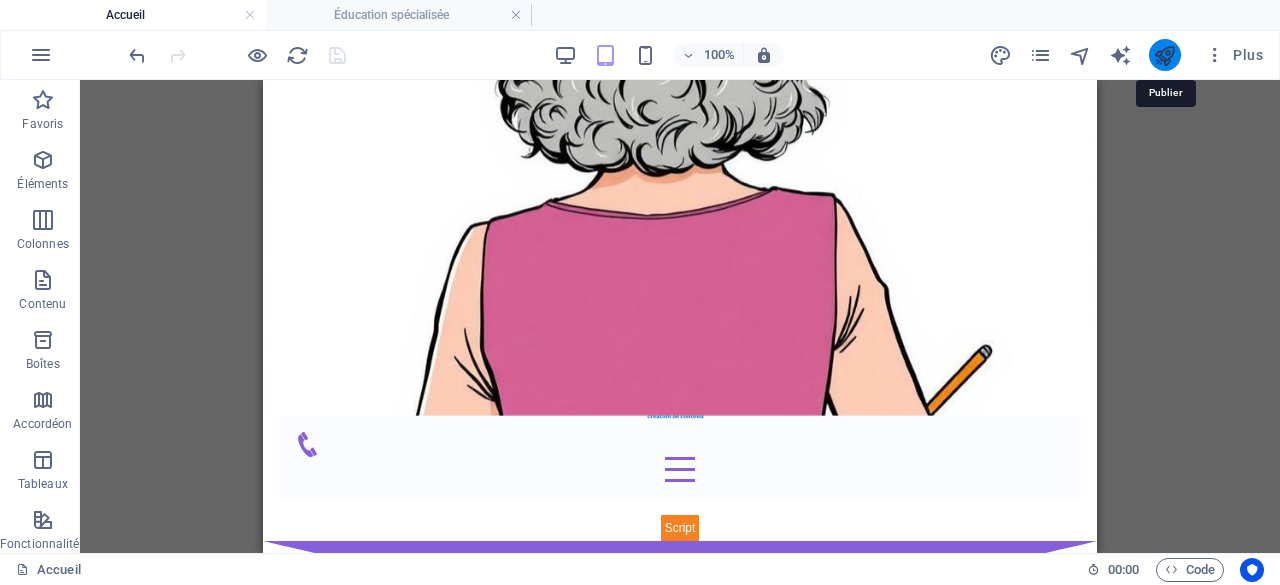 click at bounding box center [1164, 55] 